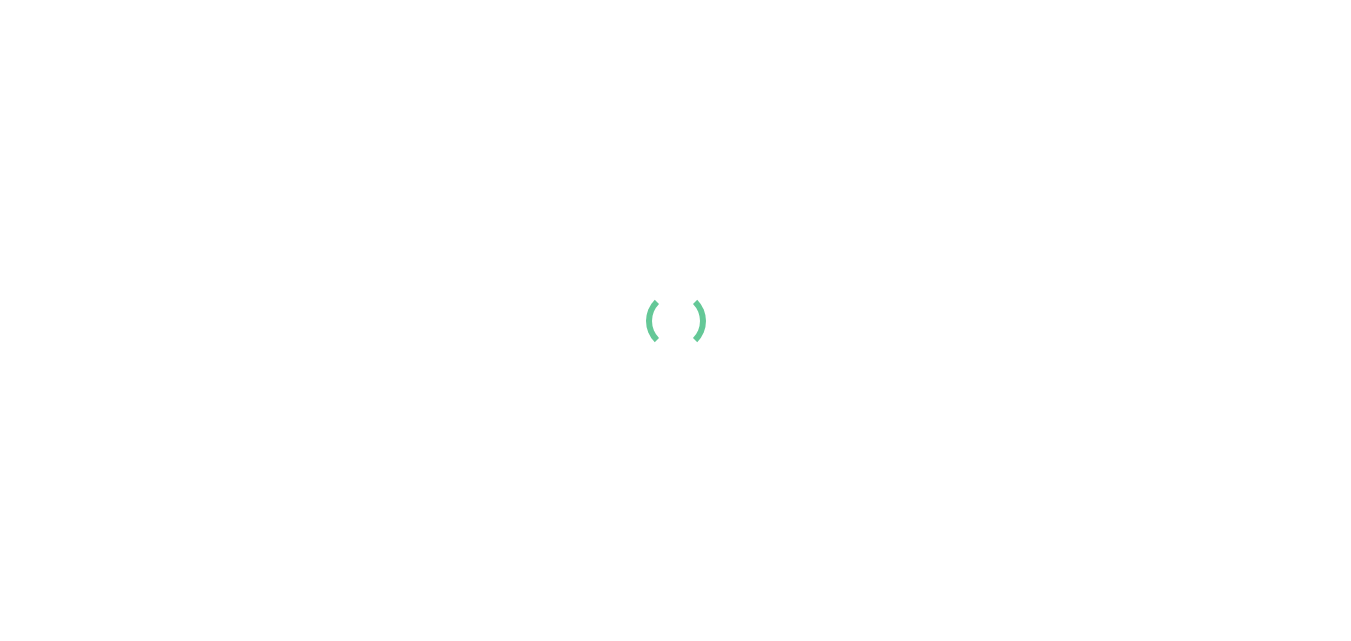 scroll, scrollTop: 0, scrollLeft: 0, axis: both 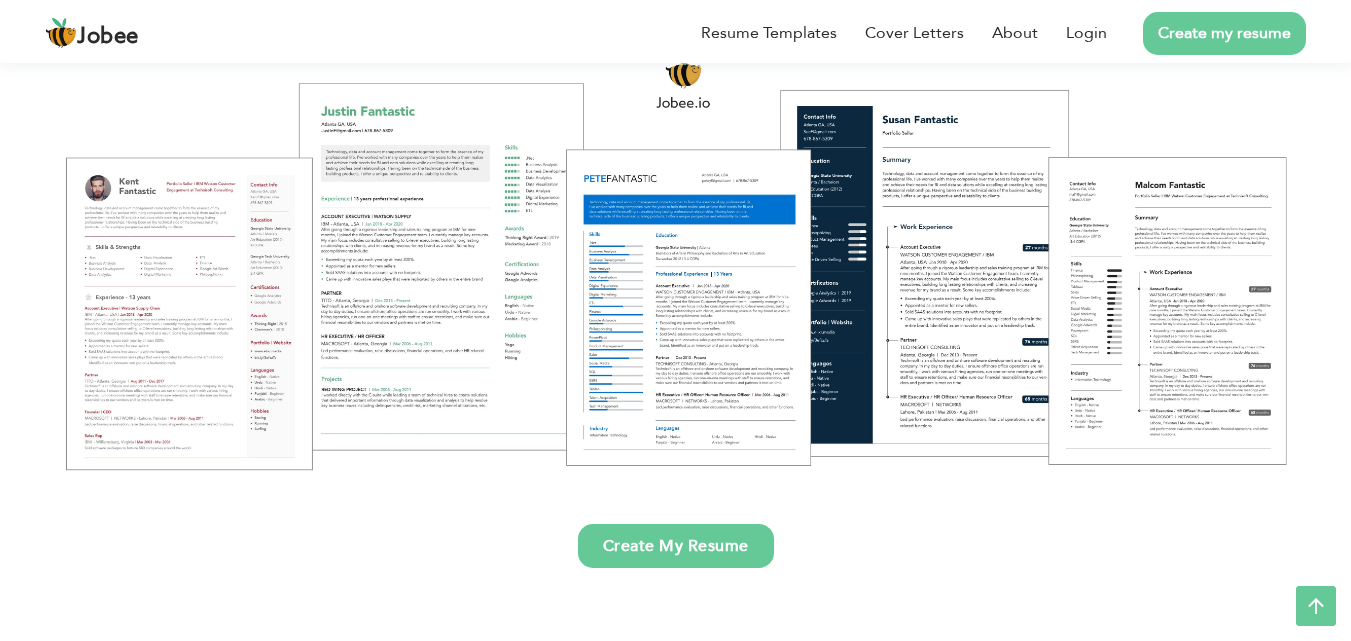 click on "Create My Resume" at bounding box center [676, 546] 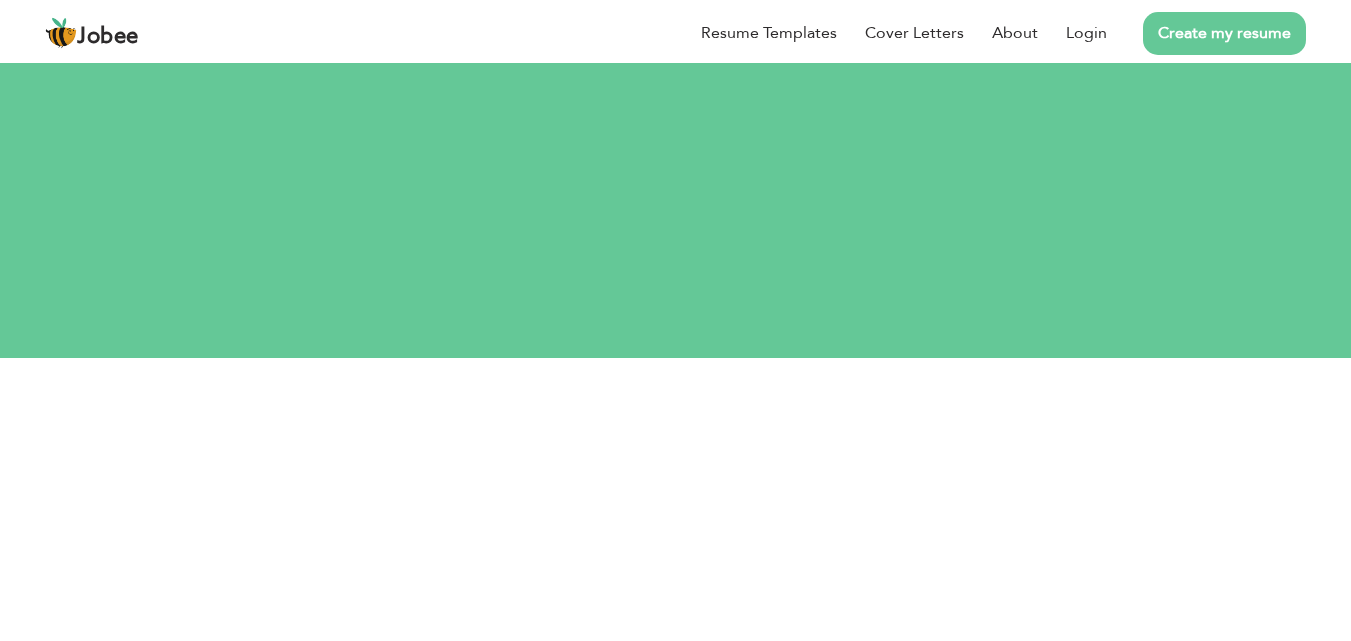 scroll, scrollTop: 0, scrollLeft: 0, axis: both 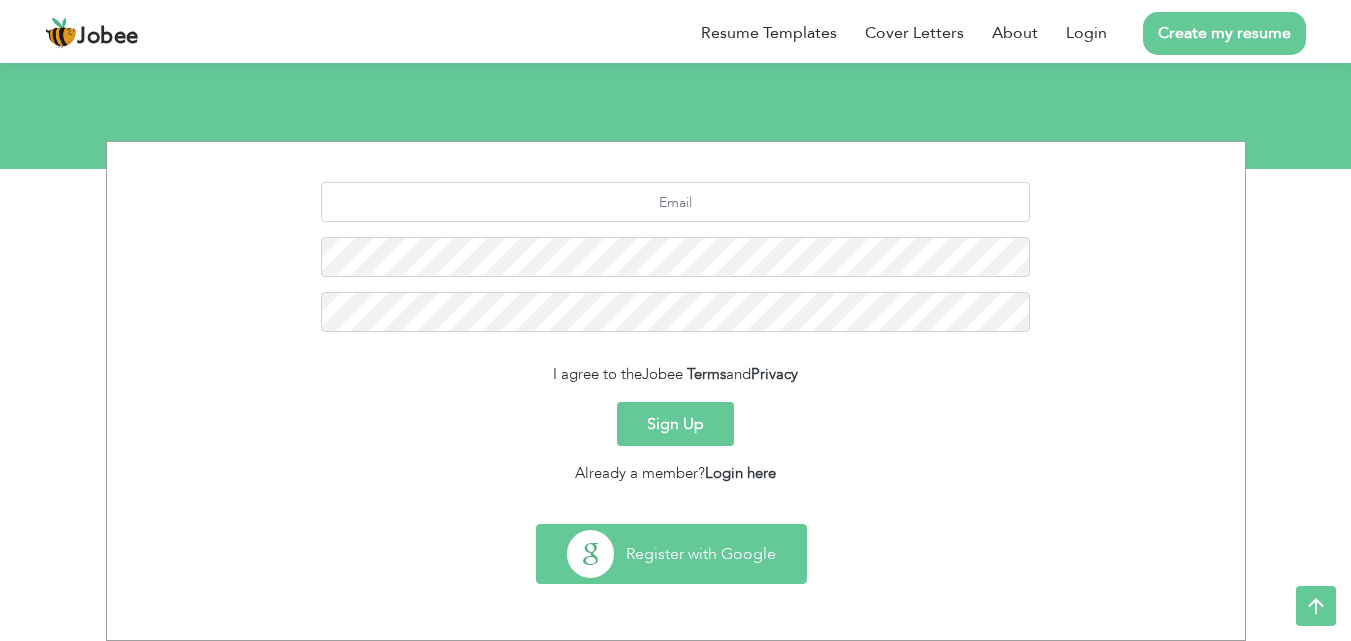 click on "Register with Google" at bounding box center [671, 554] 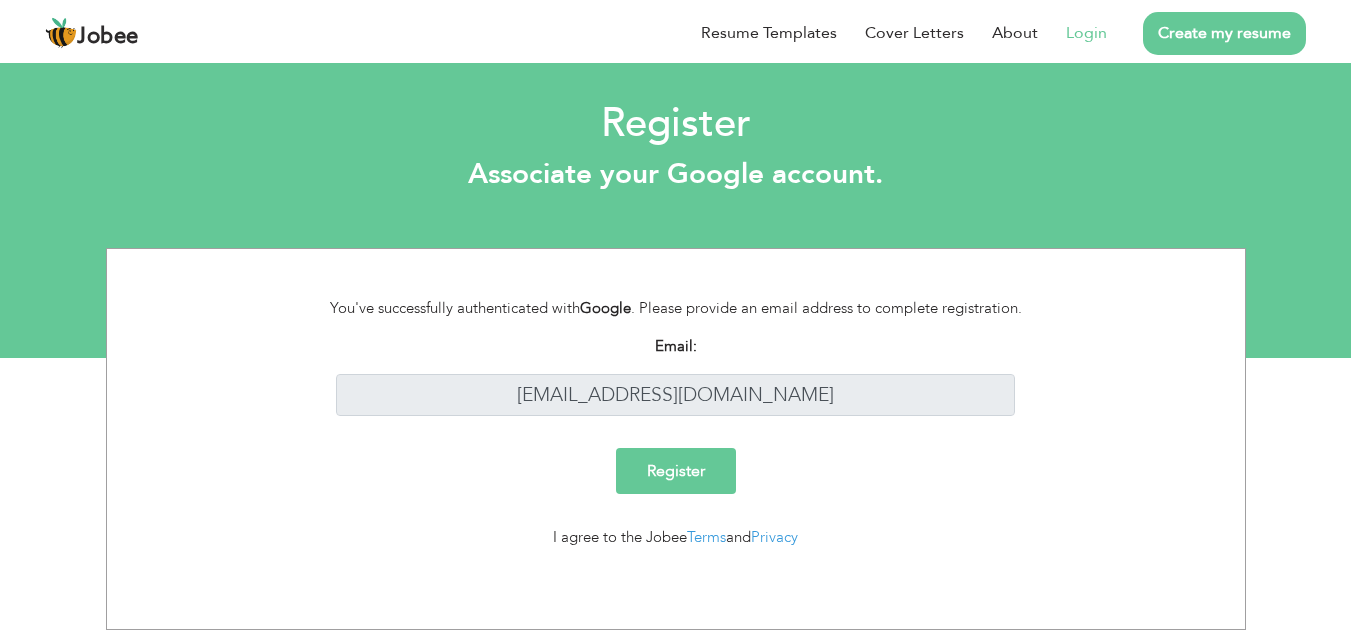 scroll, scrollTop: 0, scrollLeft: 0, axis: both 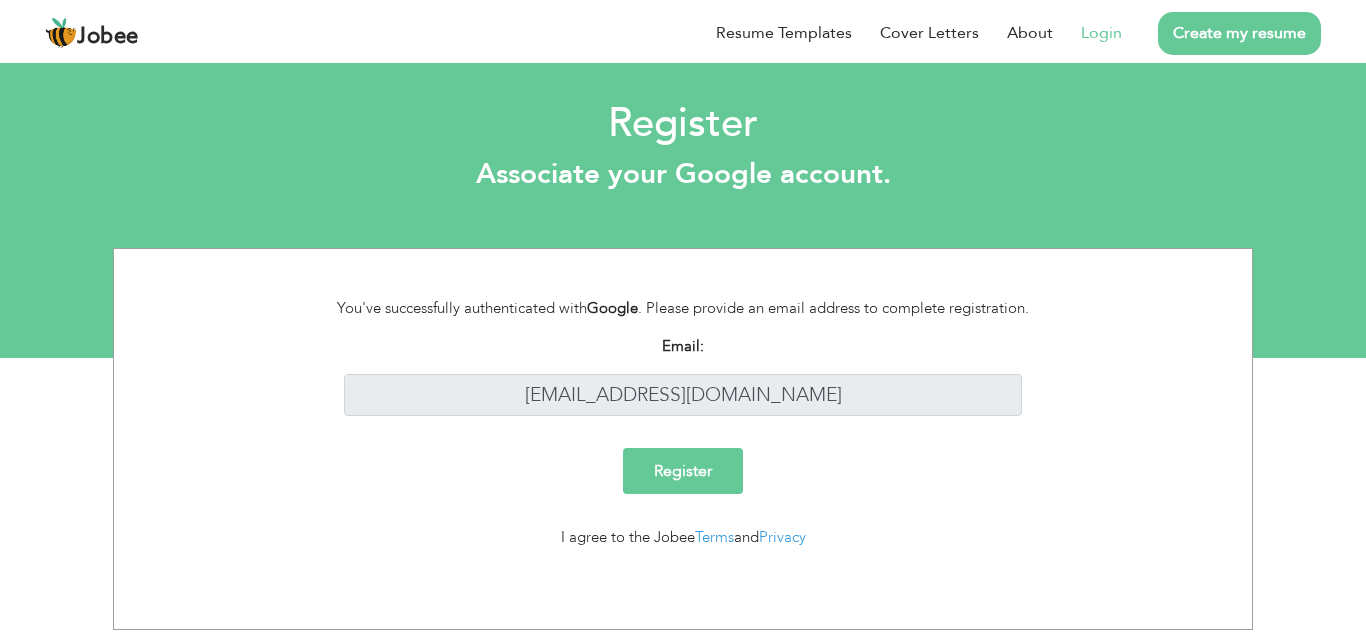 click on "Register" at bounding box center (683, 471) 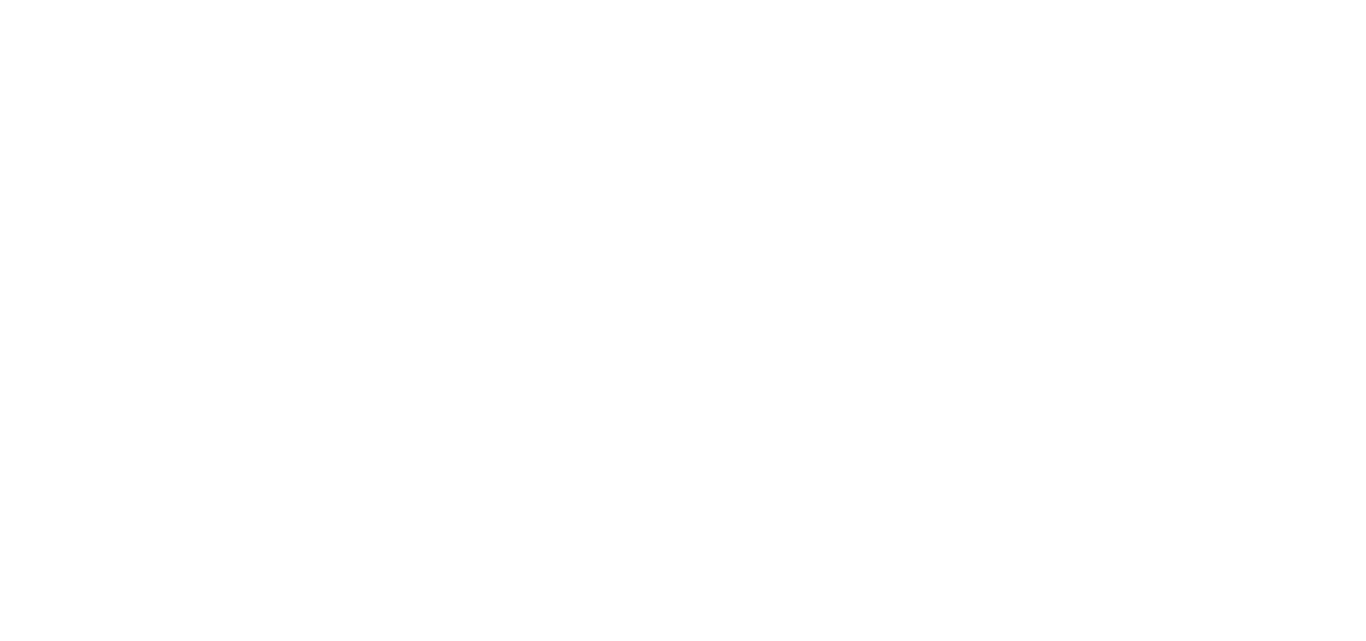 scroll, scrollTop: 0, scrollLeft: 0, axis: both 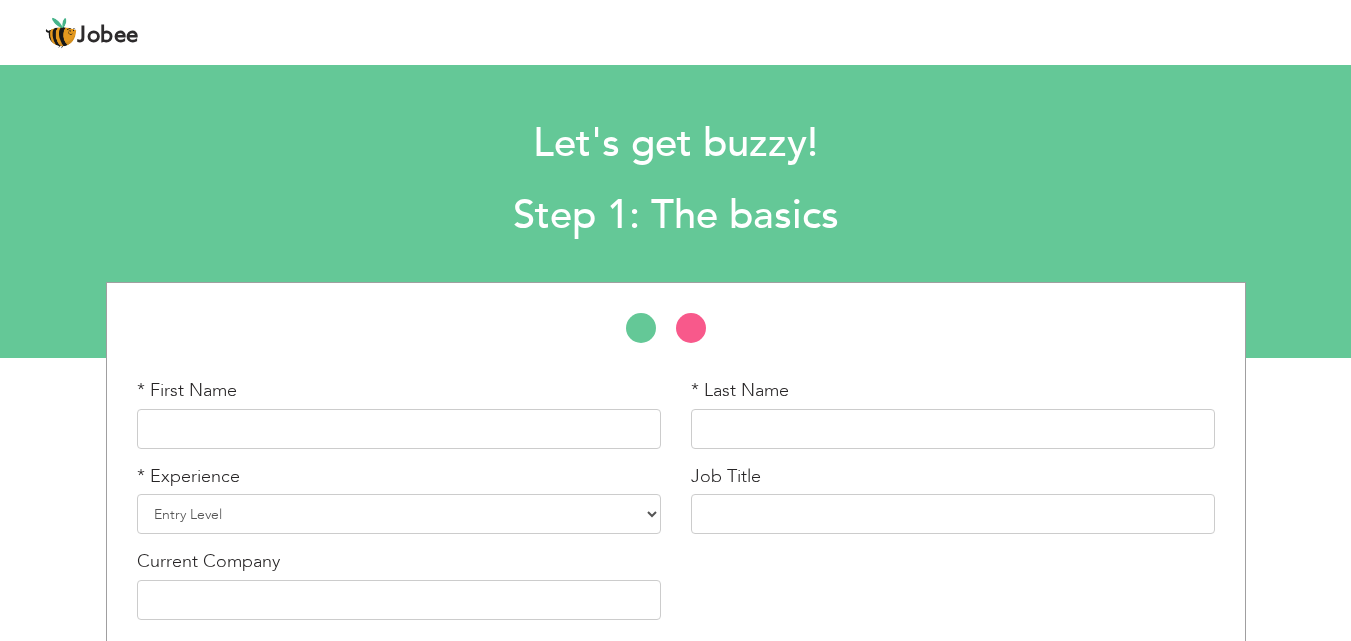 click on "* First Name" at bounding box center [399, 413] 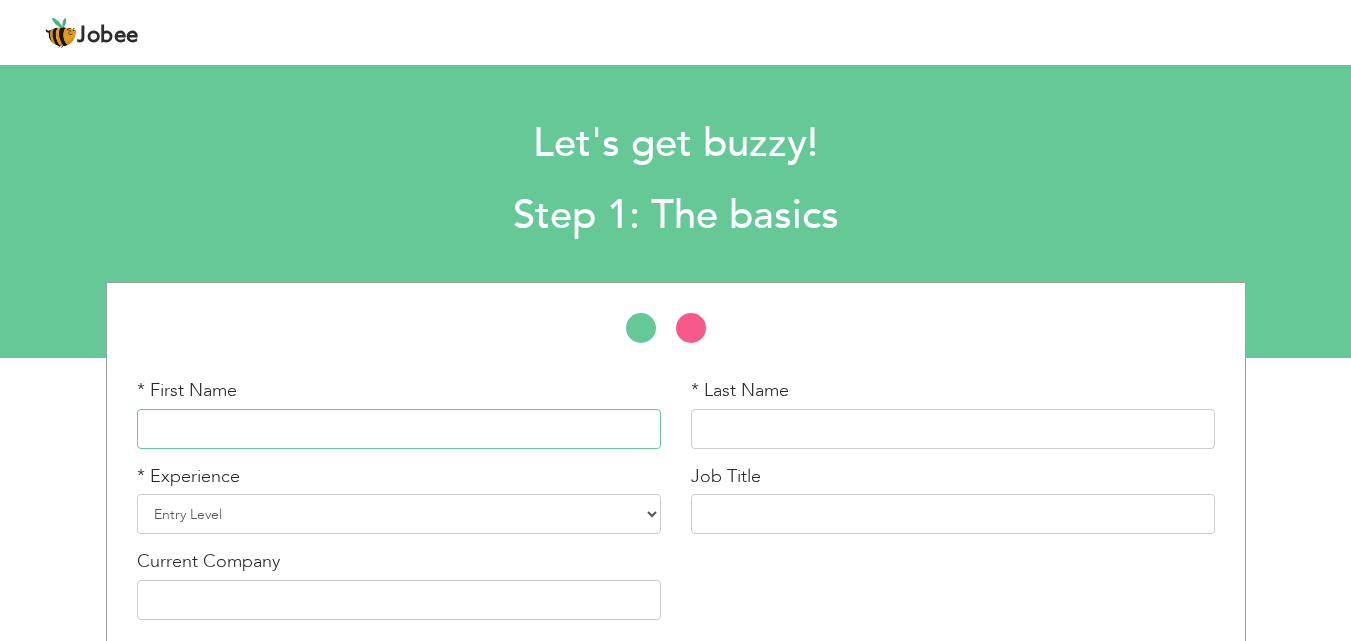 click at bounding box center [399, 429] 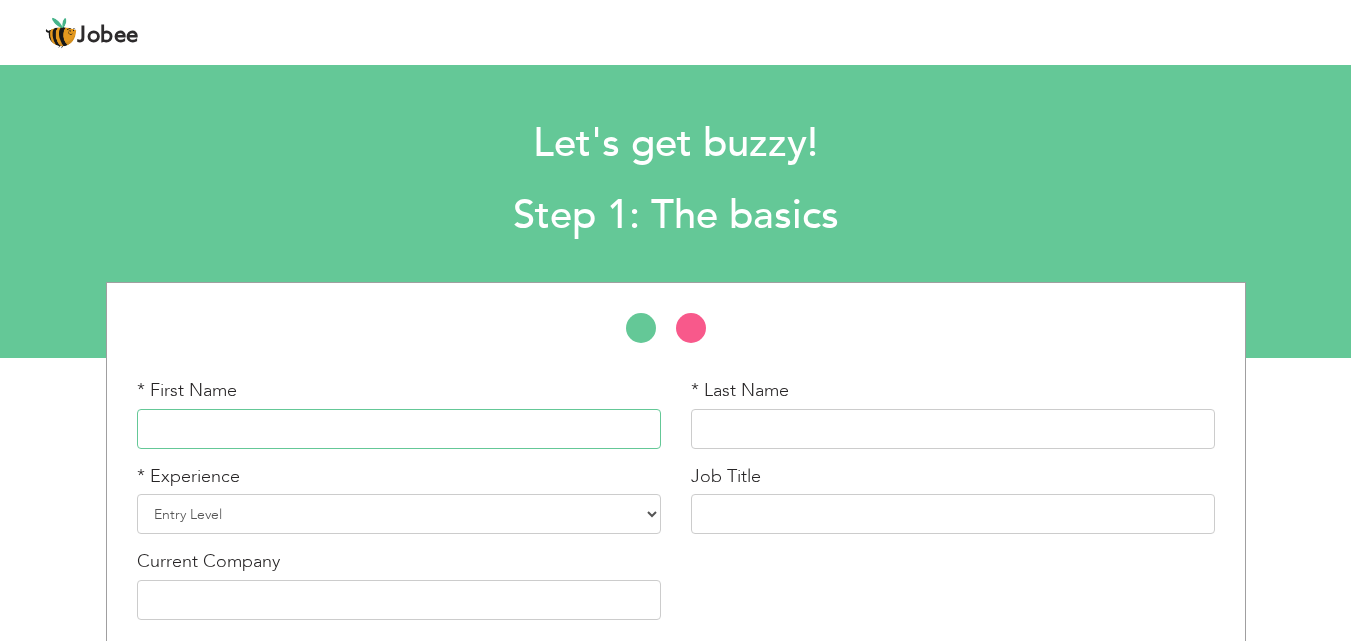 type on "Ghulam" 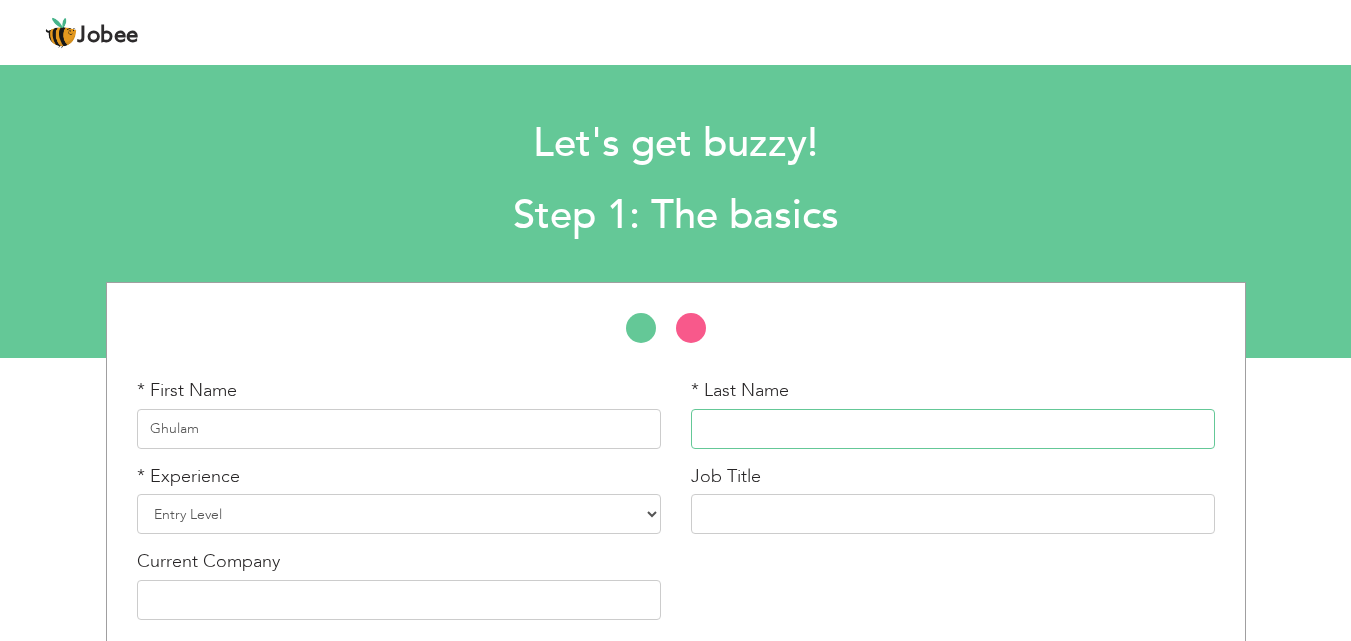 type on "Haider" 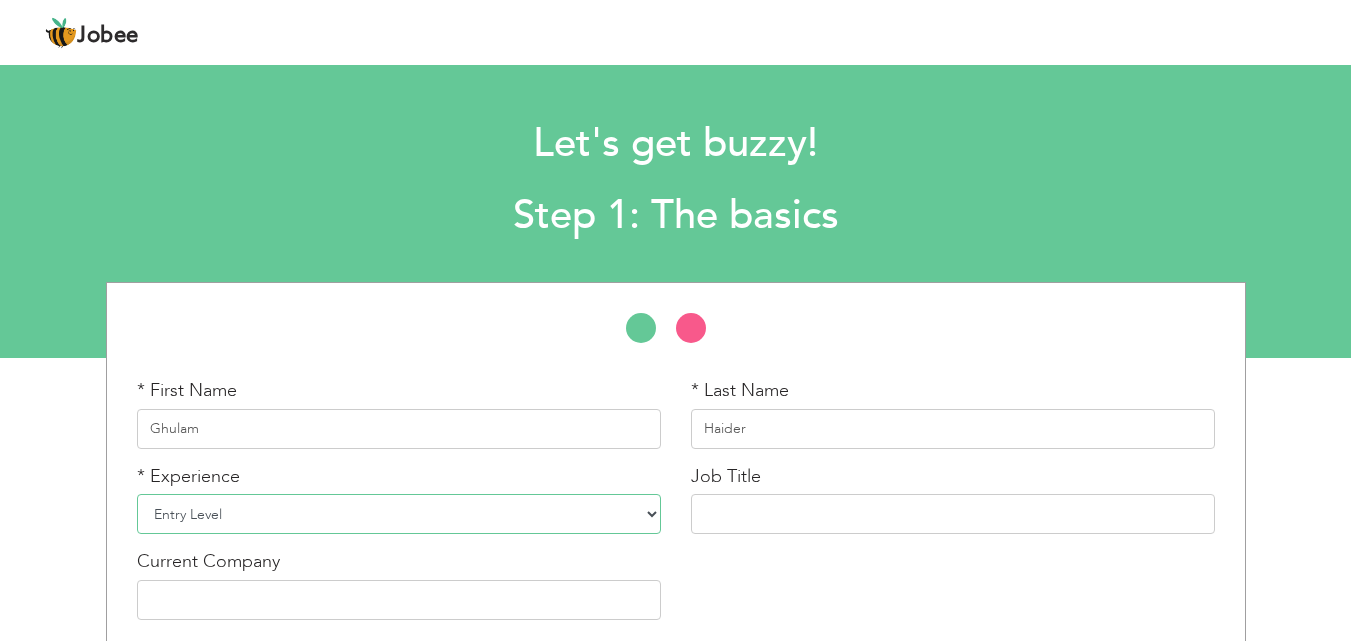 click on "Entry Level
Less than 1 Year
1 Year
2 Years
3 Years
4 Years
5 Years
6 Years
7 Years
8 Years
9 Years
10 Years
11 Years
12 Years
13 Years
14 Years
15 Years
16 Years
17 Years
18 Years
19 Years
20 Years
21 Years
22 Years
23 Years
24 Years
25 Years
26 Years
27 Years
28 Years
29 Years
30 Years
31 Years
32 Years
33 Years
34 Years
35 Years
More than 35 Years" at bounding box center (399, 514) 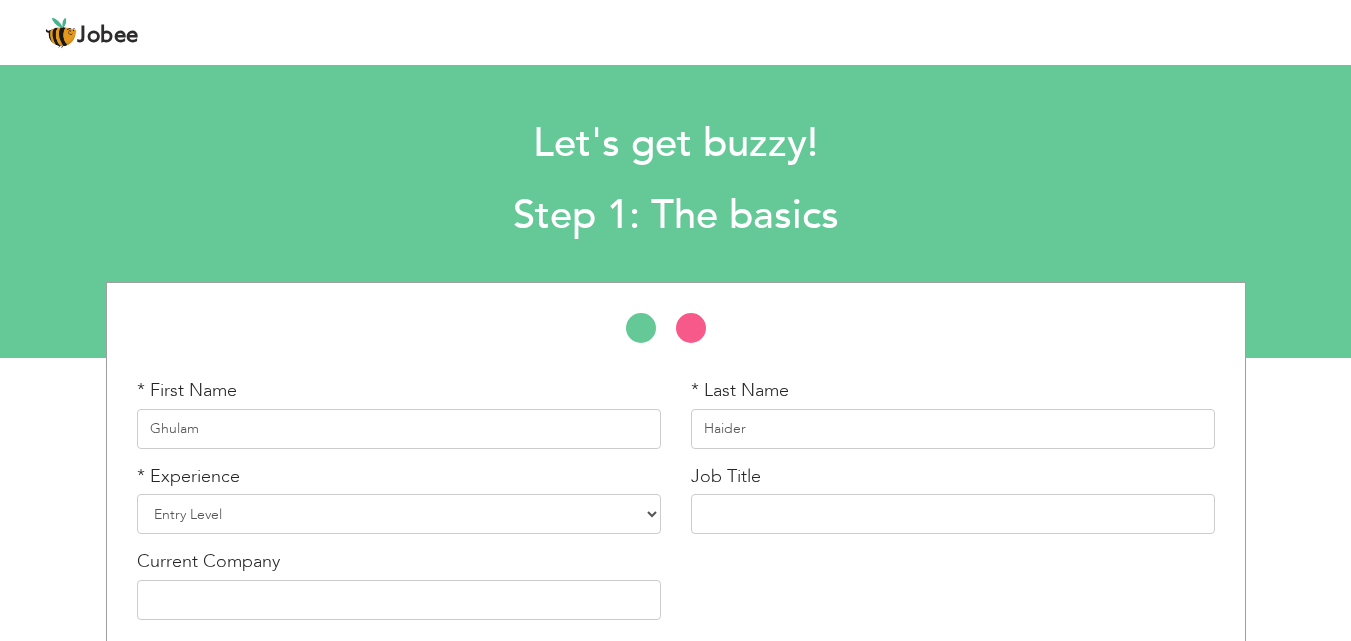 click on "* First Name
Ghulam
* Last Name
Haider
* Experience Entry Level" at bounding box center [675, 504] 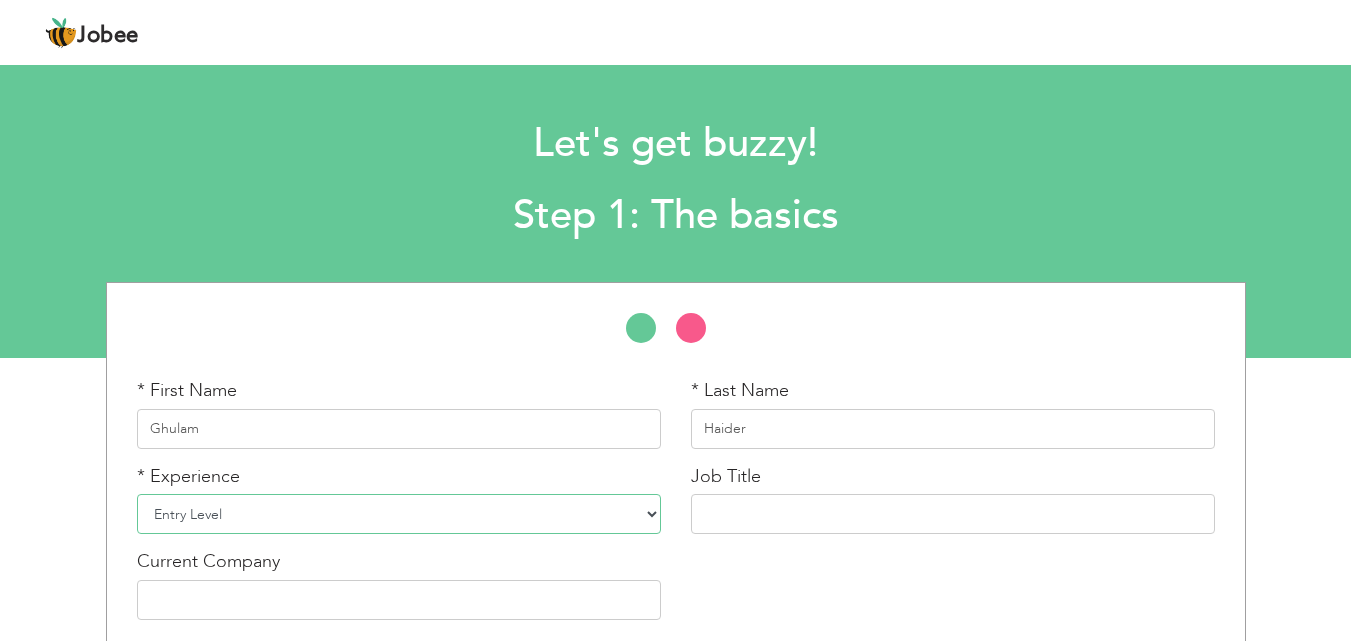 click on "Entry Level
Less than 1 Year
1 Year
2 Years
3 Years
4 Years
5 Years
6 Years
7 Years
8 Years
9 Years
10 Years
11 Years
12 Years
13 Years
14 Years
15 Years
16 Years
17 Years
18 Years
19 Years
20 Years
21 Years
22 Years
23 Years
24 Years
25 Years
26 Years
27 Years
28 Years
29 Years
30 Years
31 Years
32 Years
33 Years
34 Years
35 Years
More than 35 Years" at bounding box center (399, 514) 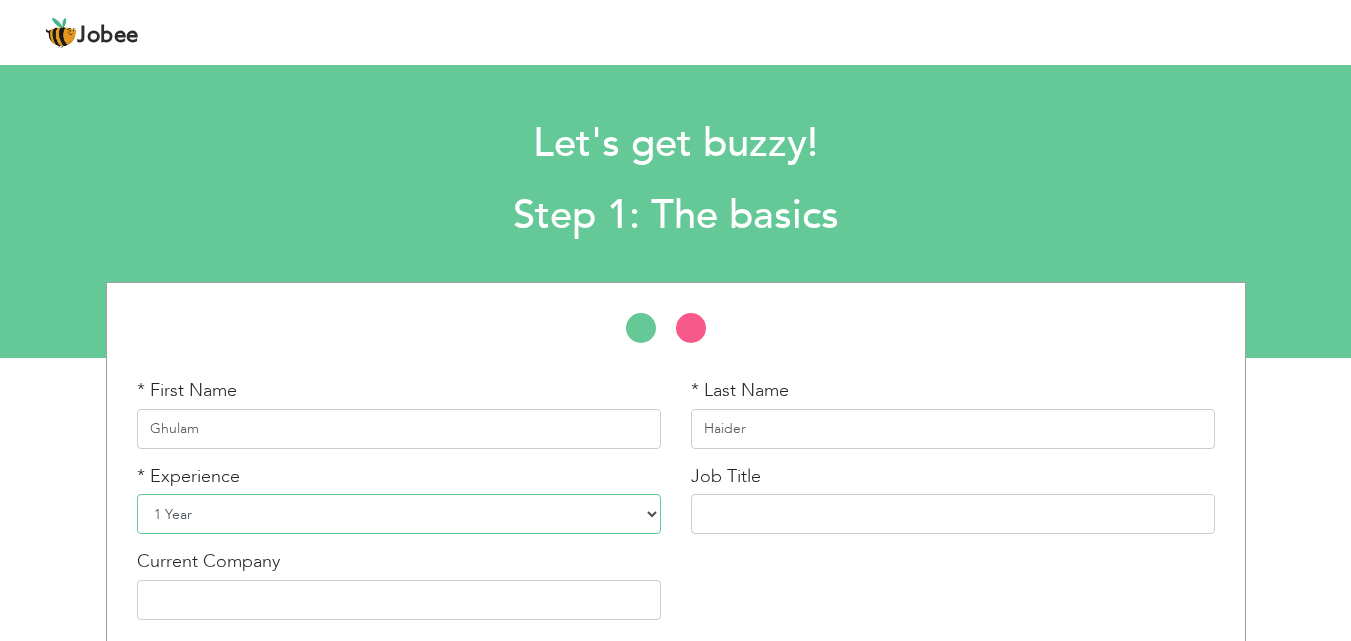click on "Entry Level
Less than 1 Year
1 Year
2 Years
3 Years
4 Years
5 Years
6 Years
7 Years
8 Years
9 Years
10 Years
11 Years
12 Years
13 Years
14 Years
15 Years
16 Years
17 Years
18 Years
19 Years
20 Years
21 Years
22 Years
23 Years
24 Years
25 Years
26 Years
27 Years
28 Years
29 Years
30 Years
31 Years
32 Years
33 Years
34 Years
35 Years
More than 35 Years" at bounding box center [399, 514] 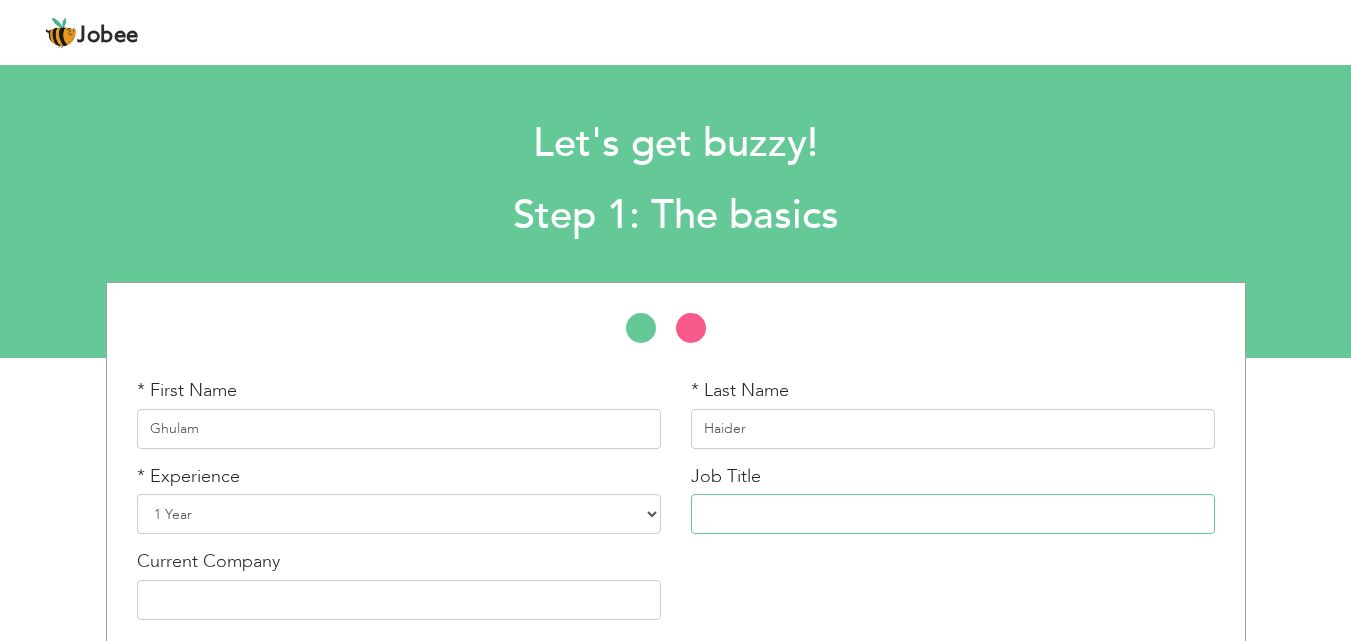 click at bounding box center [953, 514] 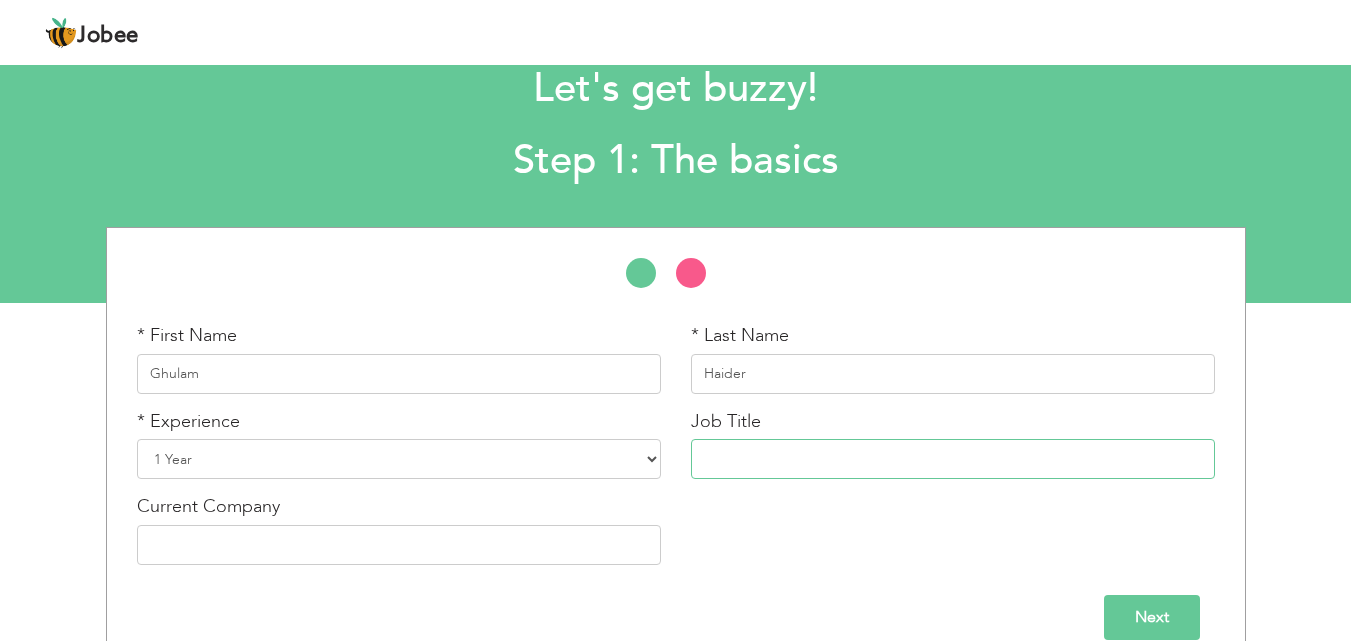 scroll, scrollTop: 85, scrollLeft: 0, axis: vertical 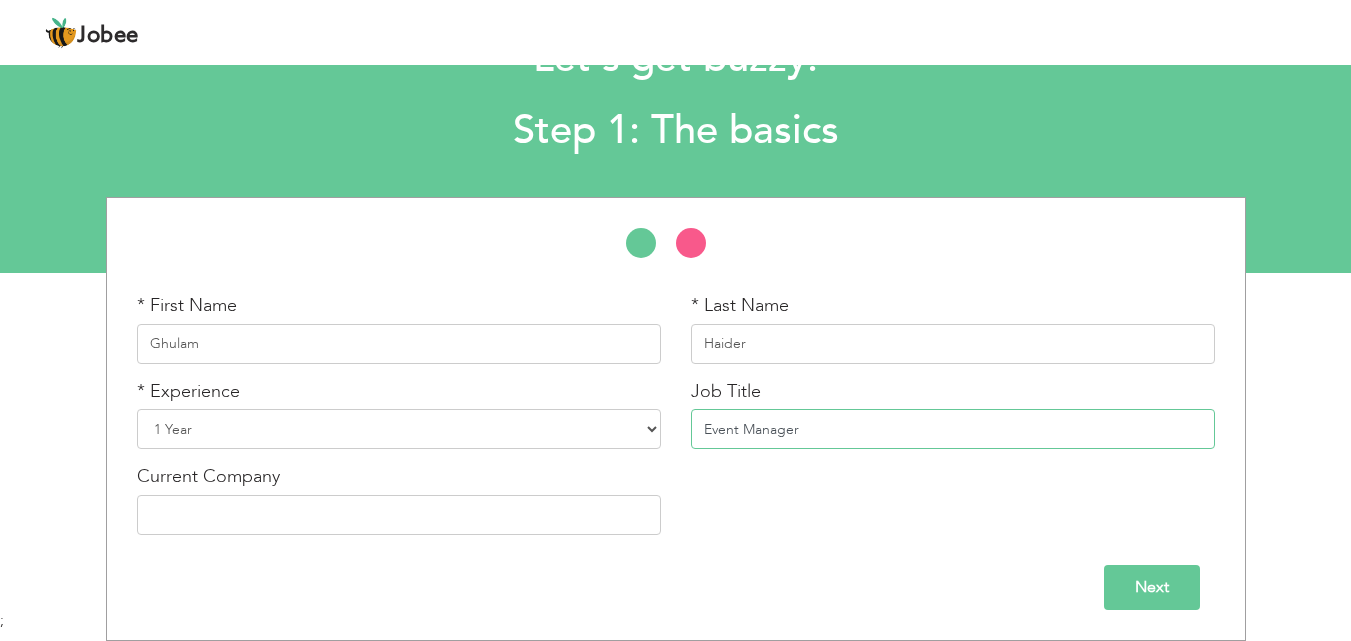 type on "Event Manager" 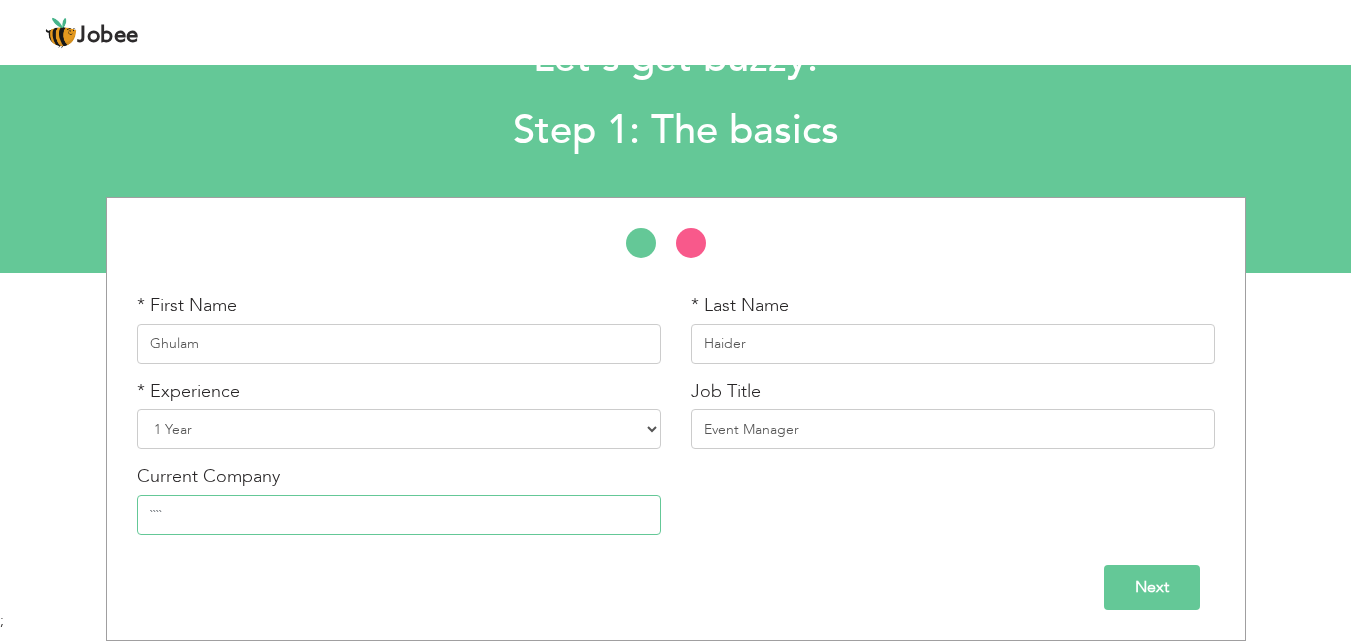click on "````" at bounding box center [399, 515] 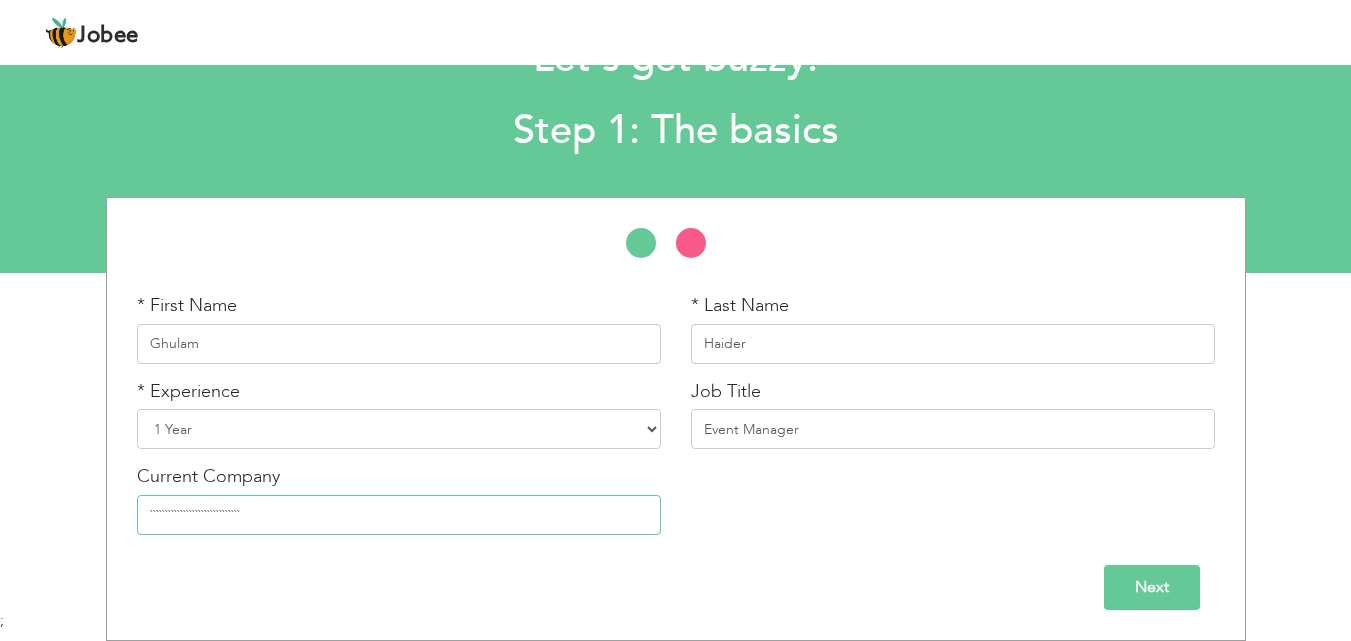 click on "``````````````````````````````" at bounding box center (399, 515) 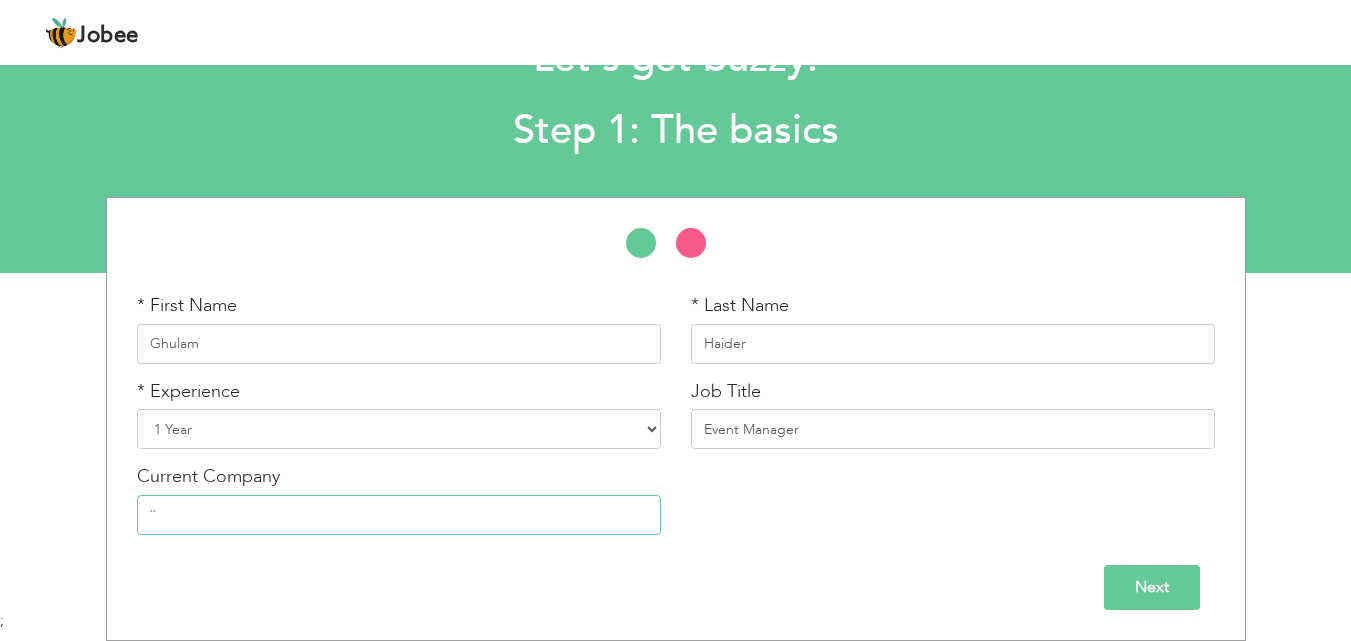 type on "`" 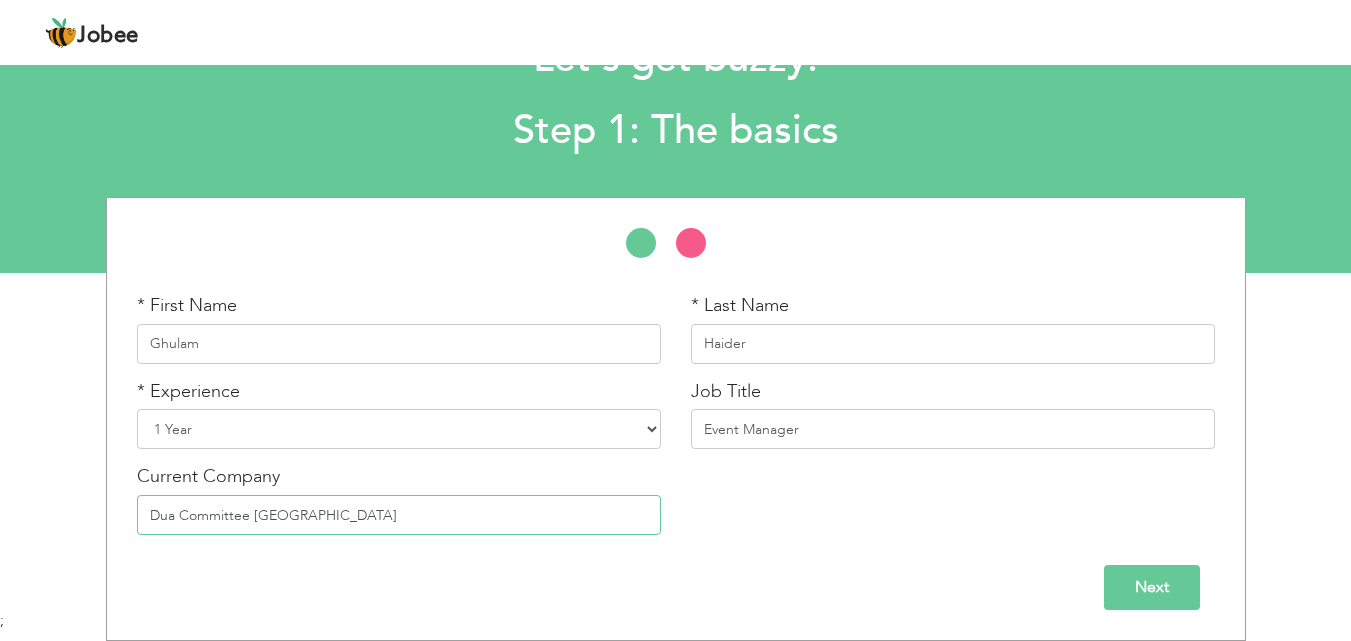 type on "Dua Committee Lahore" 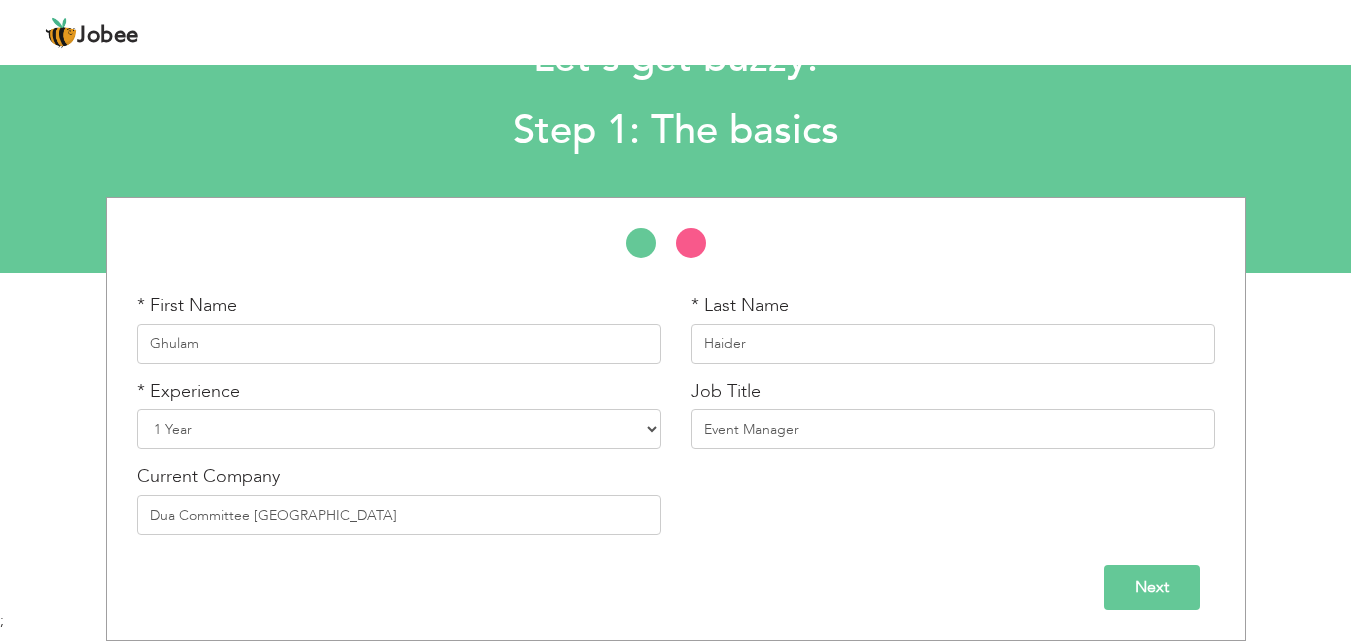 click on "Next" at bounding box center [1152, 587] 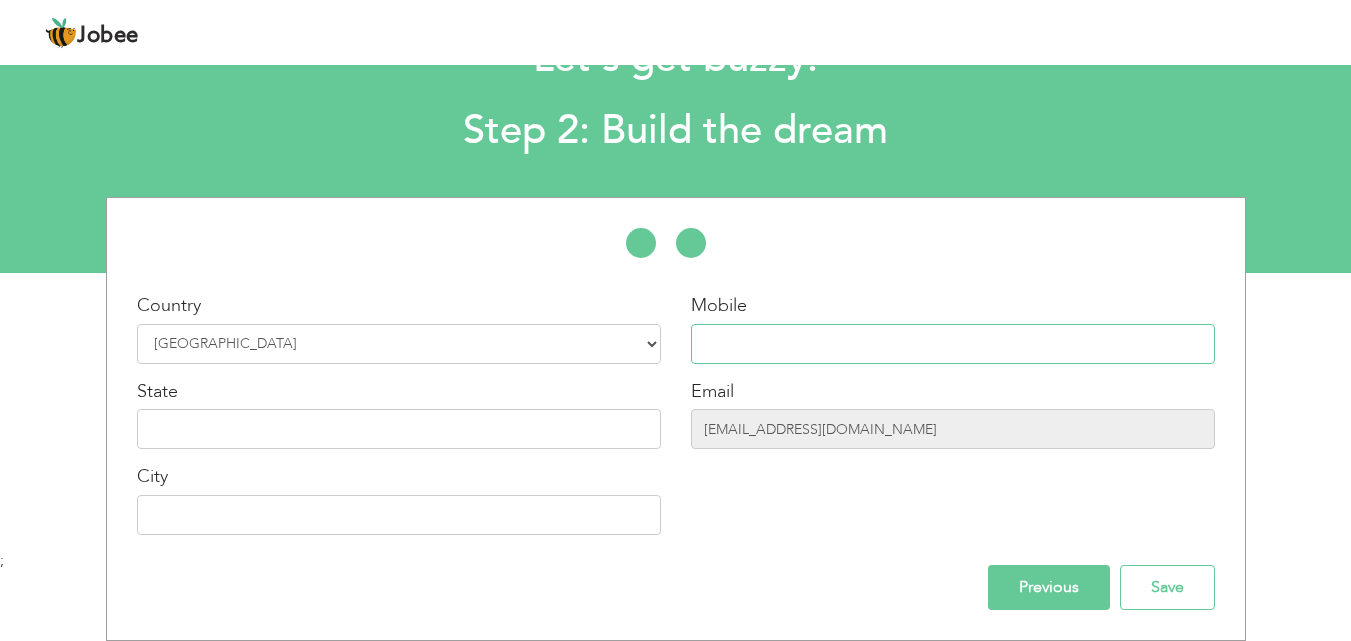 click at bounding box center [953, 344] 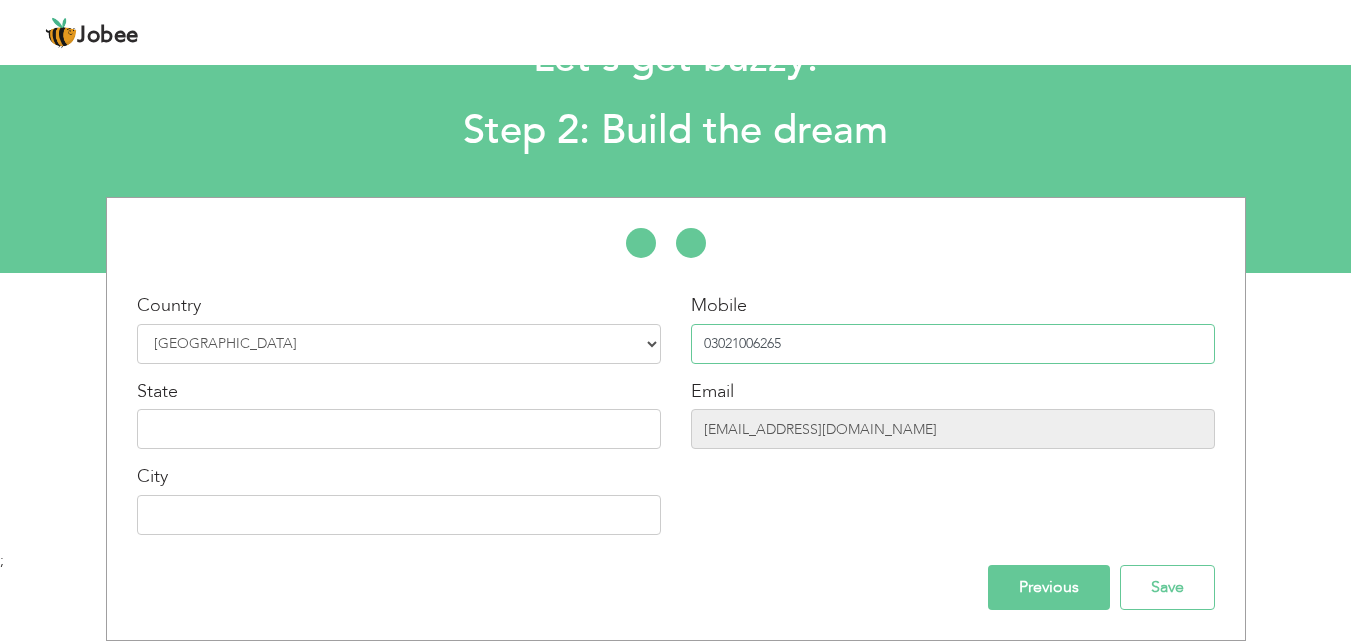 type on "03021006265" 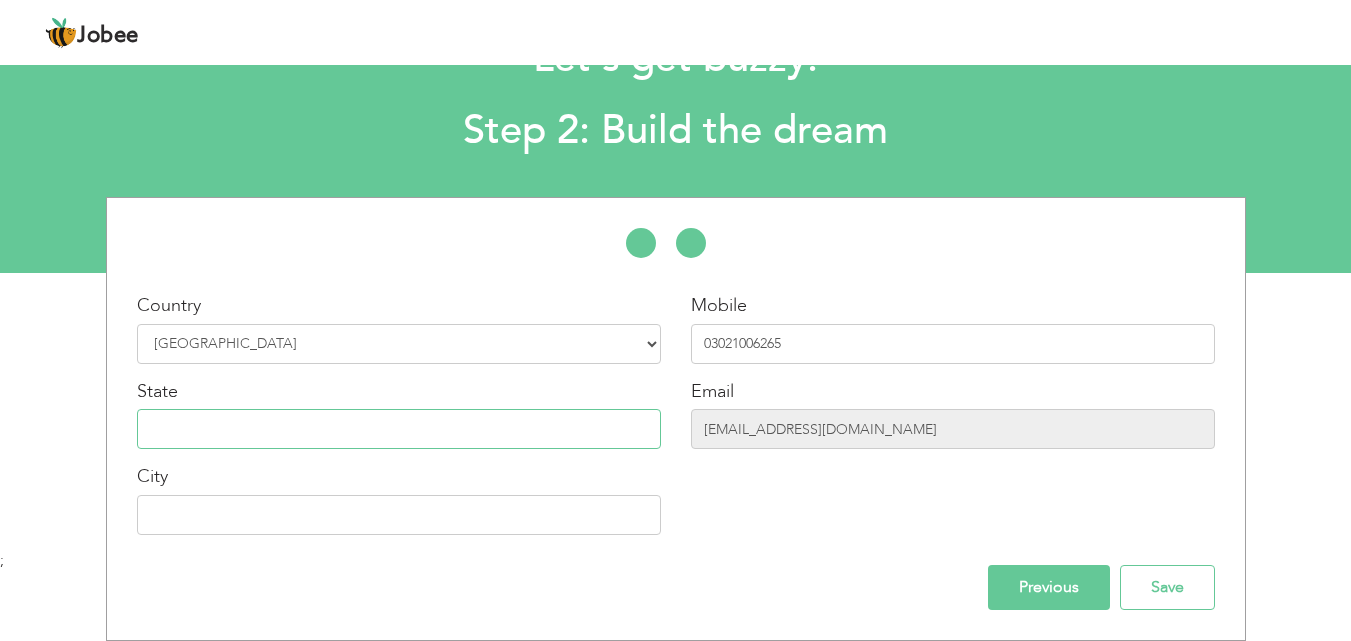 click at bounding box center (399, 429) 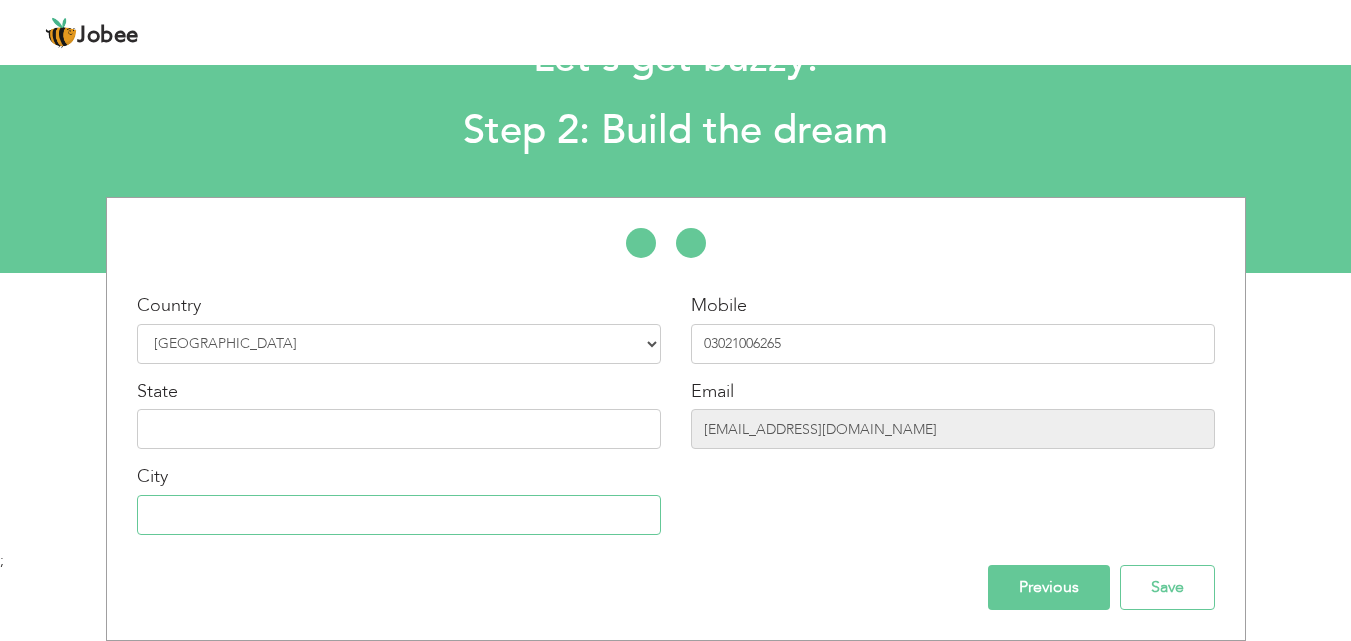 click at bounding box center [399, 515] 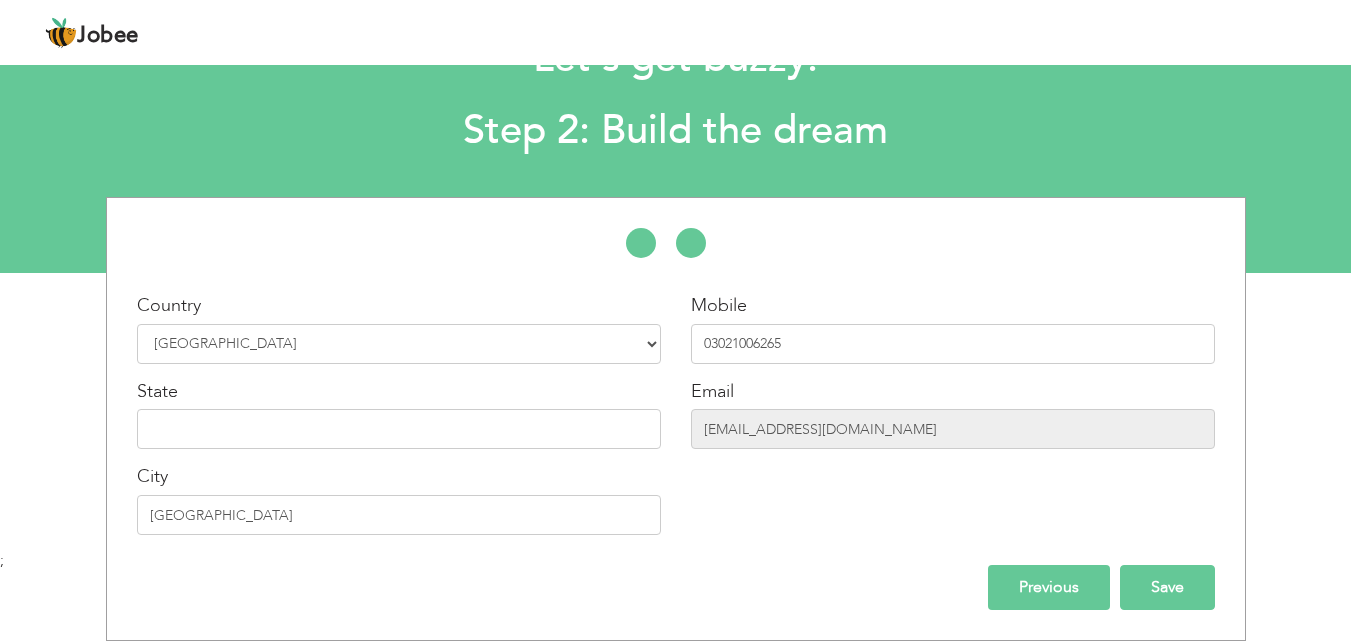 click on "Save" at bounding box center (1167, 587) 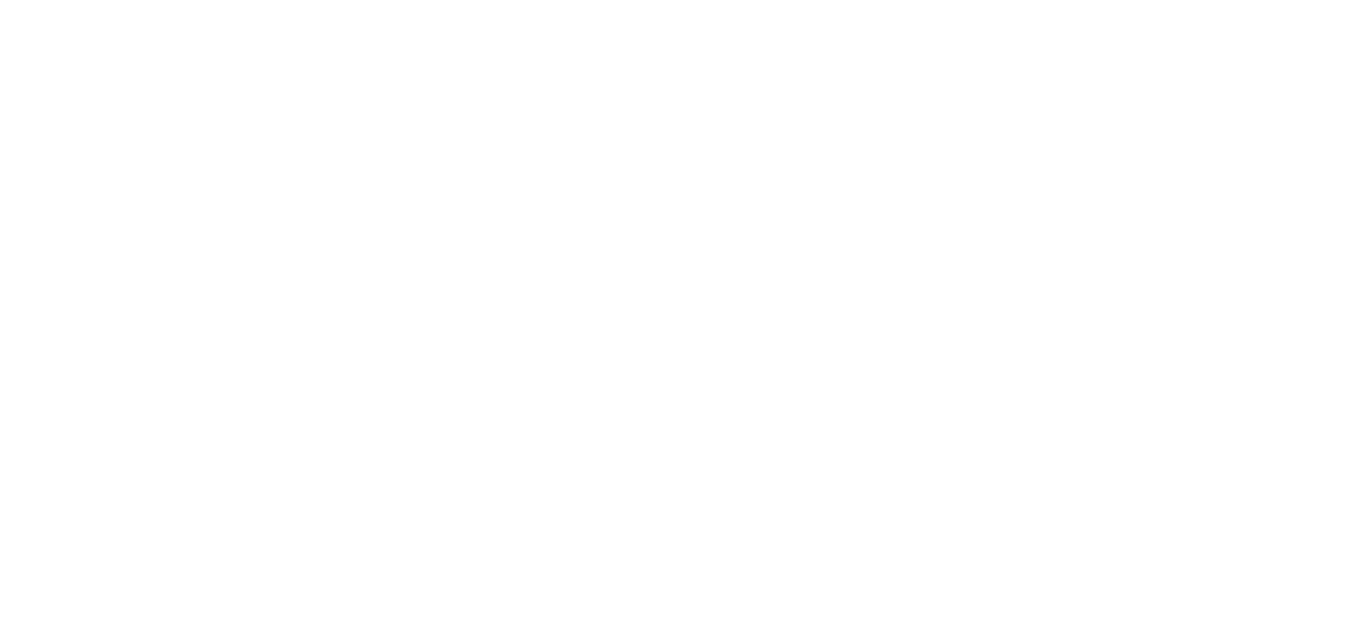 scroll, scrollTop: 0, scrollLeft: 0, axis: both 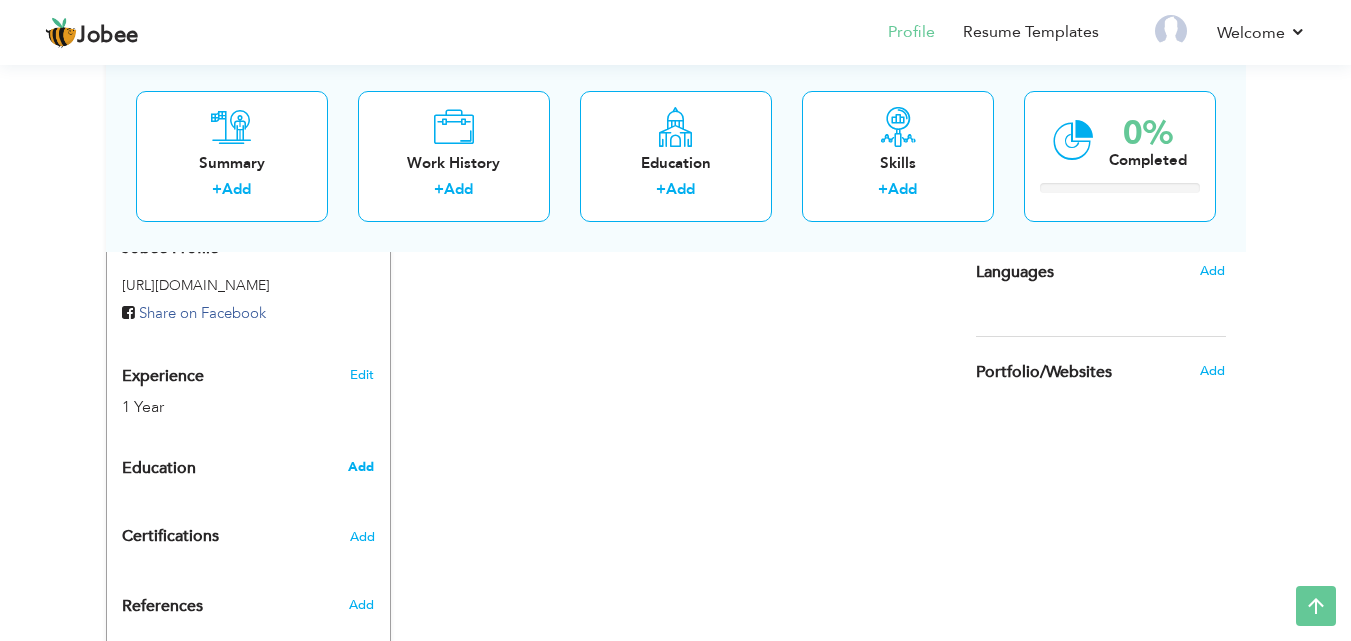 click on "Add" at bounding box center (361, 467) 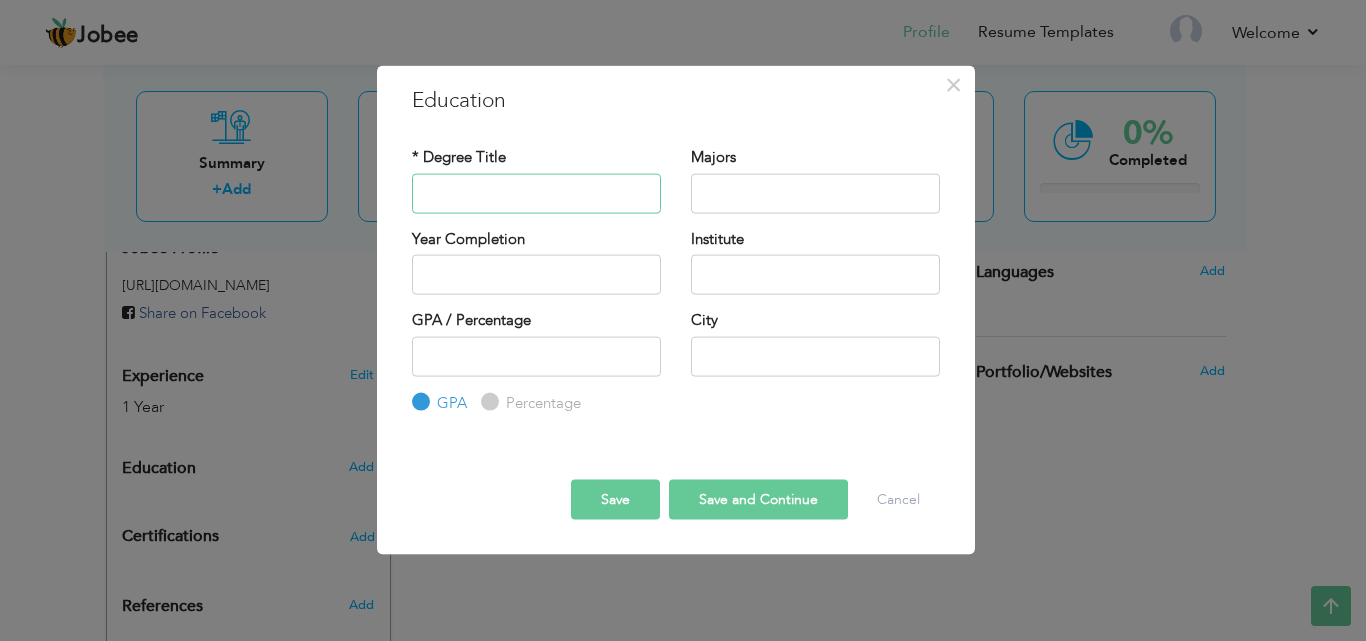 click at bounding box center [536, 193] 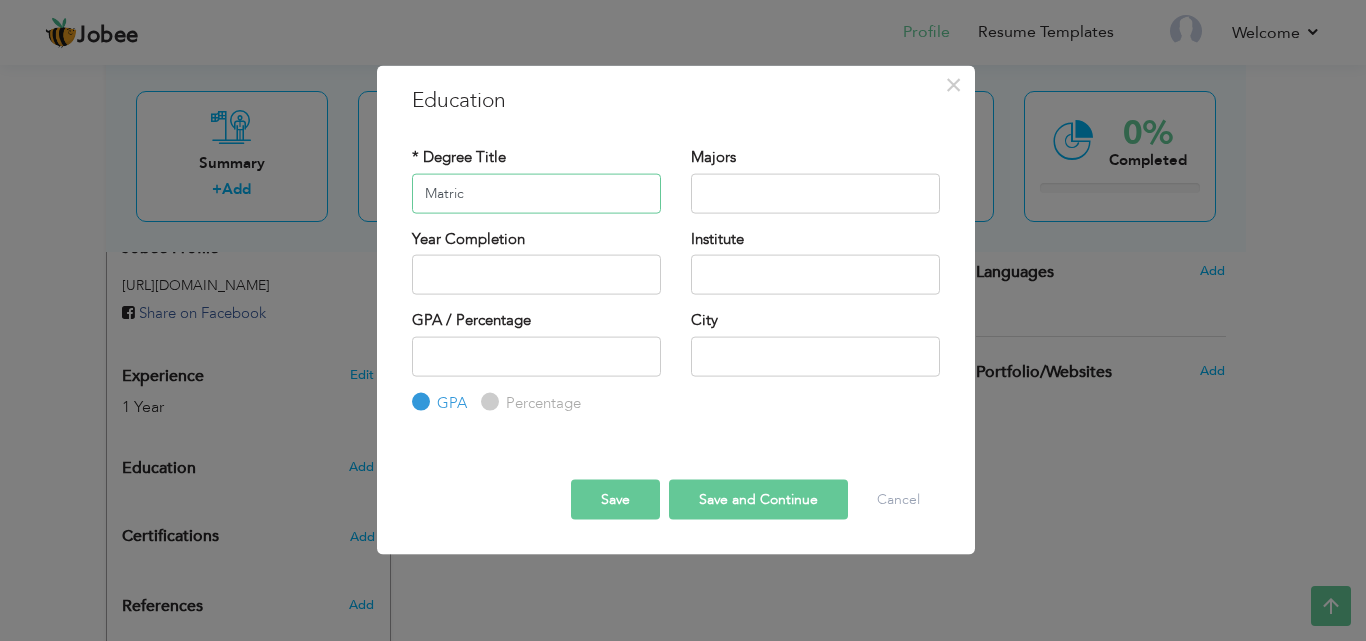 type on "Matric" 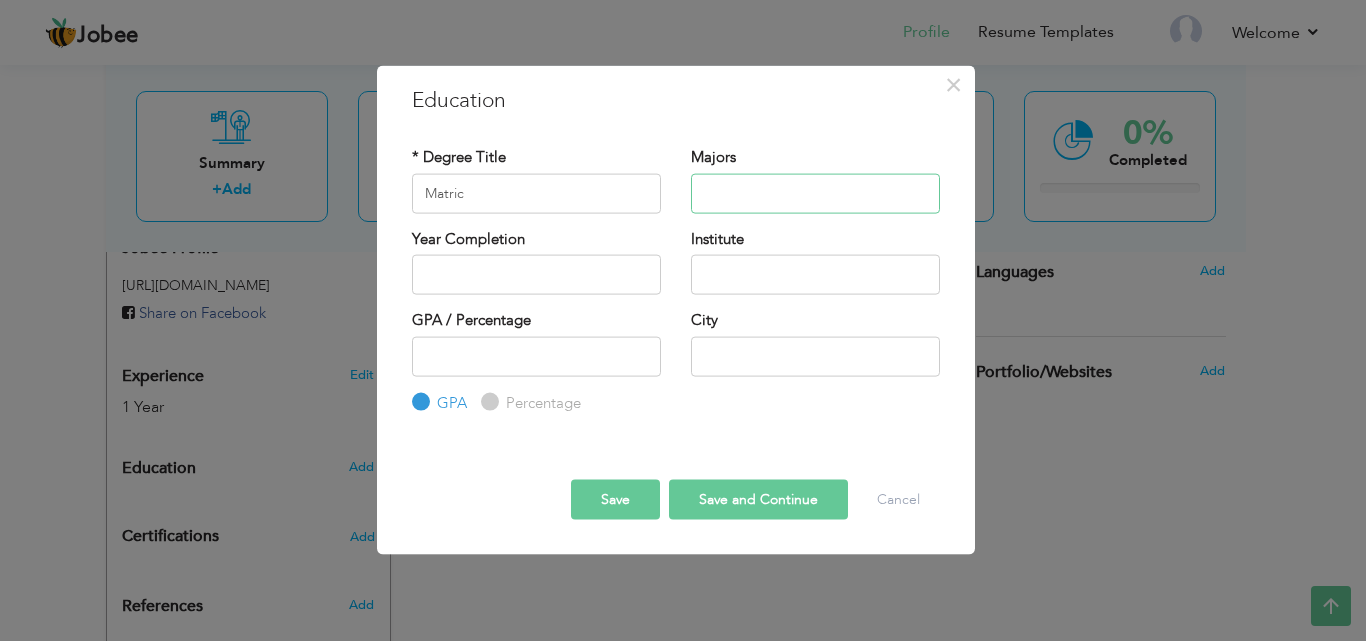 click at bounding box center (815, 193) 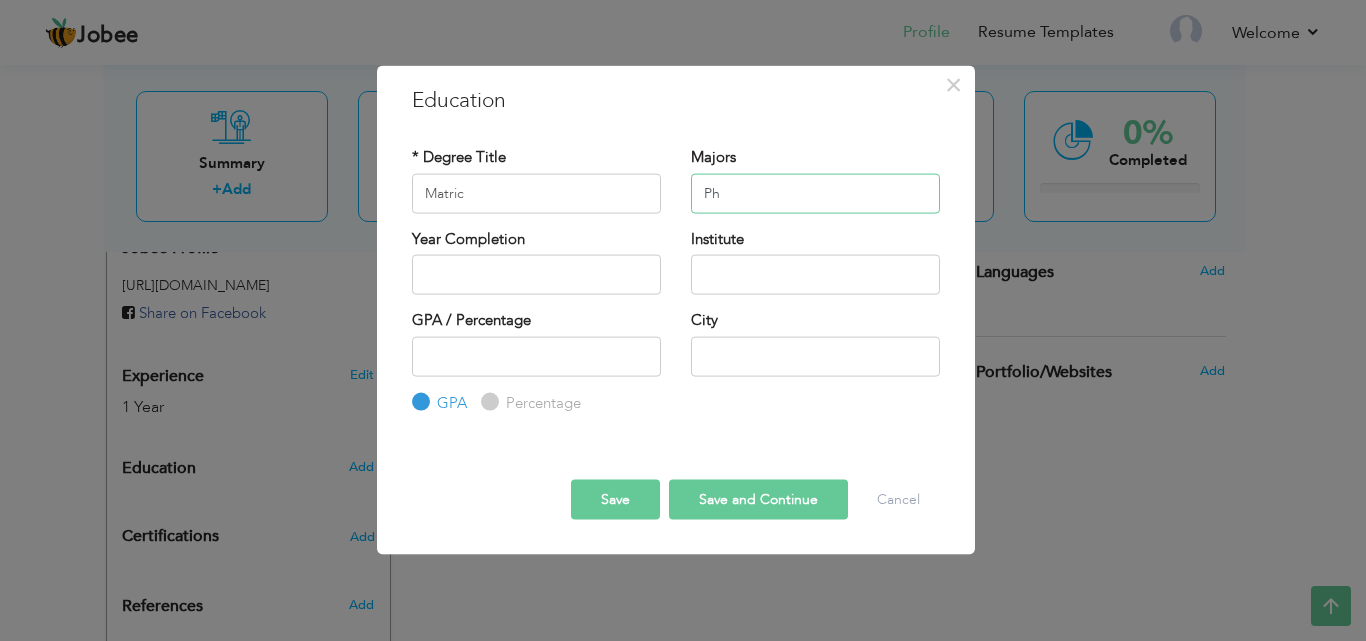 type on "P" 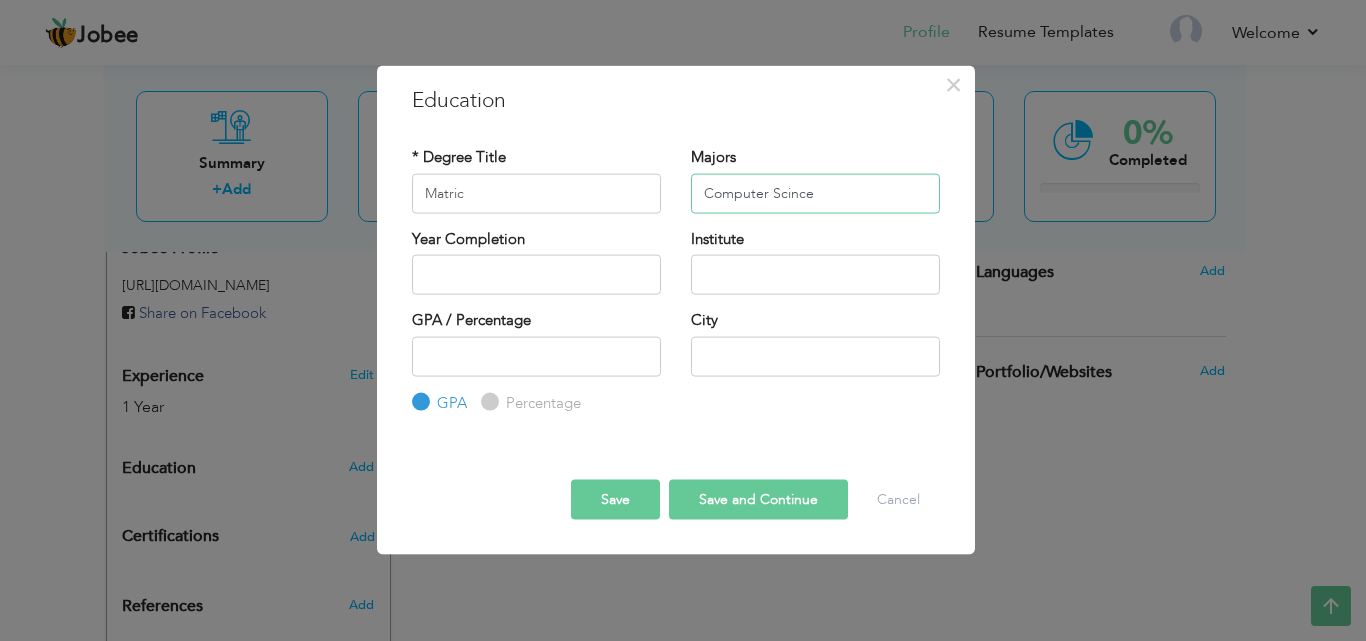 type on "Computer Scince" 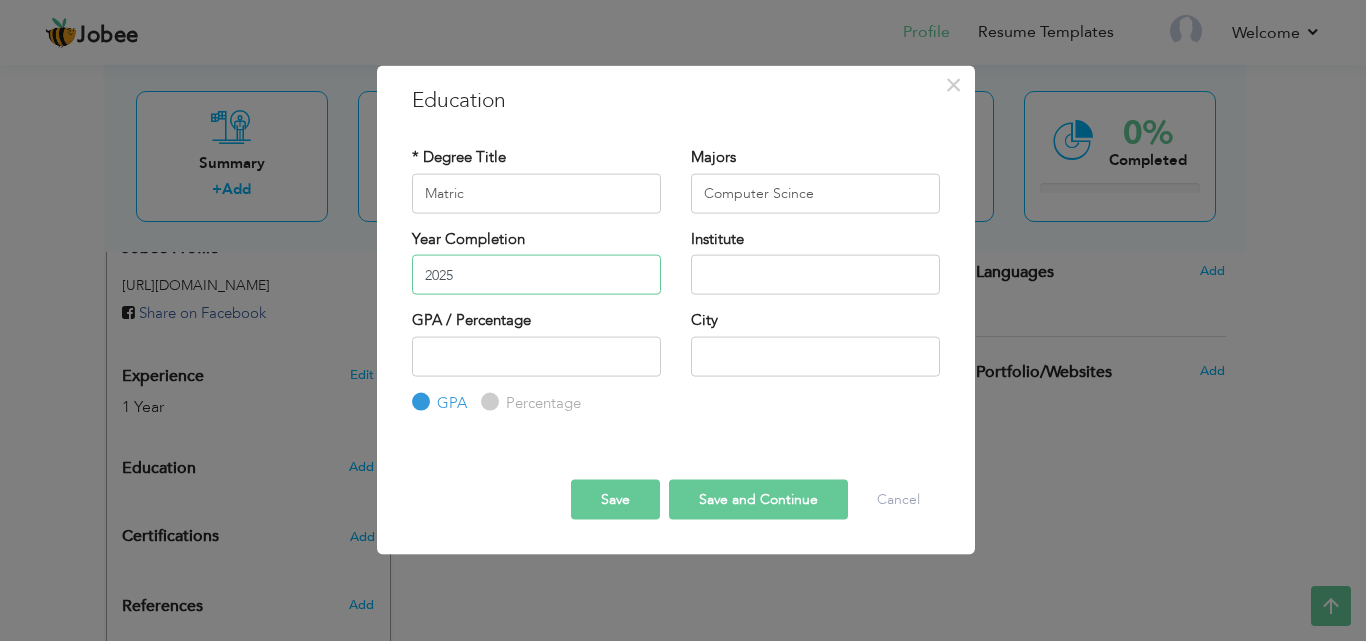 click on "2025" at bounding box center (536, 275) 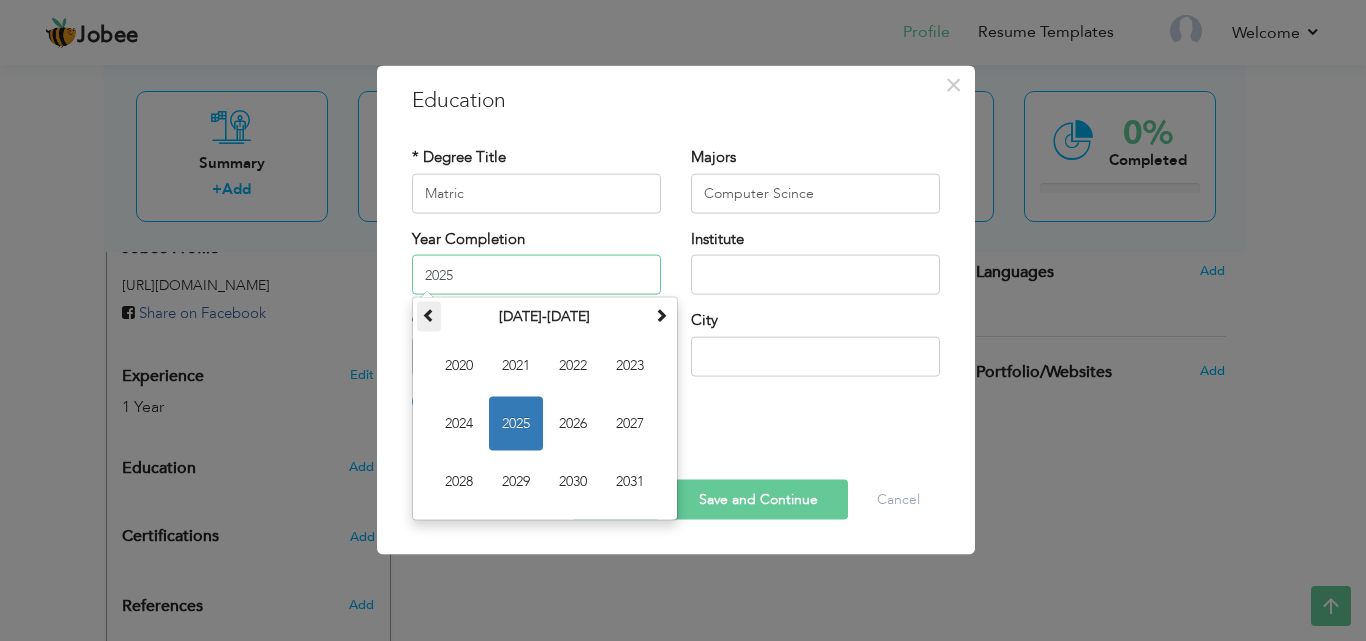 click at bounding box center (429, 315) 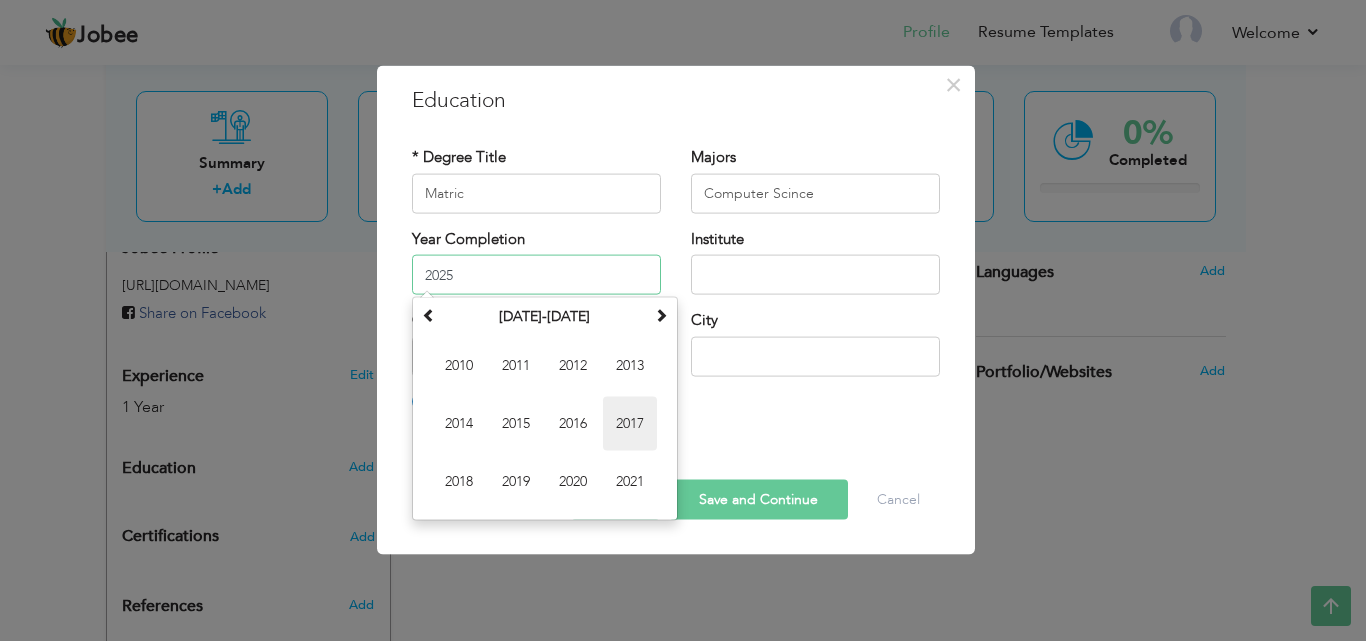 click on "2017" at bounding box center [630, 424] 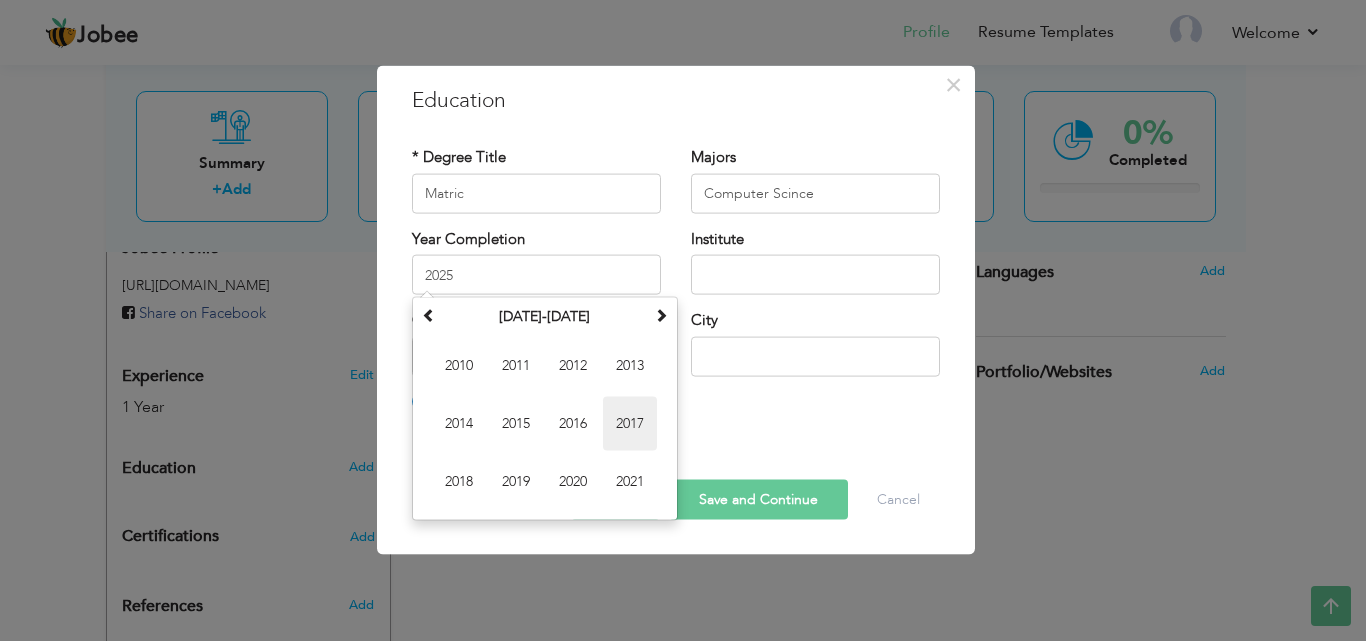 type on "2017" 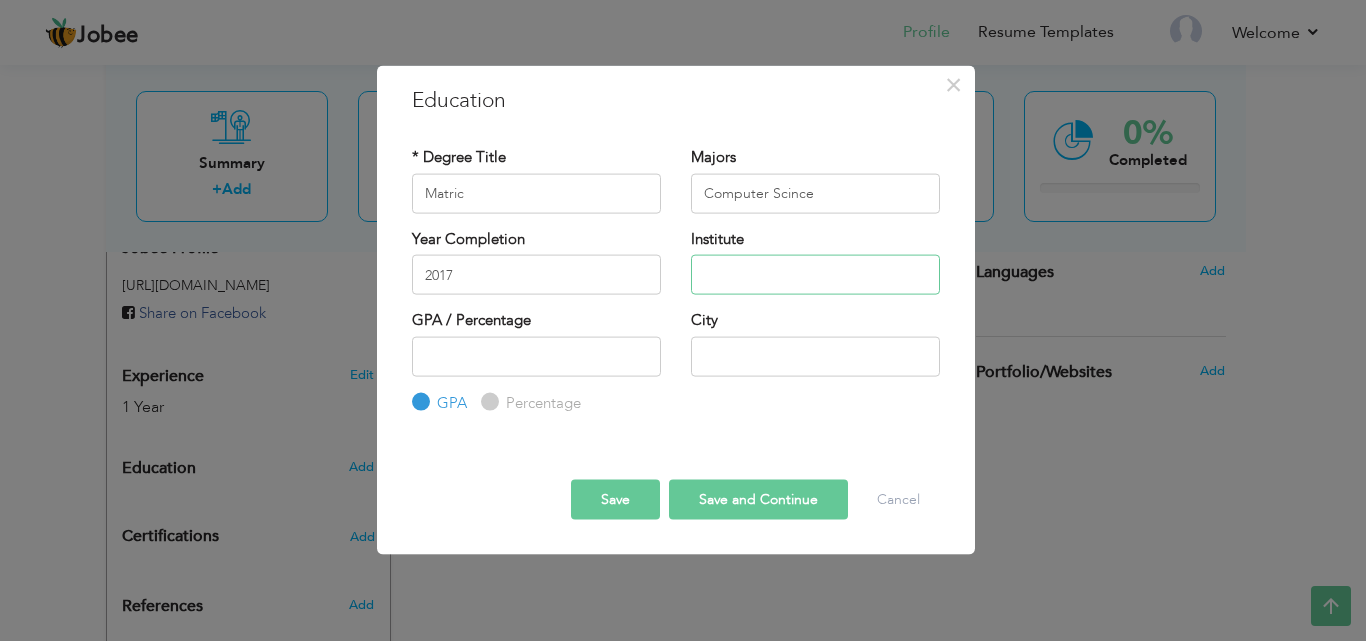 click at bounding box center [815, 275] 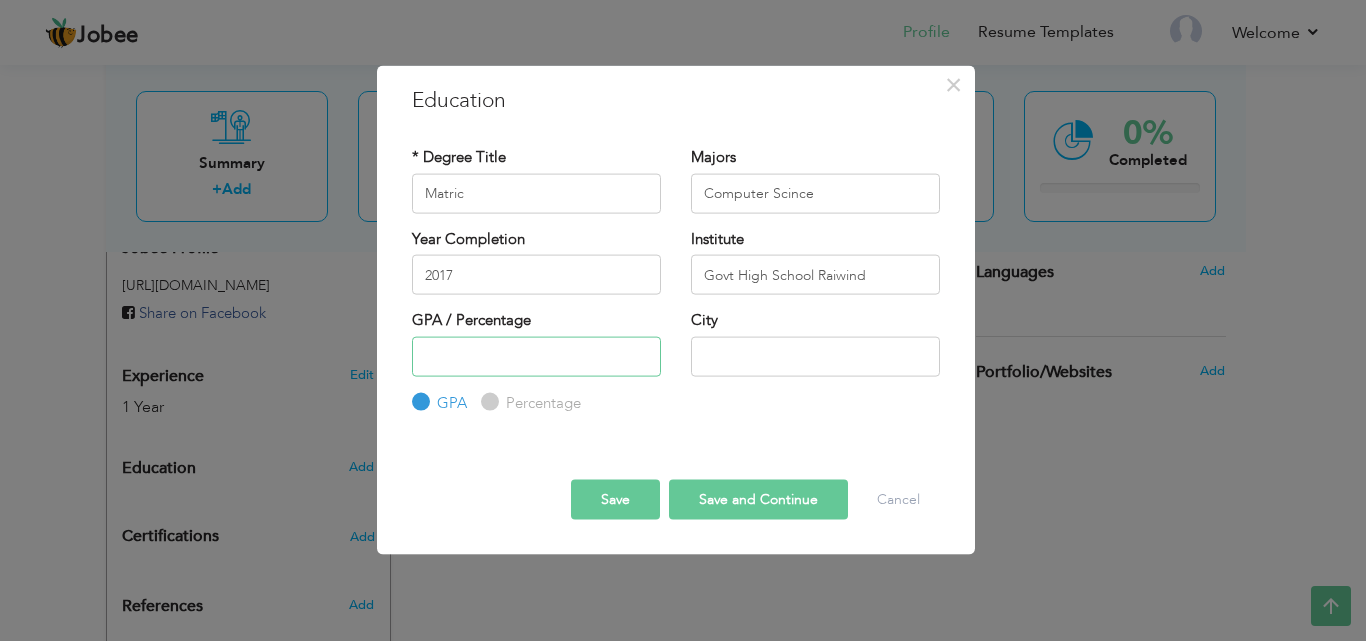 click at bounding box center (536, 356) 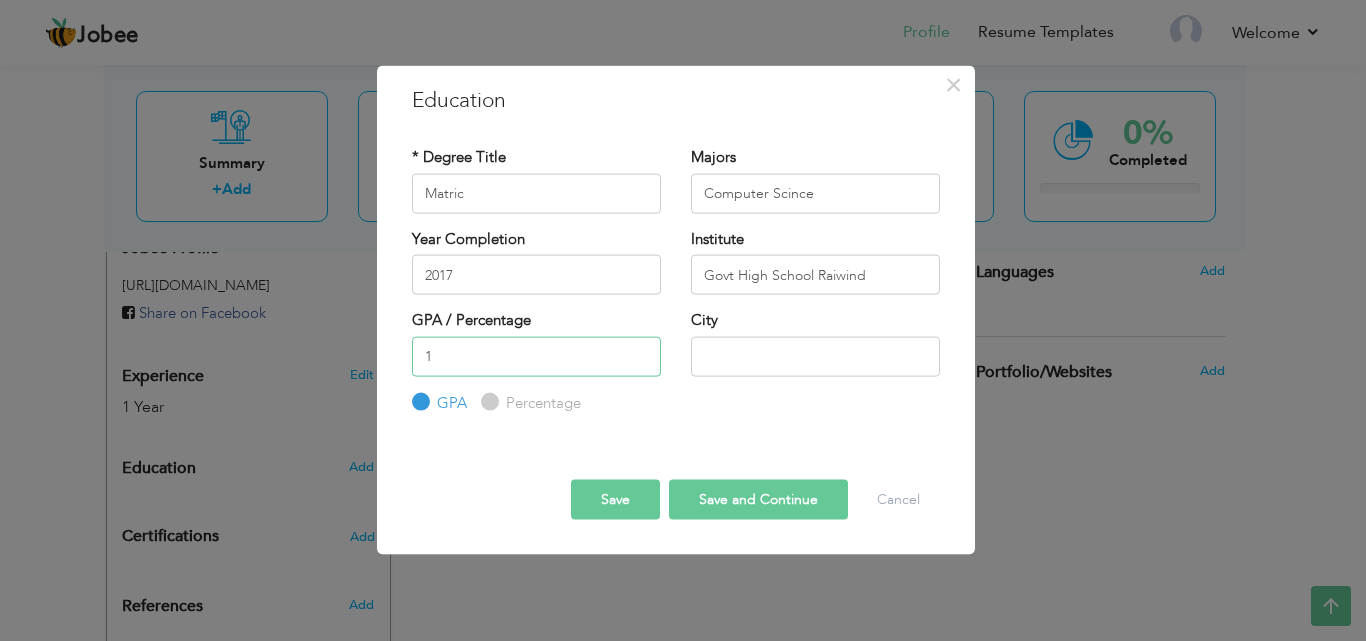 click on "1" at bounding box center [536, 356] 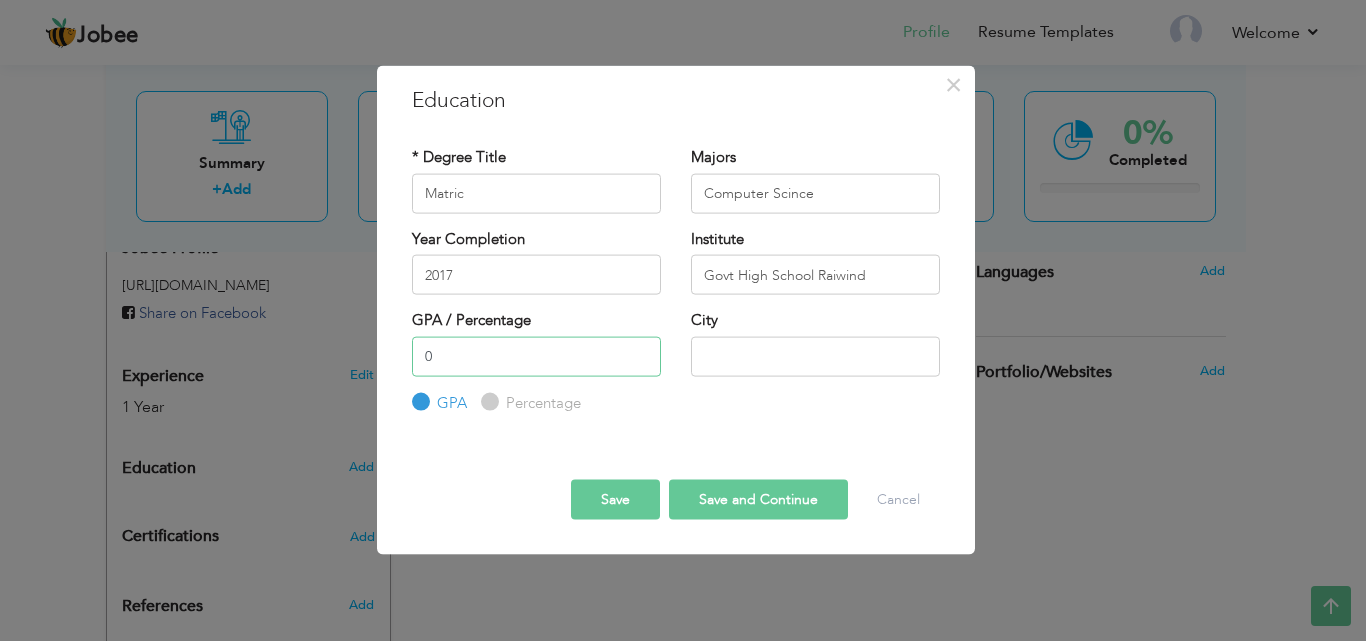 click on "0" at bounding box center (536, 356) 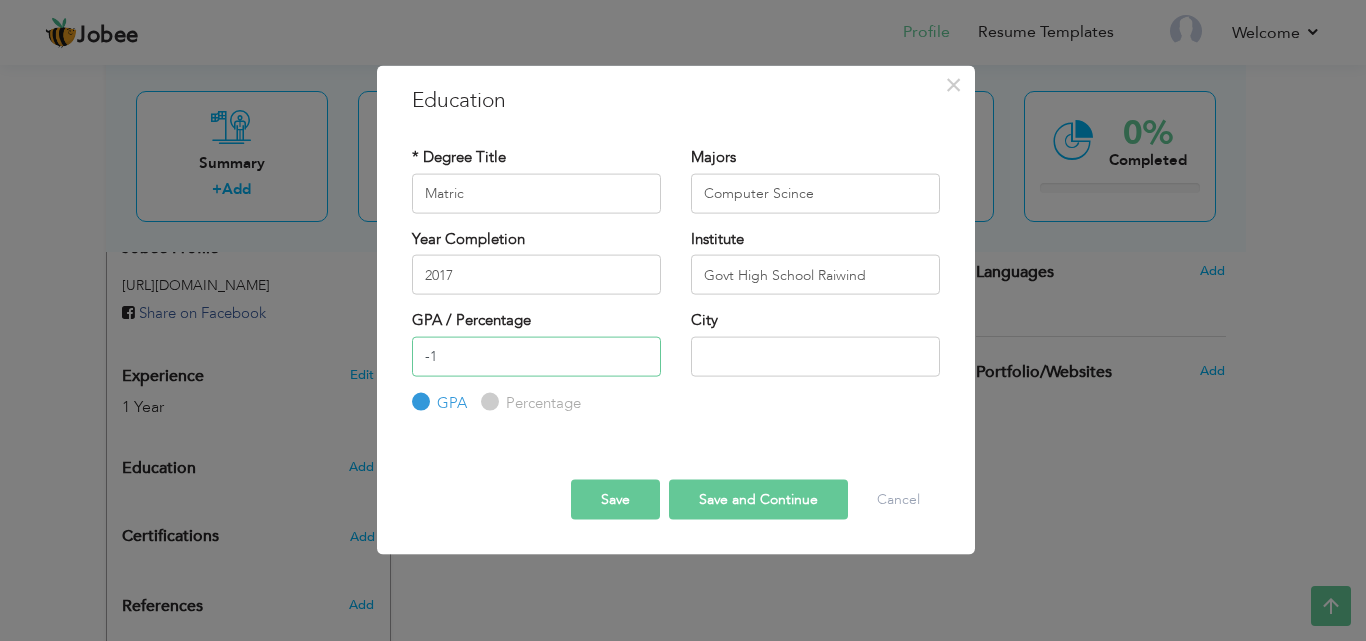click on "-1" at bounding box center [536, 356] 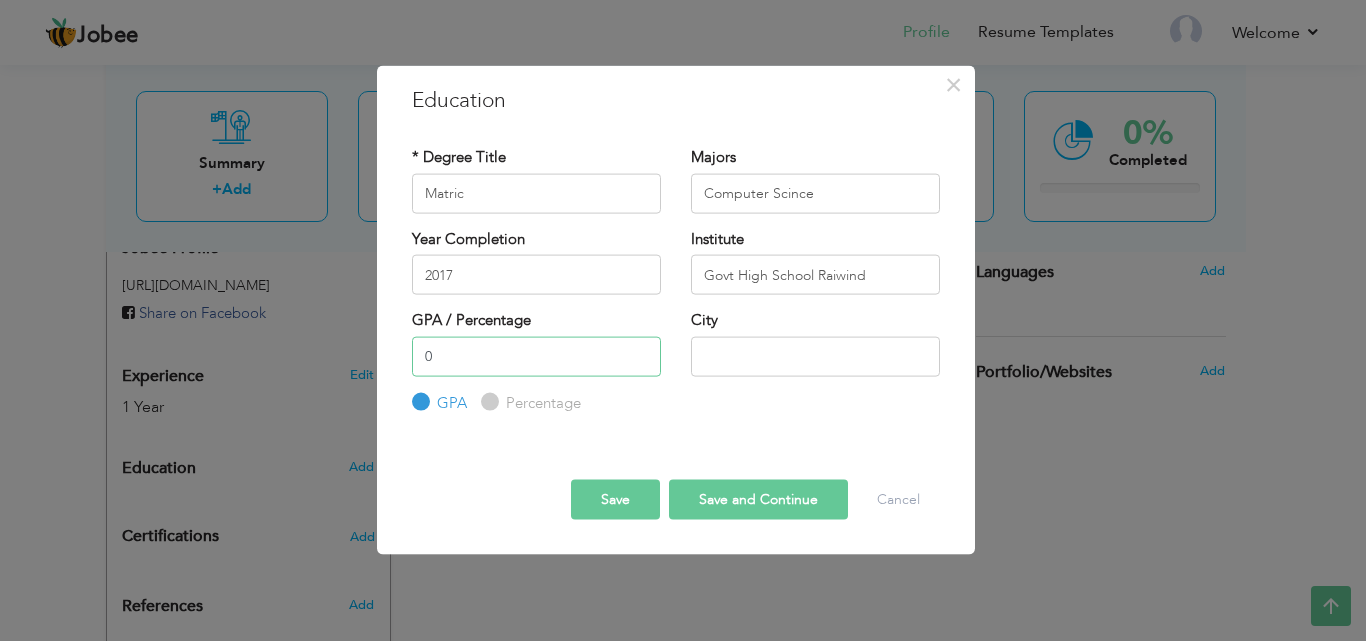 type on "0" 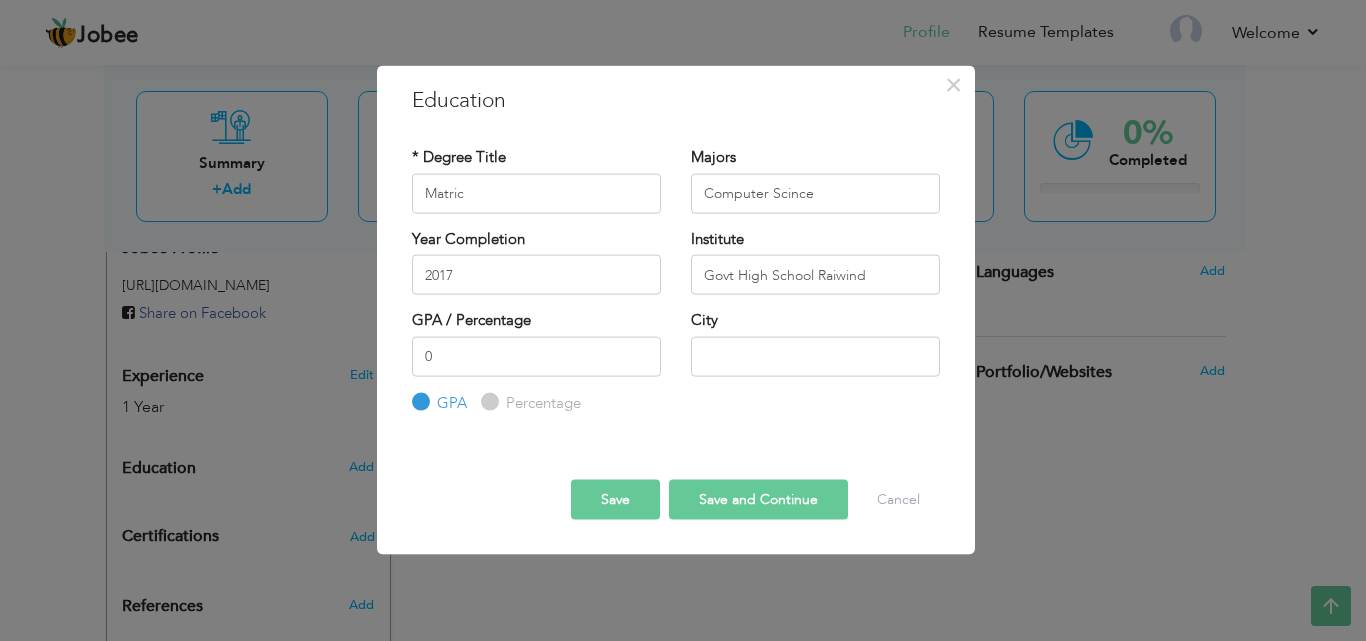 drag, startPoint x: 490, startPoint y: 404, endPoint x: 490, endPoint y: 352, distance: 52 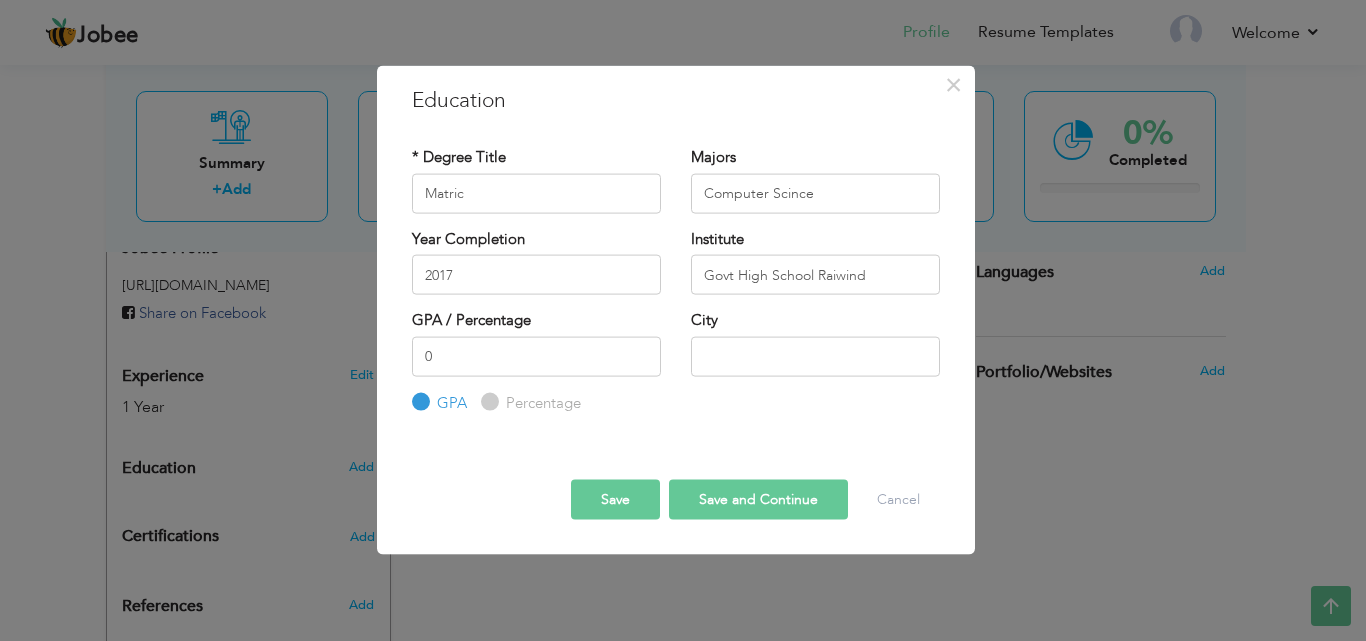 radio on "true" 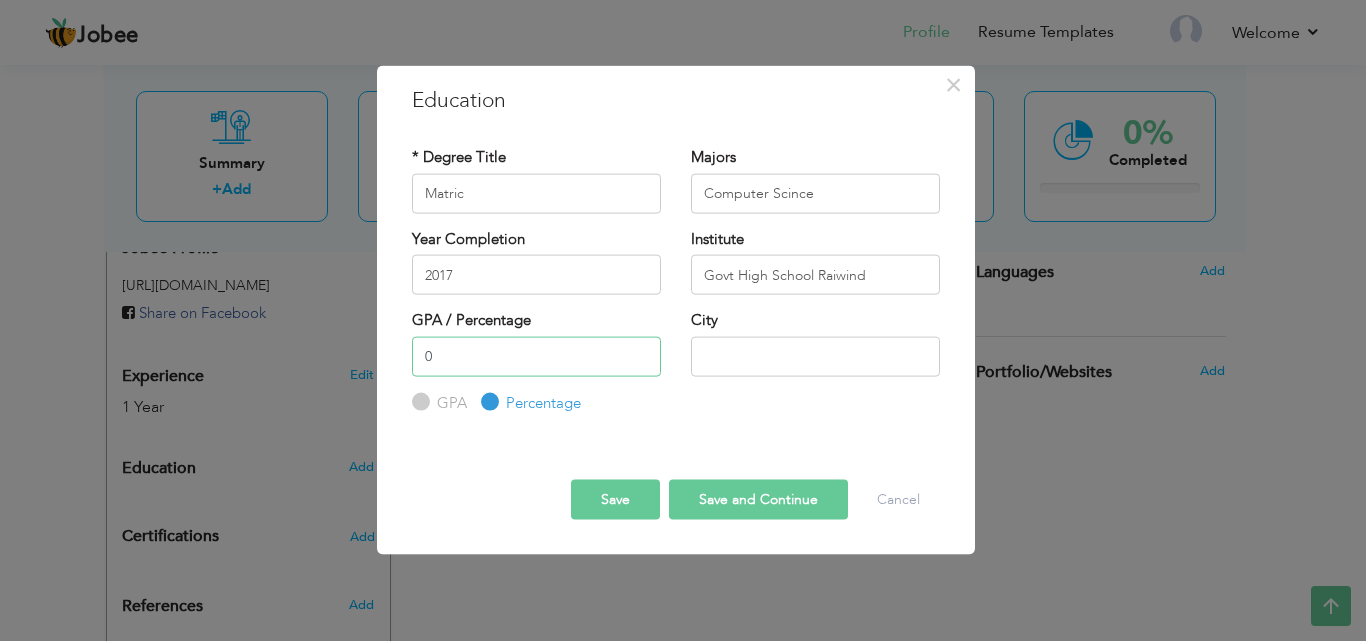 click on "0" at bounding box center [536, 356] 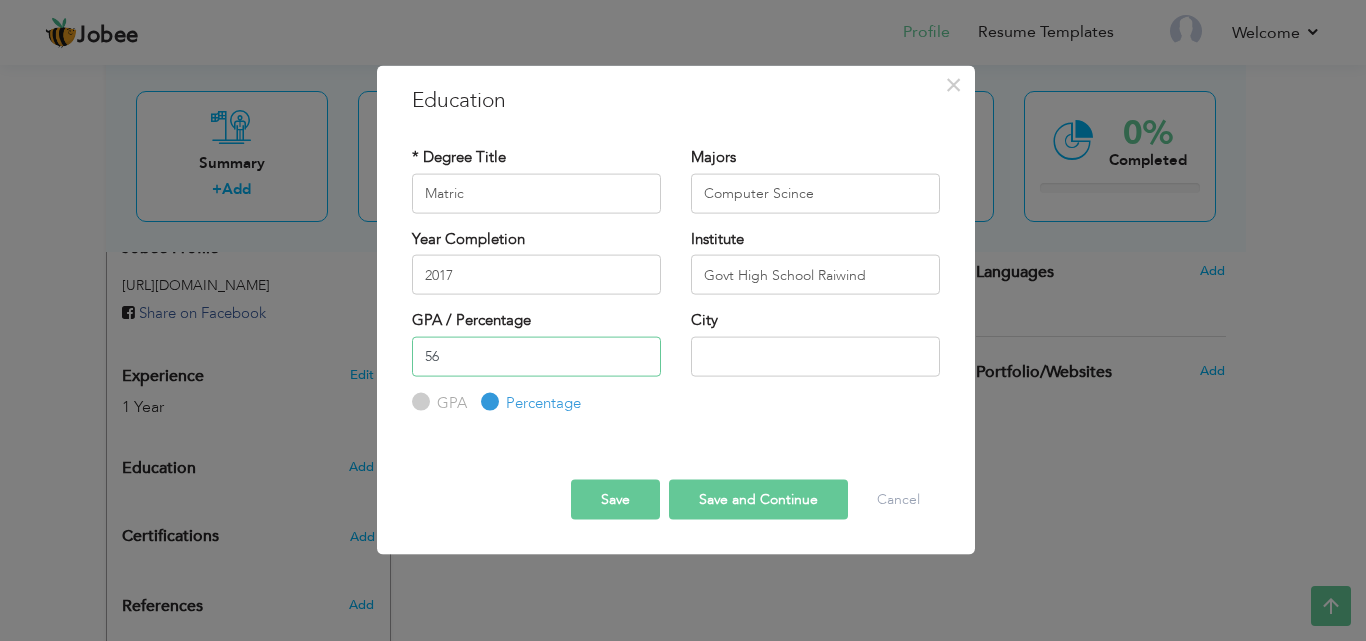 type on "56" 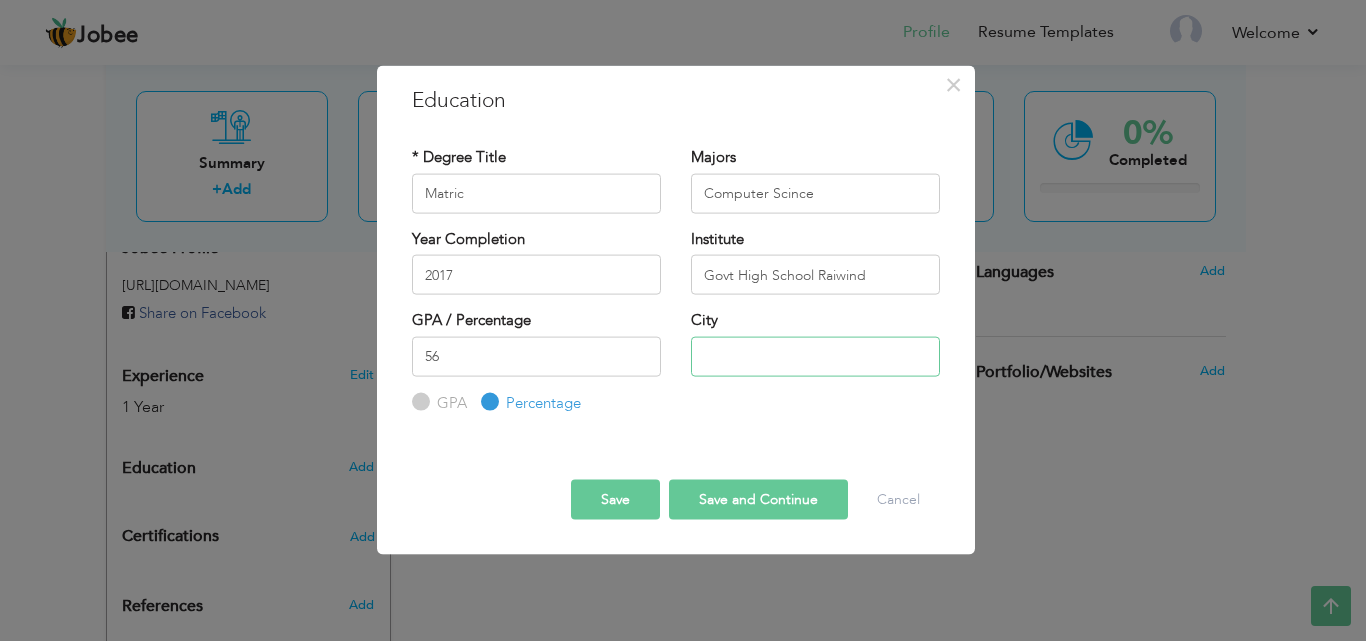 click at bounding box center (815, 356) 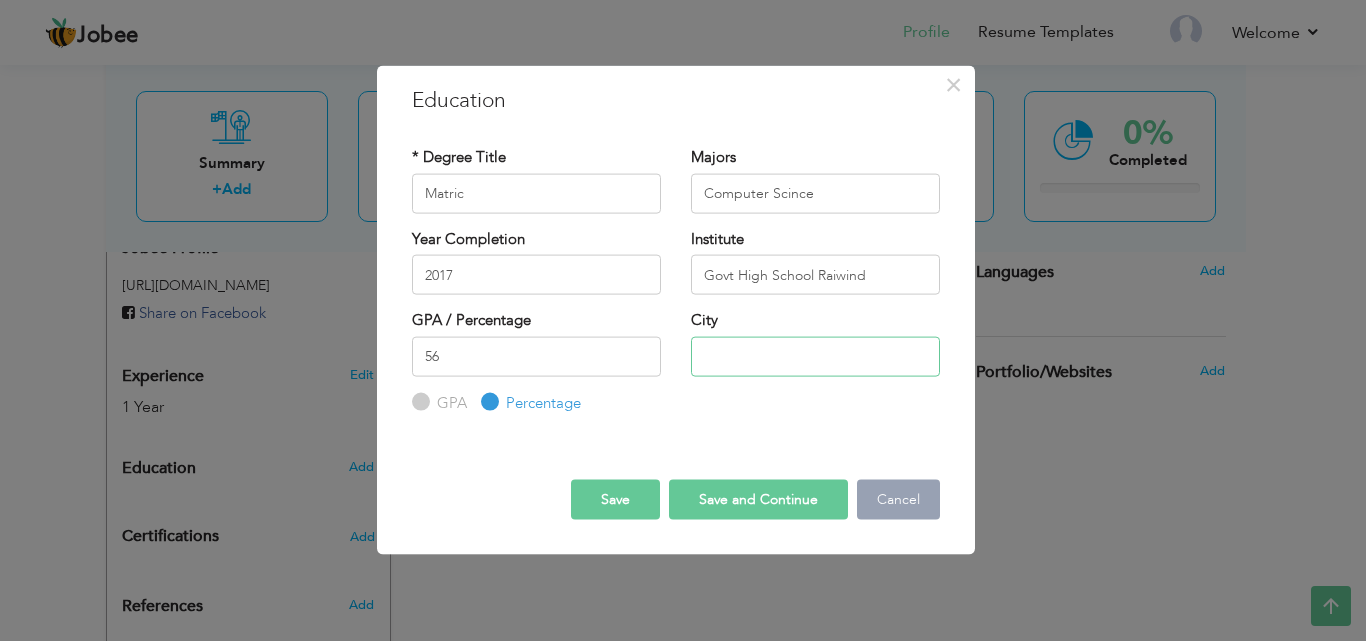 type on "[GEOGRAPHIC_DATA]" 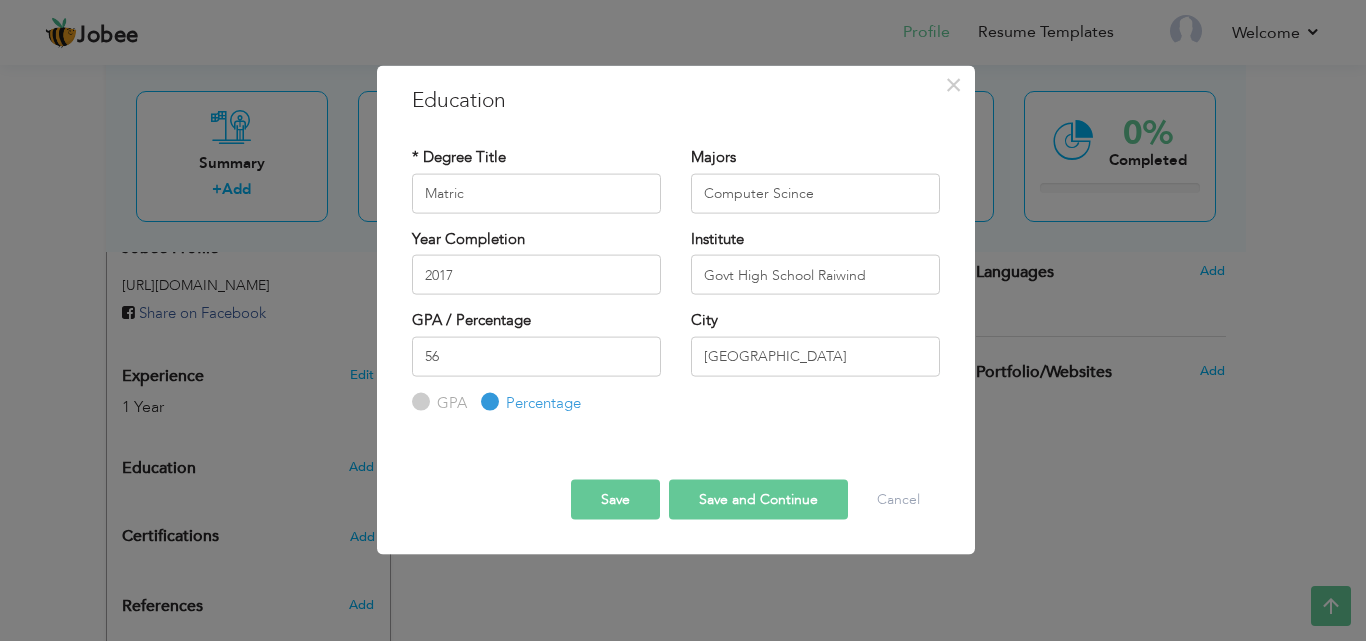 click on "Save and Continue" at bounding box center (758, 500) 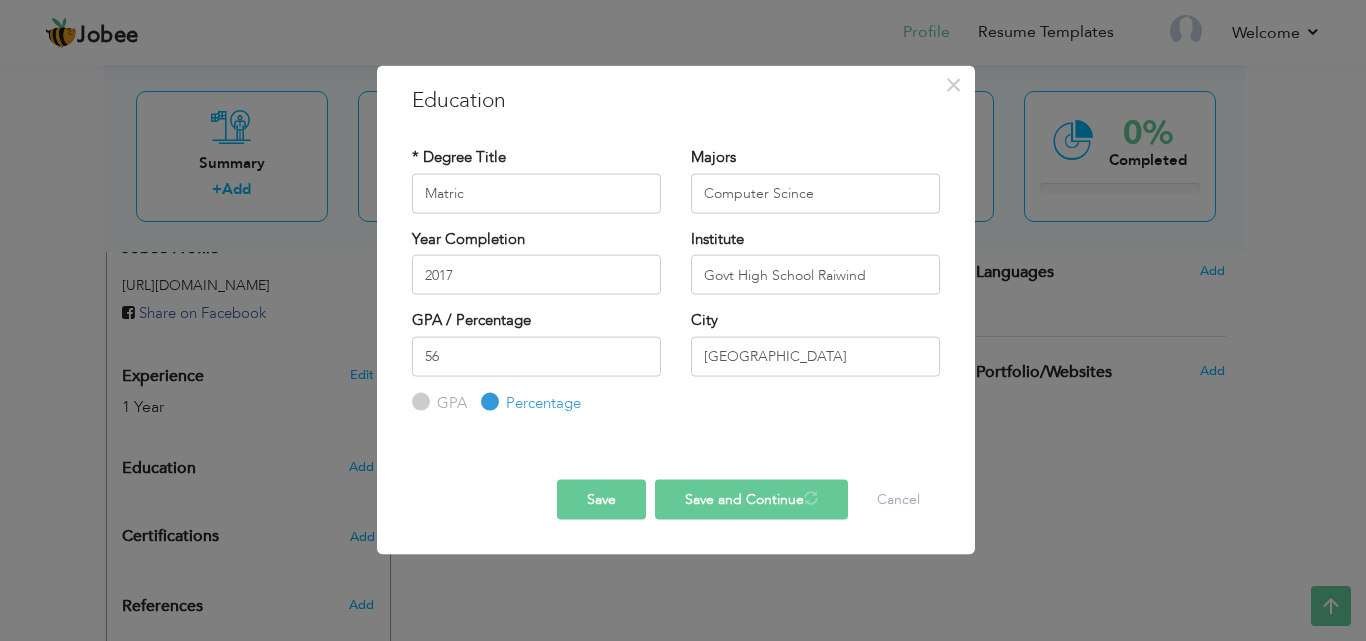 type 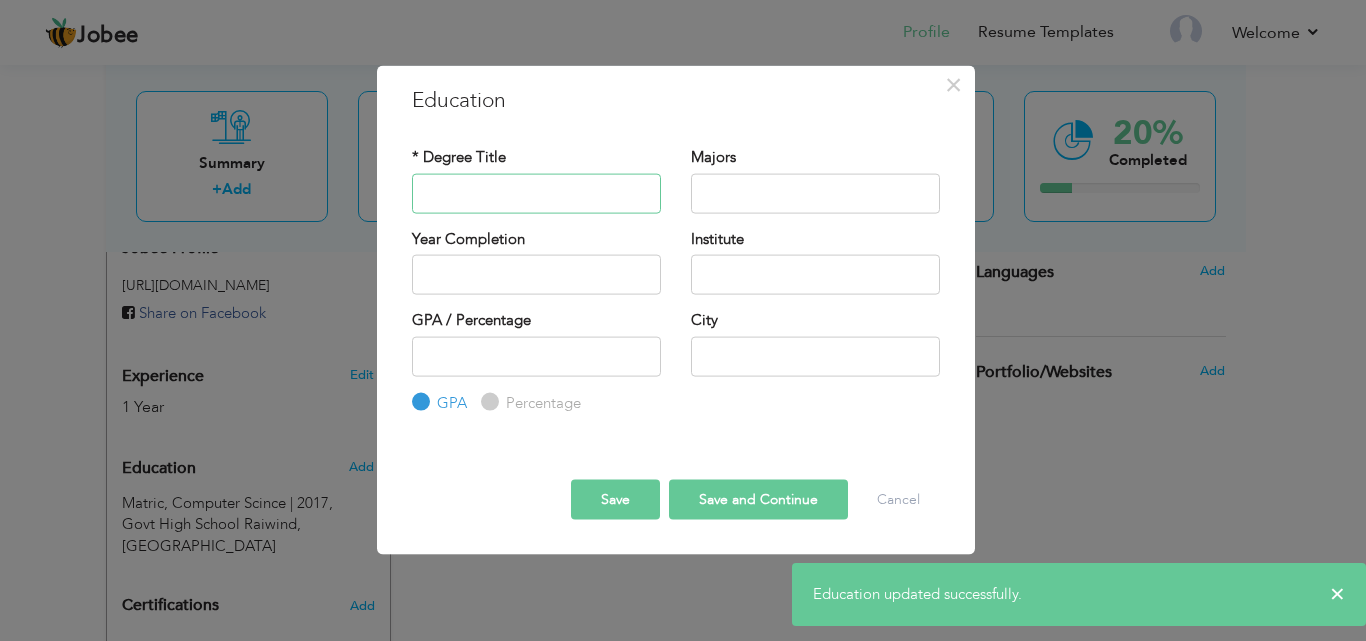 click at bounding box center [536, 193] 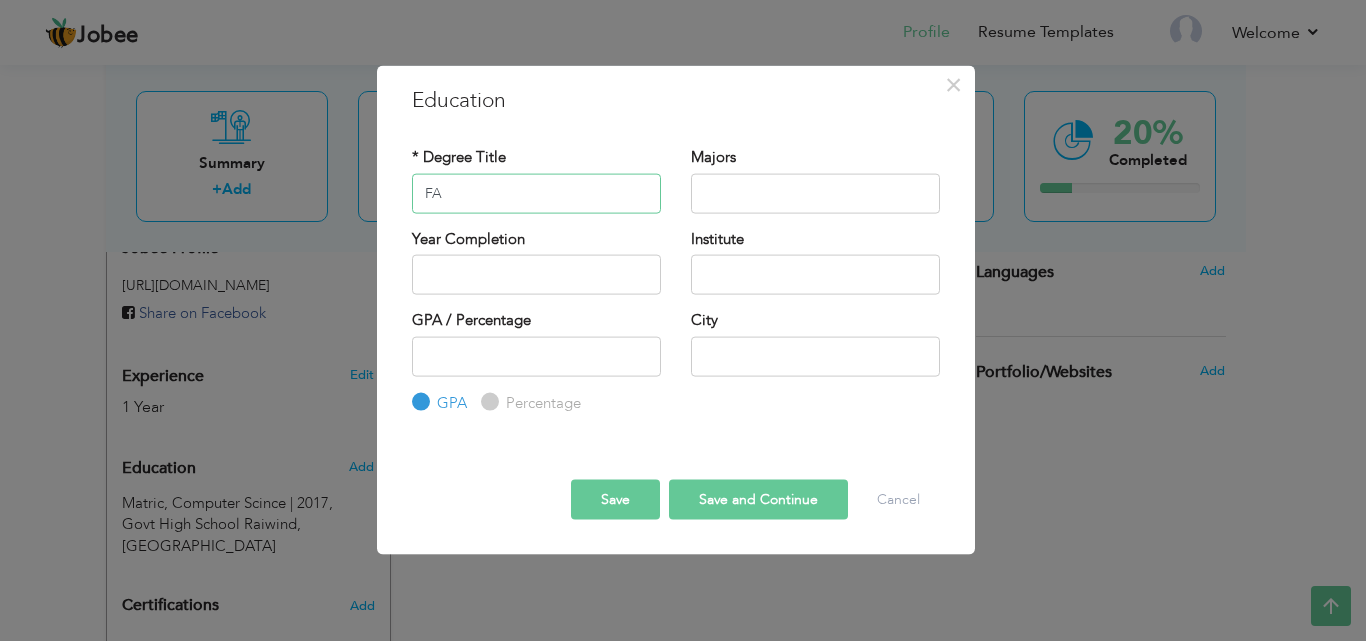 type on "FA" 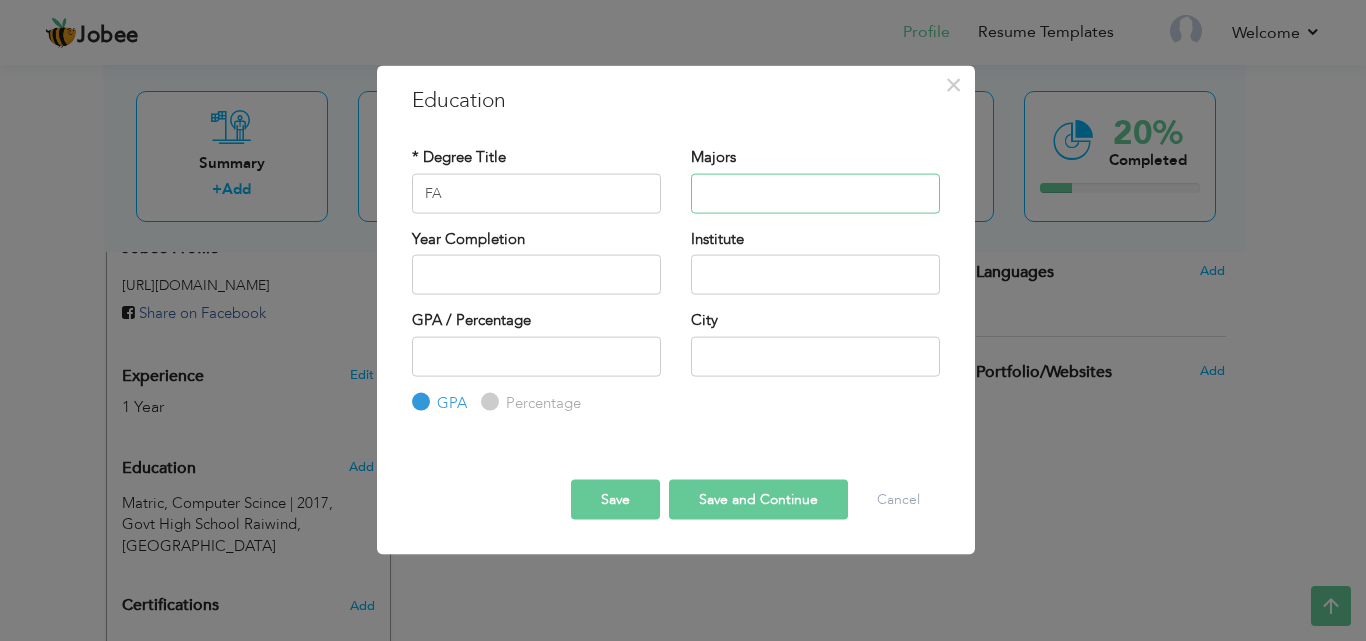 click at bounding box center (815, 193) 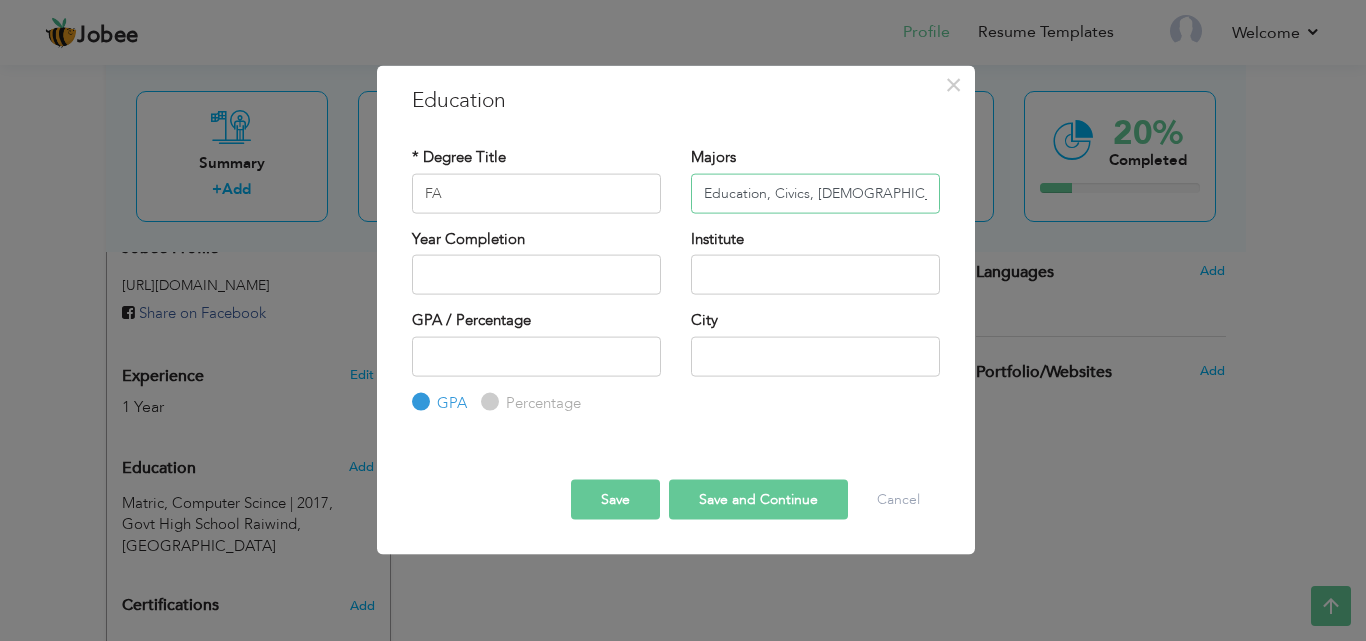 type on "Education, Civics, [DEMOGRAPHIC_DATA] Studies" 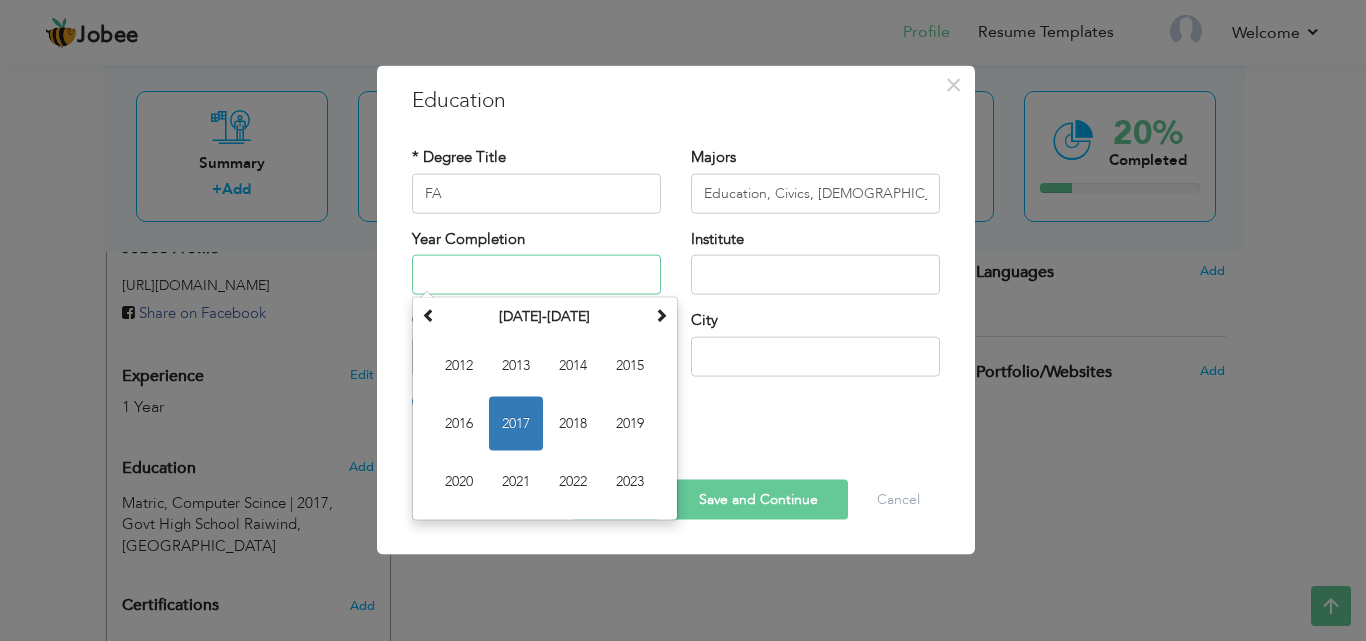 click at bounding box center (536, 275) 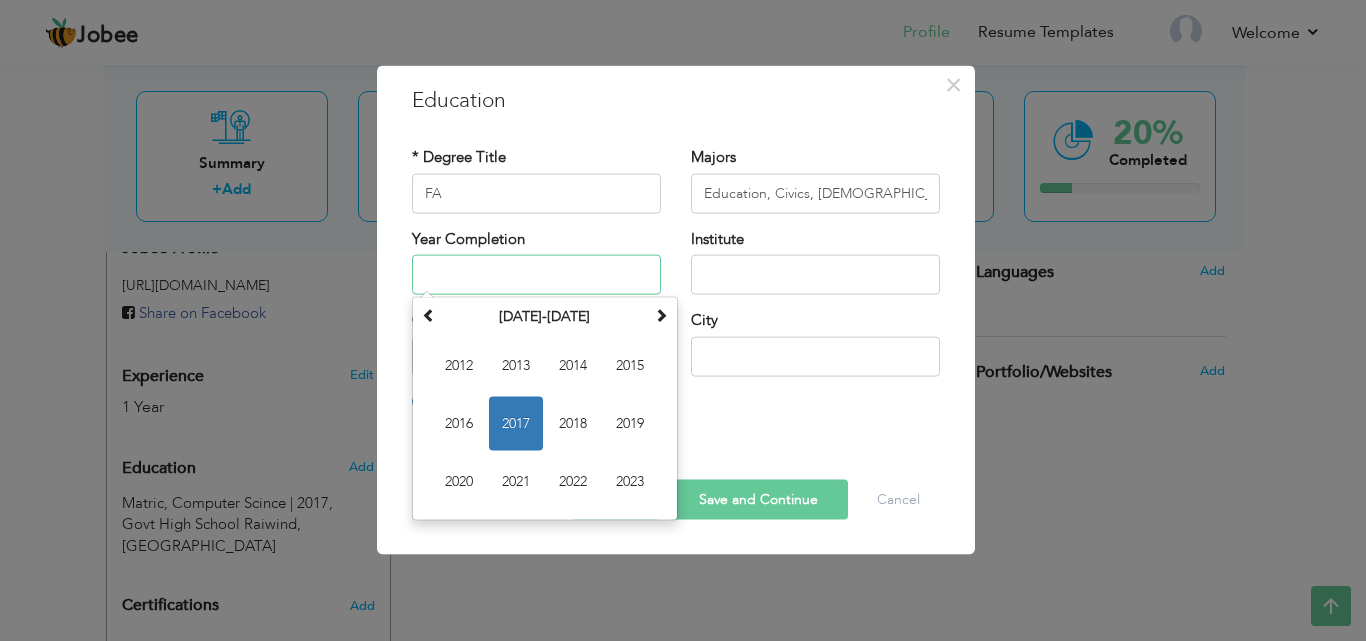drag, startPoint x: 516, startPoint y: 489, endPoint x: 527, endPoint y: 475, distance: 17.804493 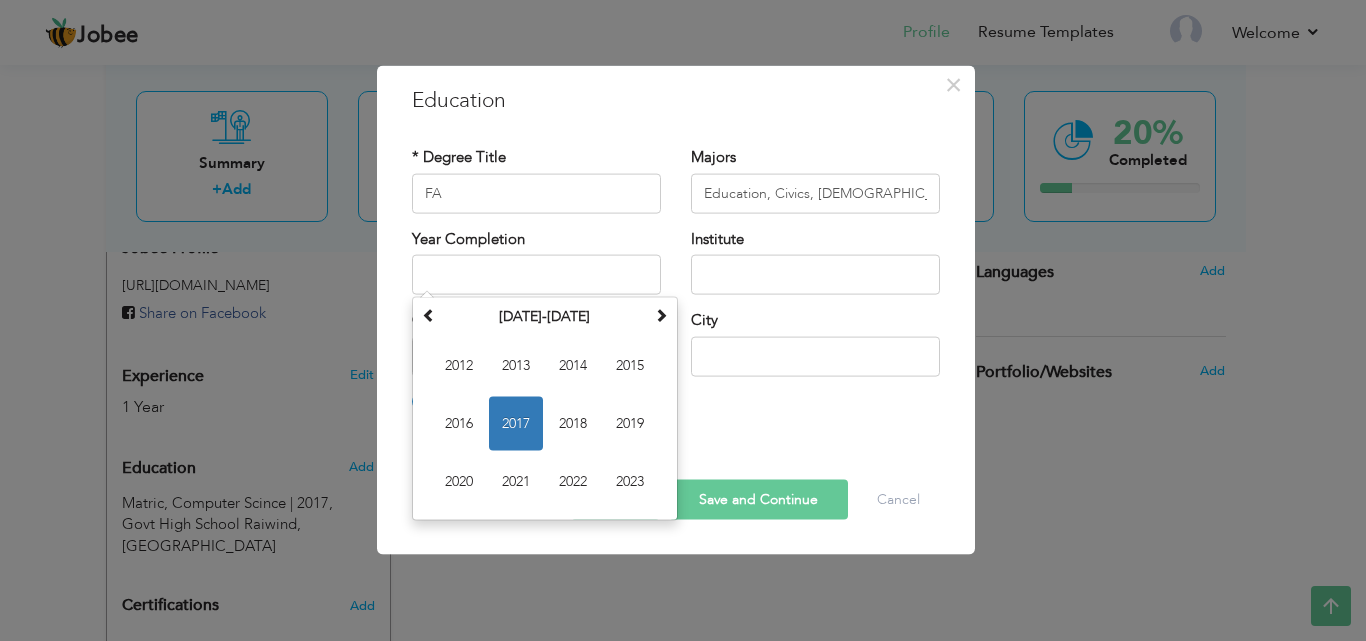 type on "2021" 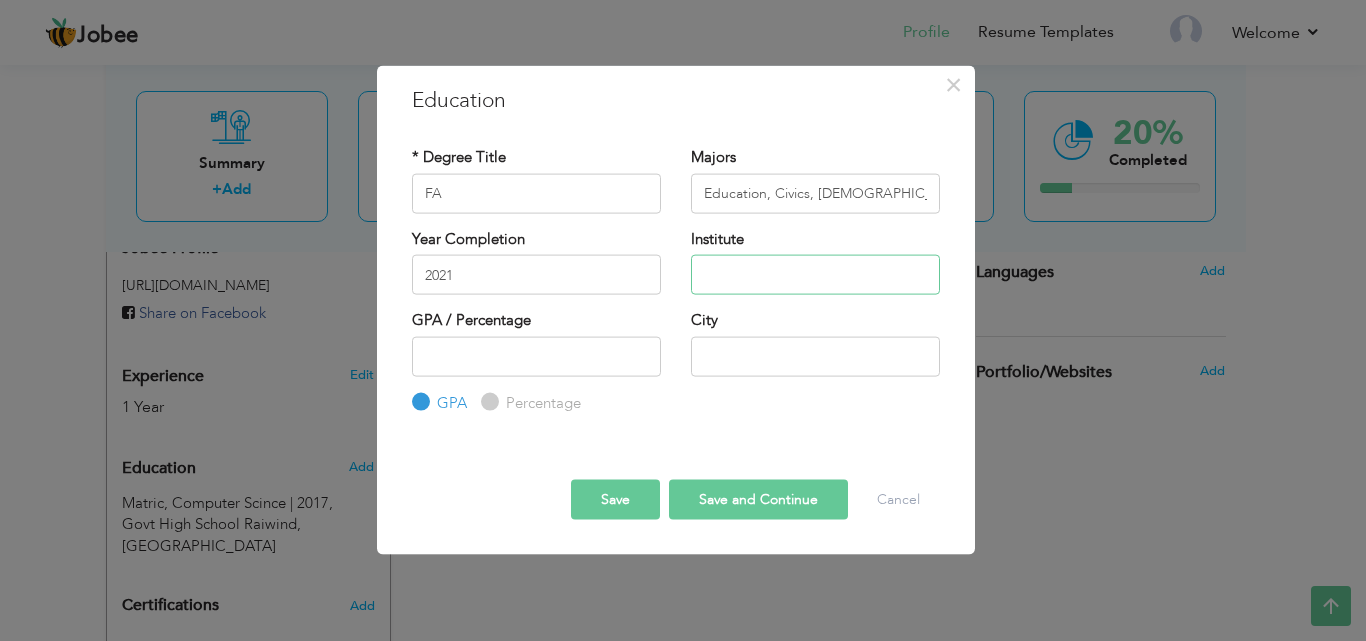 click at bounding box center [815, 275] 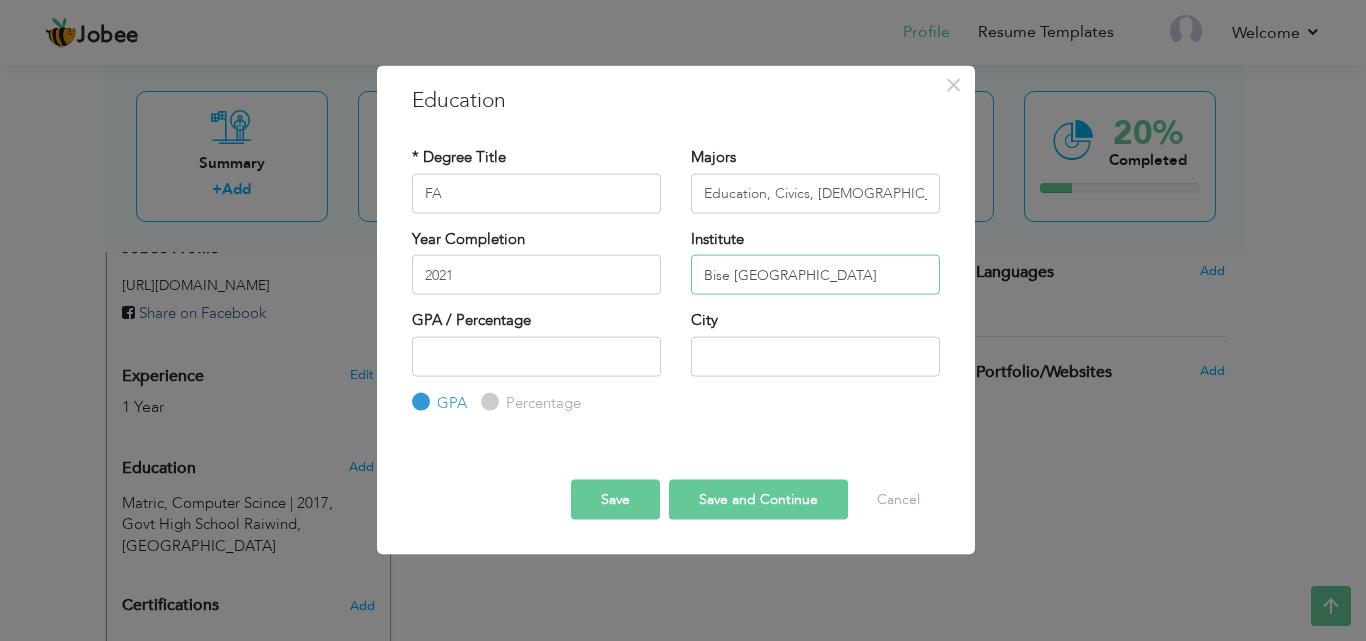 type on "Bise Lahore" 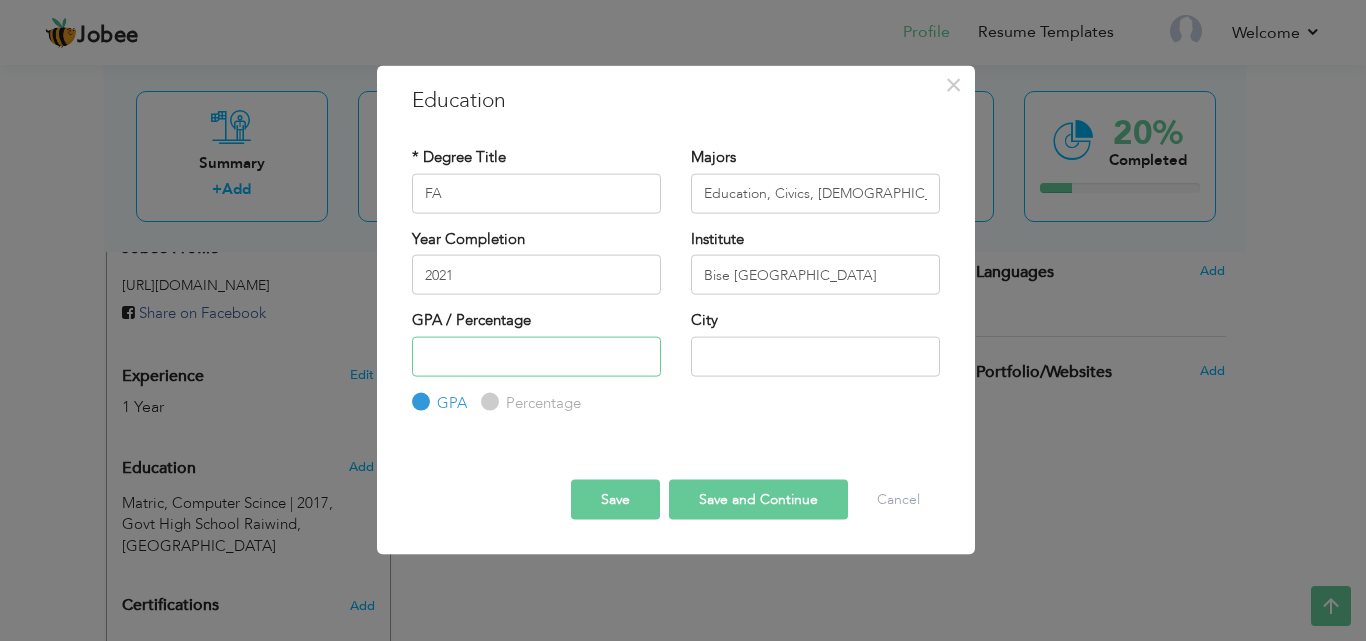 click at bounding box center (536, 356) 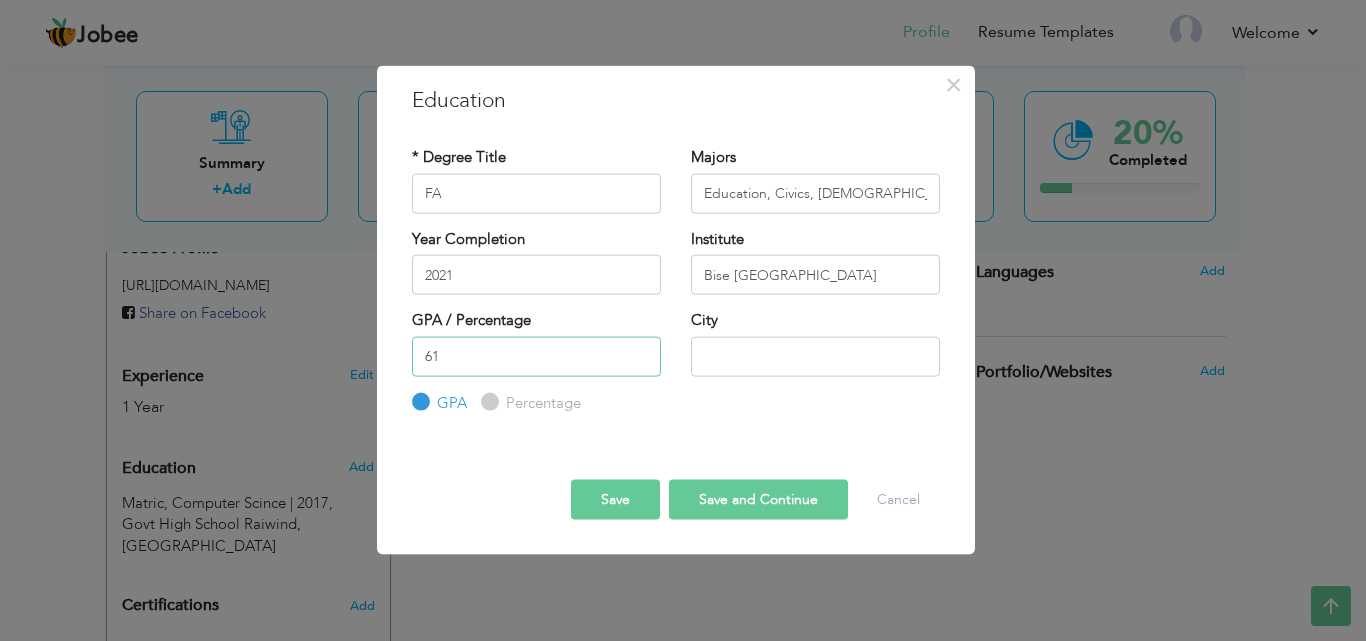 type on "61" 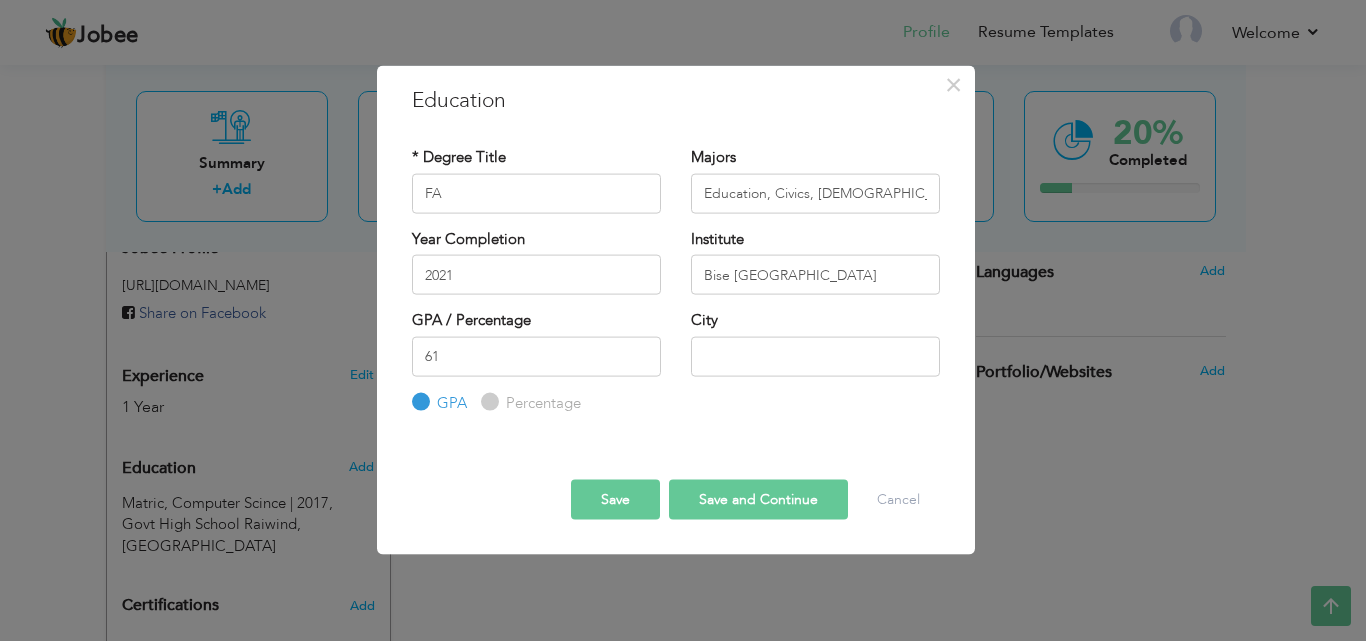 click on "Percentage" at bounding box center [531, 403] 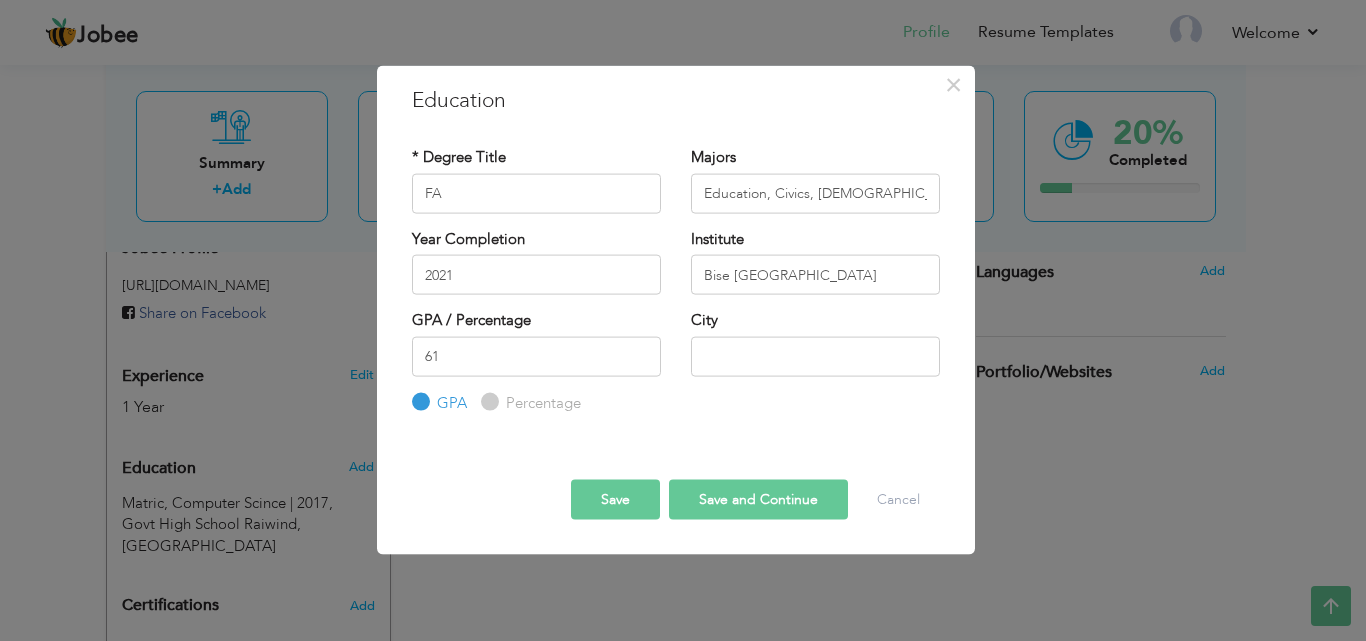 click on "Percentage" at bounding box center (487, 402) 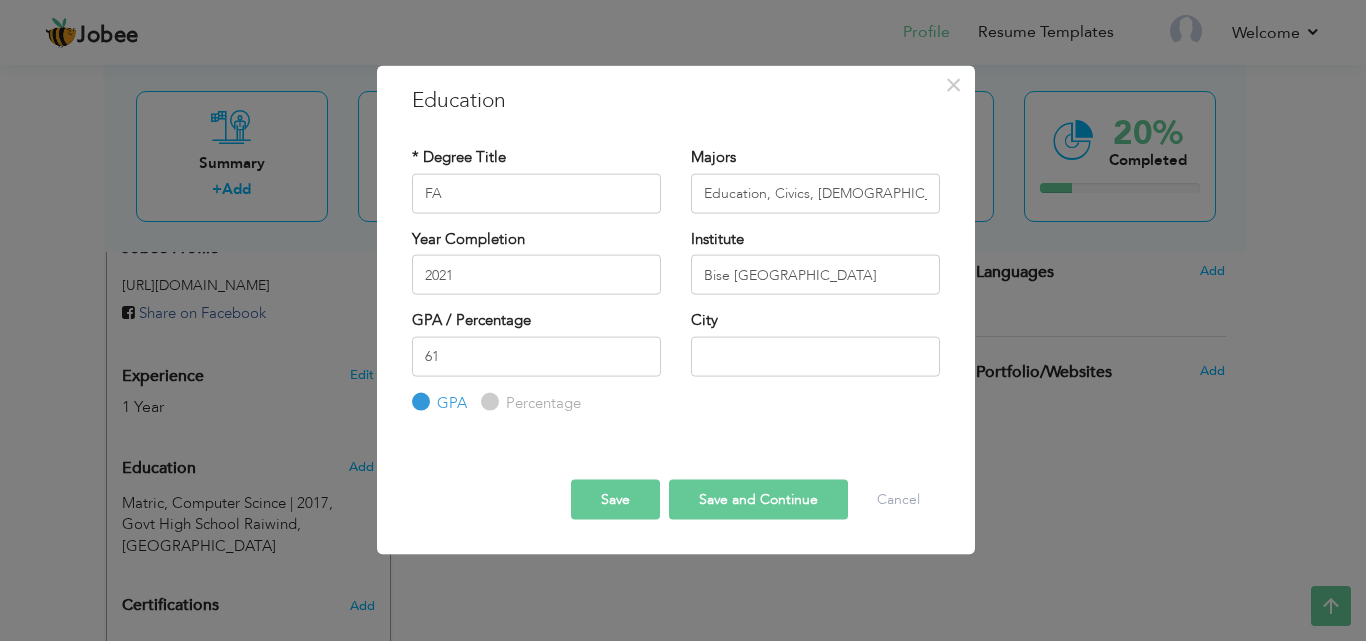 radio on "true" 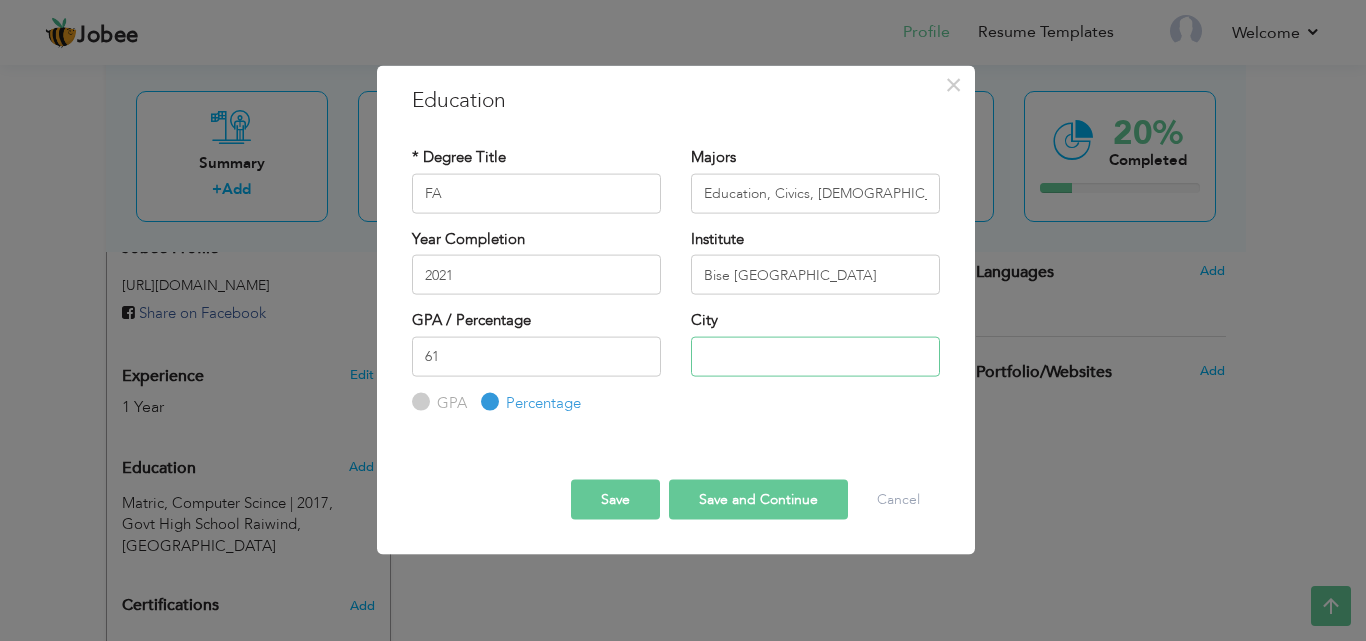 click at bounding box center [815, 356] 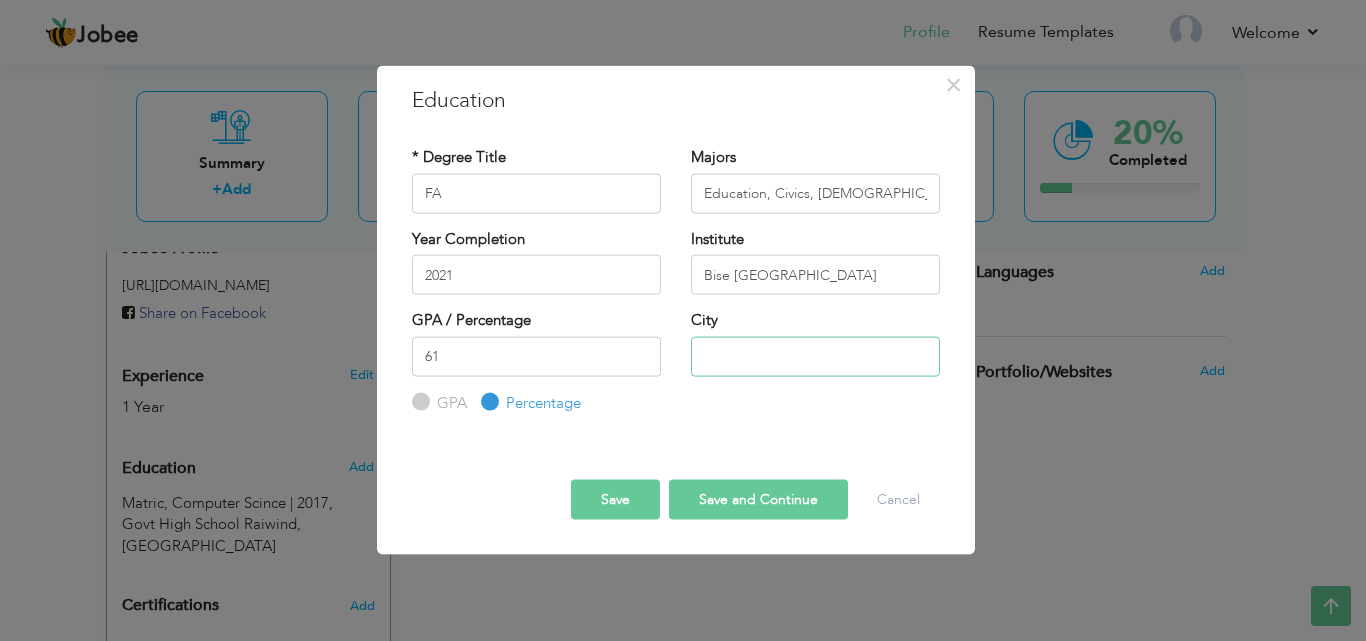 type on "Lahore" 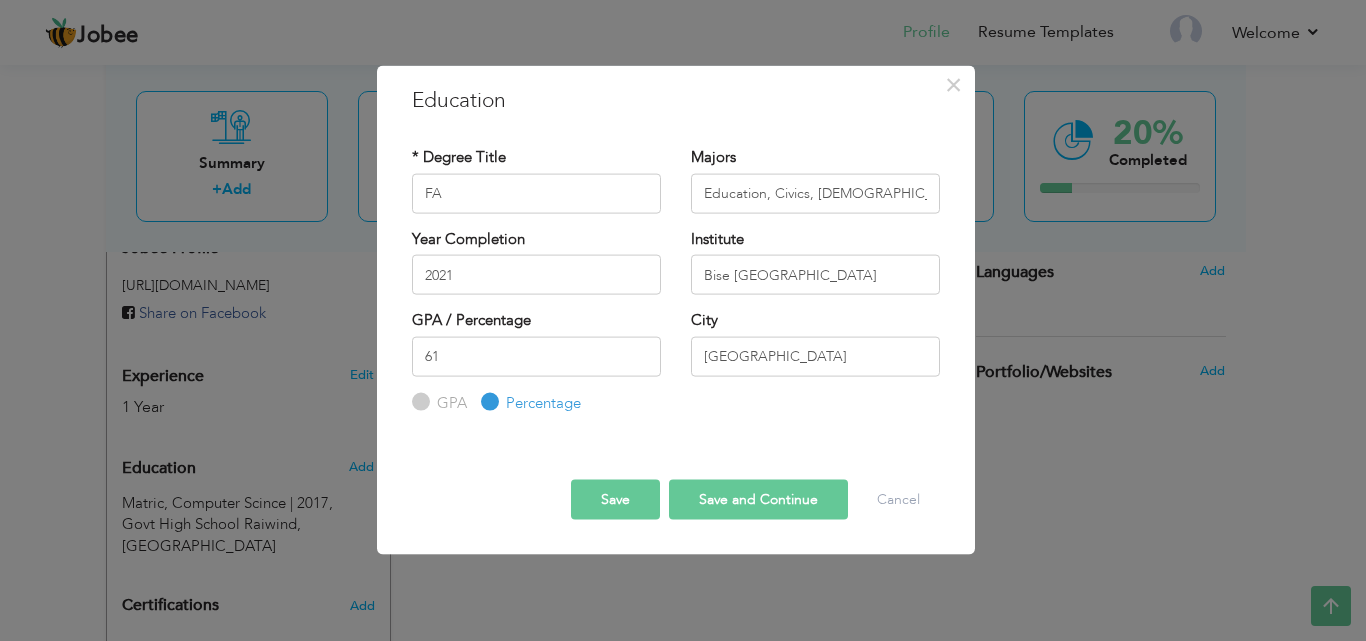 click on "Save and Continue" at bounding box center (758, 500) 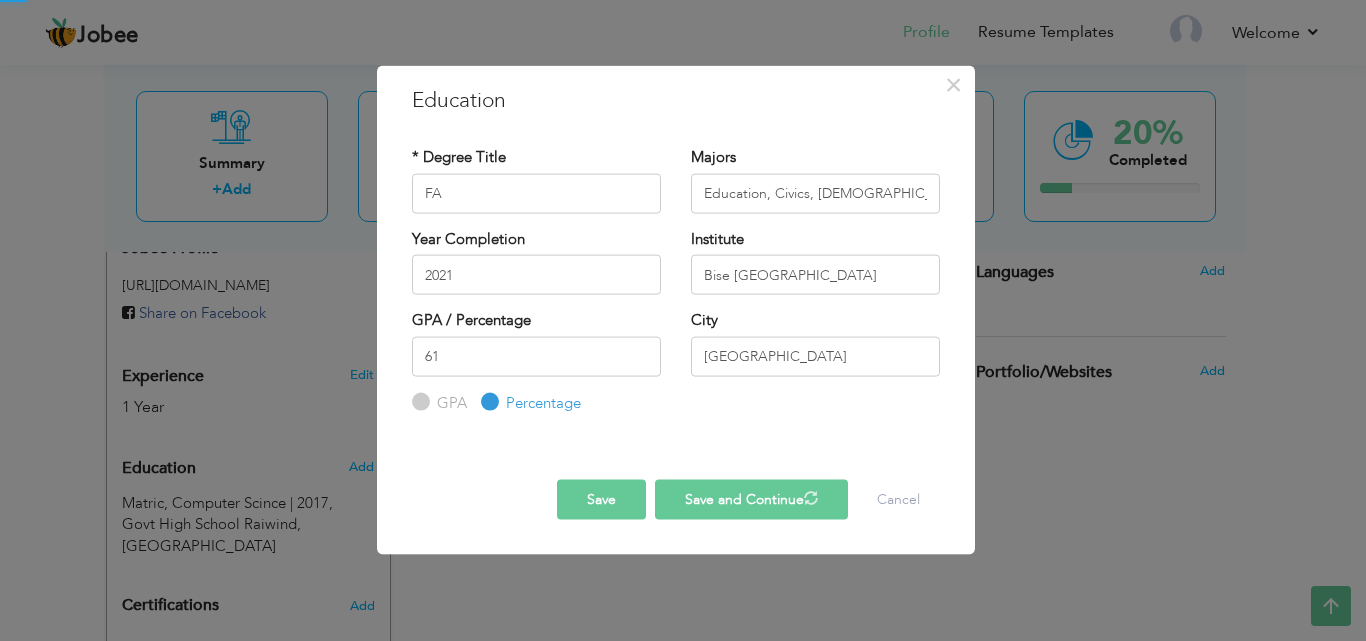 type 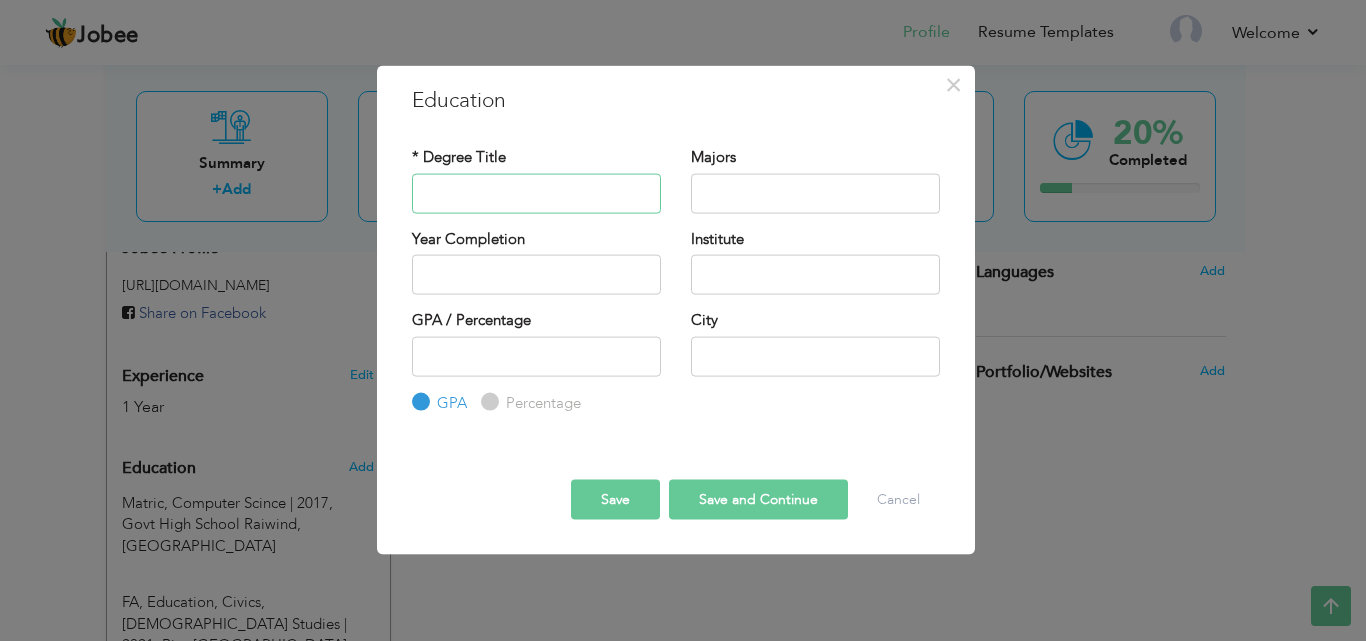click at bounding box center [536, 193] 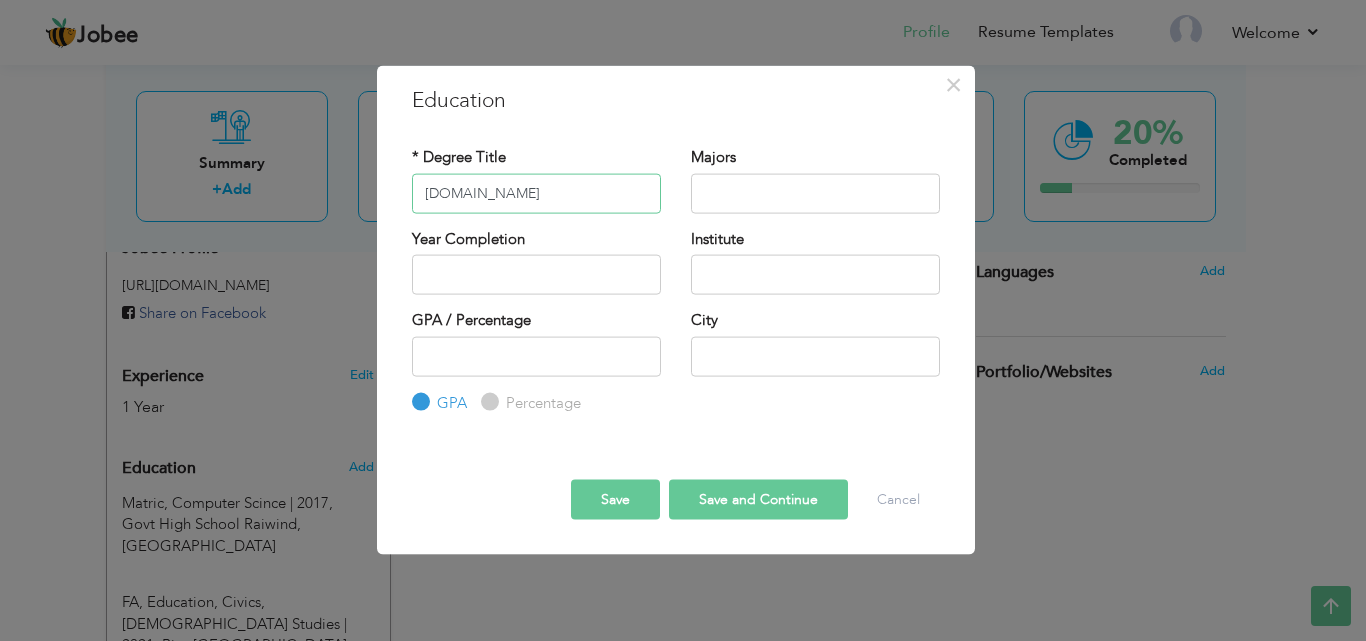 type on "Bs.Edu" 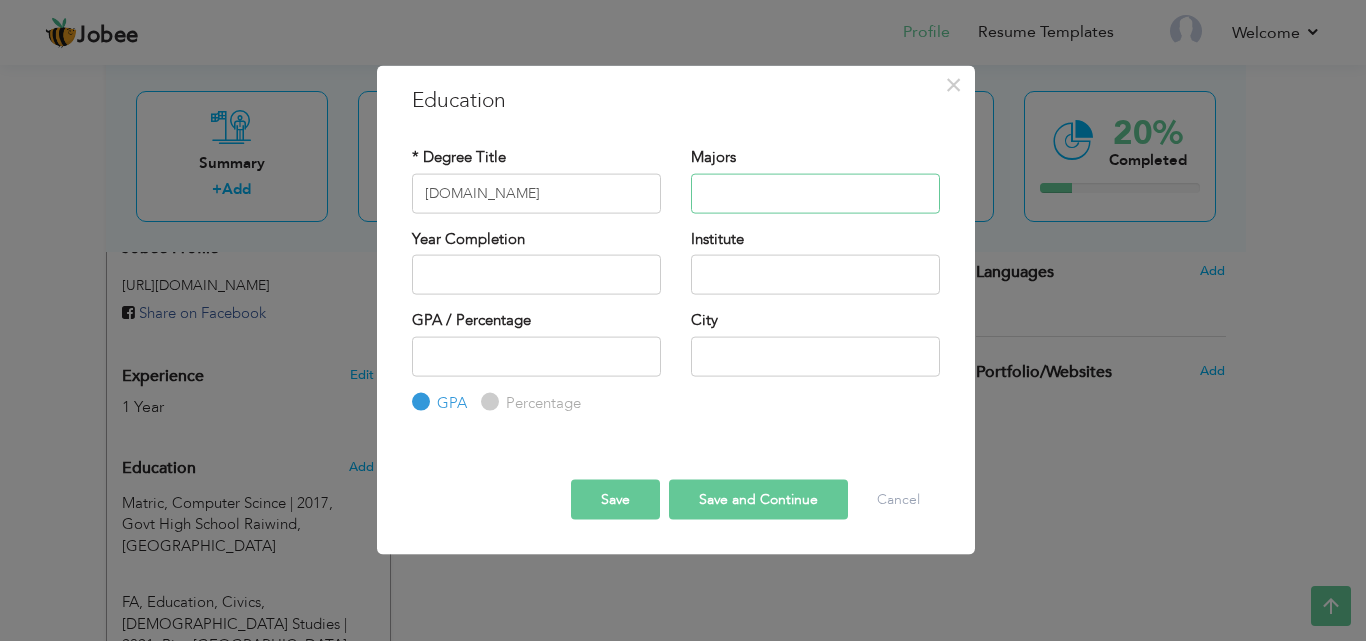 click at bounding box center (815, 193) 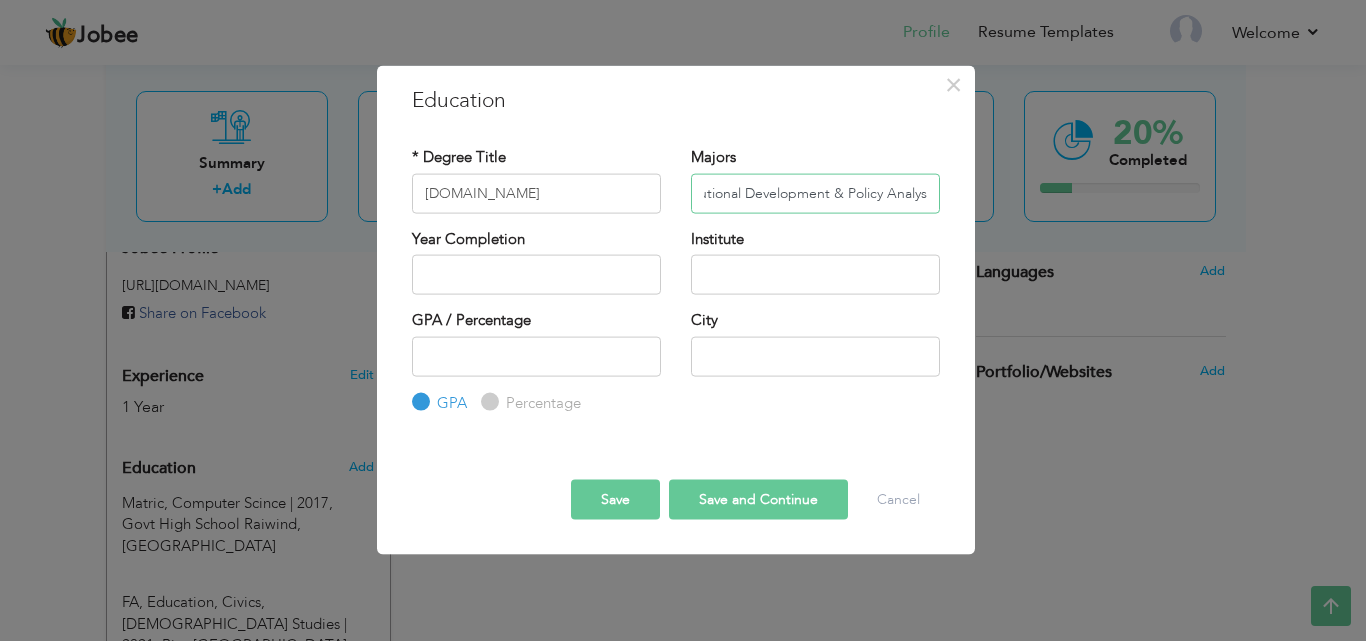 scroll, scrollTop: 0, scrollLeft: 45, axis: horizontal 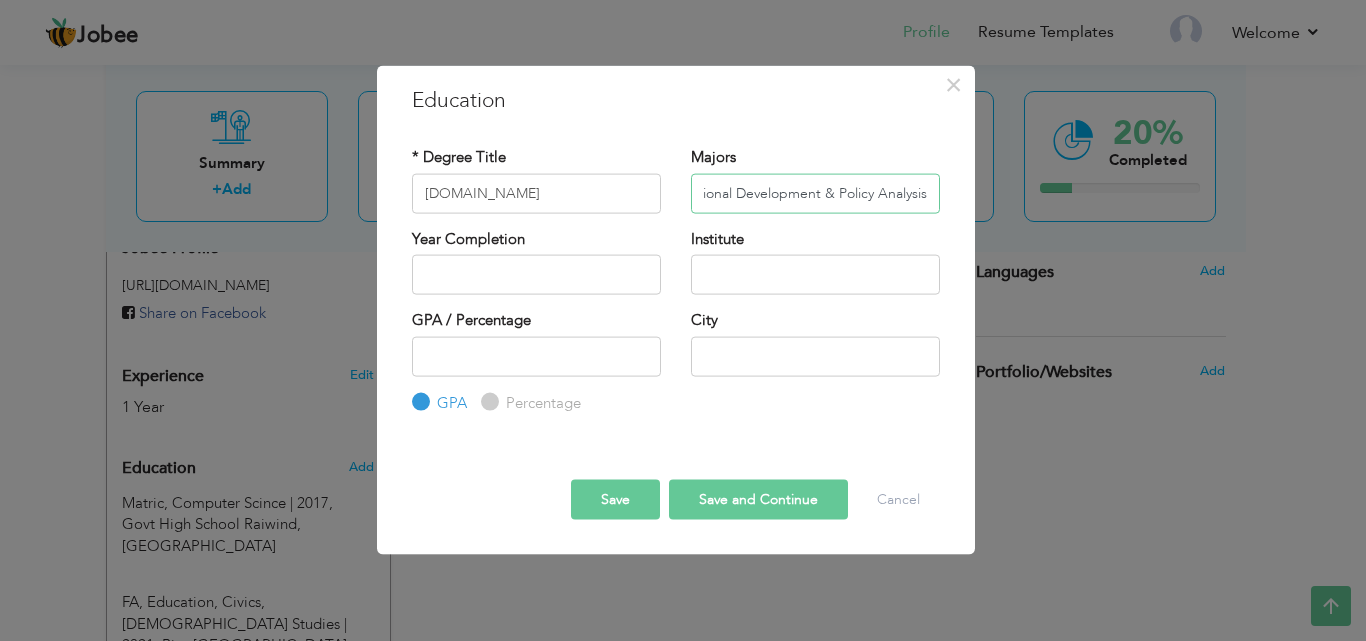 type on "Institutional Development & Policy Analysis" 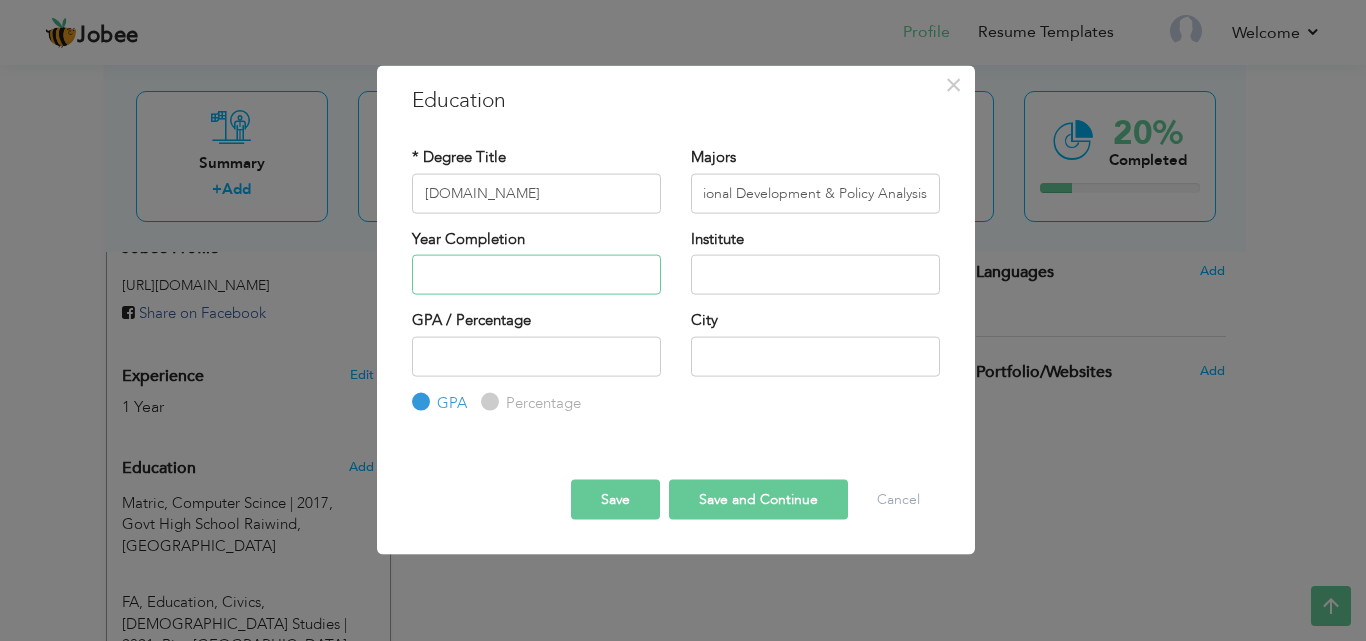click at bounding box center [536, 275] 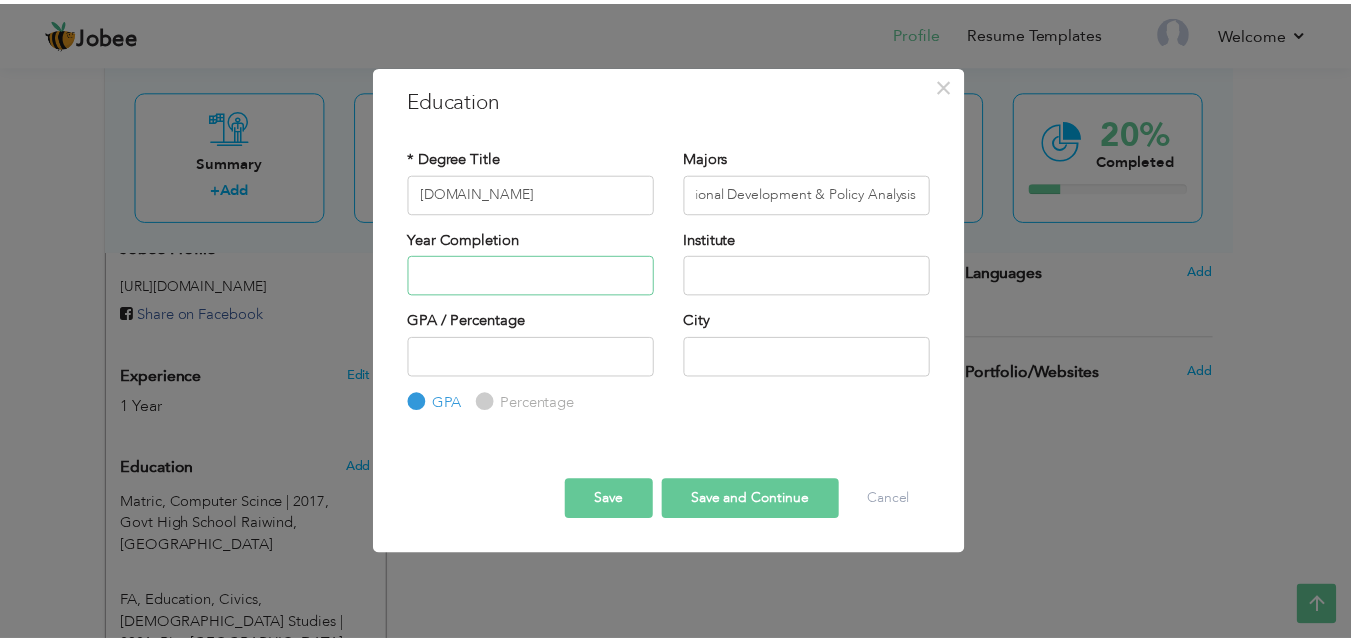 scroll, scrollTop: 0, scrollLeft: 0, axis: both 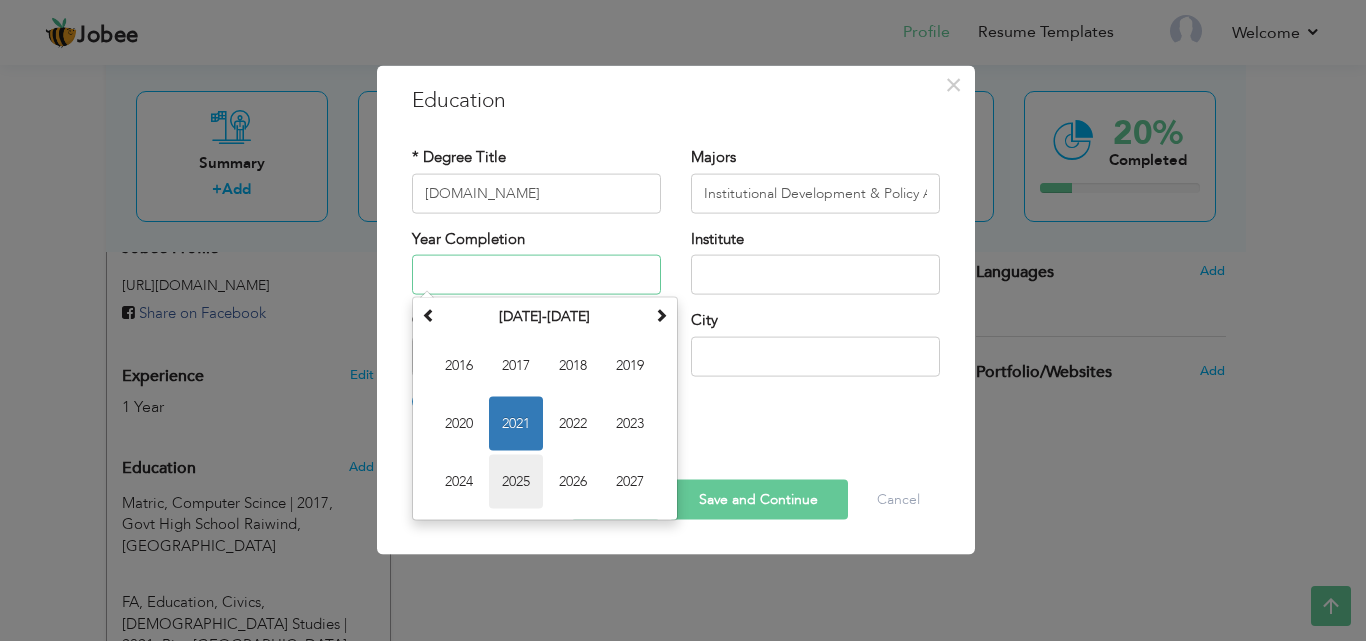 click on "2025" at bounding box center [516, 482] 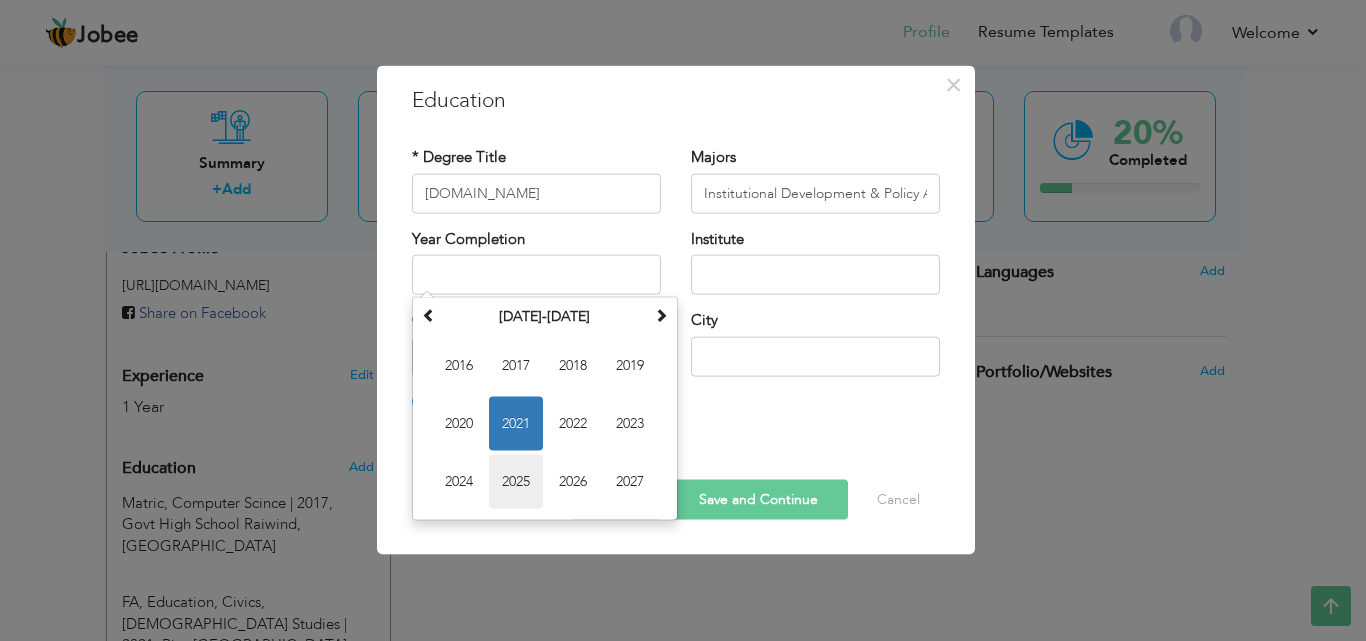 type on "2025" 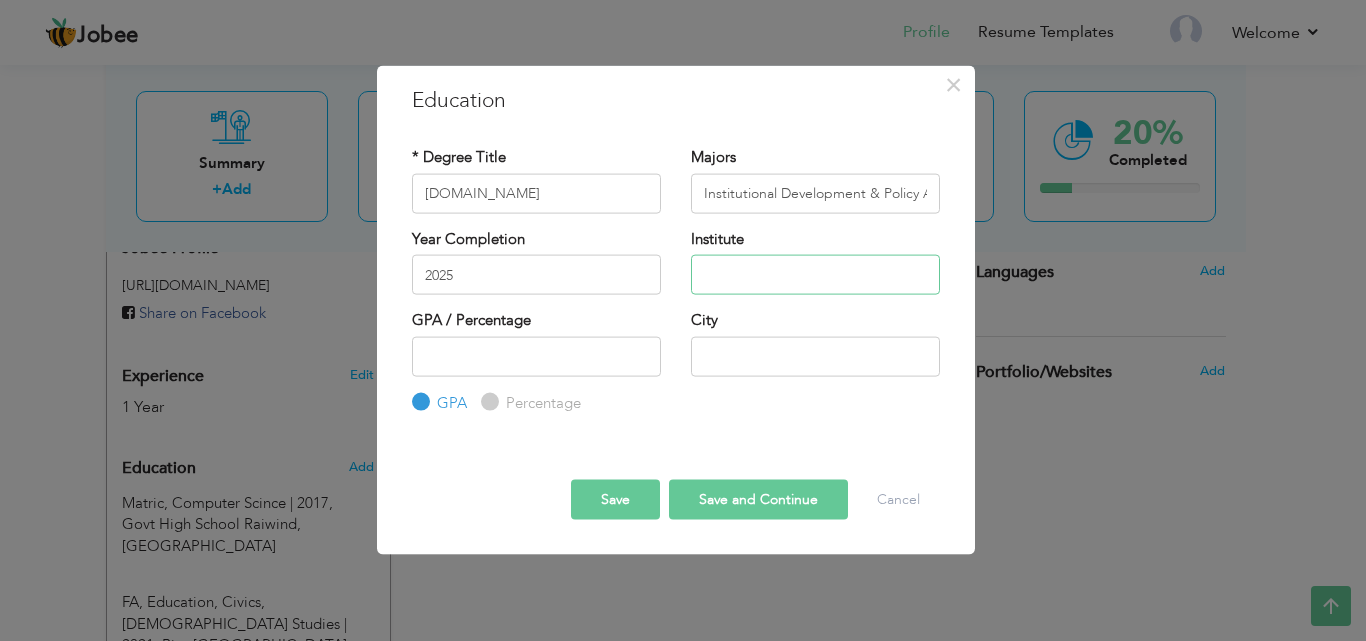 click at bounding box center [815, 275] 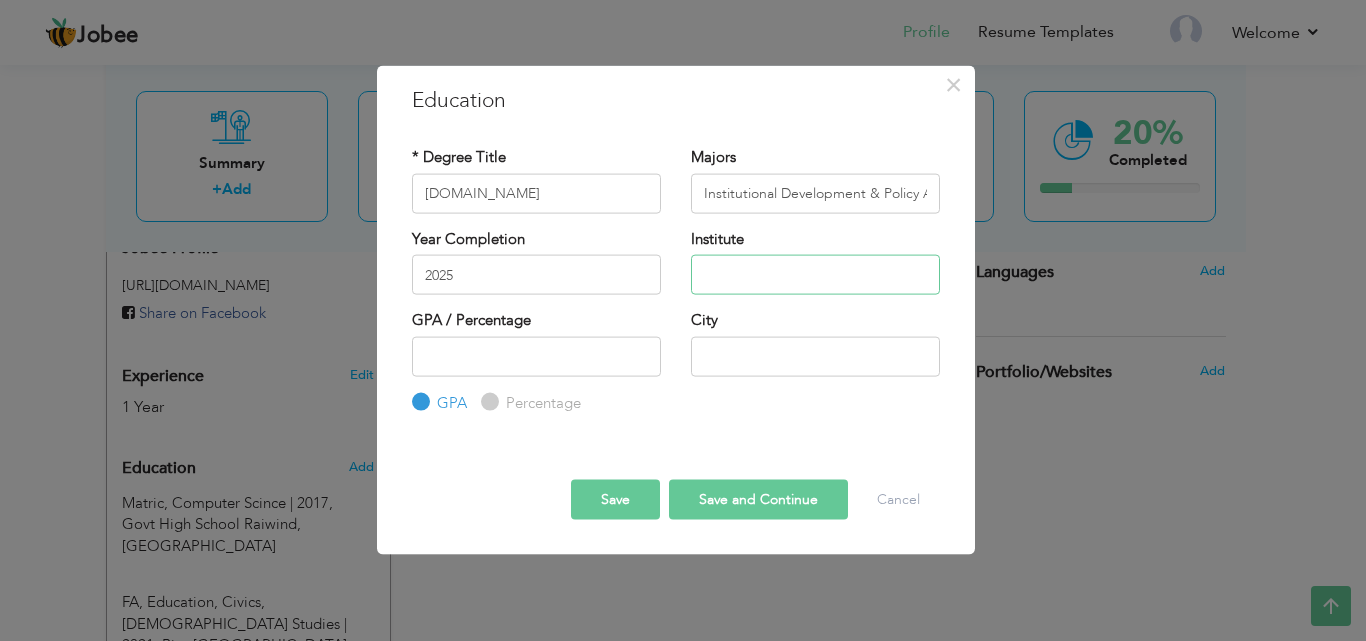 click at bounding box center [815, 275] 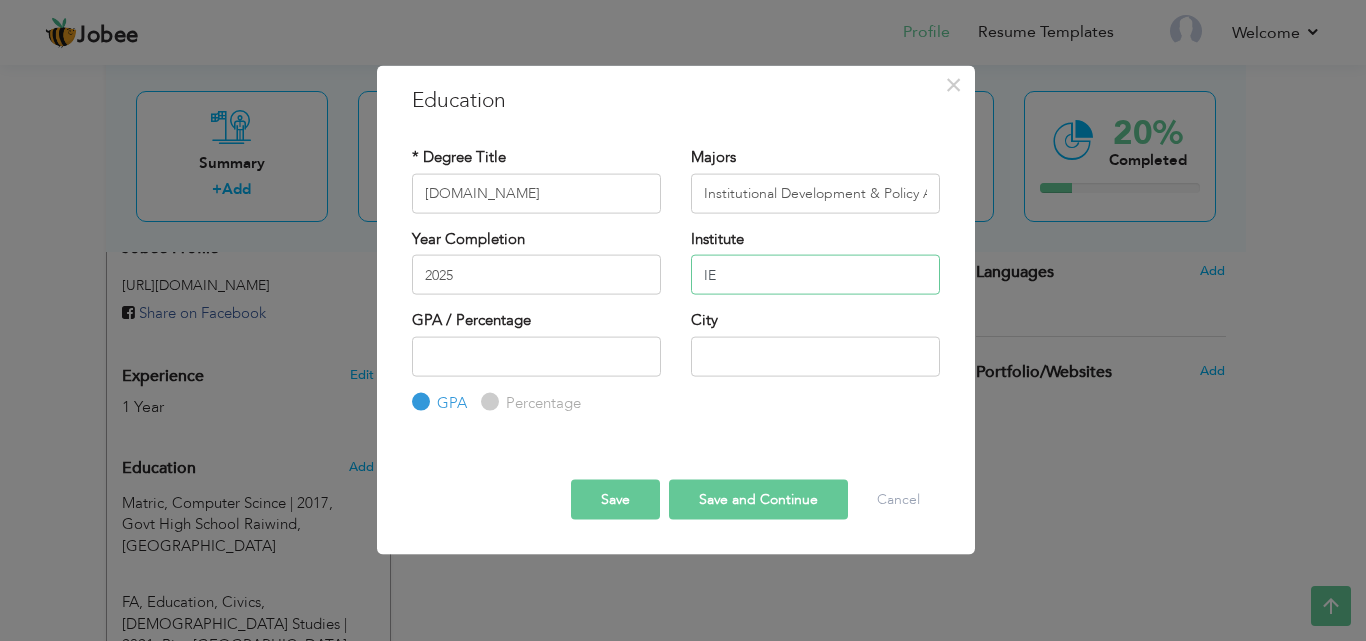 type on "I" 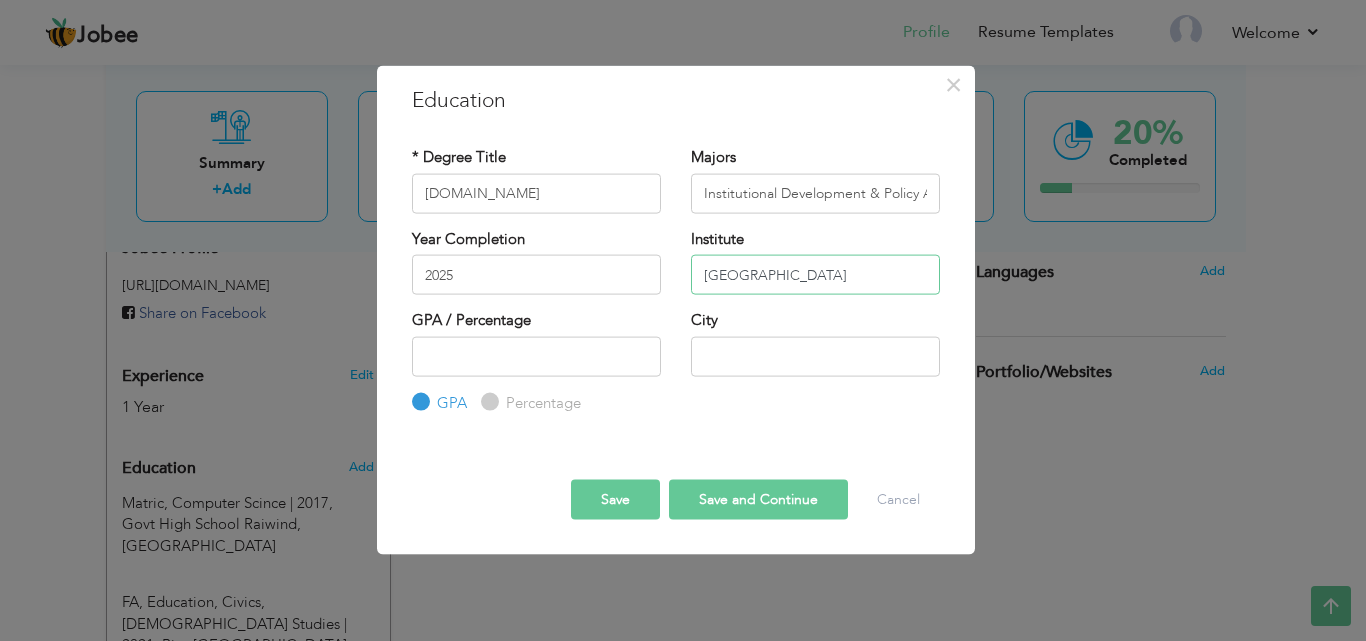 type on "University Of The Punjab" 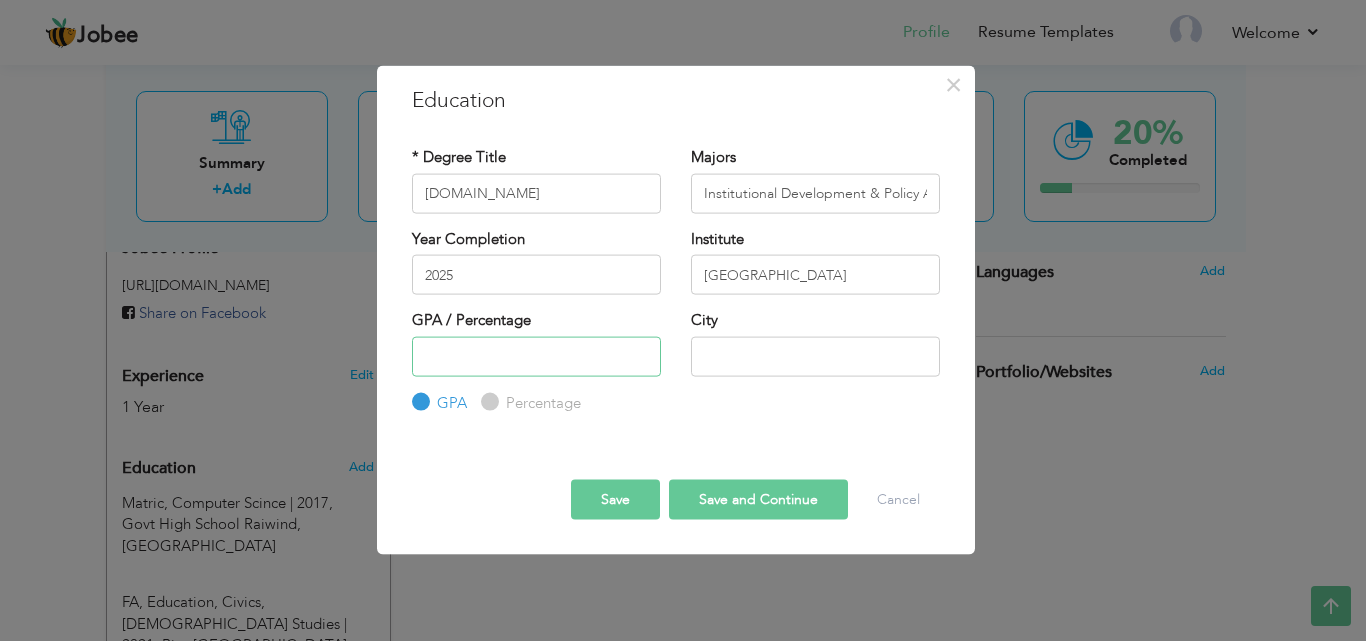 click at bounding box center [536, 356] 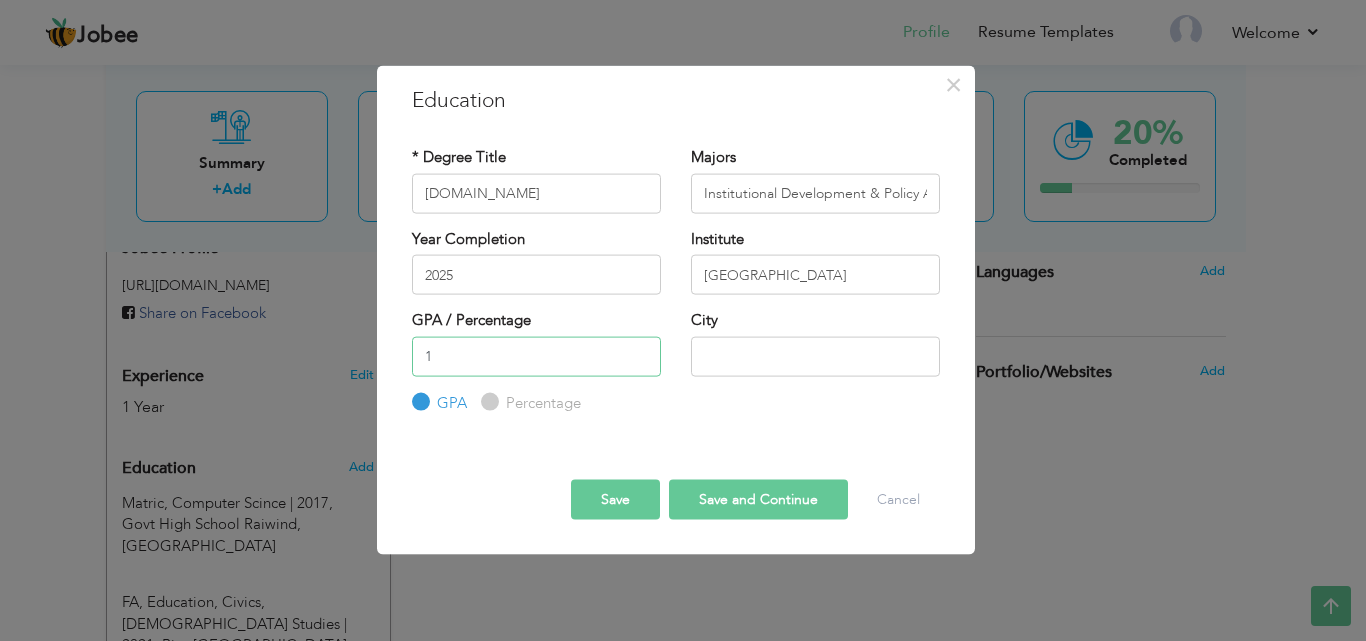 click on "1" at bounding box center [536, 356] 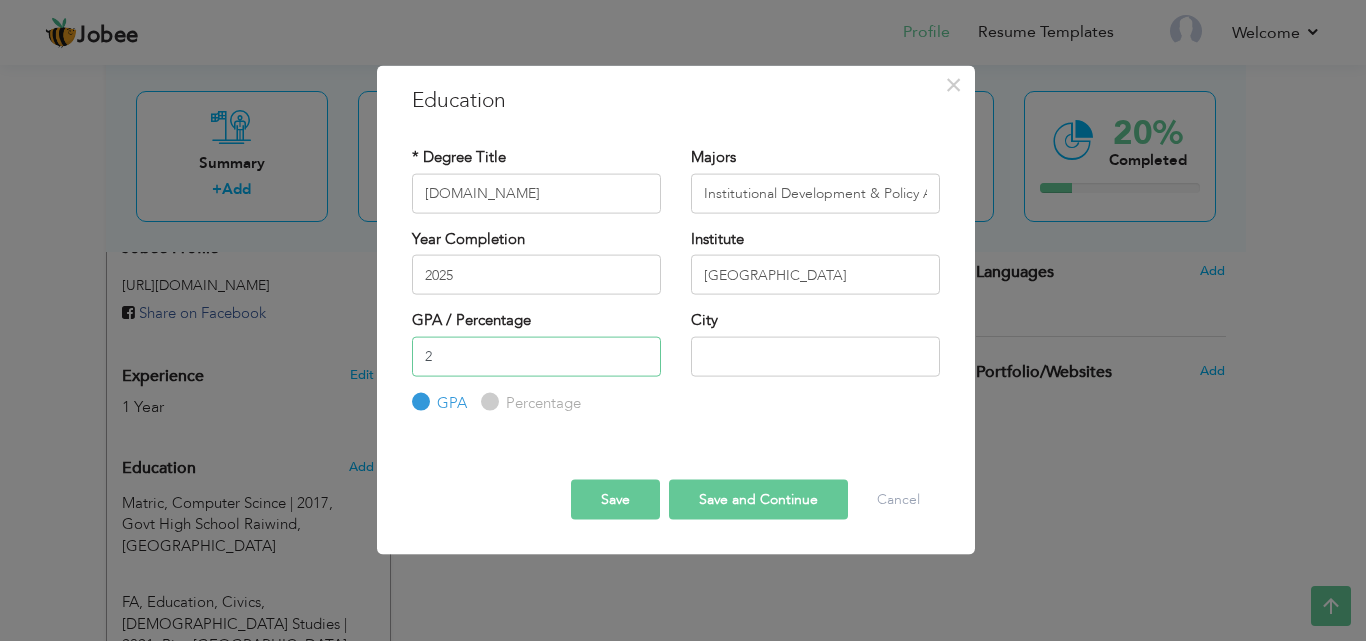 click on "2" at bounding box center [536, 356] 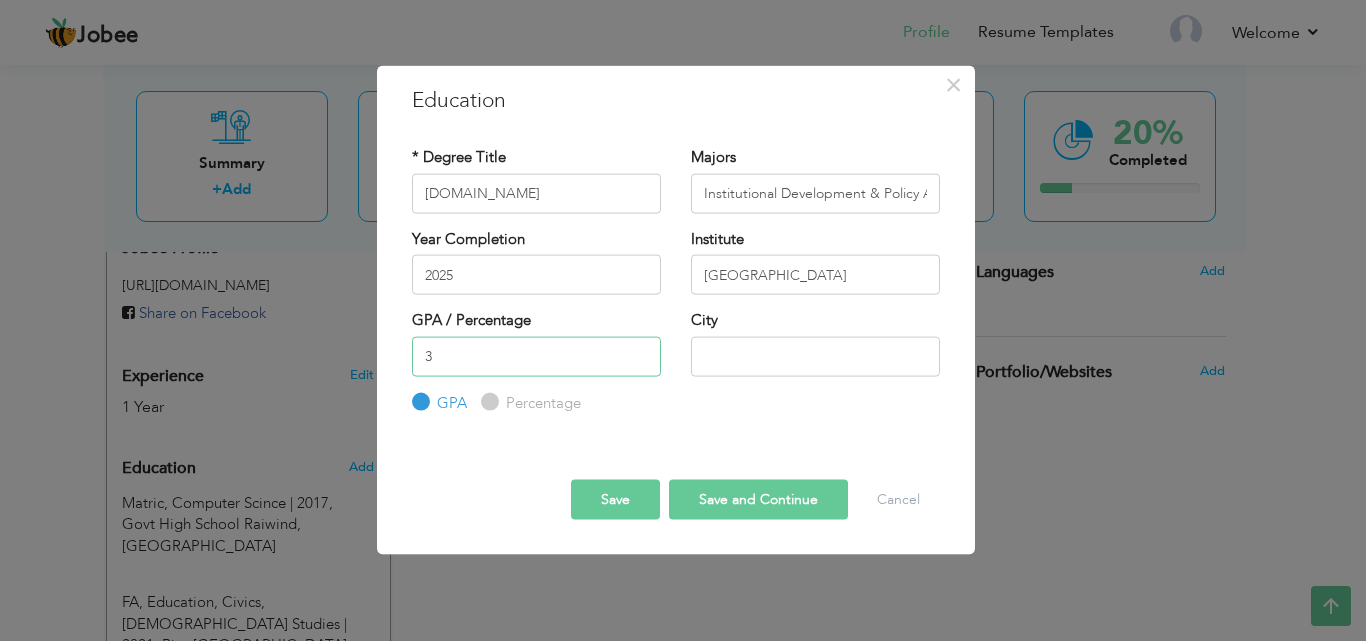 click on "3" at bounding box center (536, 356) 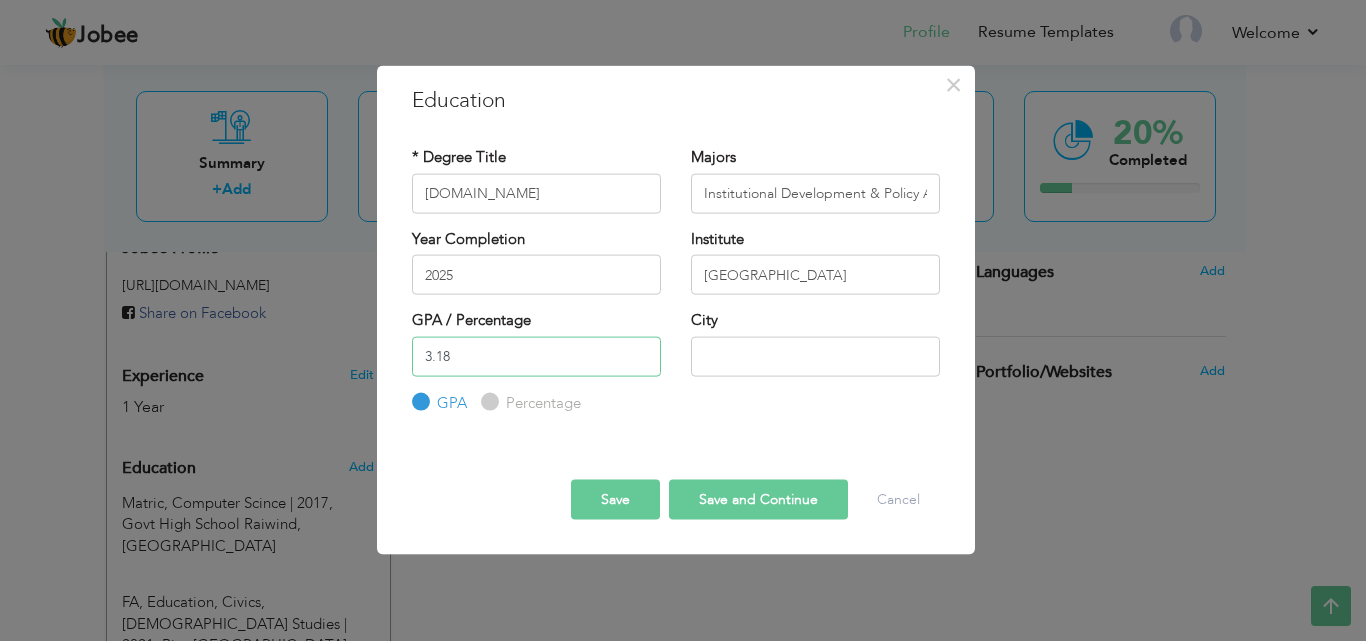 type on "3.18" 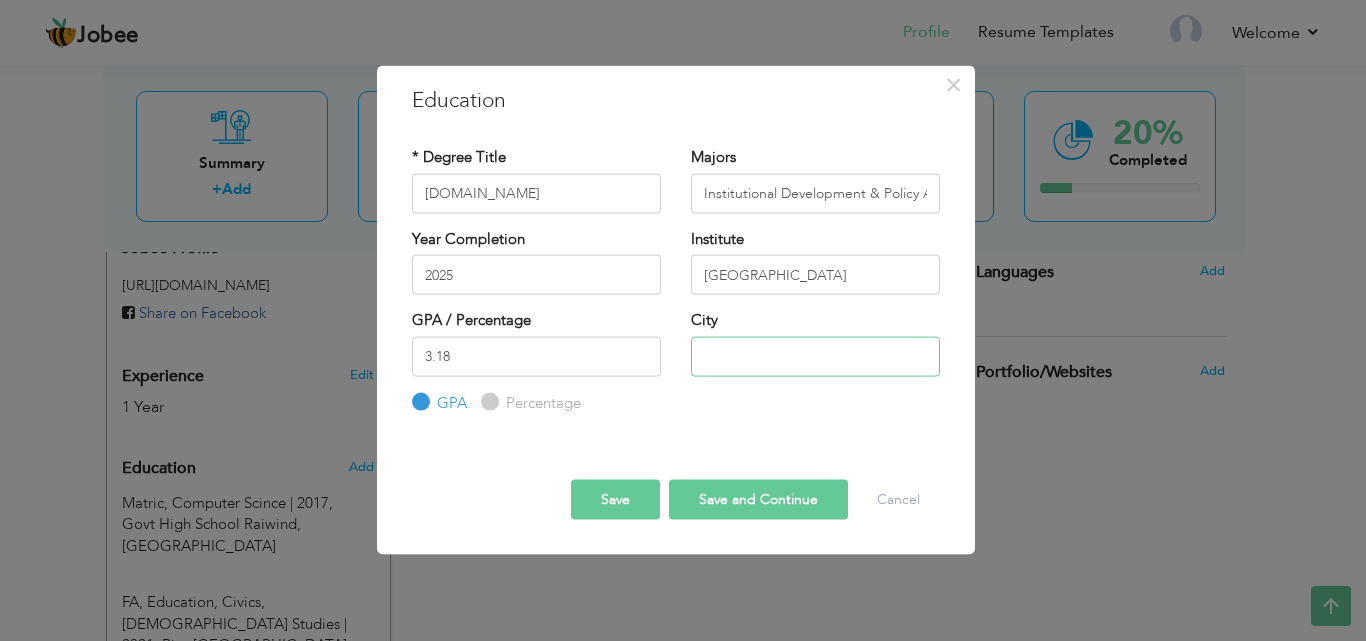 click at bounding box center [815, 356] 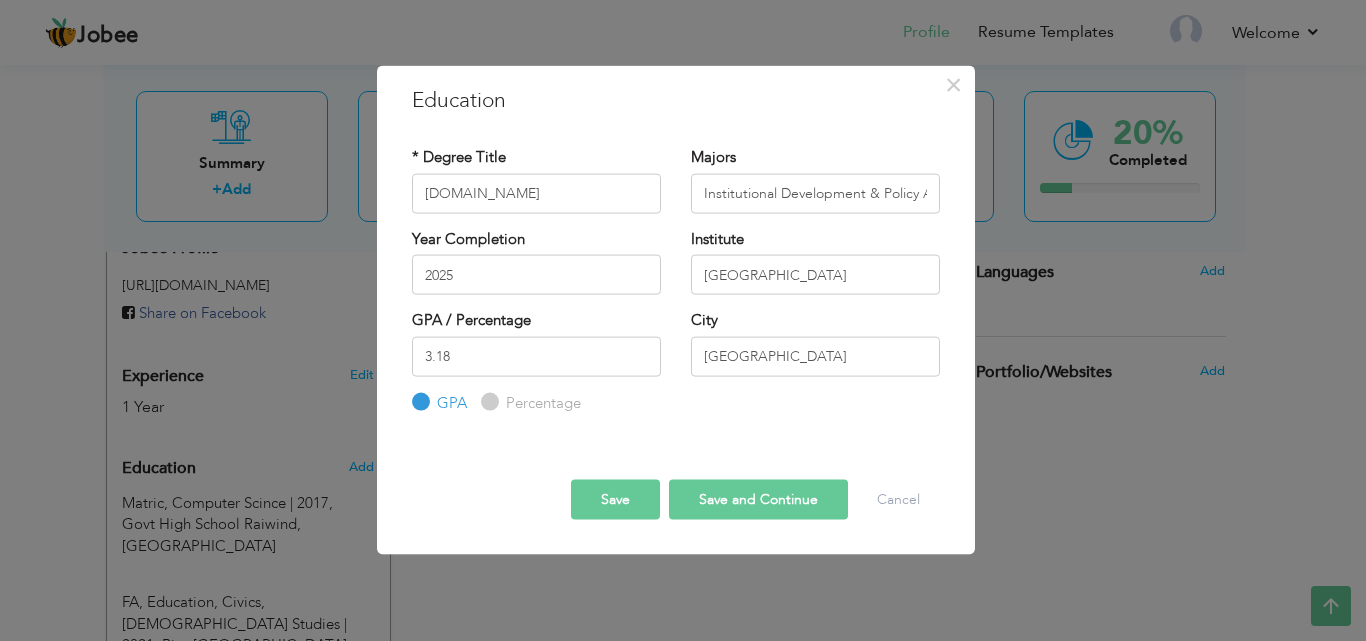 click on "Save" at bounding box center (615, 500) 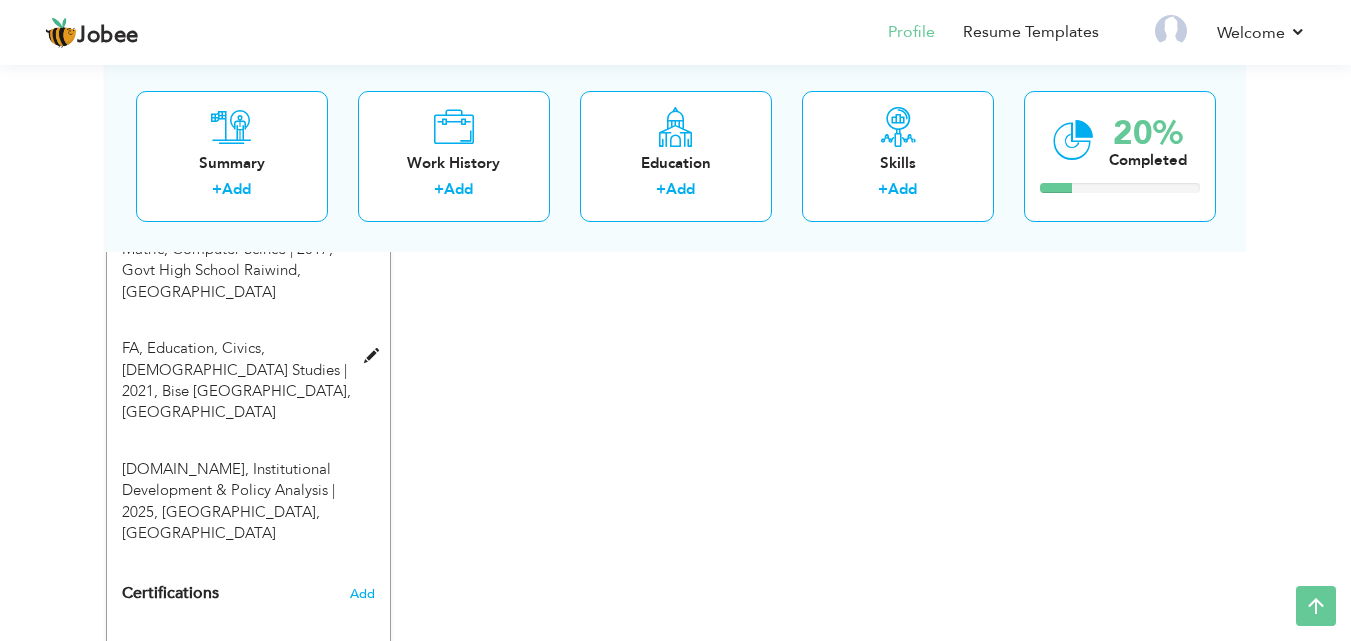 scroll, scrollTop: 1018, scrollLeft: 0, axis: vertical 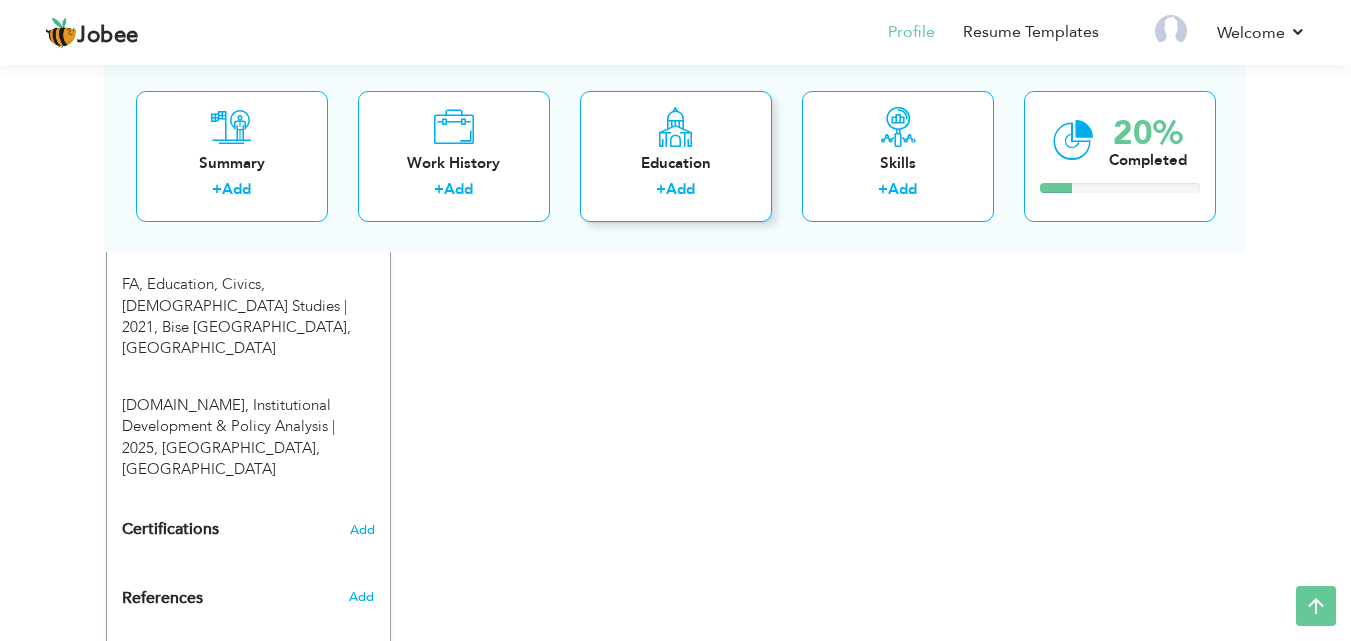 click on "Add" at bounding box center [680, 189] 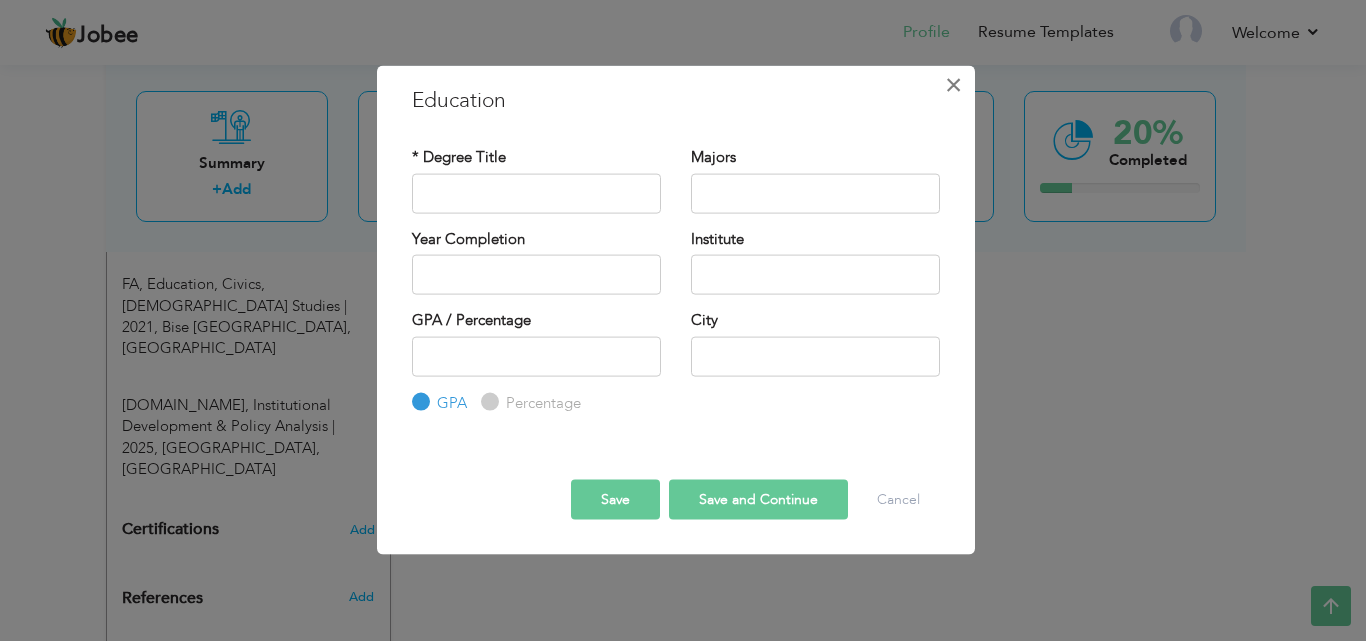 click on "×" at bounding box center [953, 84] 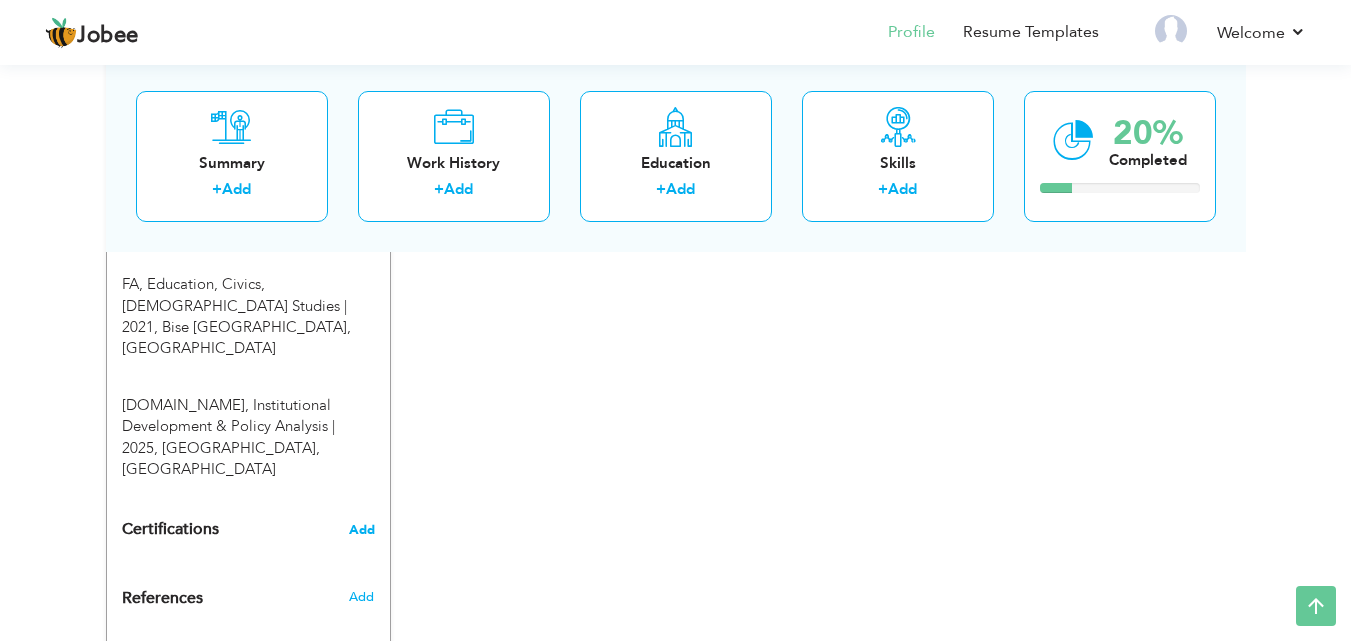 click on "Add" at bounding box center (362, 530) 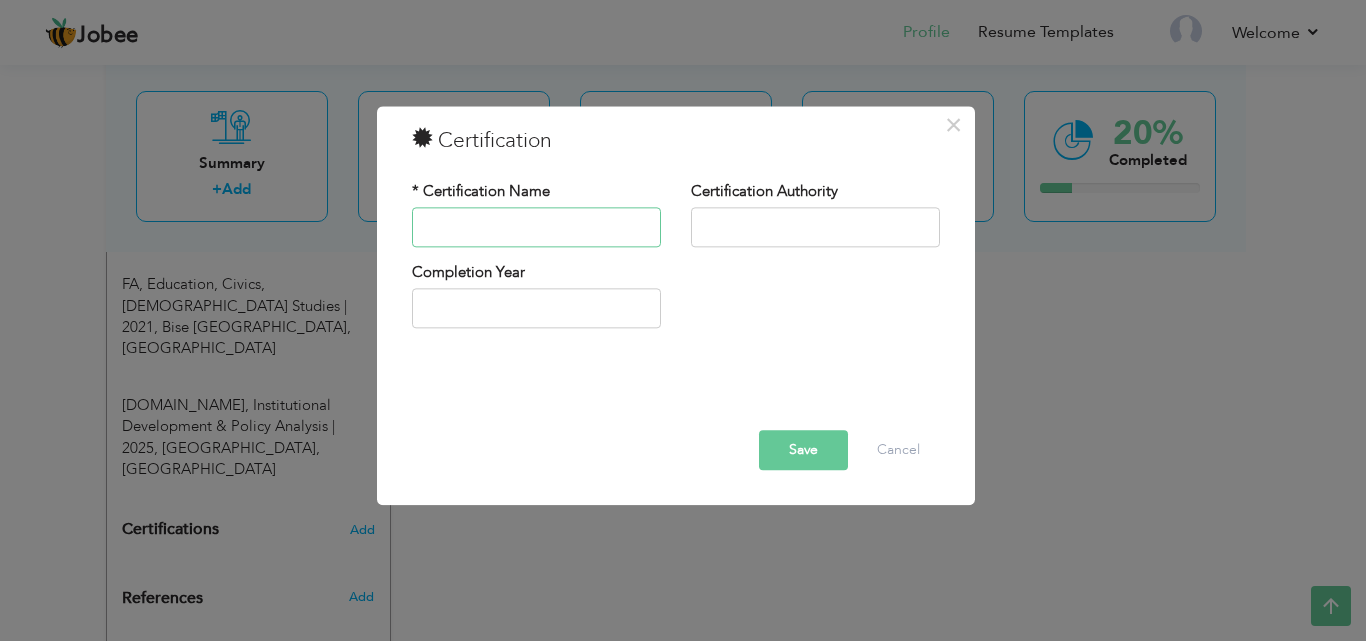 click at bounding box center [536, 227] 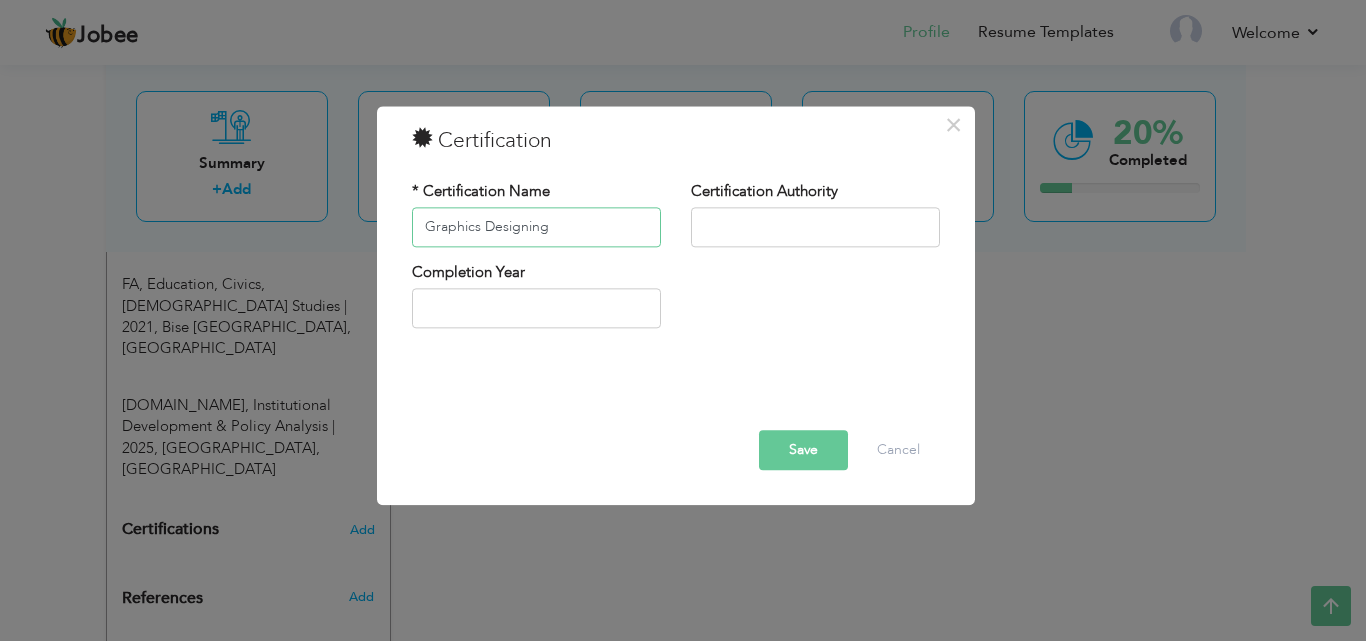 type on "Graphics Designing" 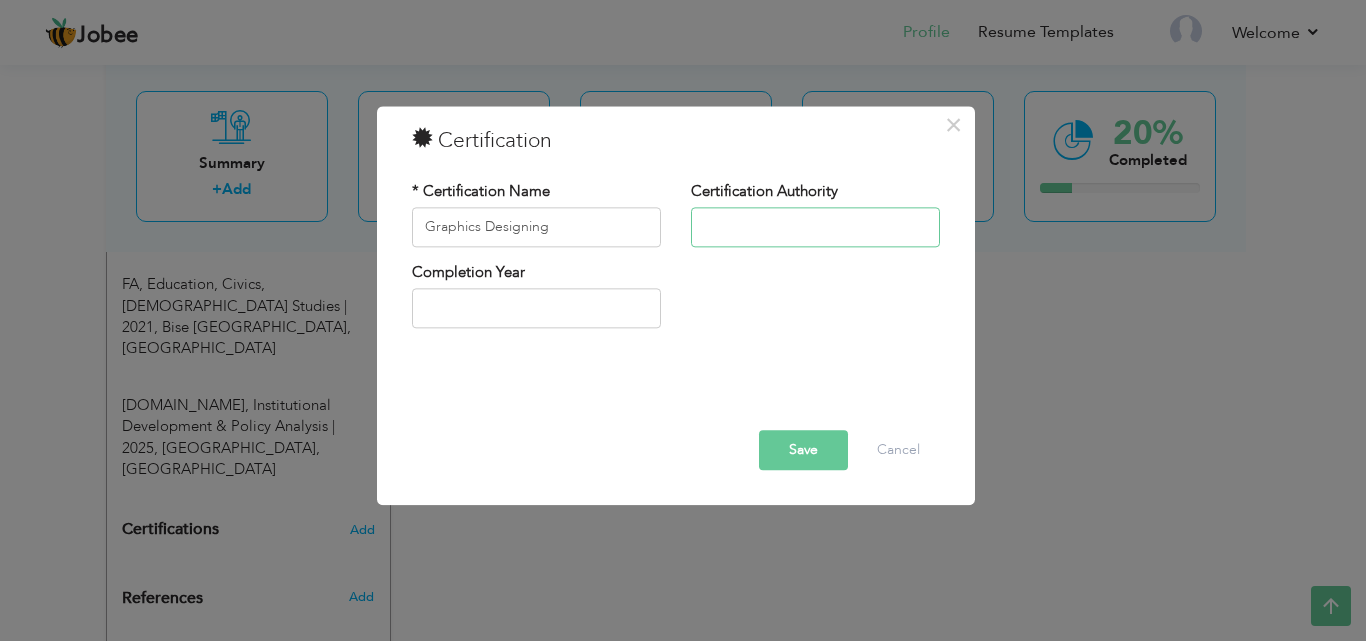 click at bounding box center [815, 227] 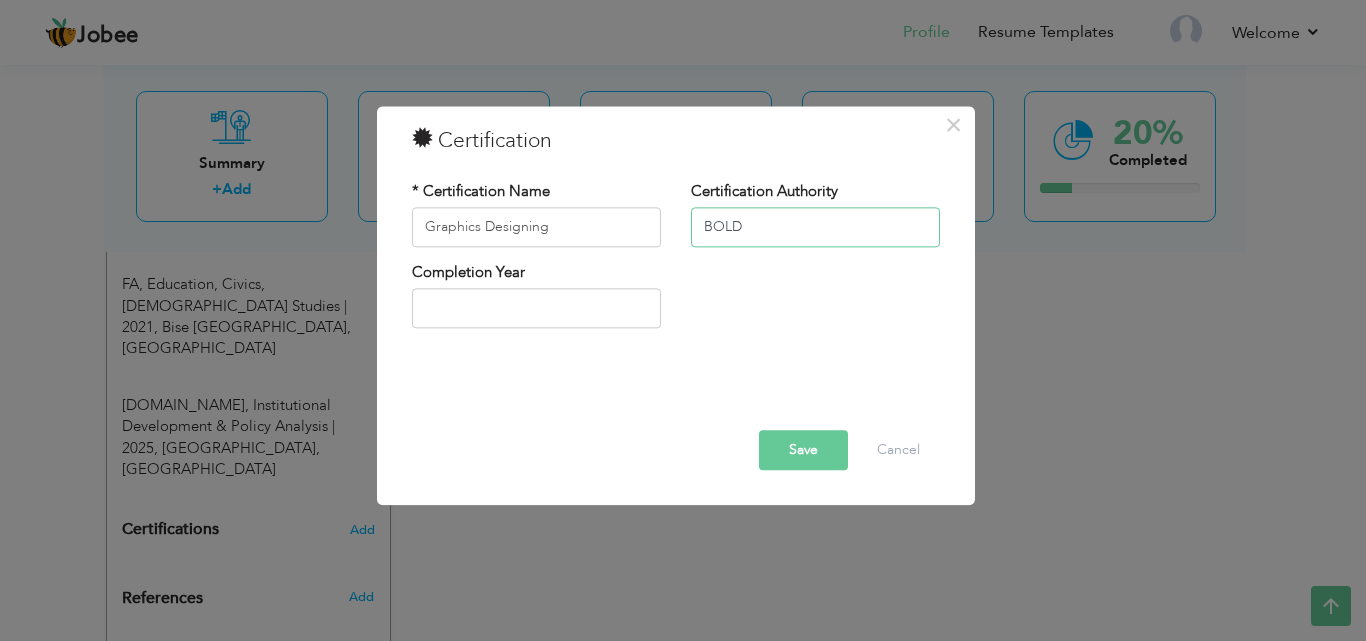 type on "BOLD" 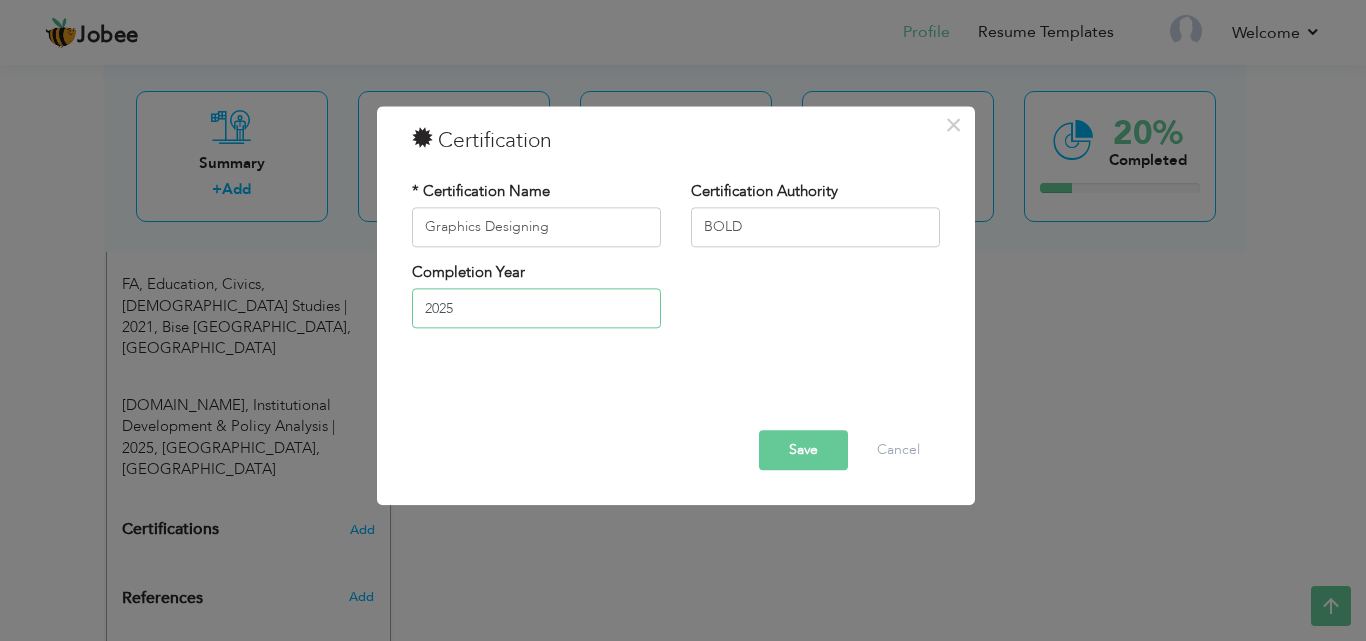 click on "2025" at bounding box center [536, 309] 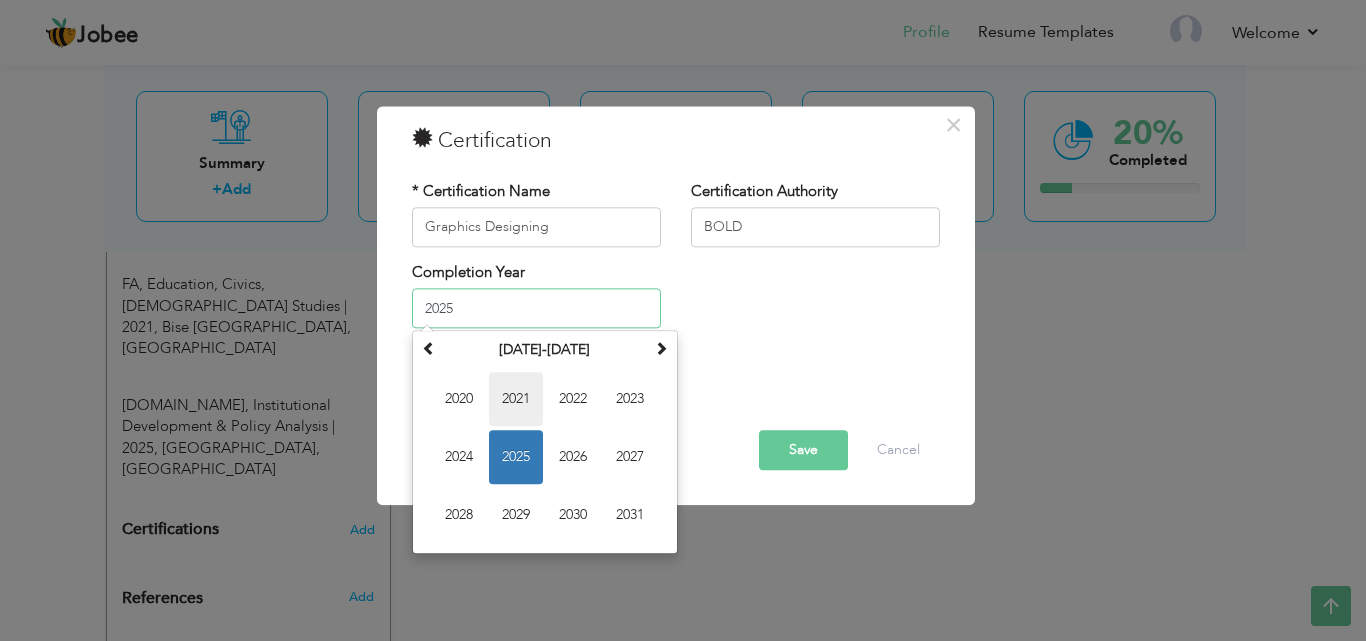 click on "2021" at bounding box center [516, 400] 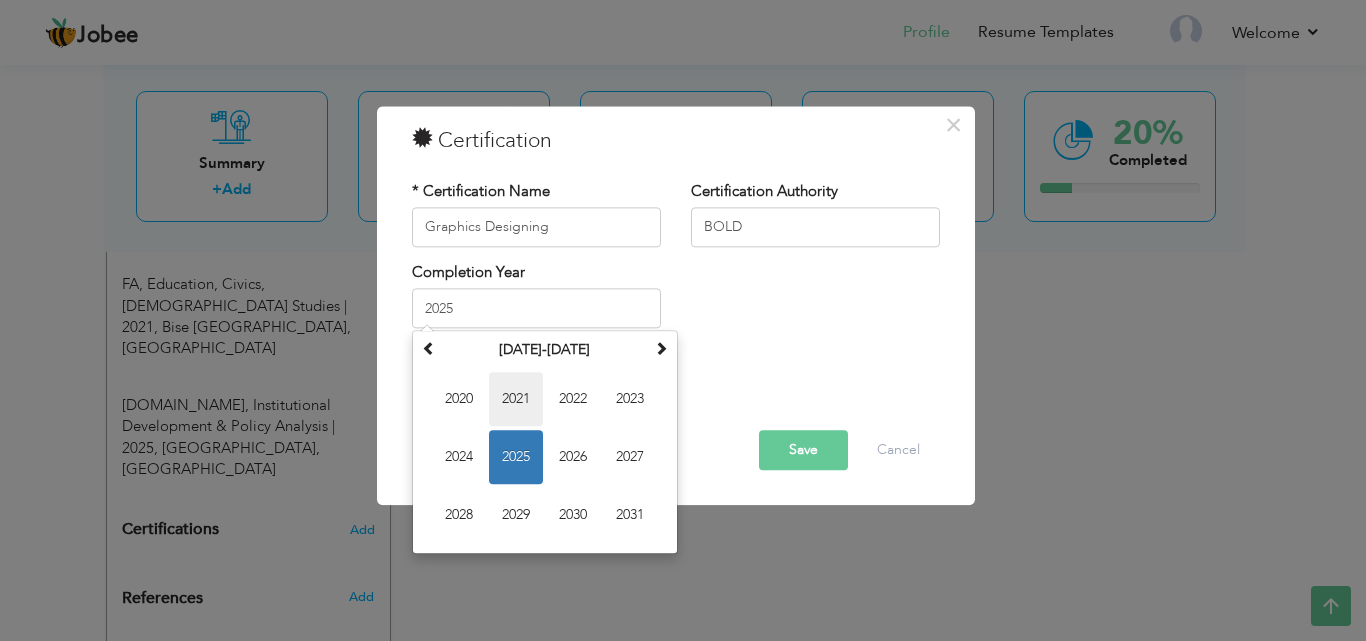 type on "2021" 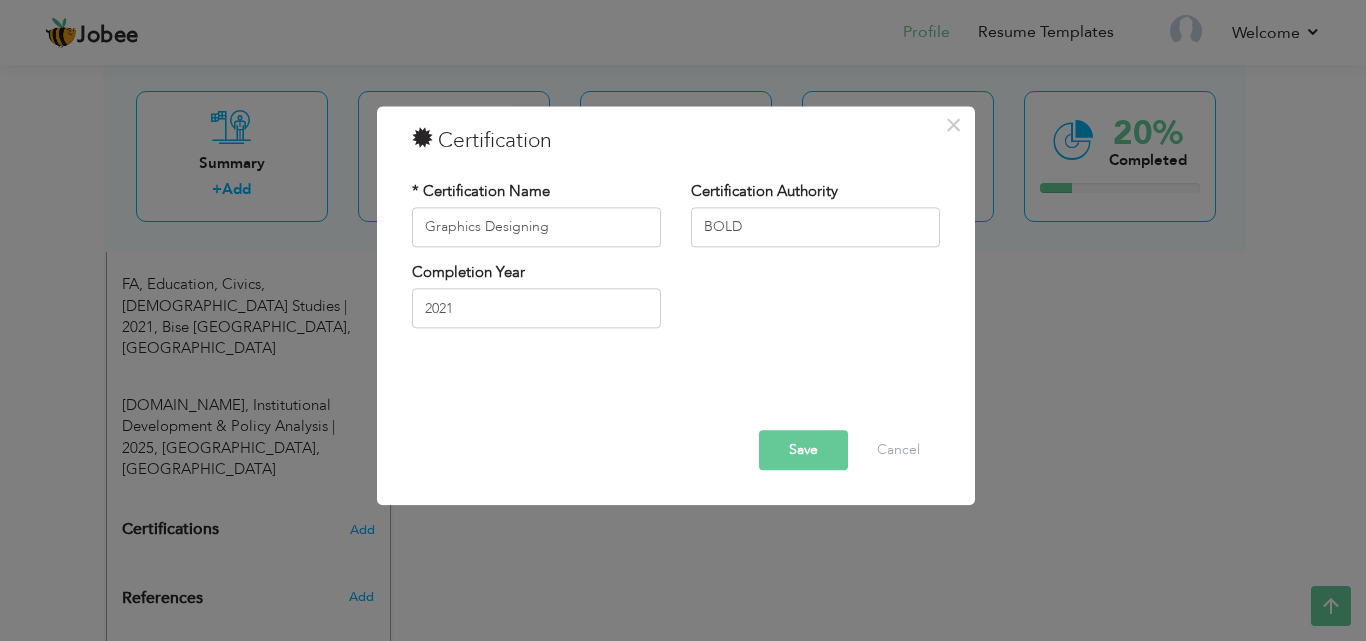 click on "Save" at bounding box center [803, 450] 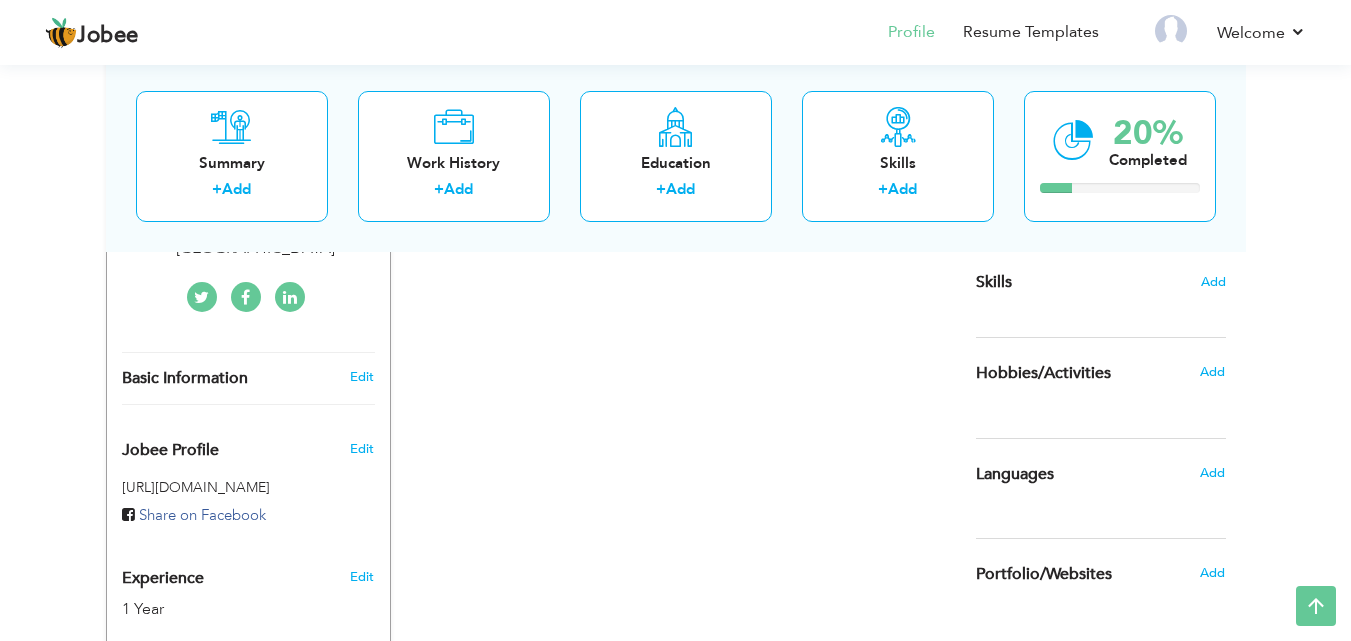 scroll, scrollTop: 467, scrollLeft: 0, axis: vertical 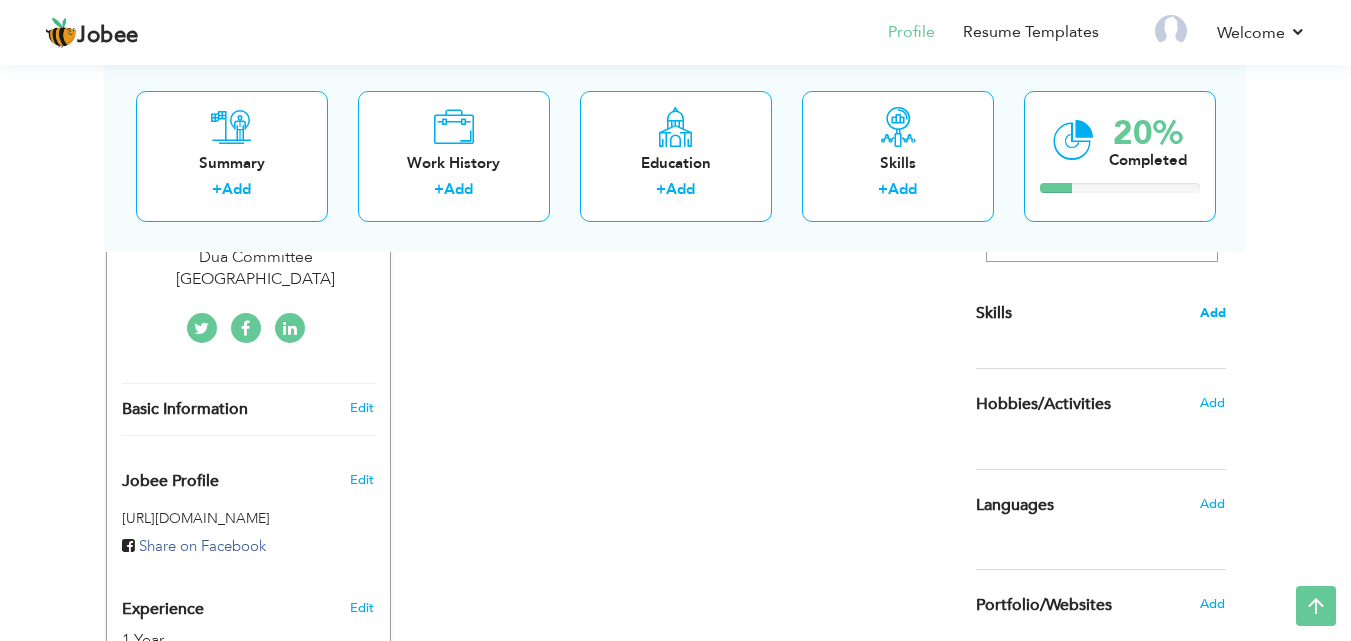 click on "Add" at bounding box center (1213, 313) 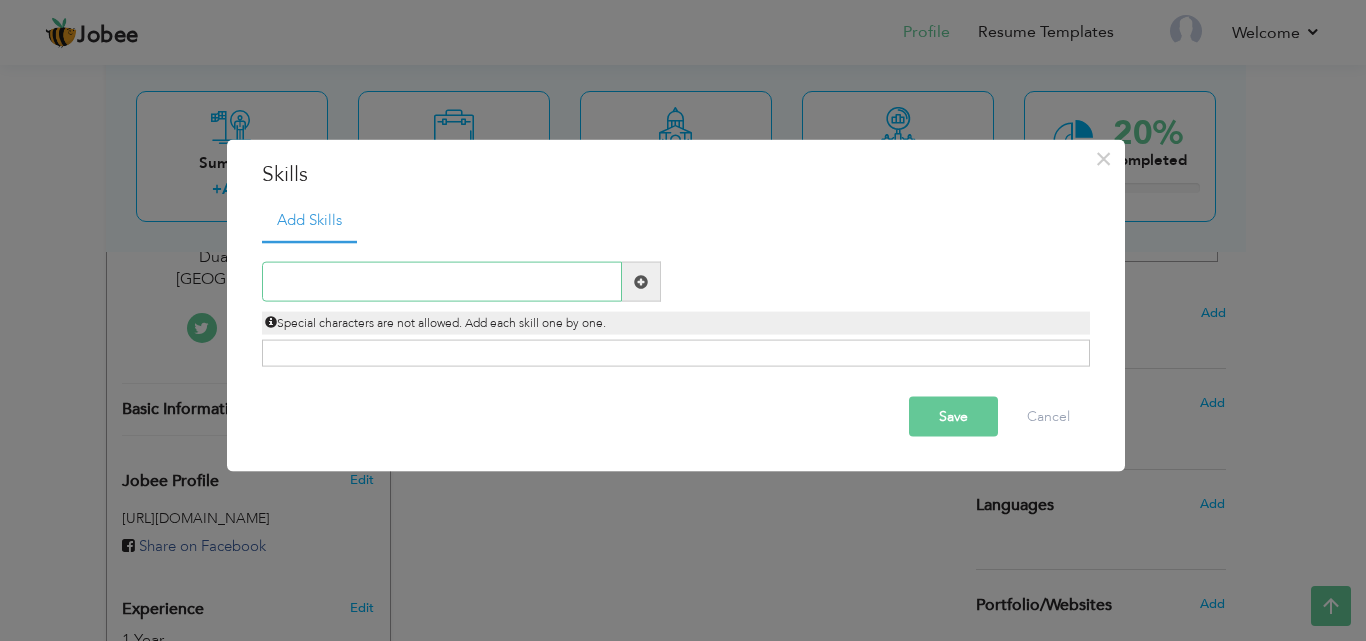 click at bounding box center (442, 282) 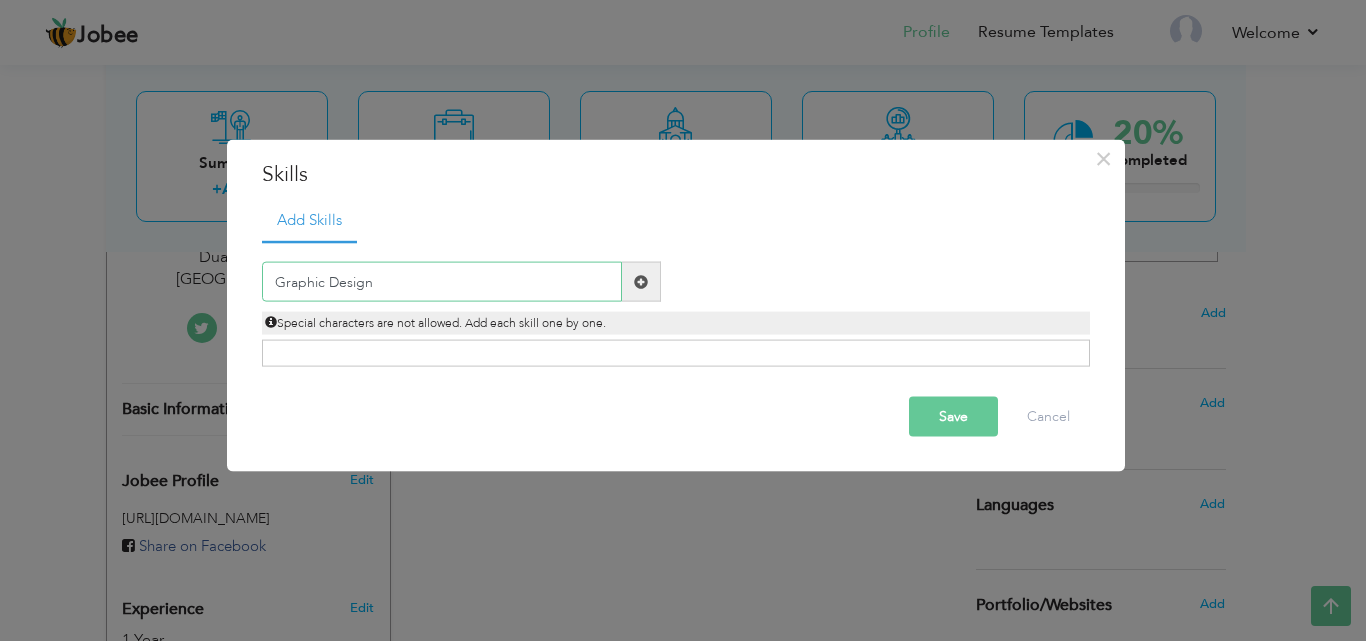 type on "Graphic Design" 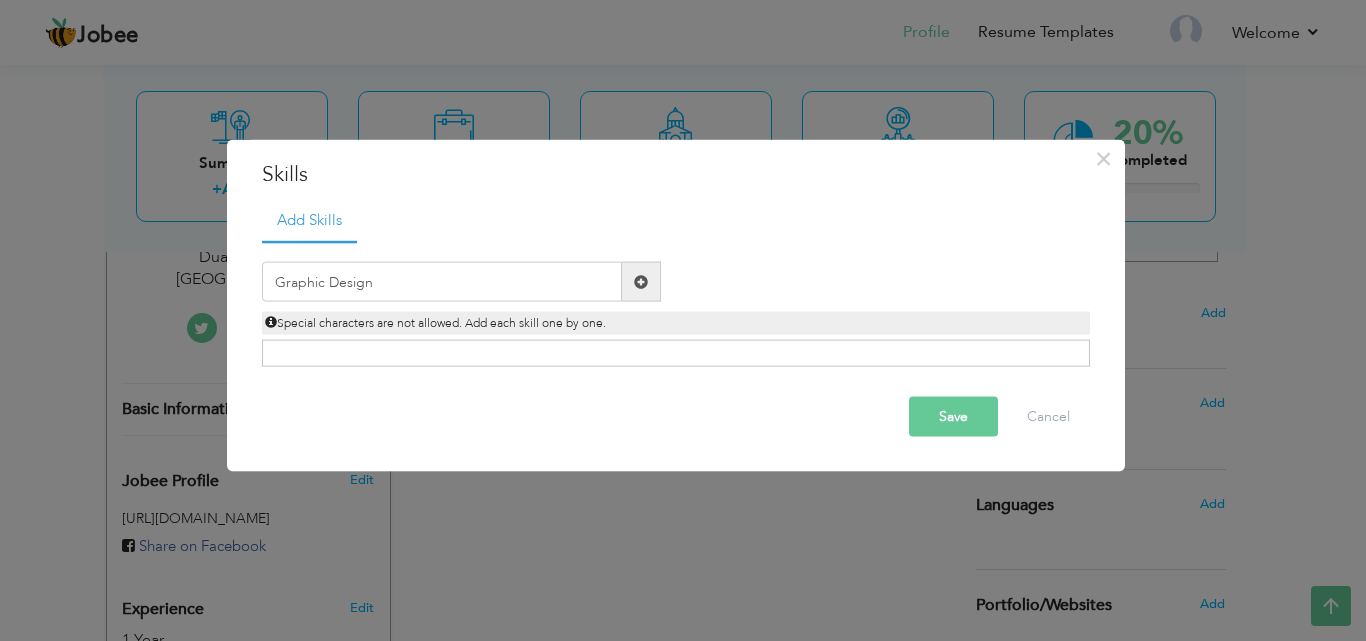 click on "Click on  , to mark skill as primary." at bounding box center [676, 353] 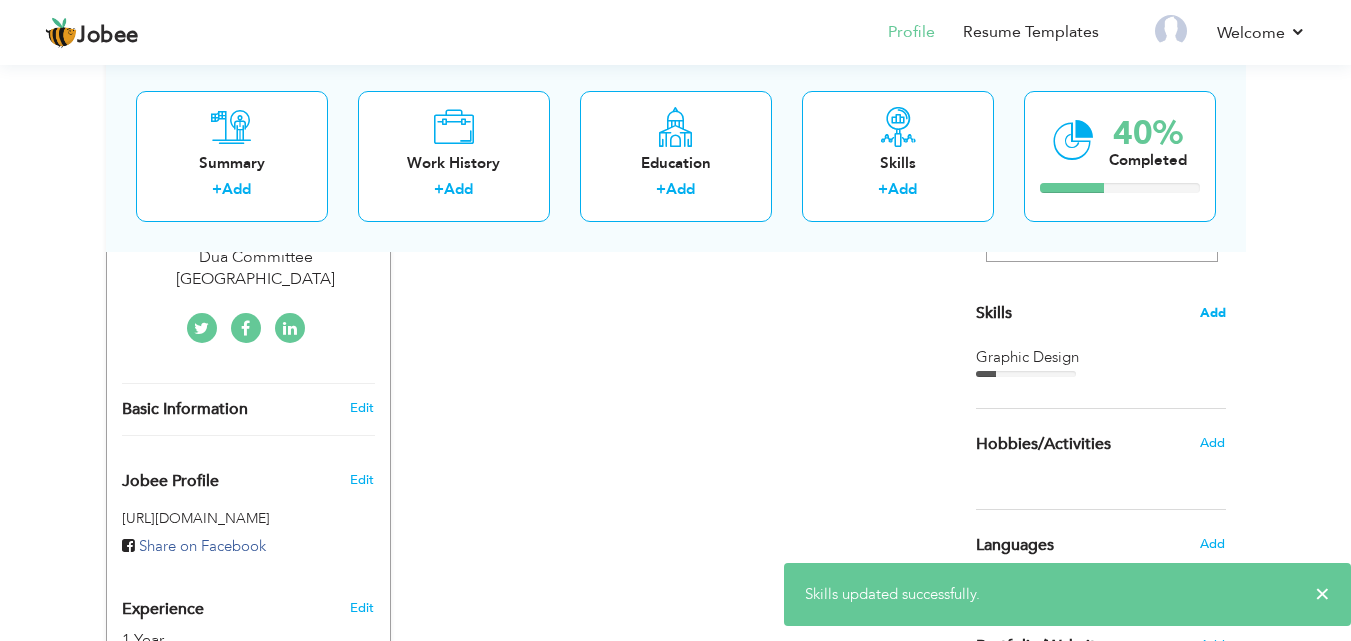 click on "Add" at bounding box center [1213, 313] 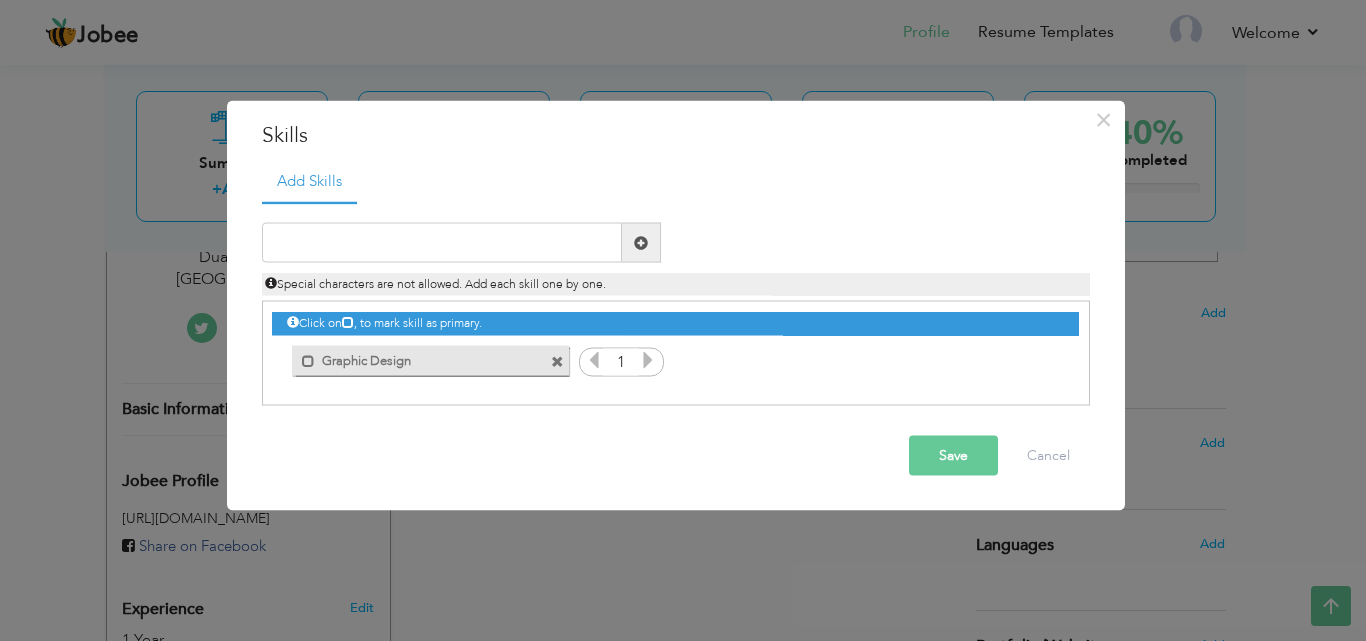 click at bounding box center (648, 360) 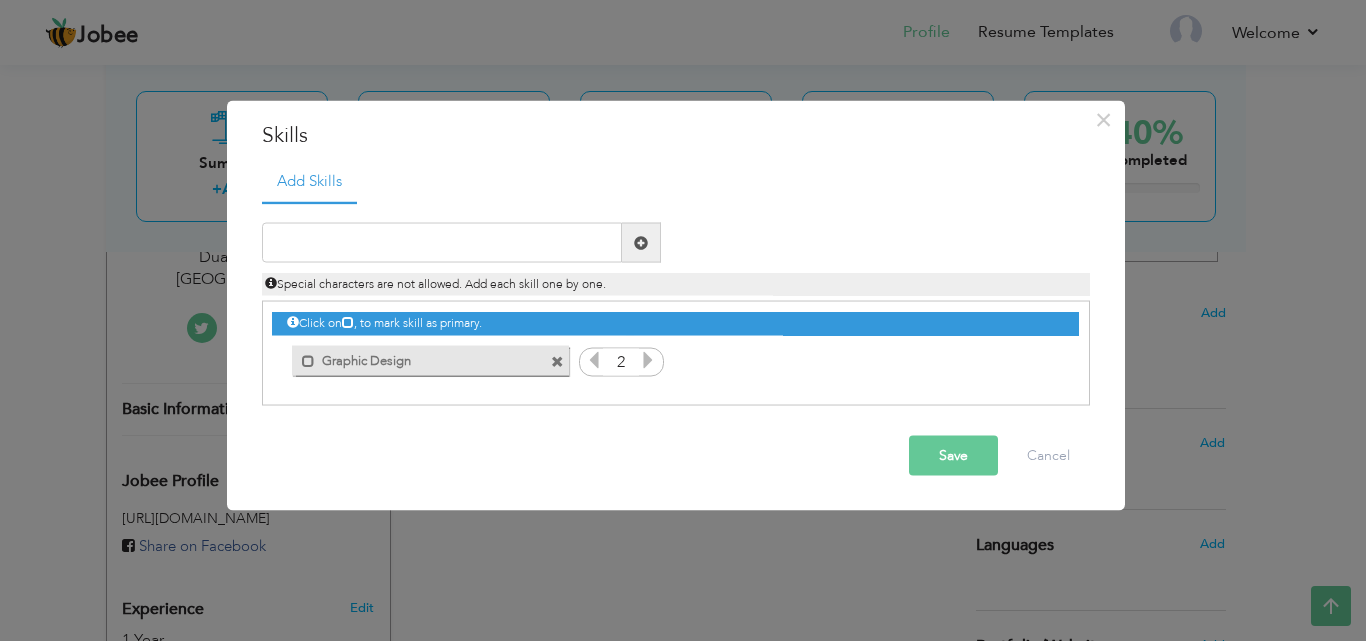 click at bounding box center [648, 360] 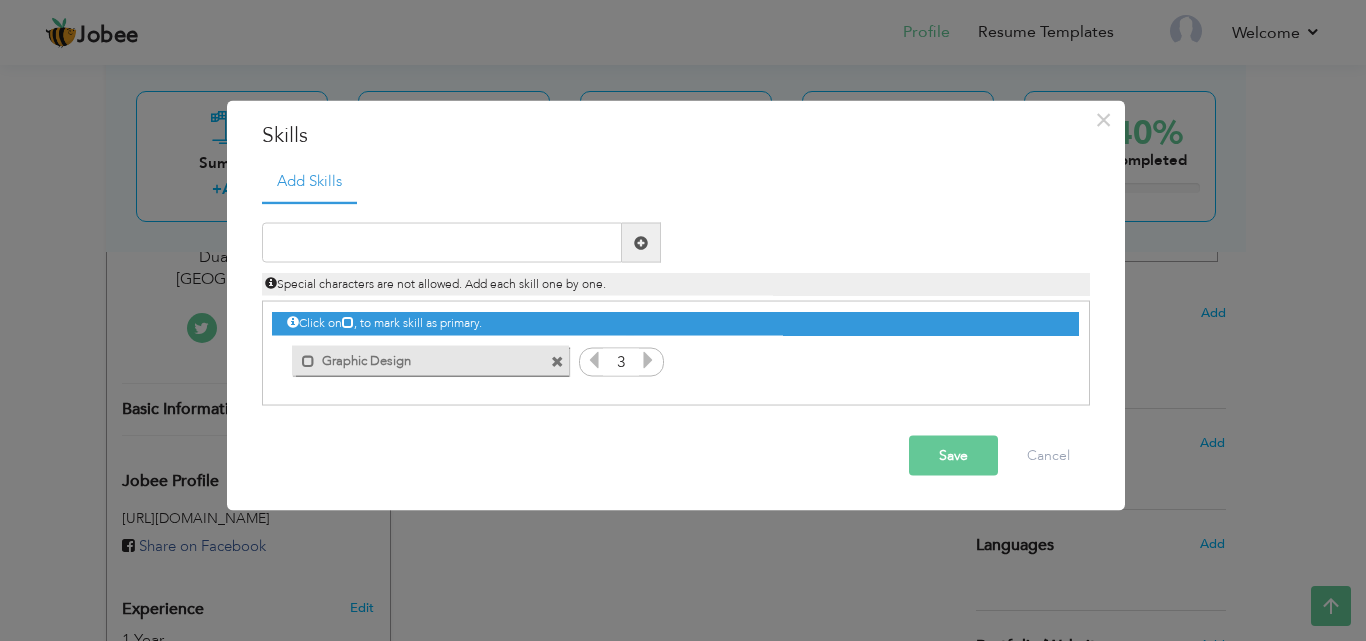 click at bounding box center [648, 360] 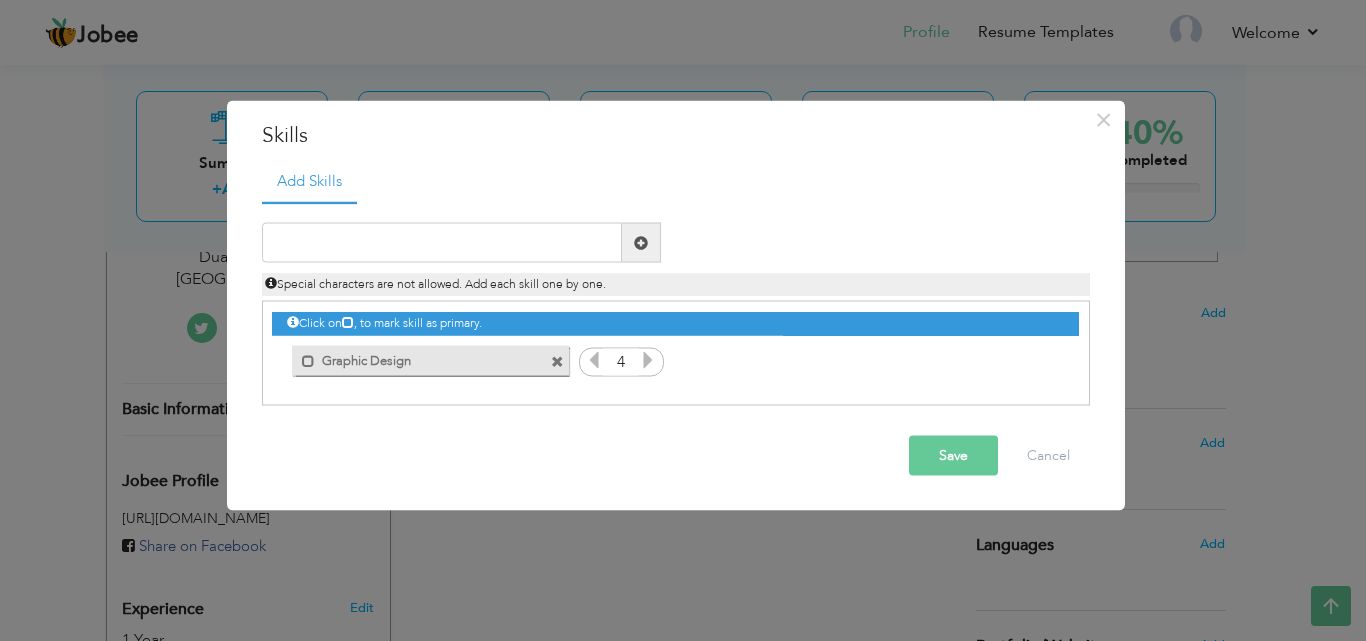 click on "Graphic Design" at bounding box center [416, 357] 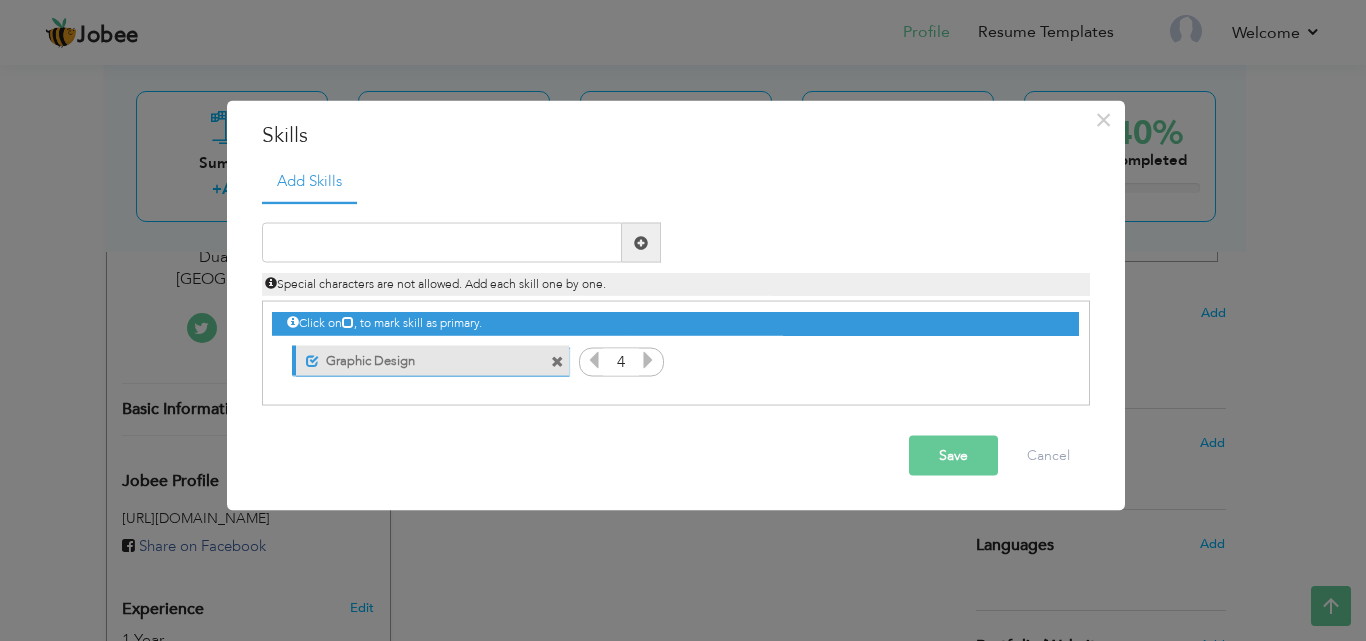 click on "Save" at bounding box center (953, 456) 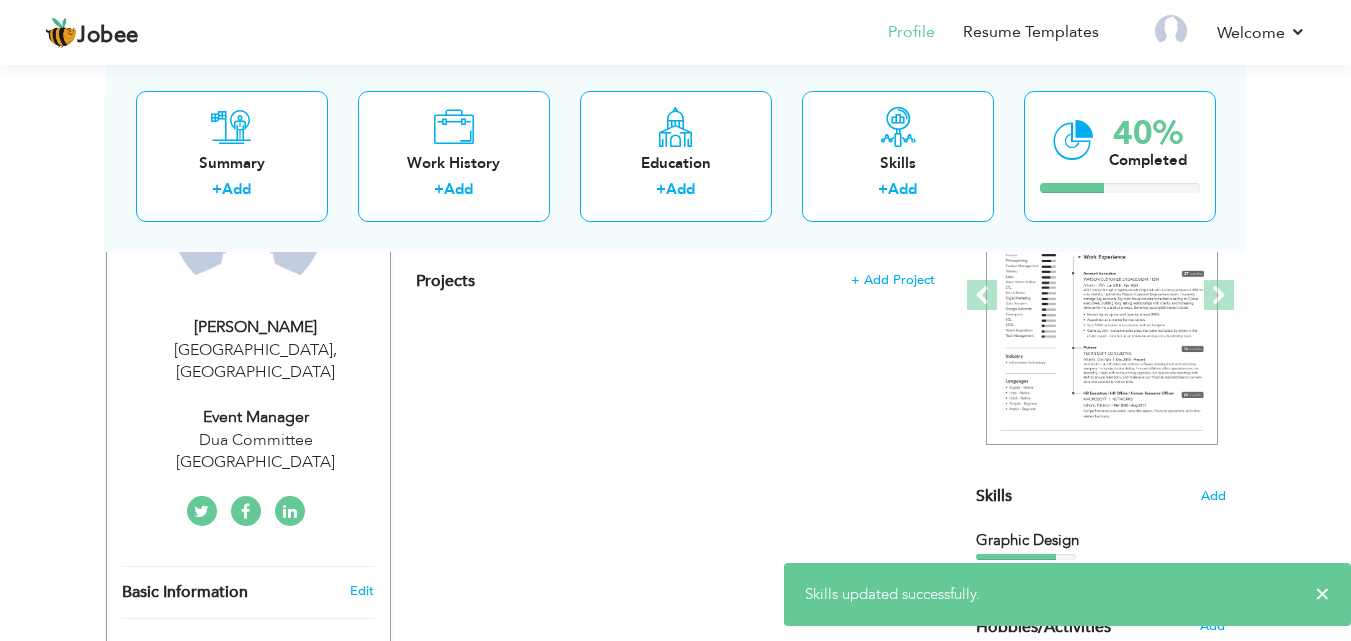 scroll, scrollTop: 467, scrollLeft: 0, axis: vertical 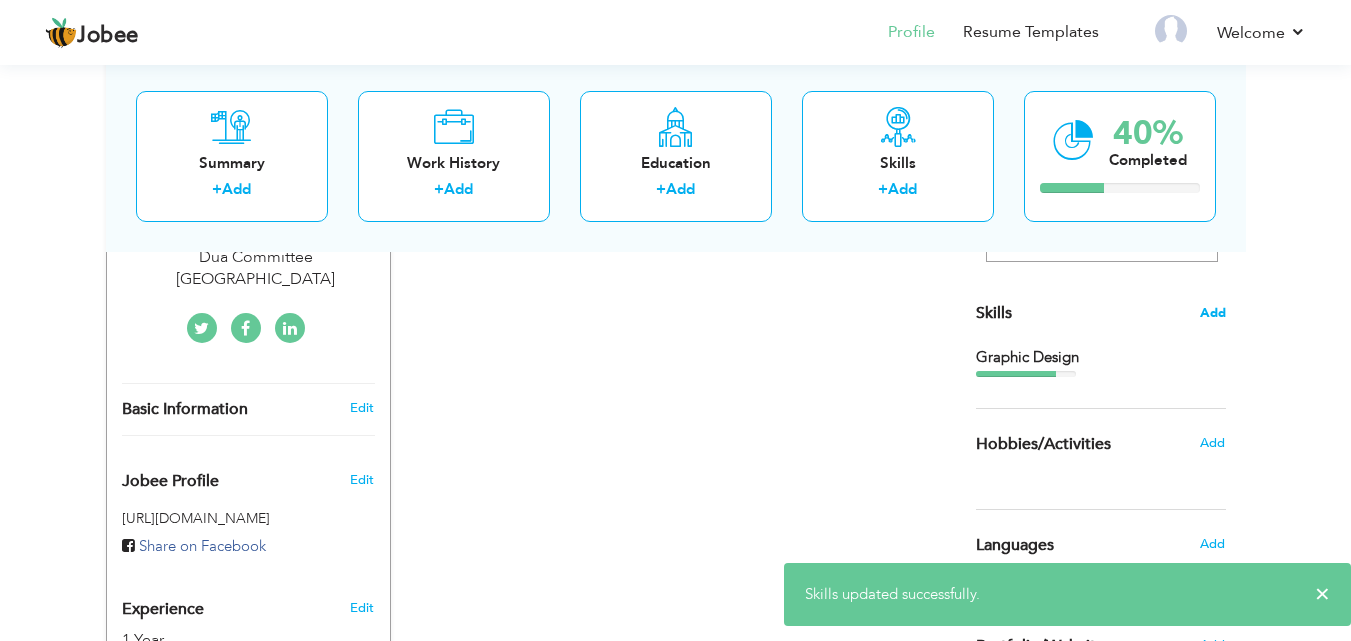 click on "Add" at bounding box center (1213, 313) 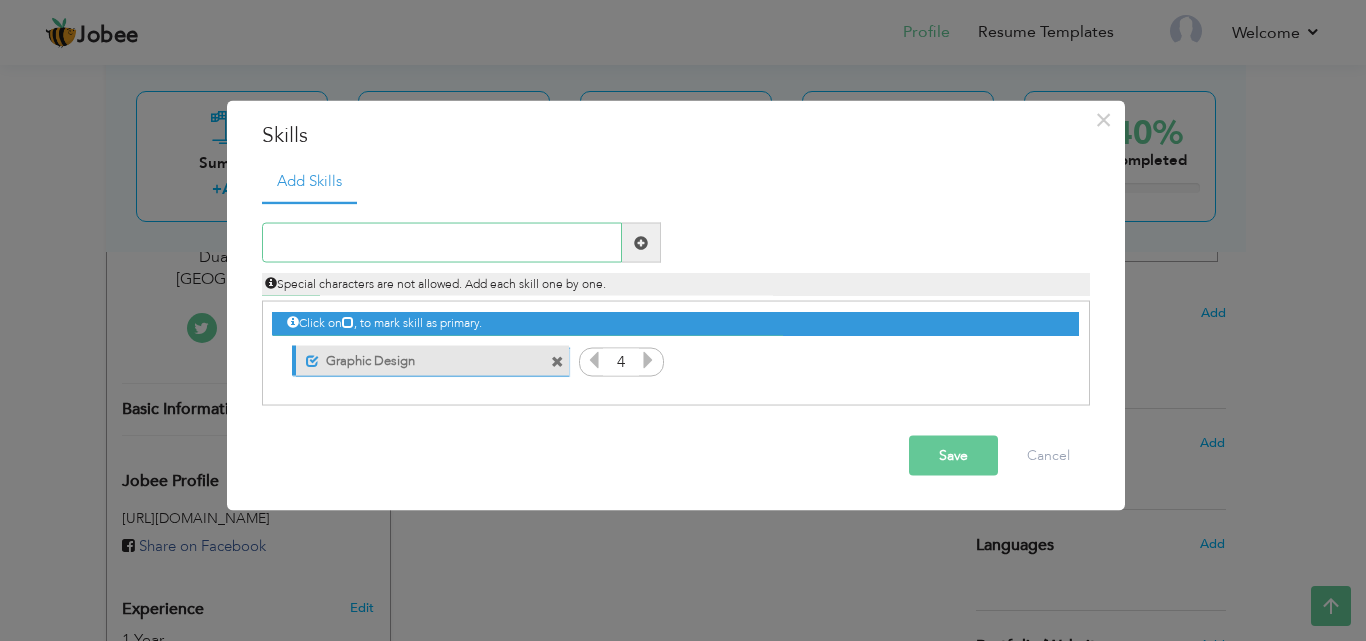 click at bounding box center (442, 243) 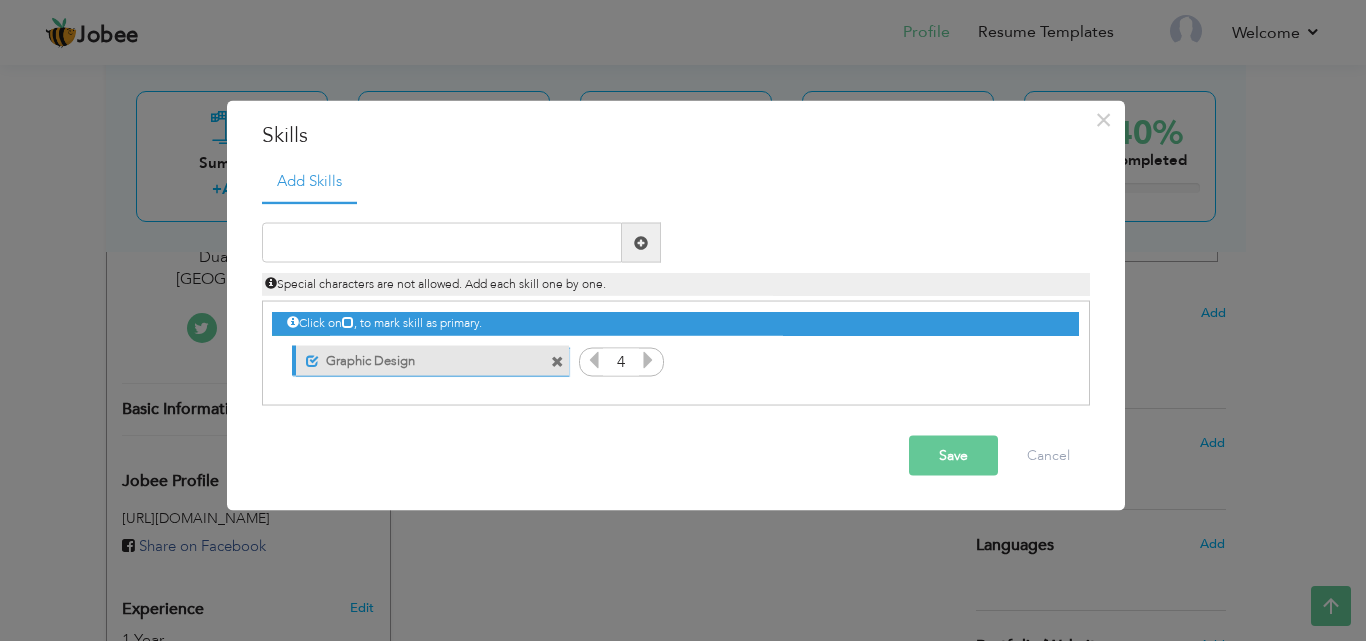 click on "Click on  , to mark skill as primary." at bounding box center [675, 323] 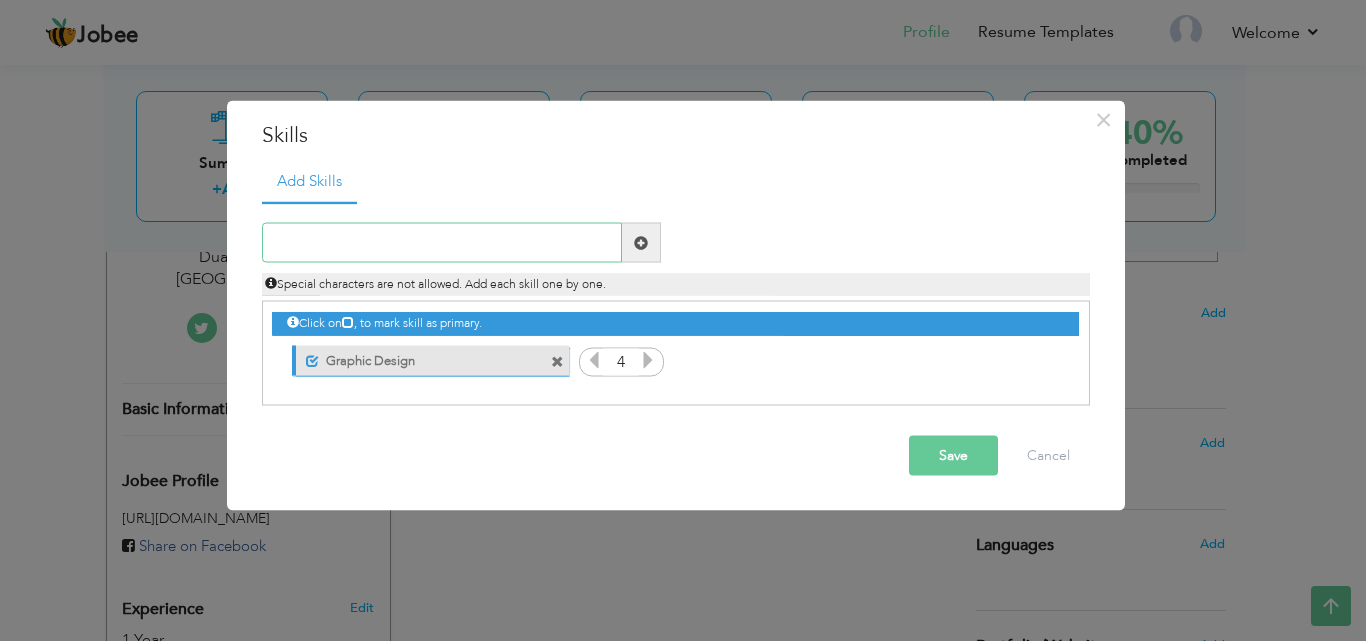 click at bounding box center [442, 243] 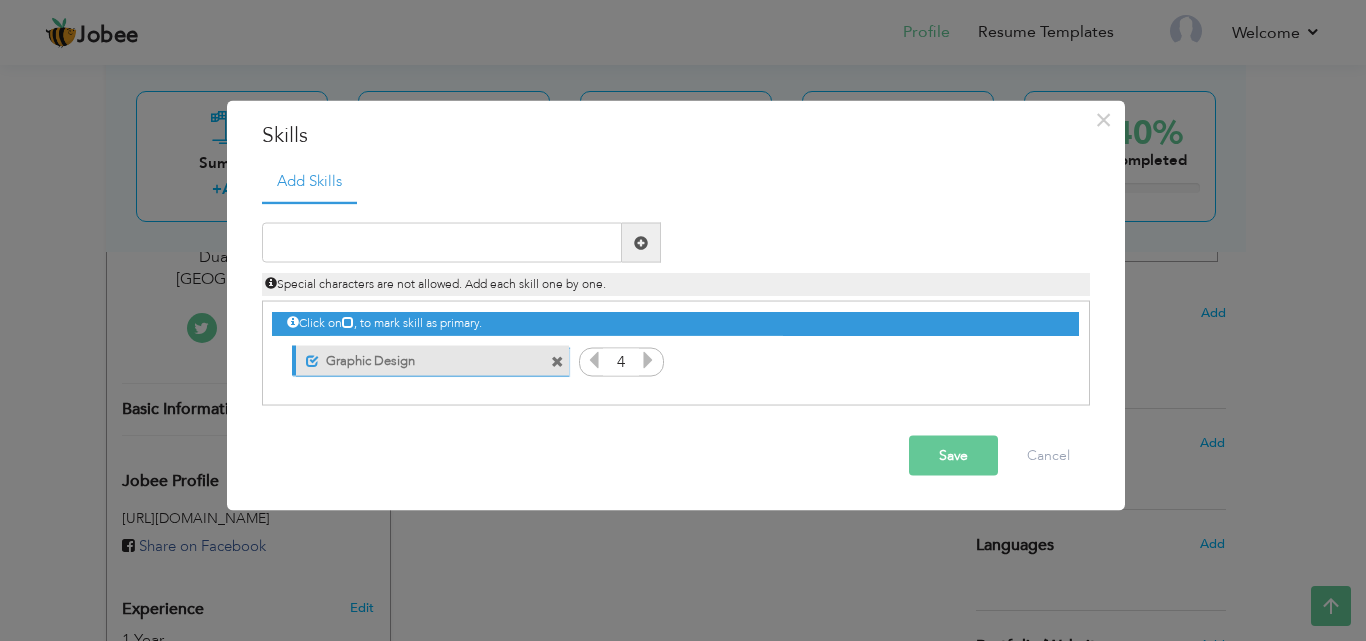 click on "Graphic Design" at bounding box center [418, 357] 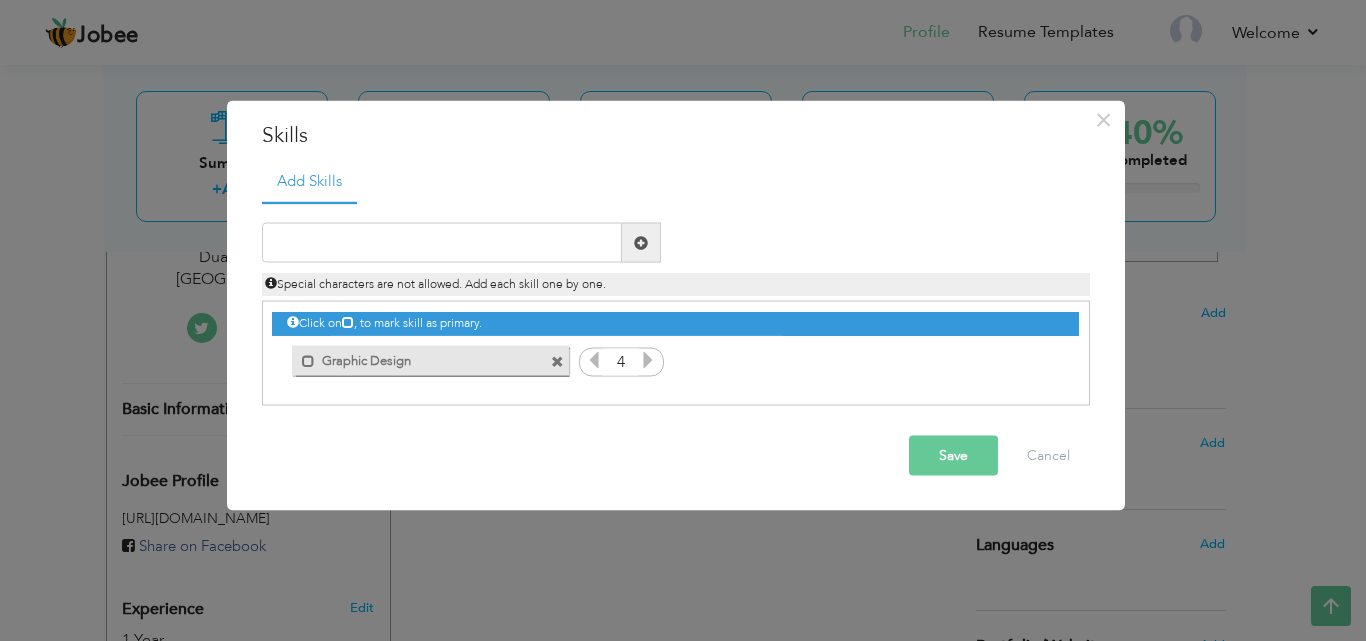 click on "Graphic Design" at bounding box center [416, 357] 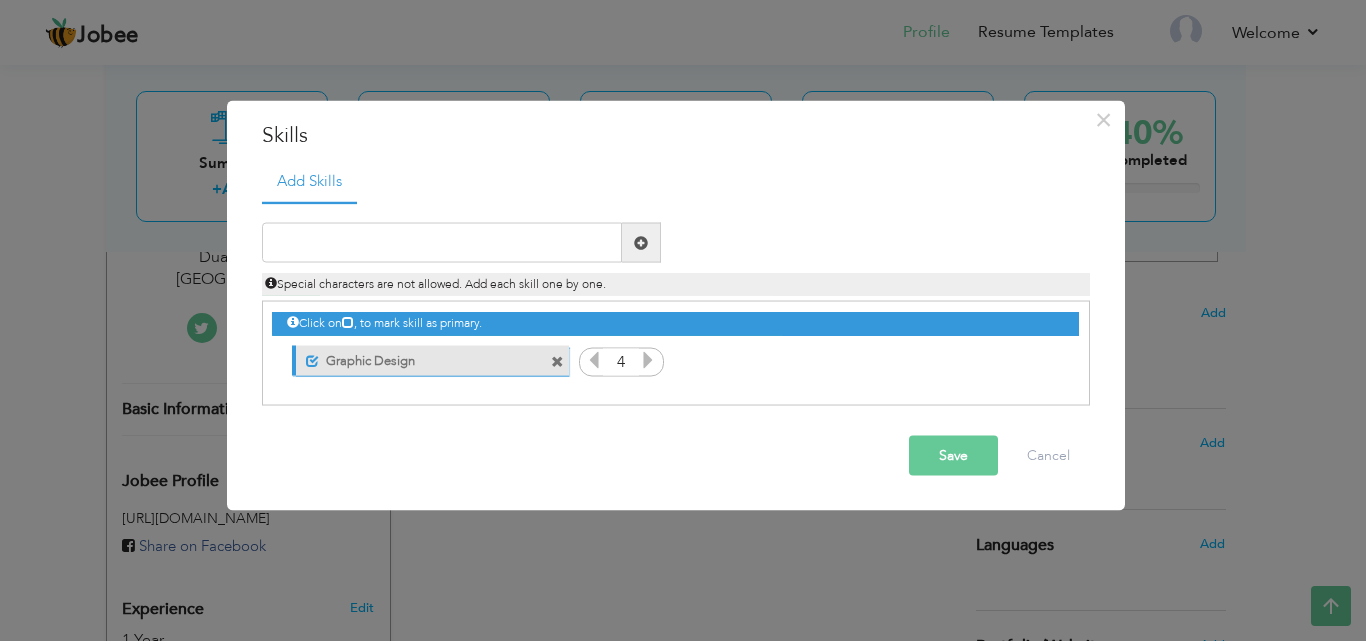 click at bounding box center [557, 361] 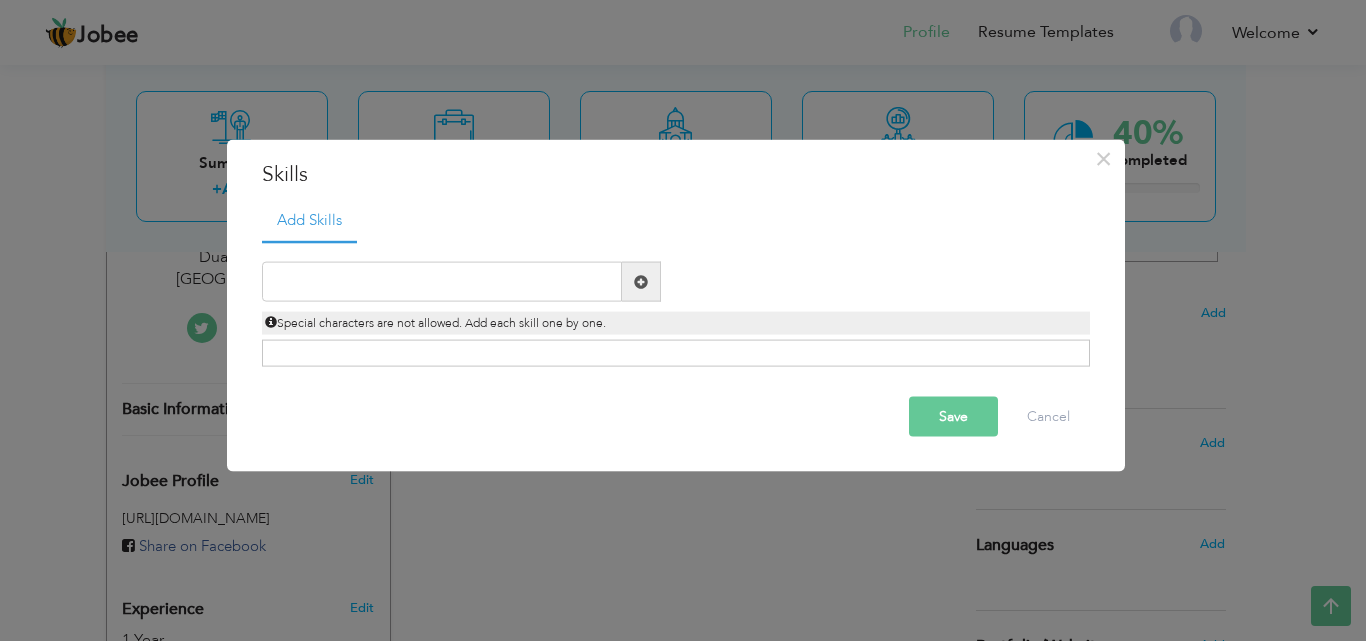 click on "Click on  , to mark skill as primary." at bounding box center (676, 353) 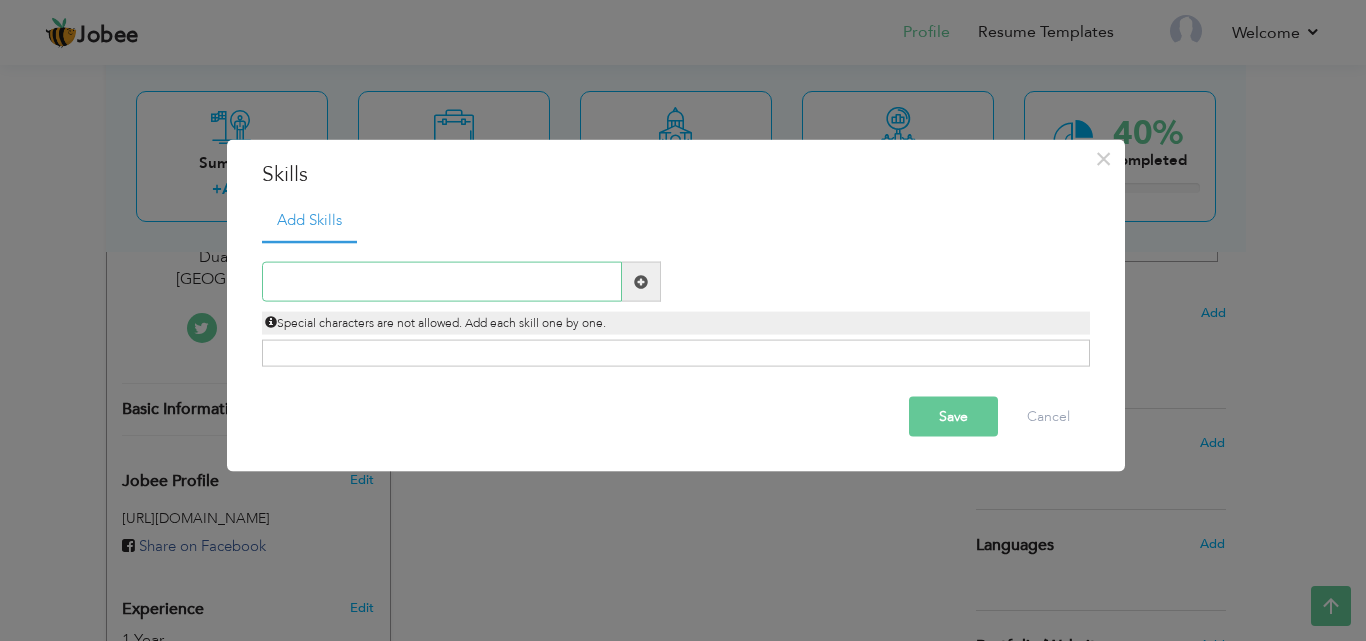 click at bounding box center (442, 282) 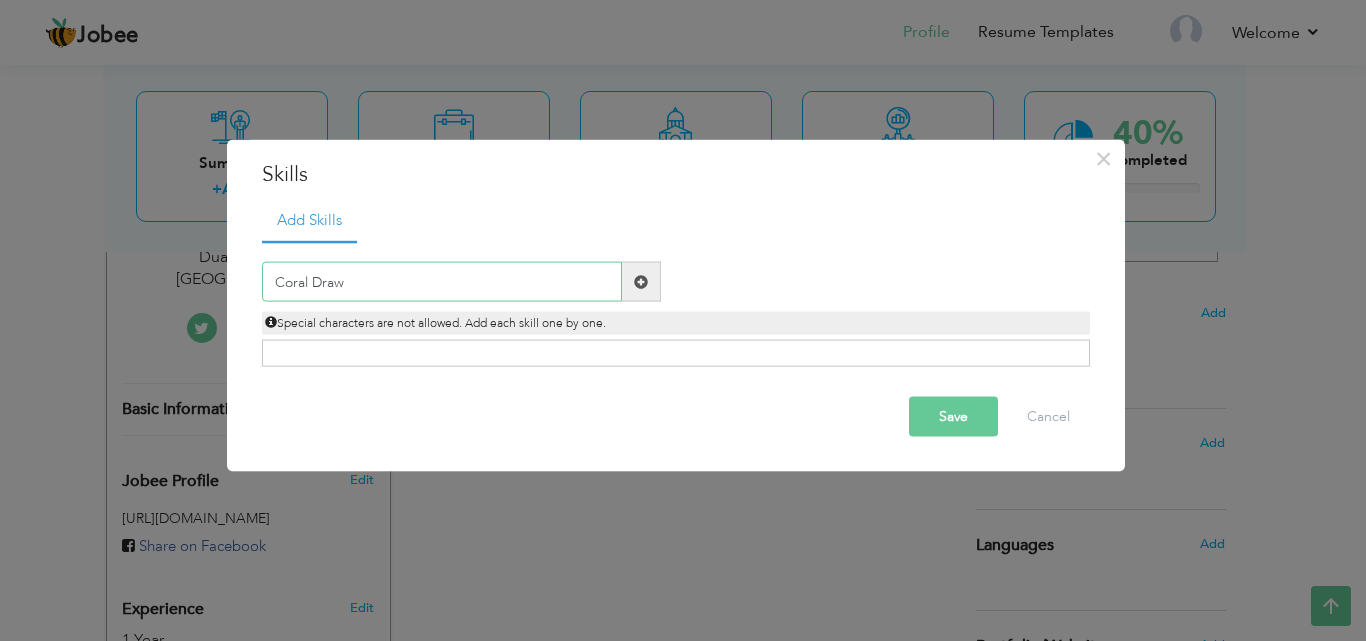 type on "Coral Draw" 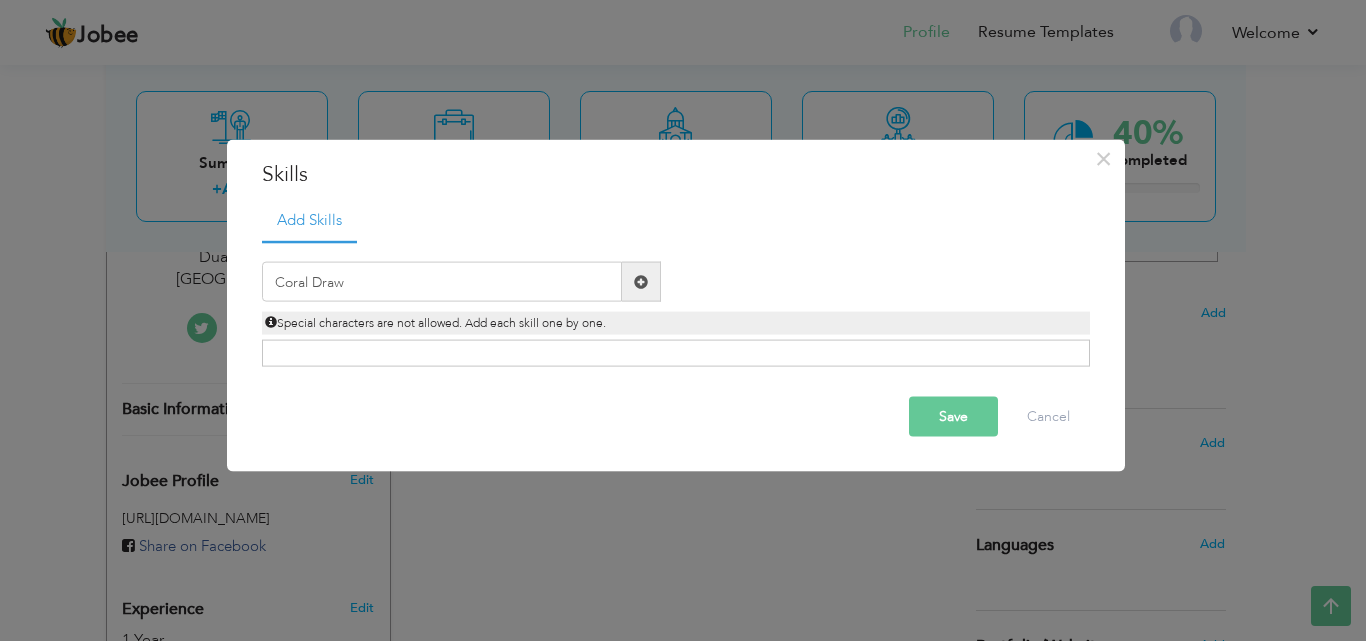 click at bounding box center [641, 281] 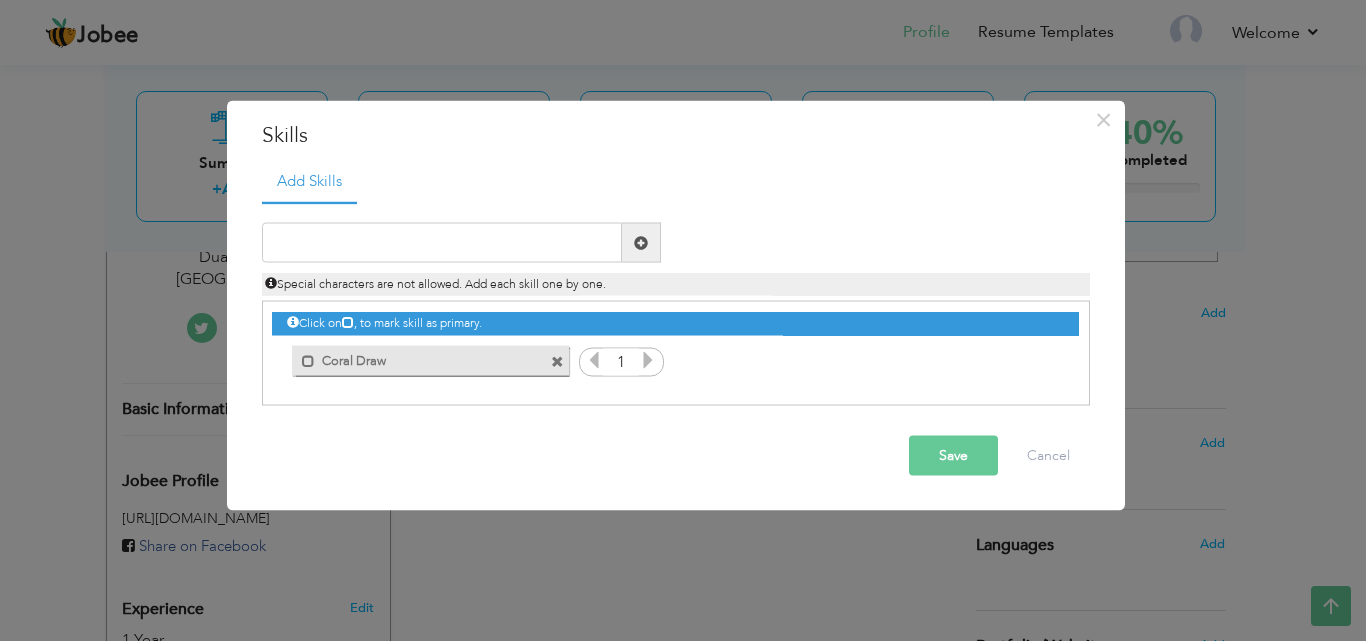 click at bounding box center (648, 360) 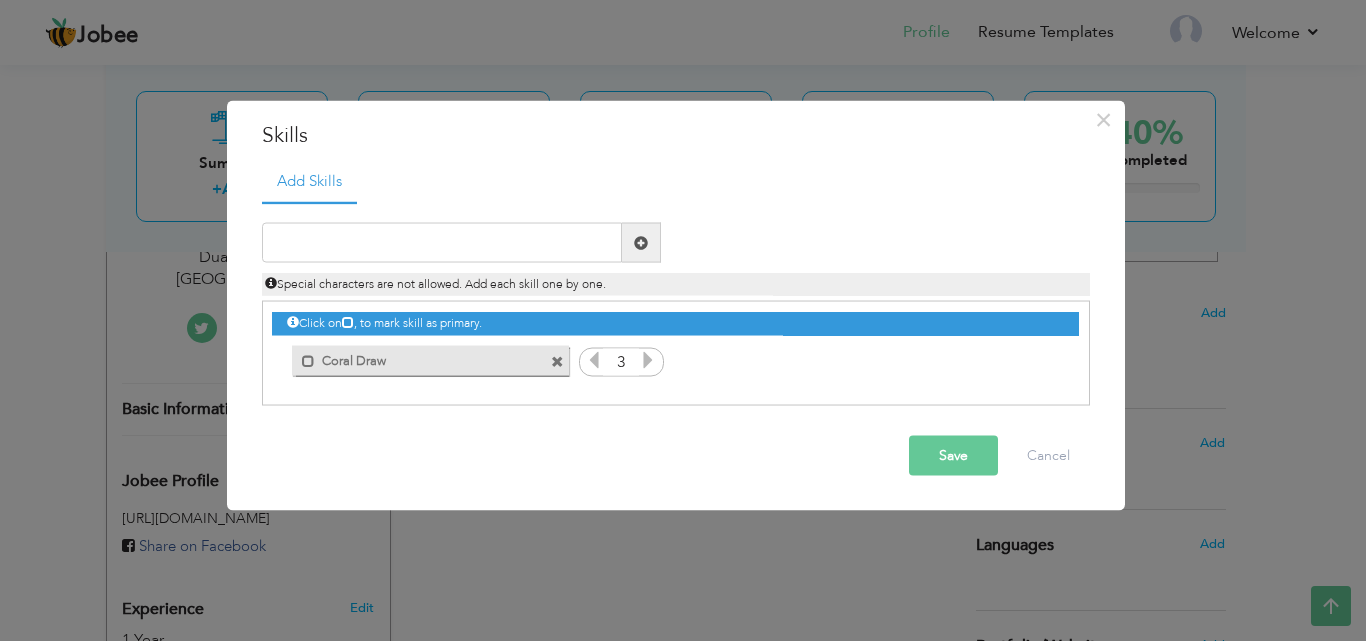 click at bounding box center (648, 360) 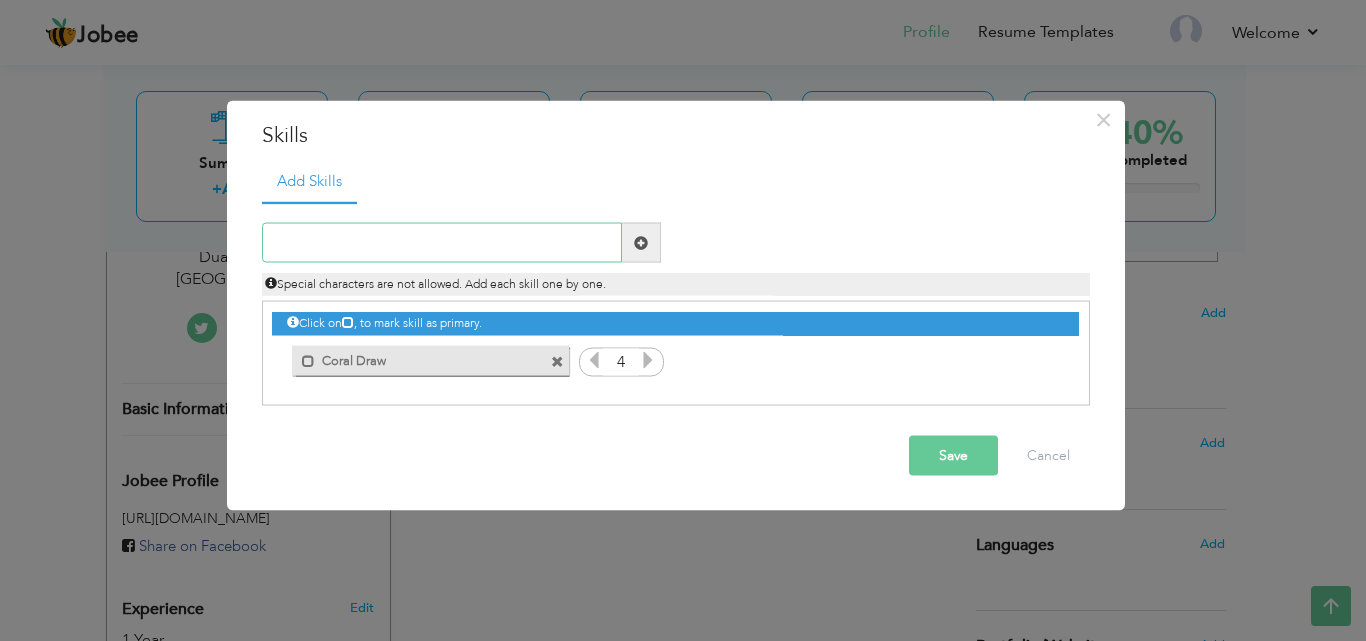click at bounding box center [442, 243] 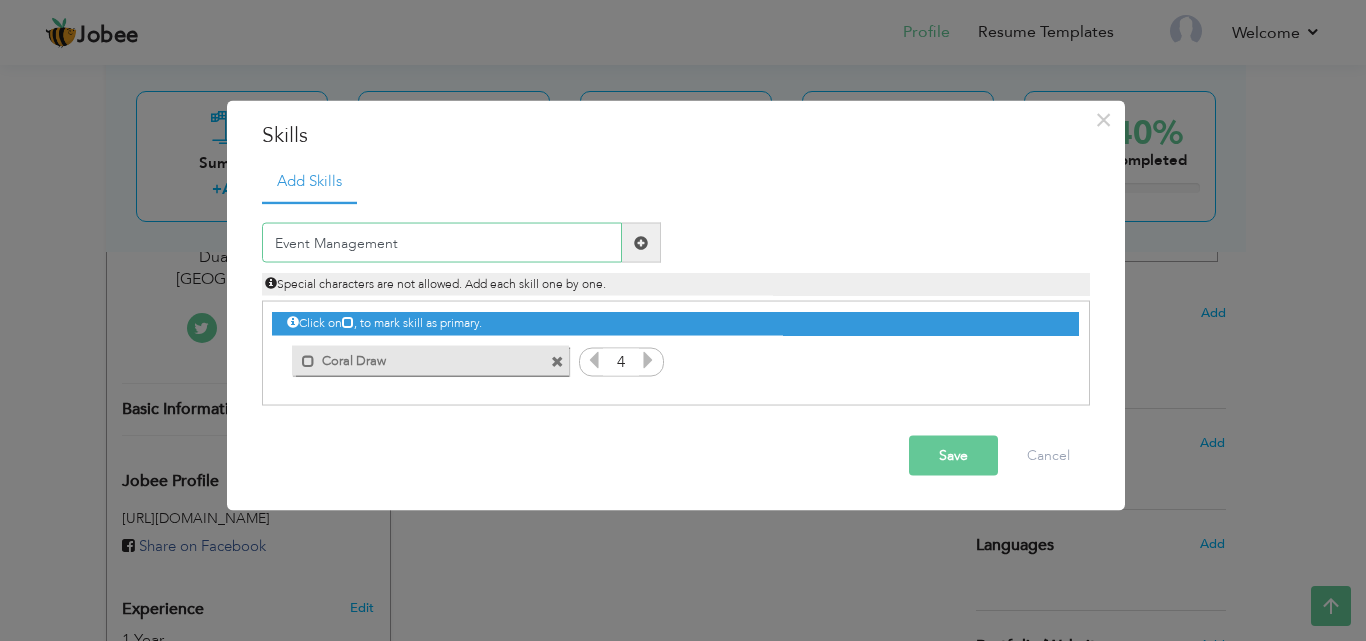 type on "Event Management" 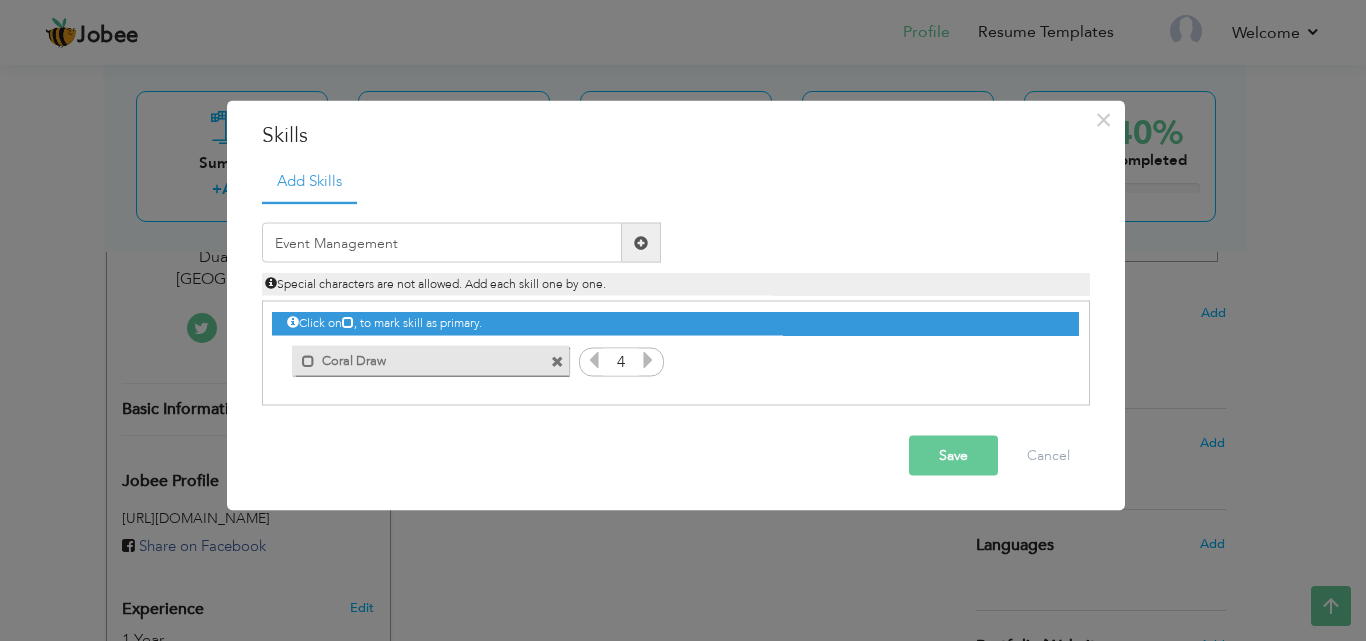 click at bounding box center (641, 242) 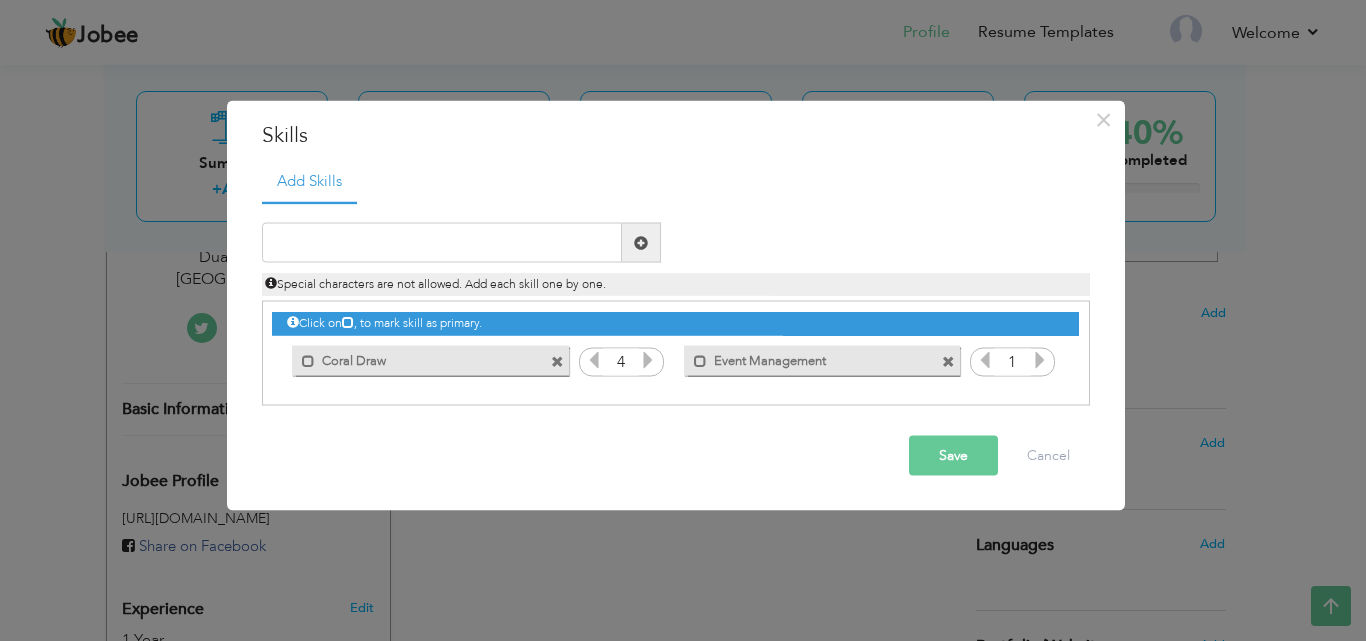 click at bounding box center [1040, 360] 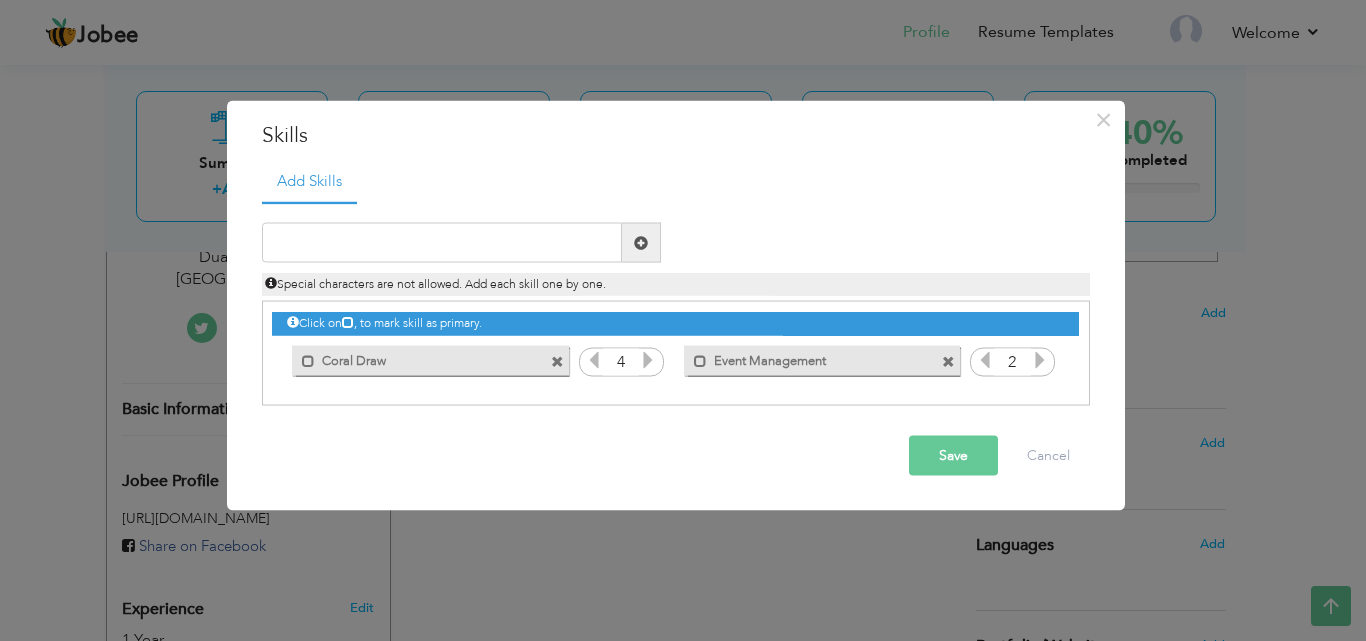 click at bounding box center (1040, 360) 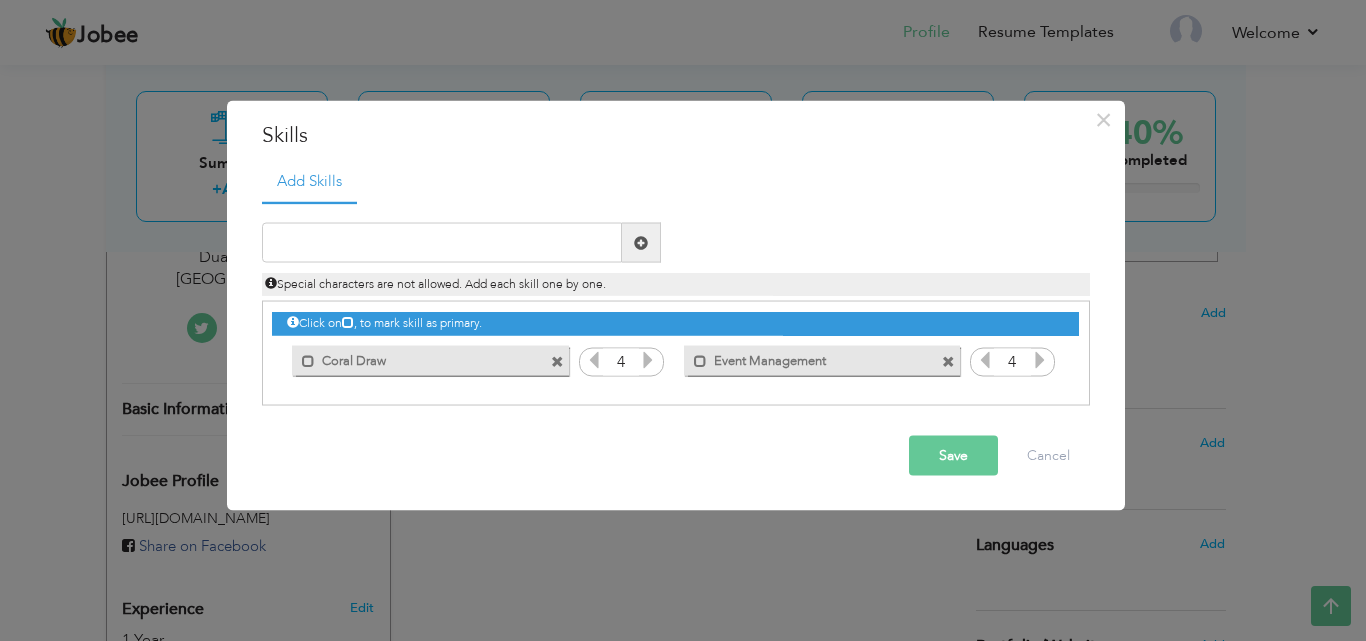 drag, startPoint x: 966, startPoint y: 463, endPoint x: 966, endPoint y: 452, distance: 11 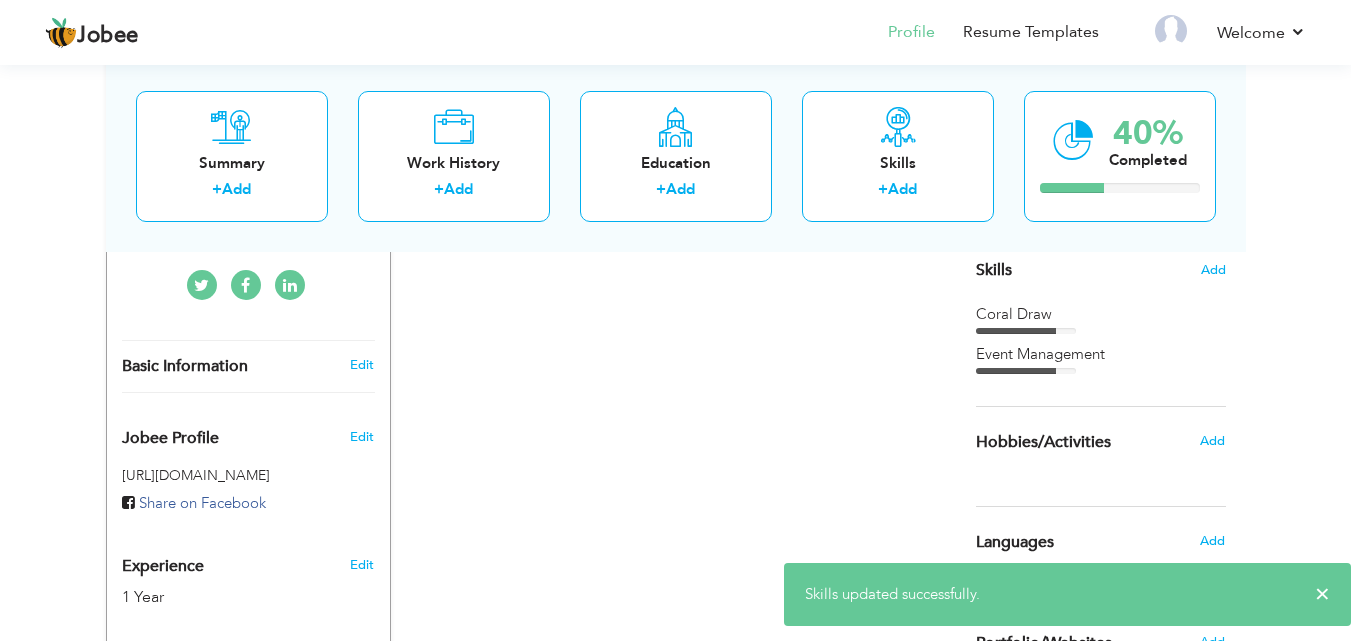scroll, scrollTop: 467, scrollLeft: 0, axis: vertical 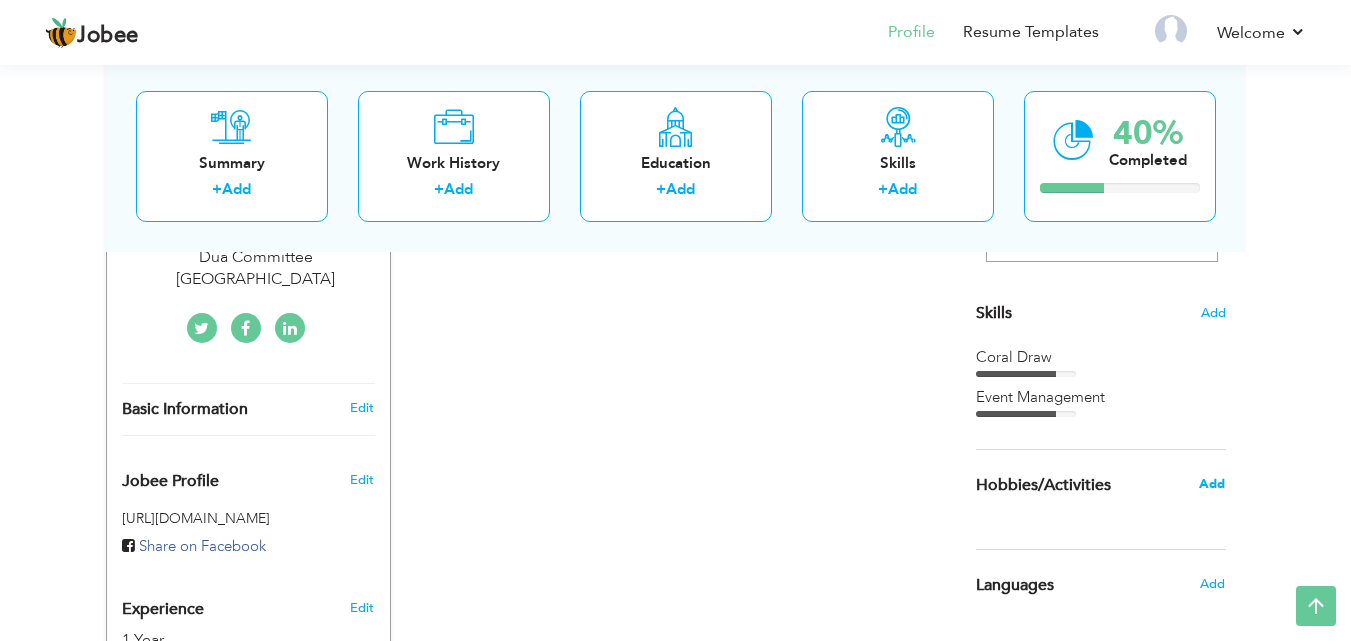 click on "Add" at bounding box center (1212, 484) 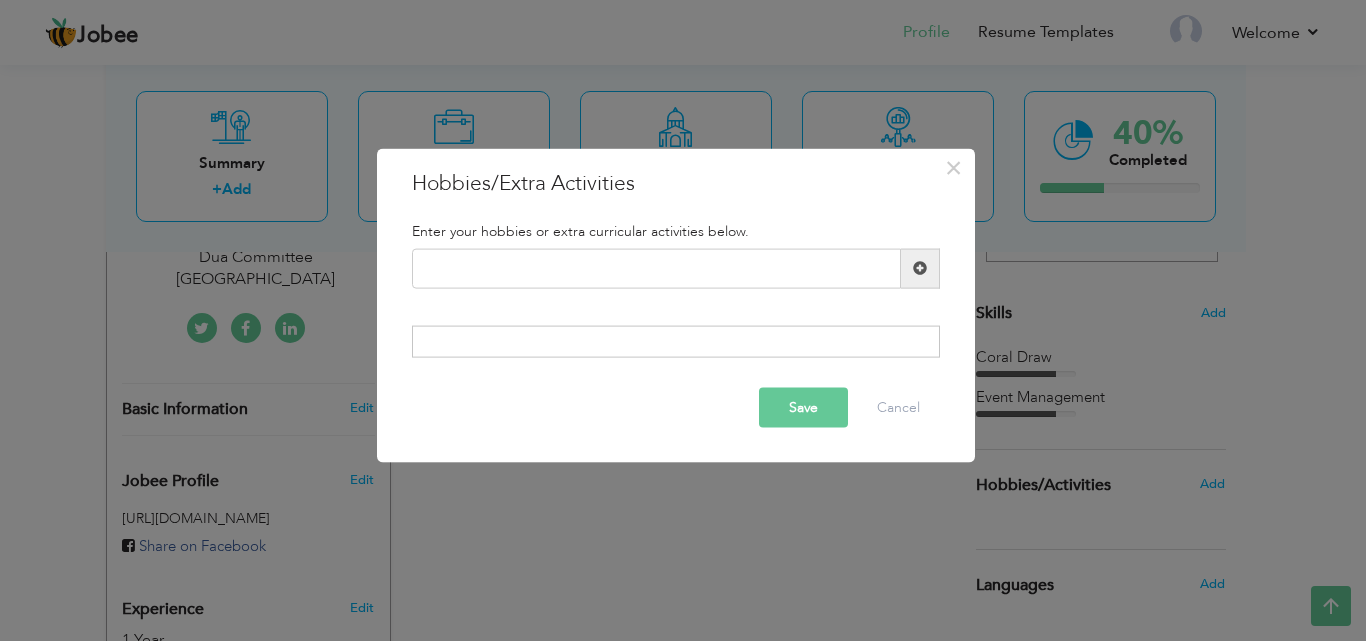 click at bounding box center (676, 342) 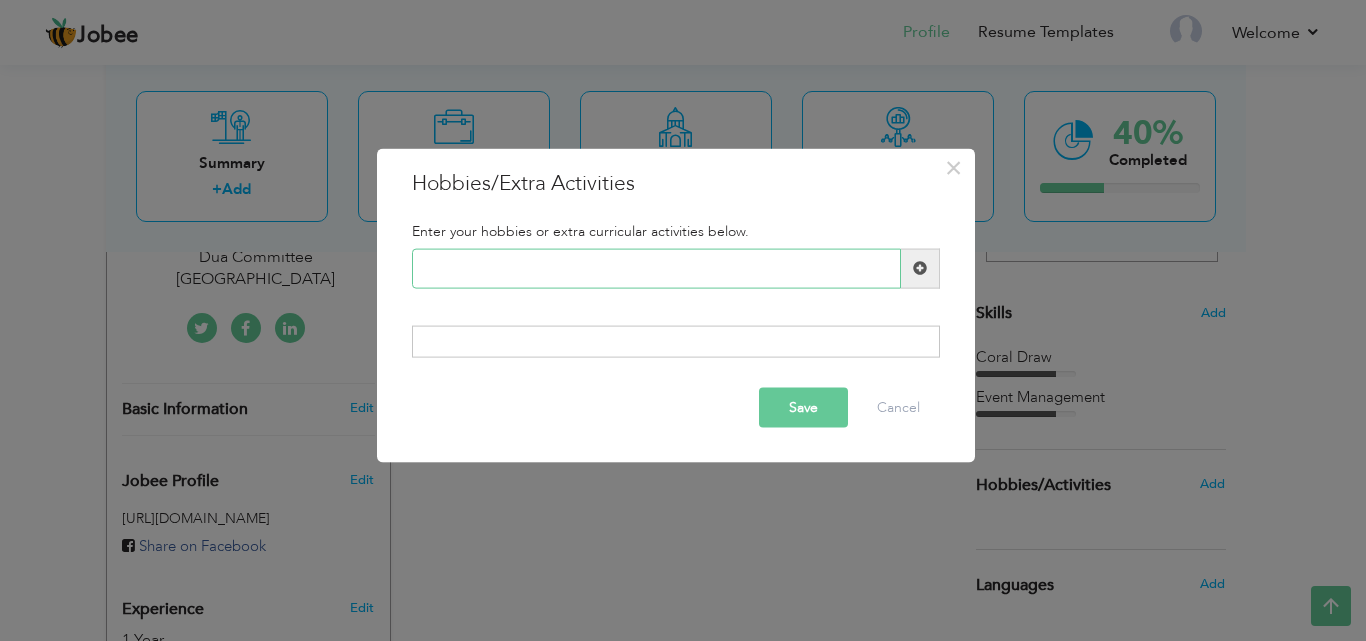 click at bounding box center (656, 268) 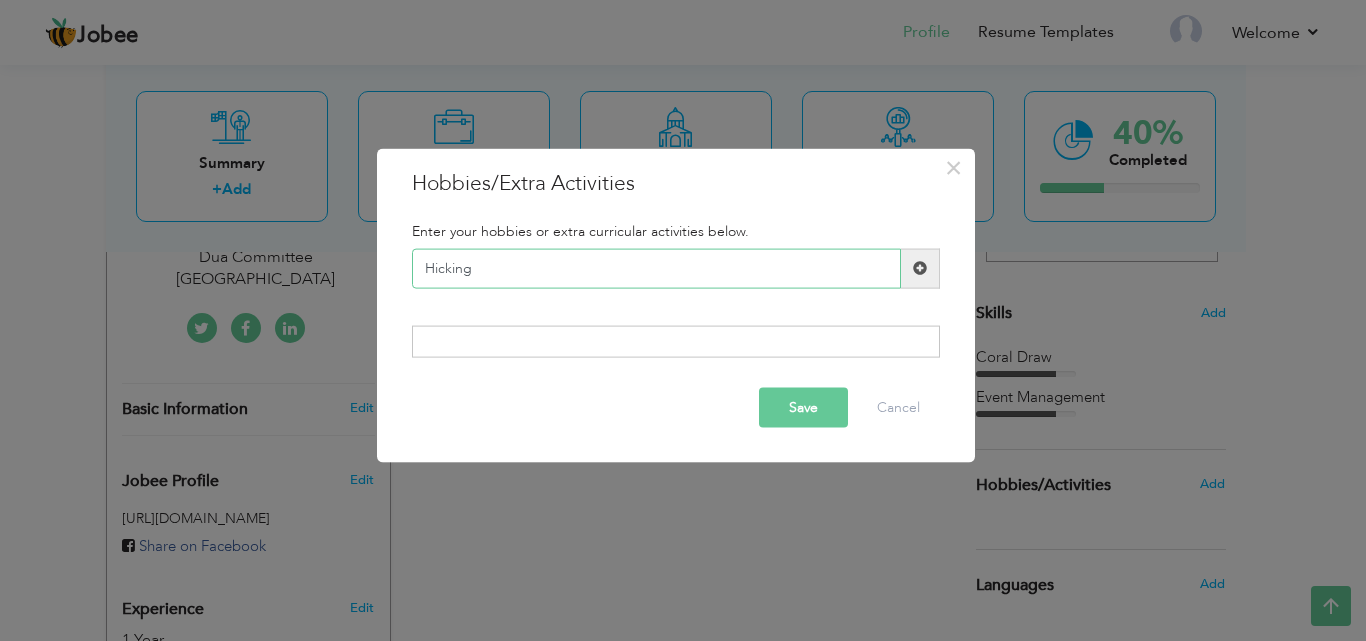 type on "Hicking" 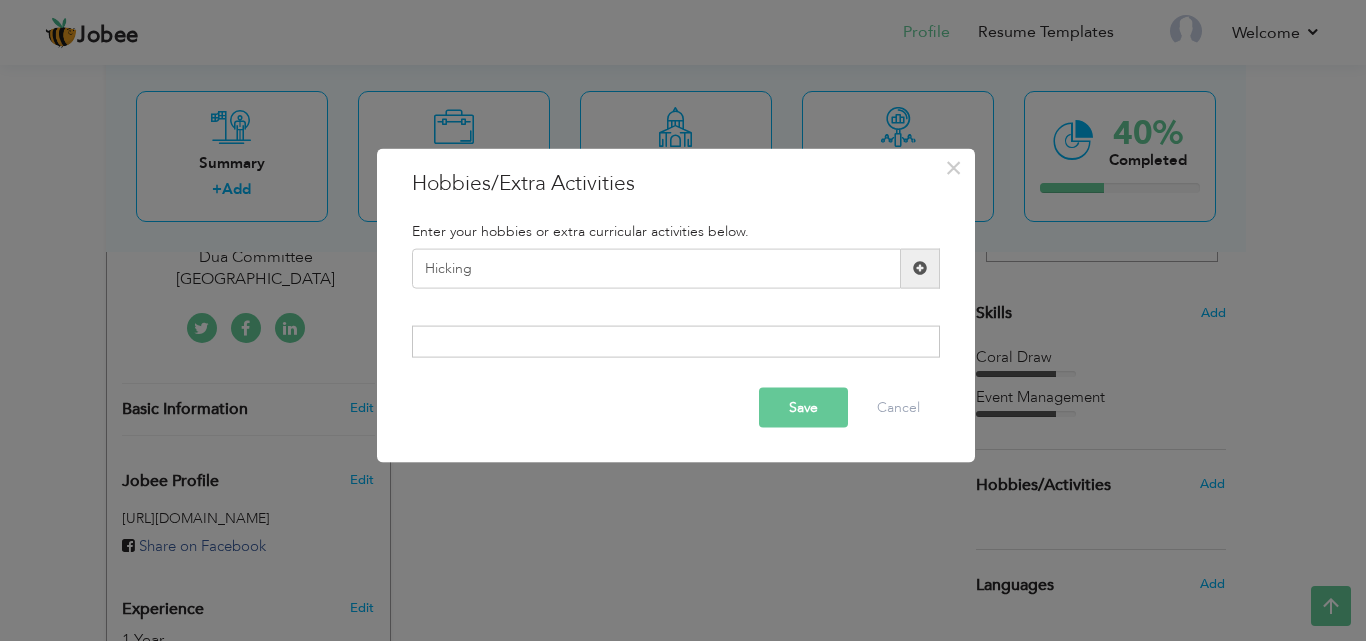 click at bounding box center [920, 268] 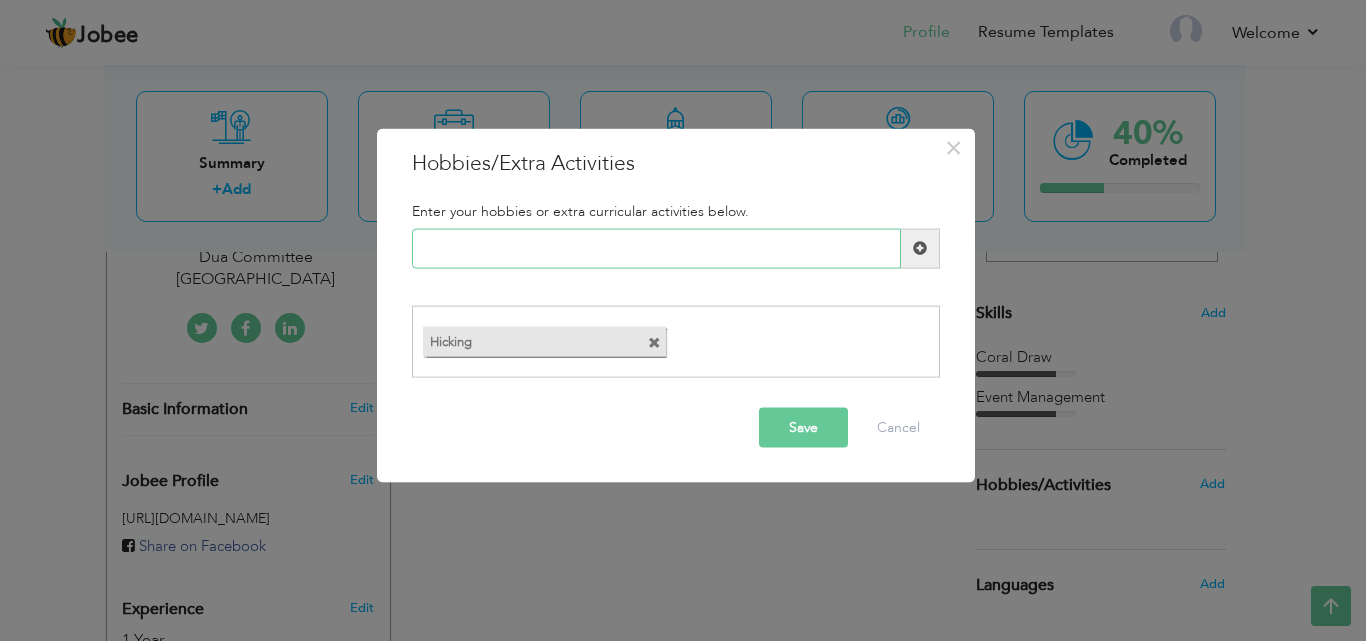 click at bounding box center (656, 248) 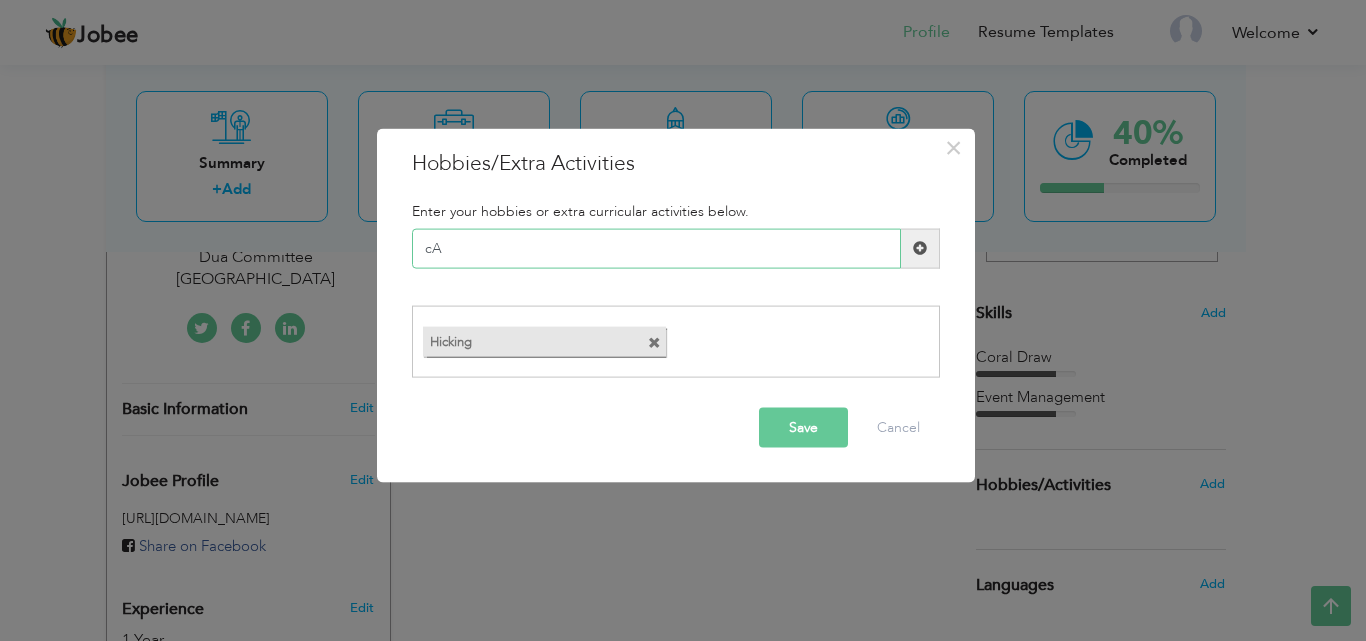 type on "c" 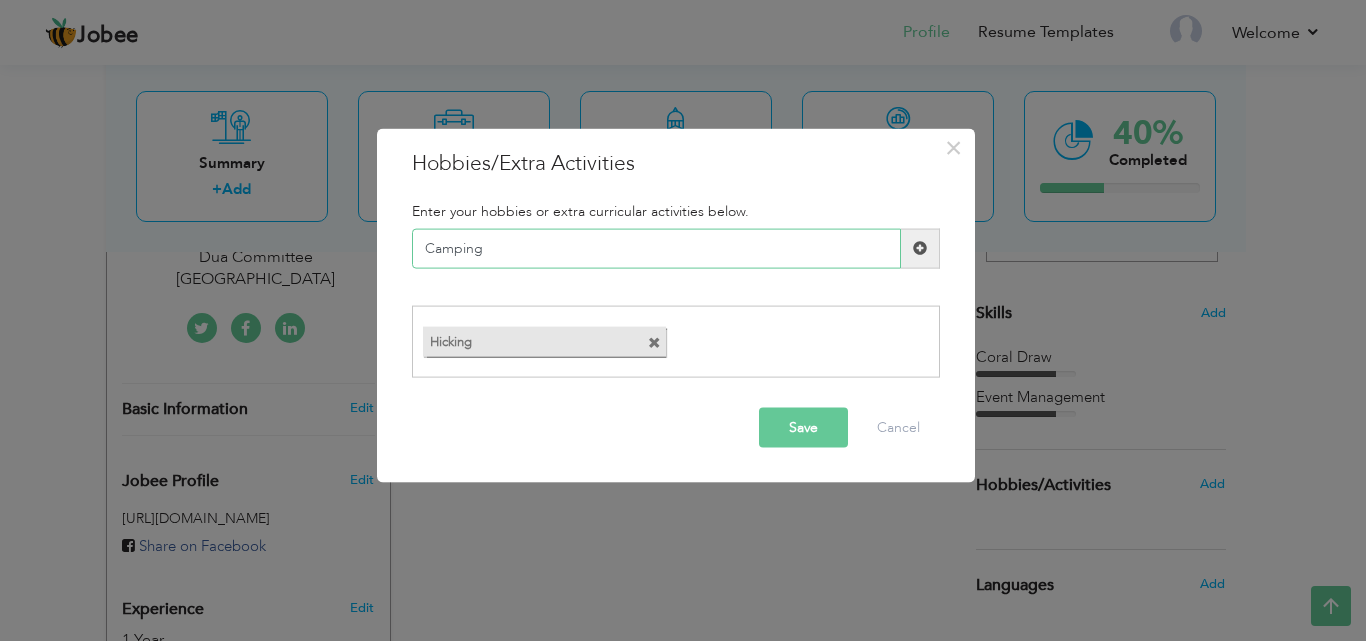 type on "Camping" 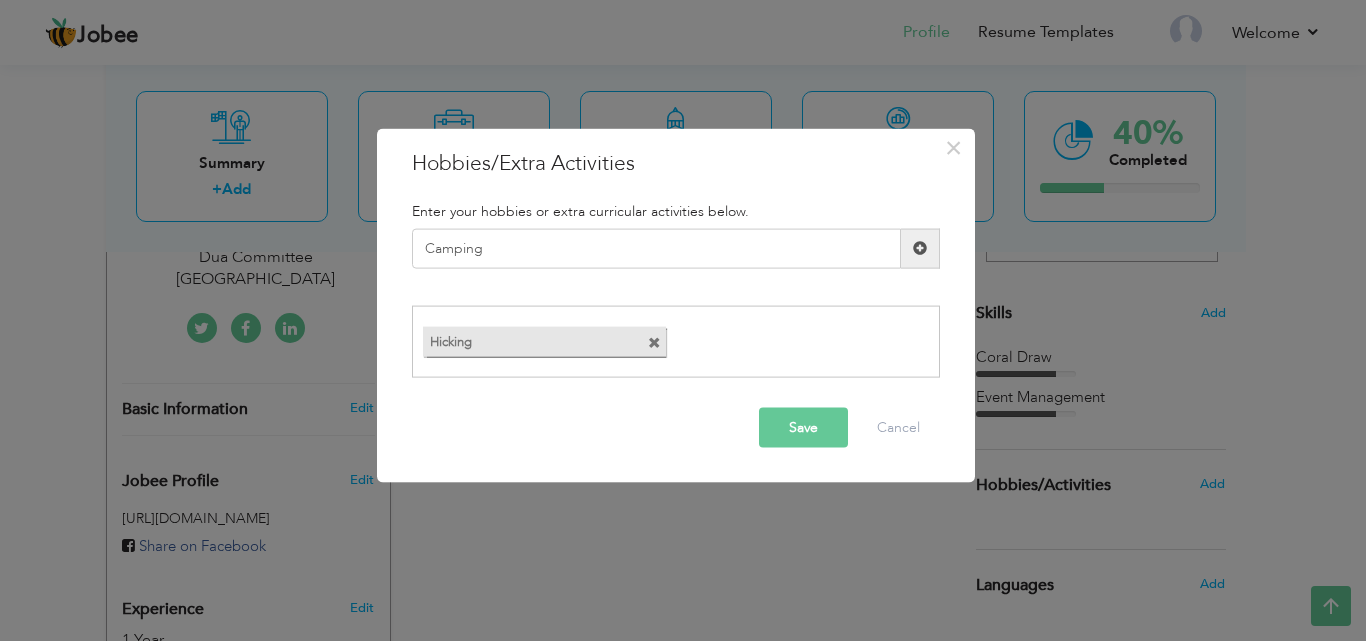 click at bounding box center (920, 248) 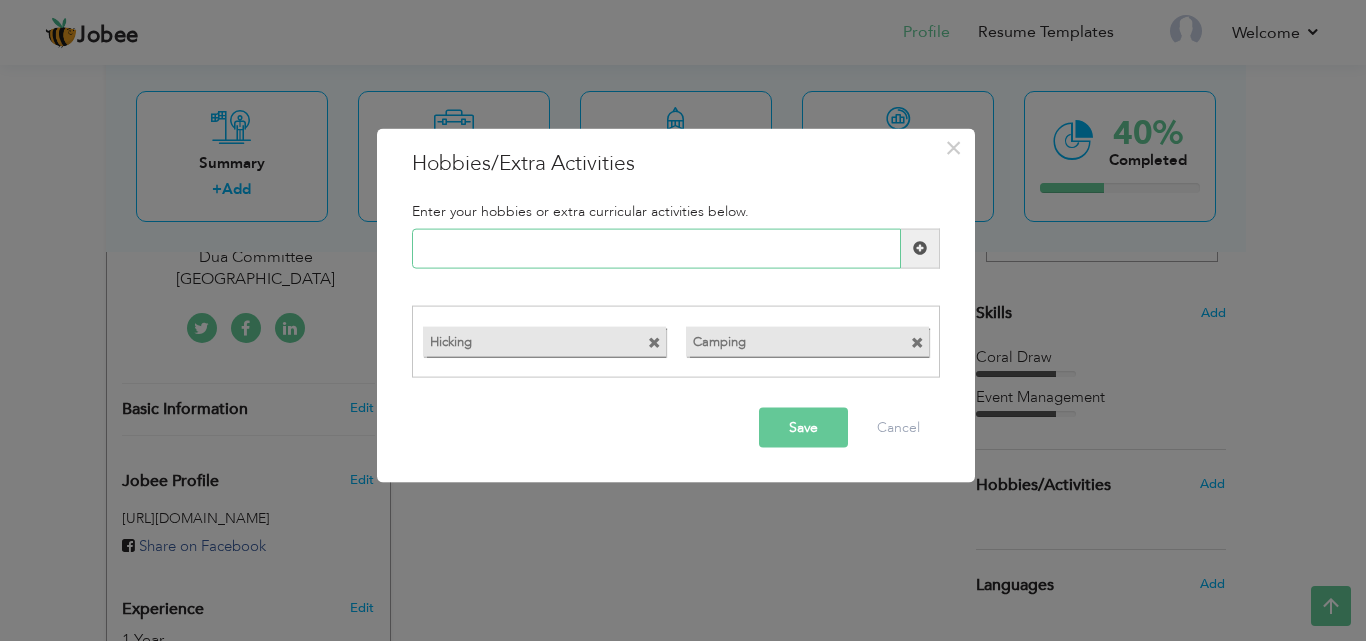 click at bounding box center (656, 248) 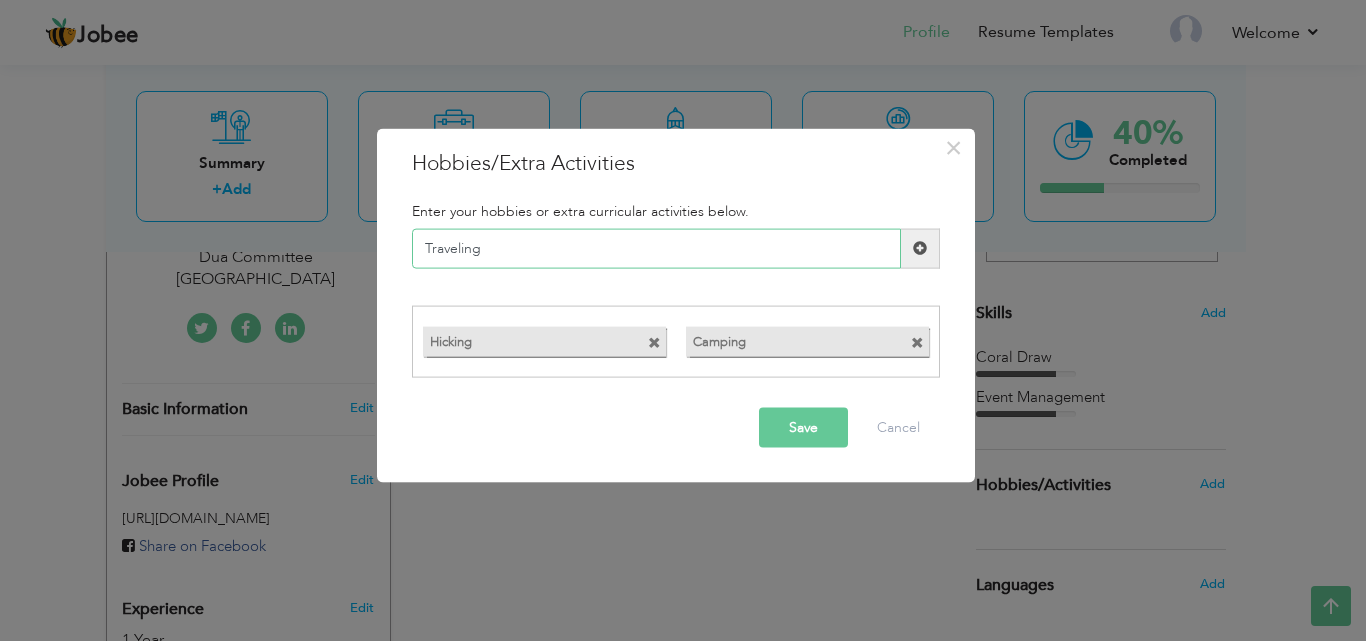 type on "Traveling" 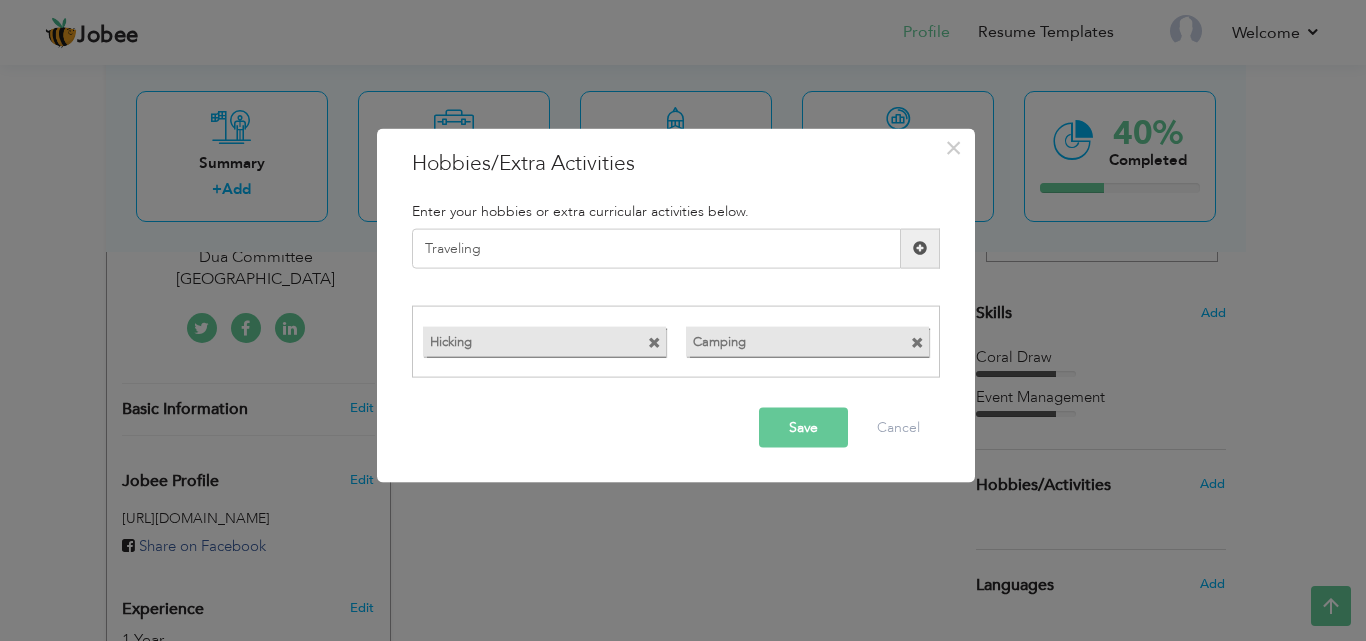 click at bounding box center (920, 248) 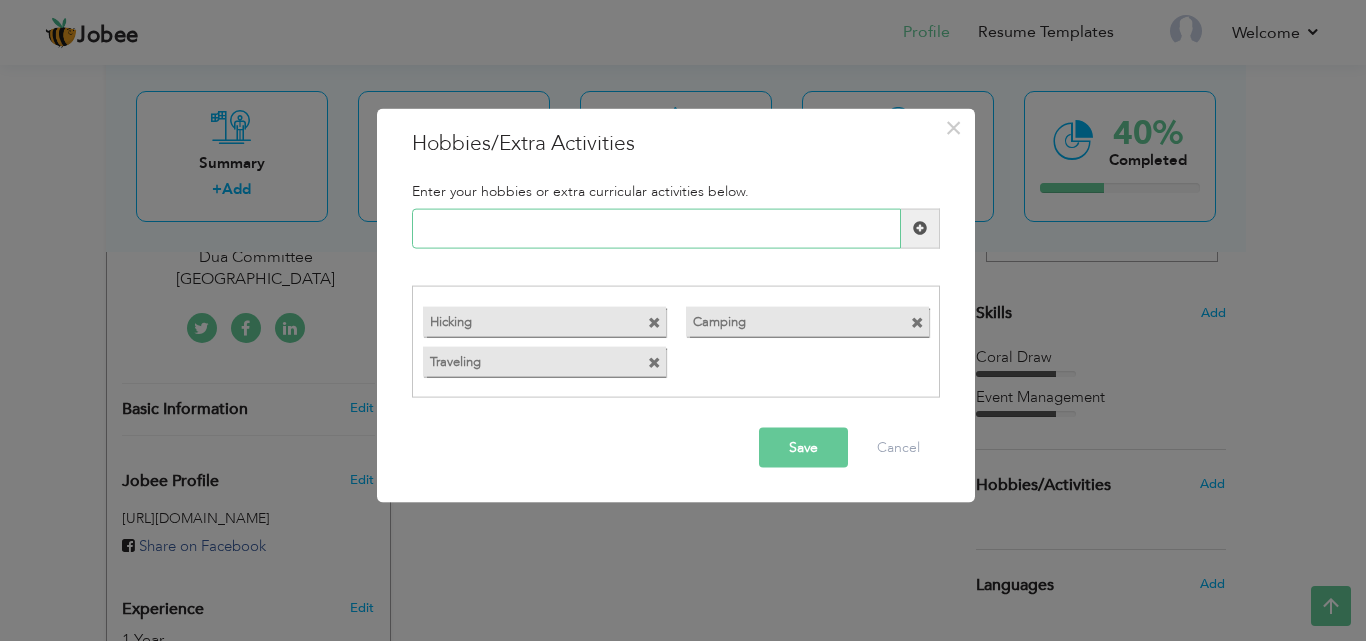 click at bounding box center (656, 228) 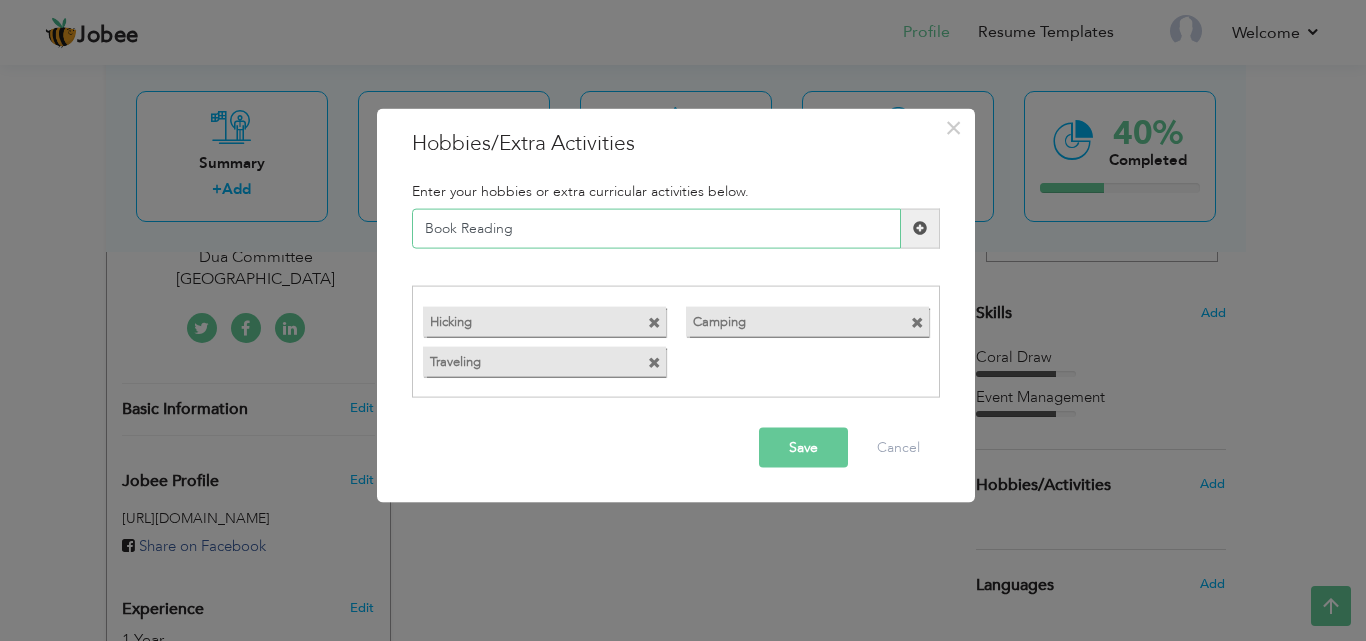 type on "Book Reading" 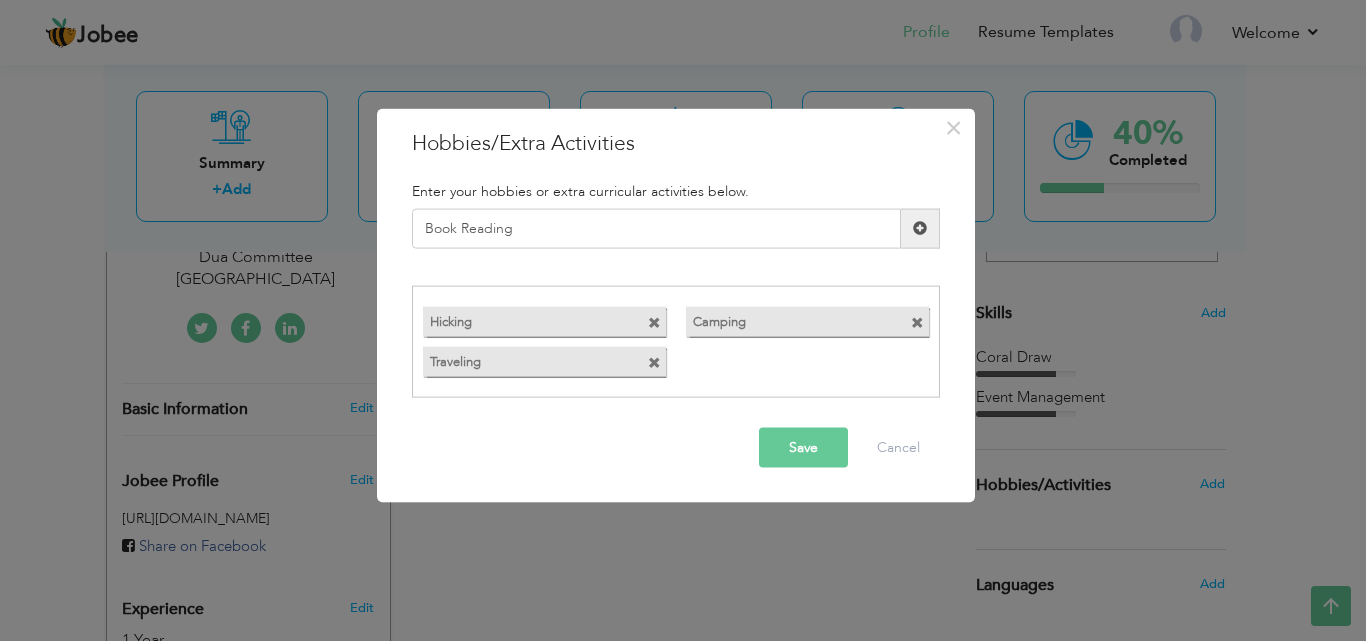 click on "Save" at bounding box center (803, 448) 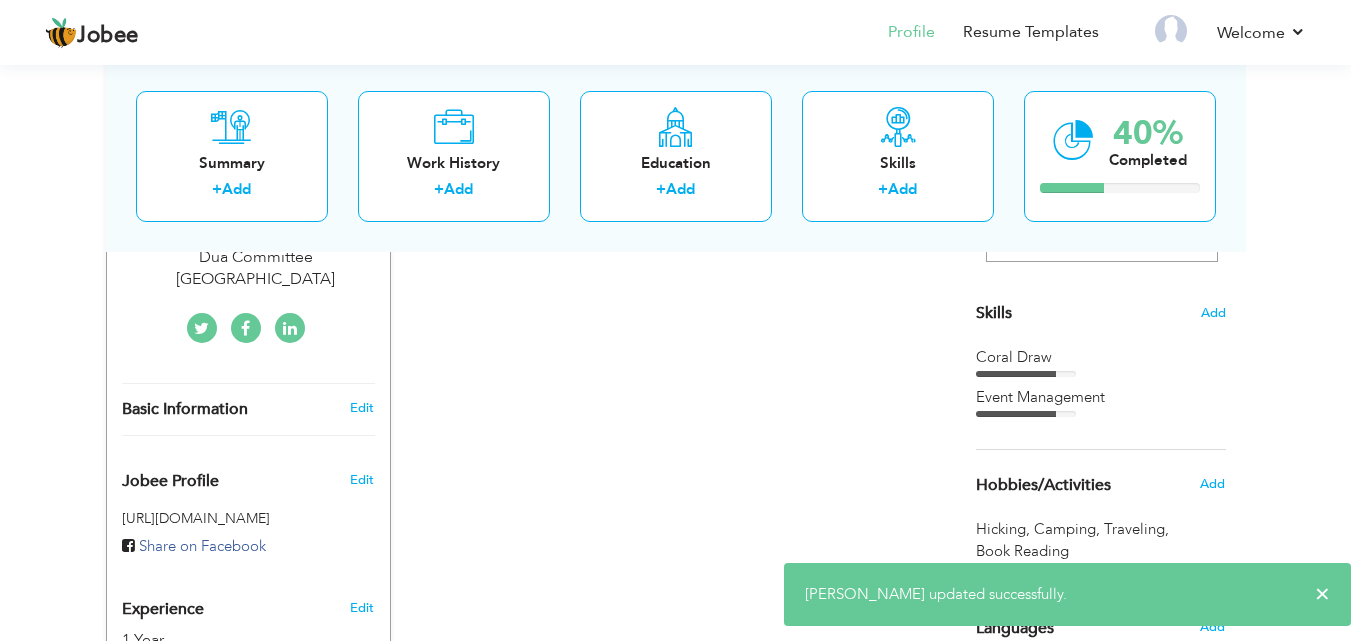 scroll, scrollTop: 700, scrollLeft: 0, axis: vertical 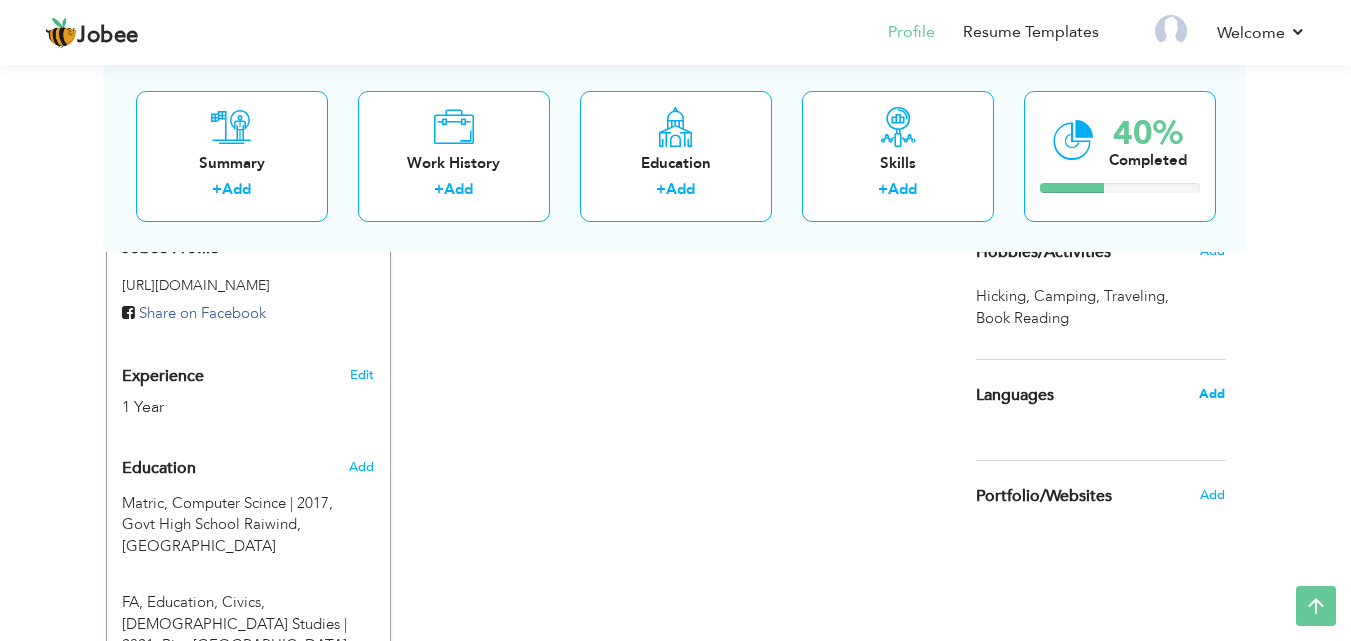 click on "Add" at bounding box center [1212, 394] 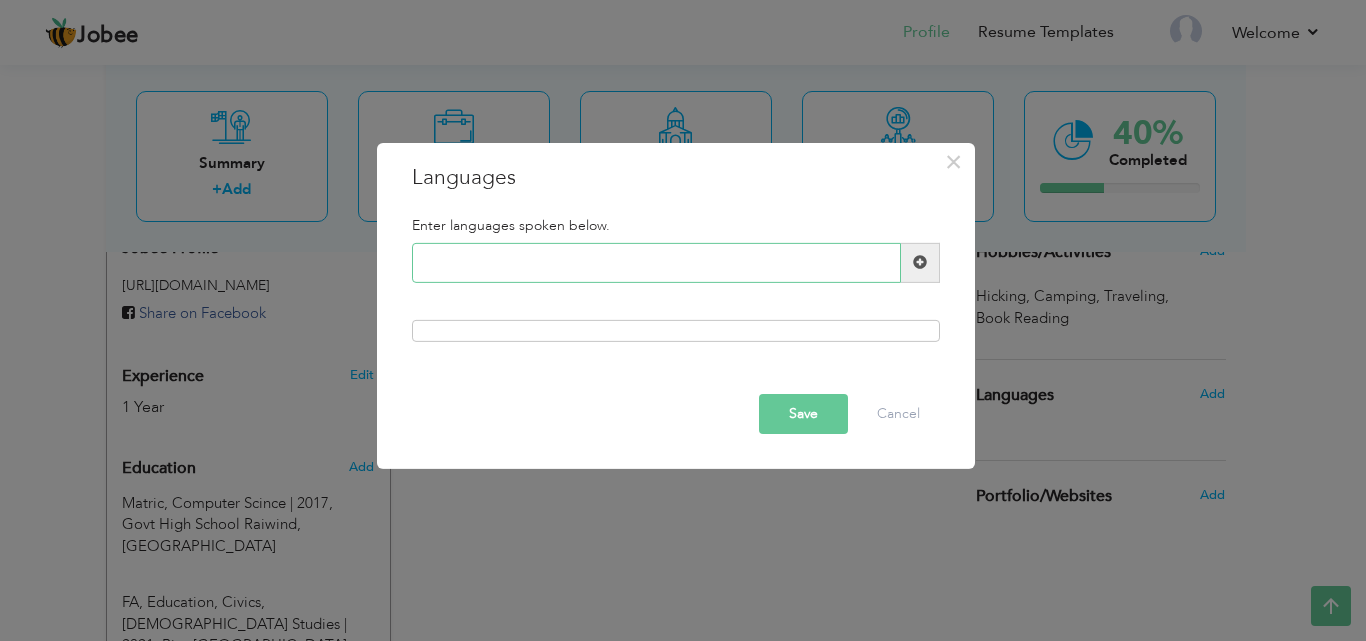 click at bounding box center (656, 263) 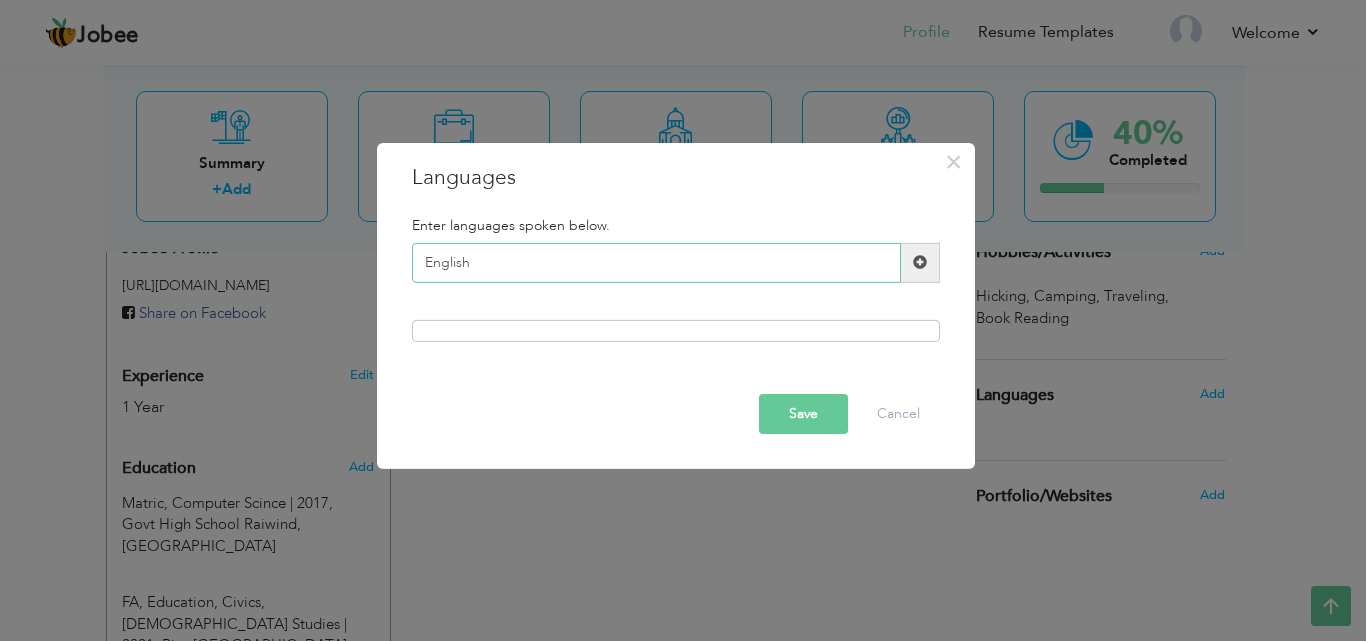 type on "English" 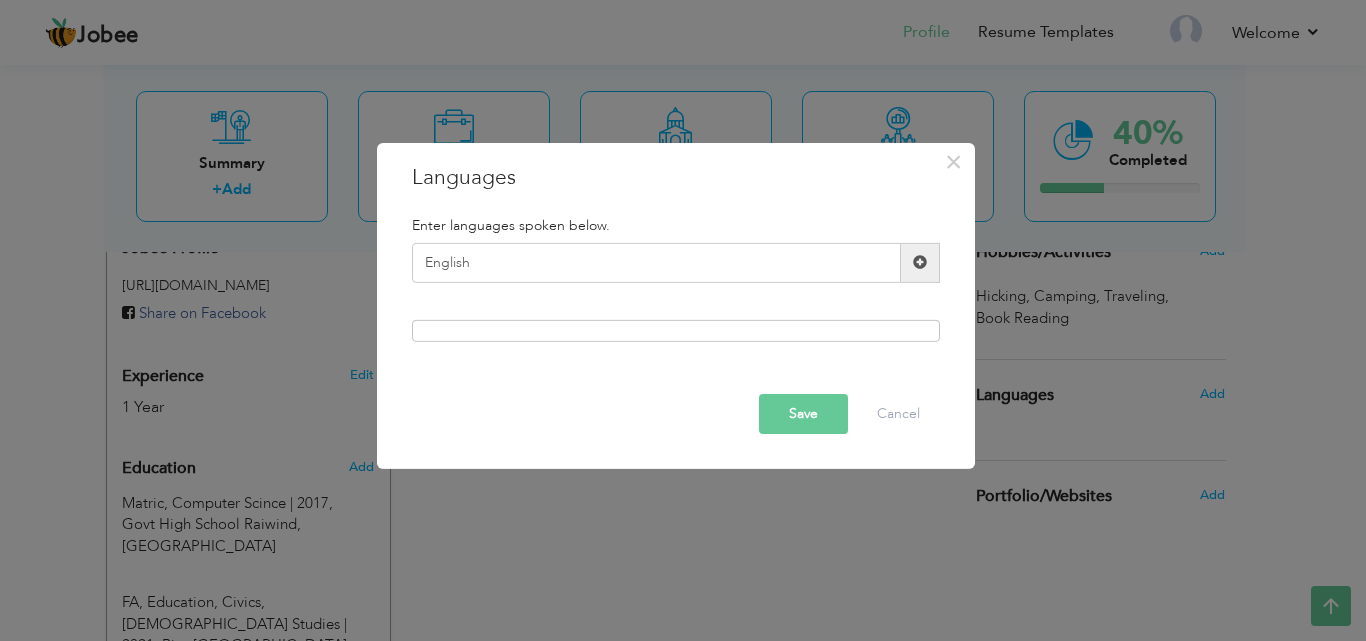 click at bounding box center [920, 262] 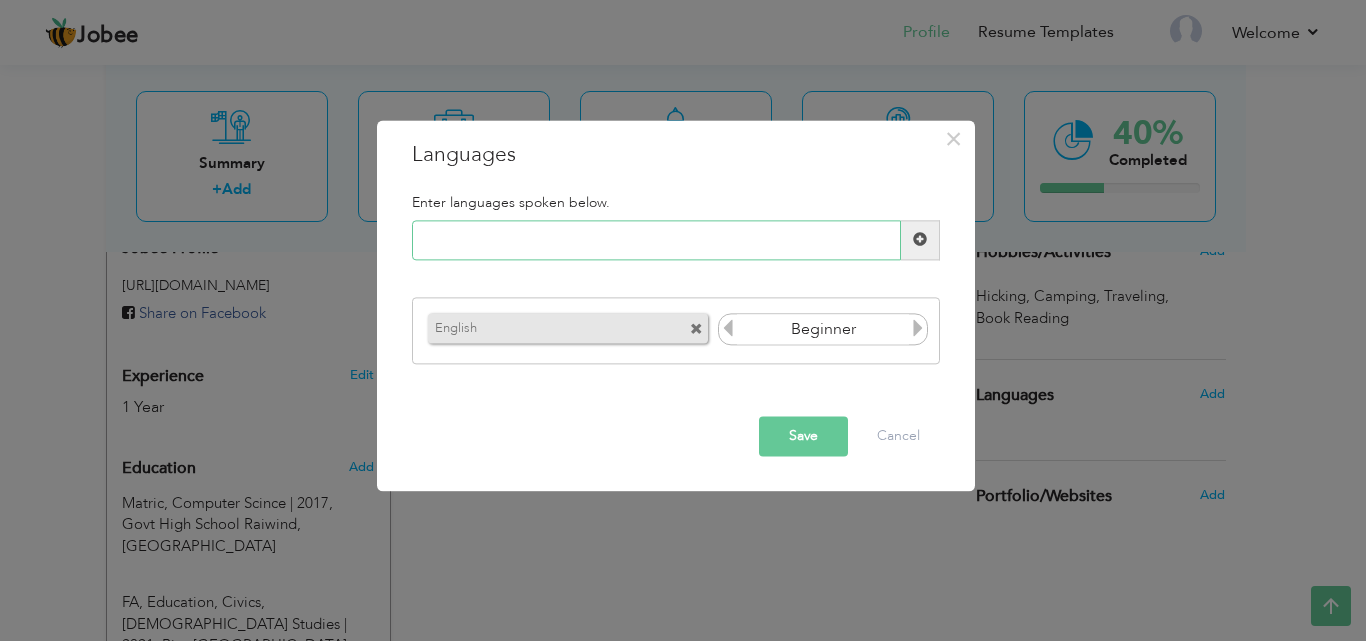 click at bounding box center [656, 240] 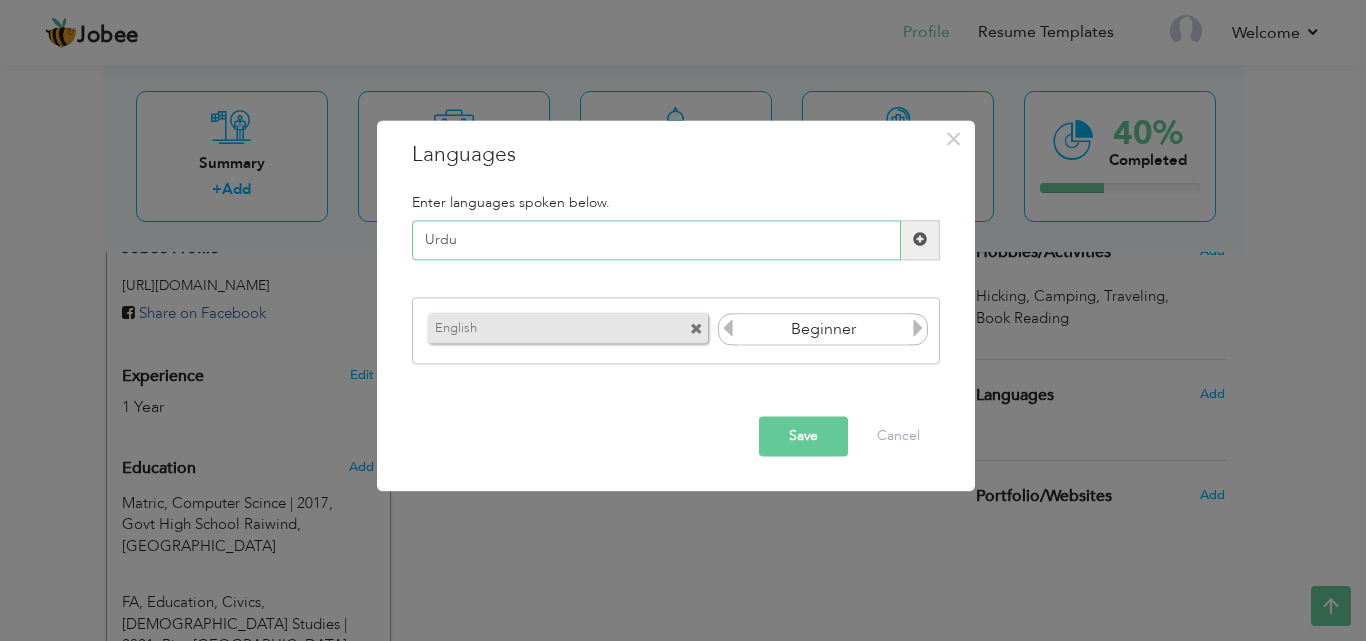 type on "Urdu" 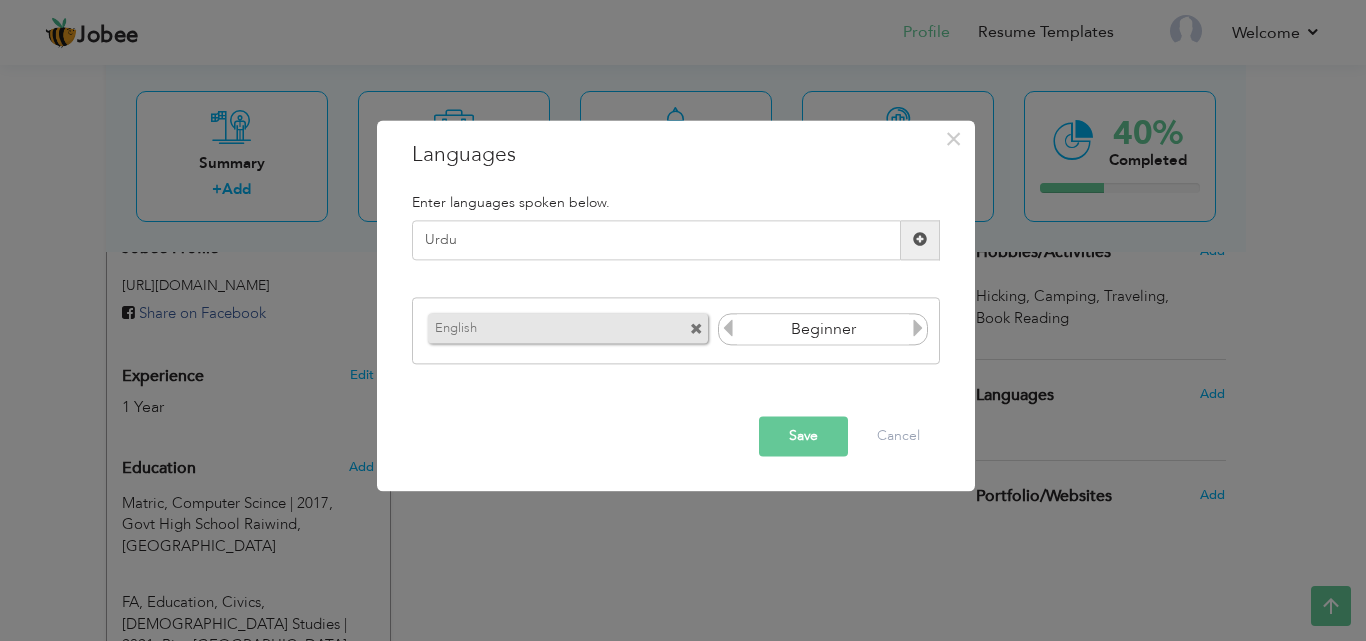click at bounding box center [920, 240] 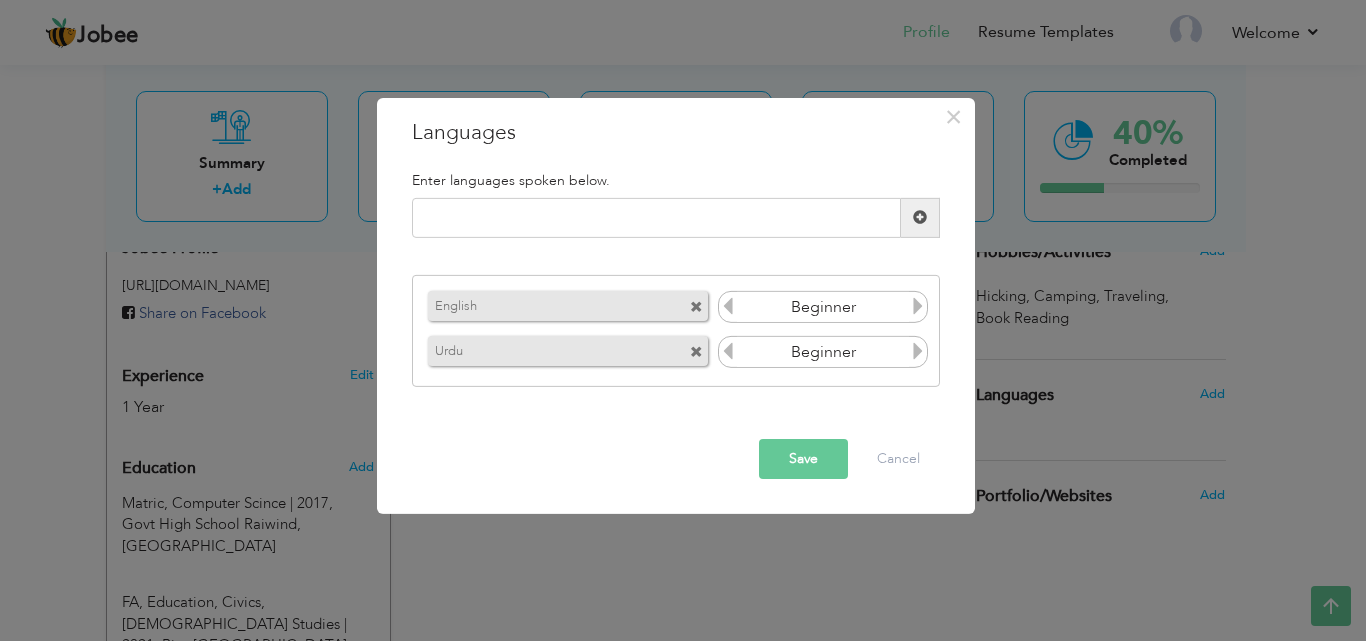 click at bounding box center [918, 306] 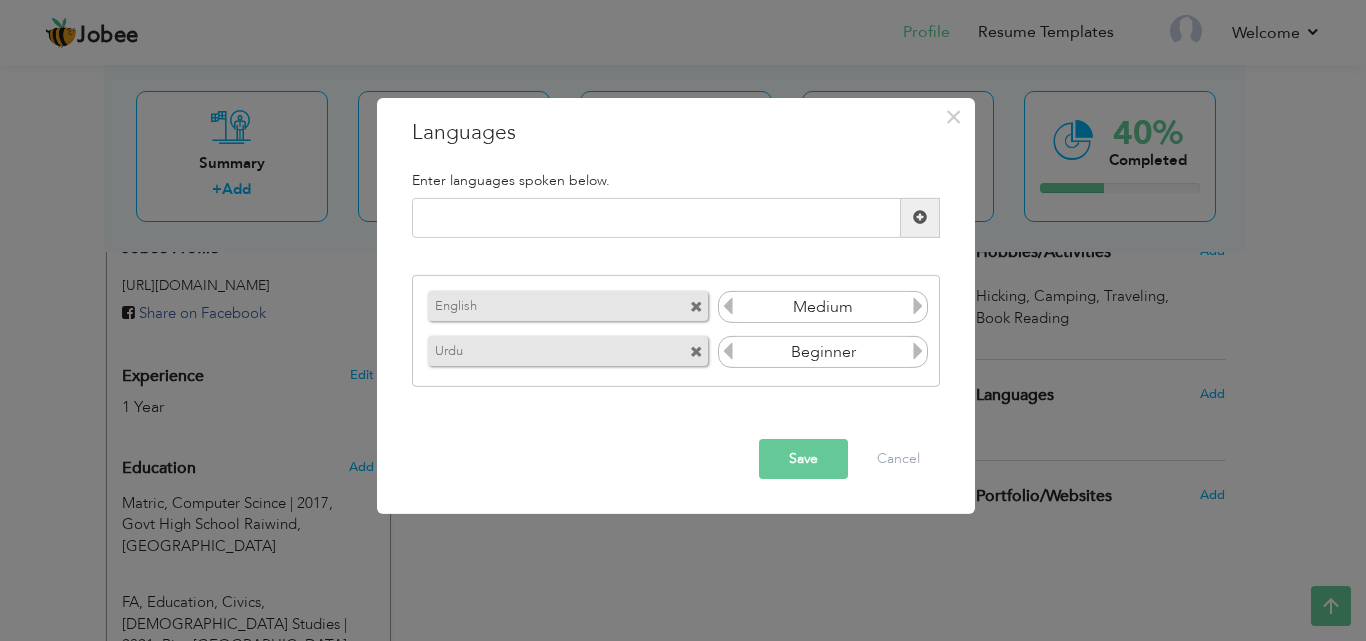 click at bounding box center [918, 306] 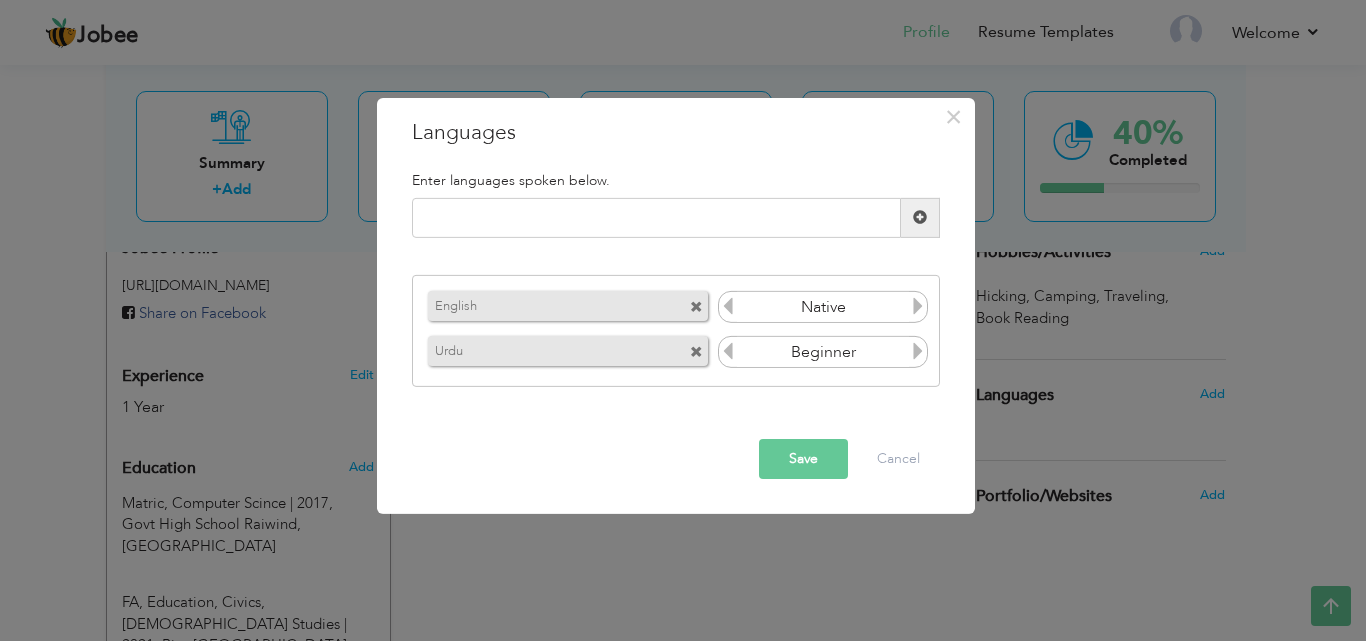 click at bounding box center (918, 306) 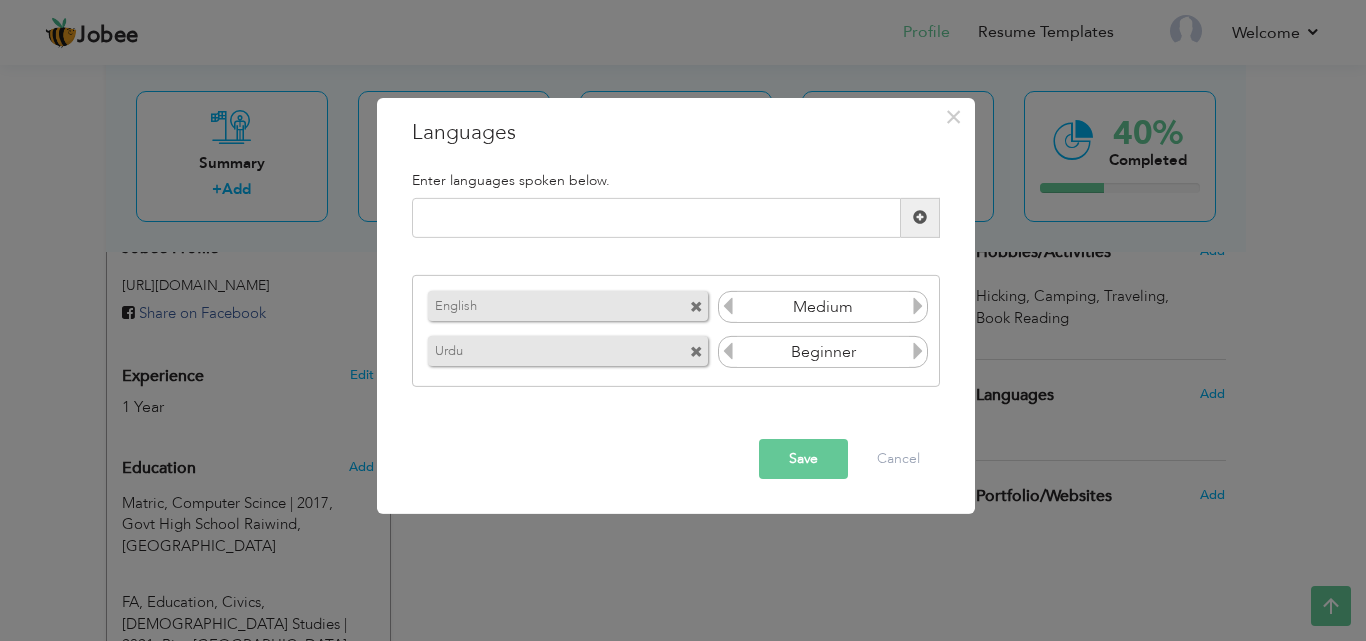 click at bounding box center [728, 306] 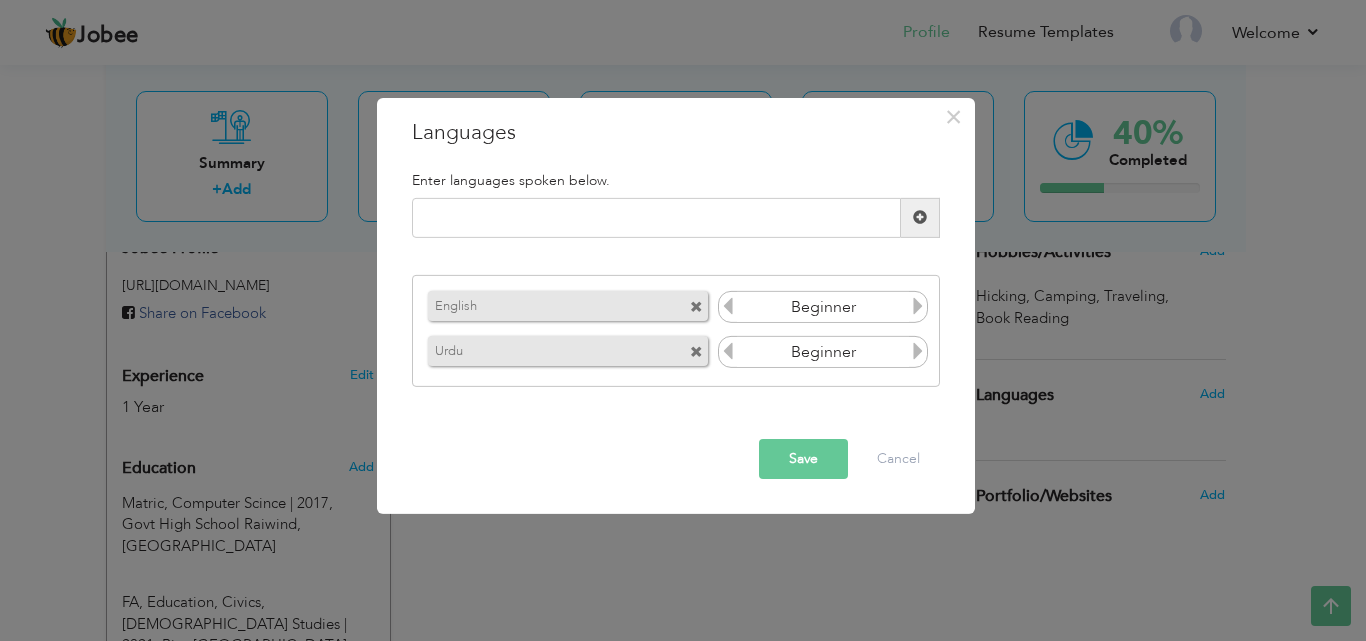 click at bounding box center (728, 306) 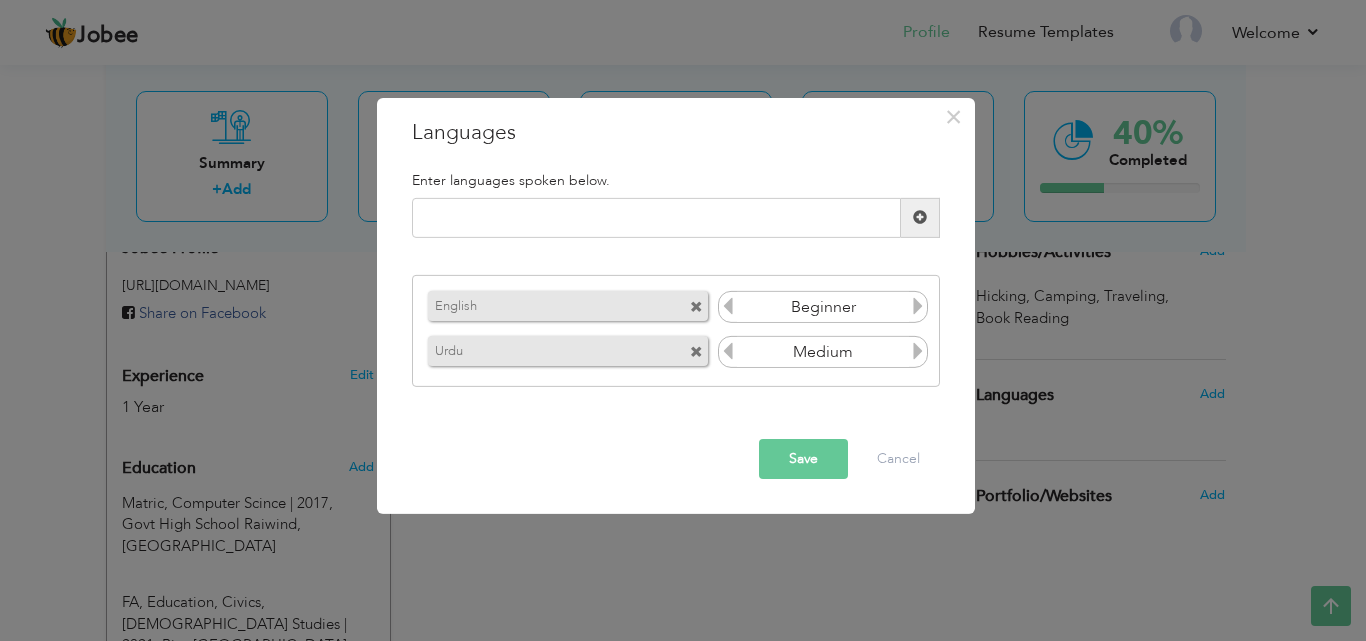 click at bounding box center (918, 351) 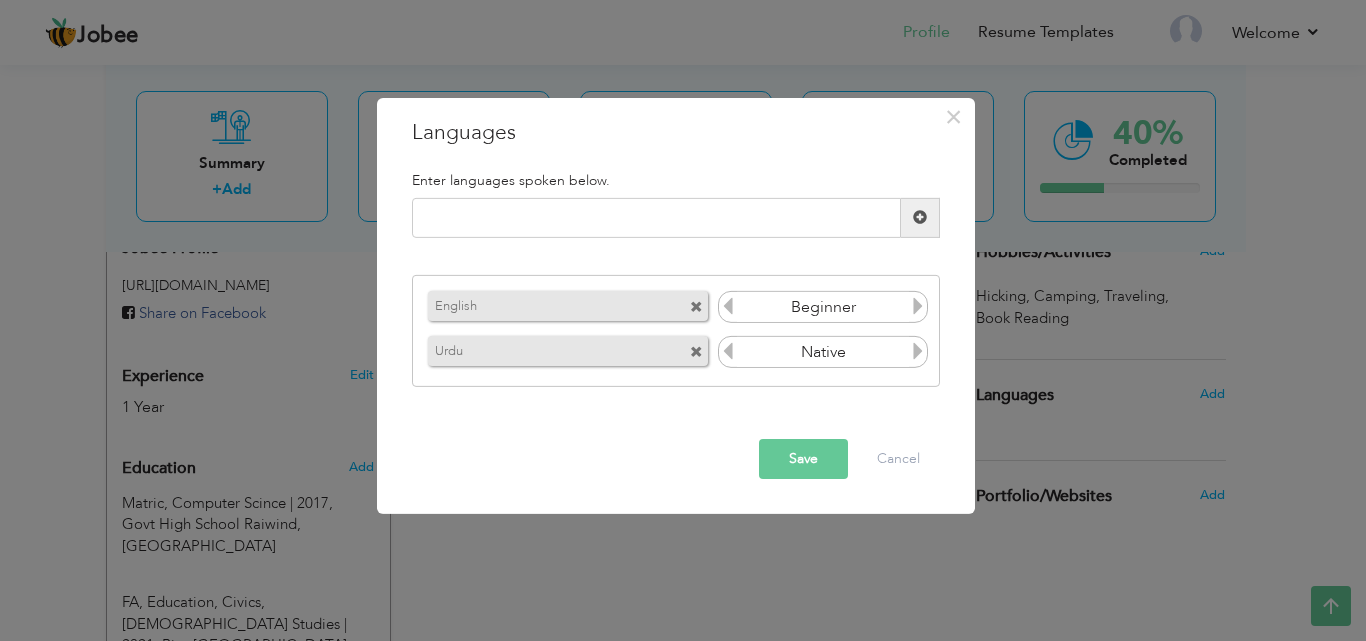 click at bounding box center [920, 217] 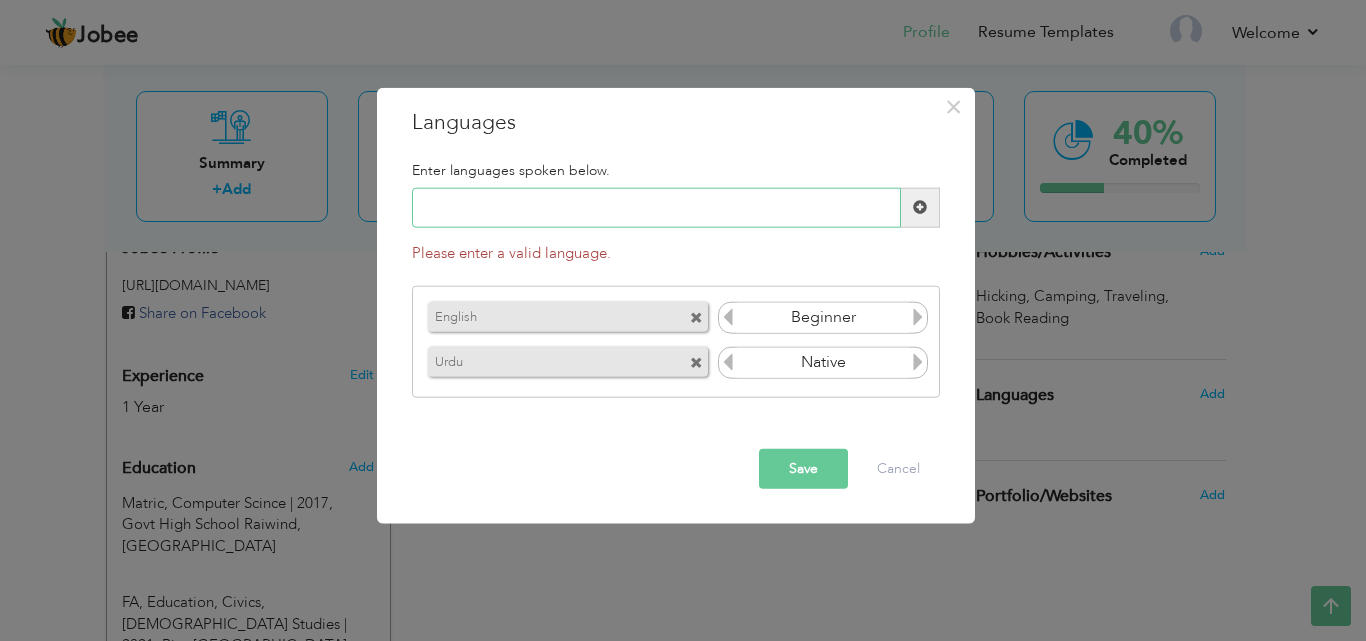 click at bounding box center [656, 208] 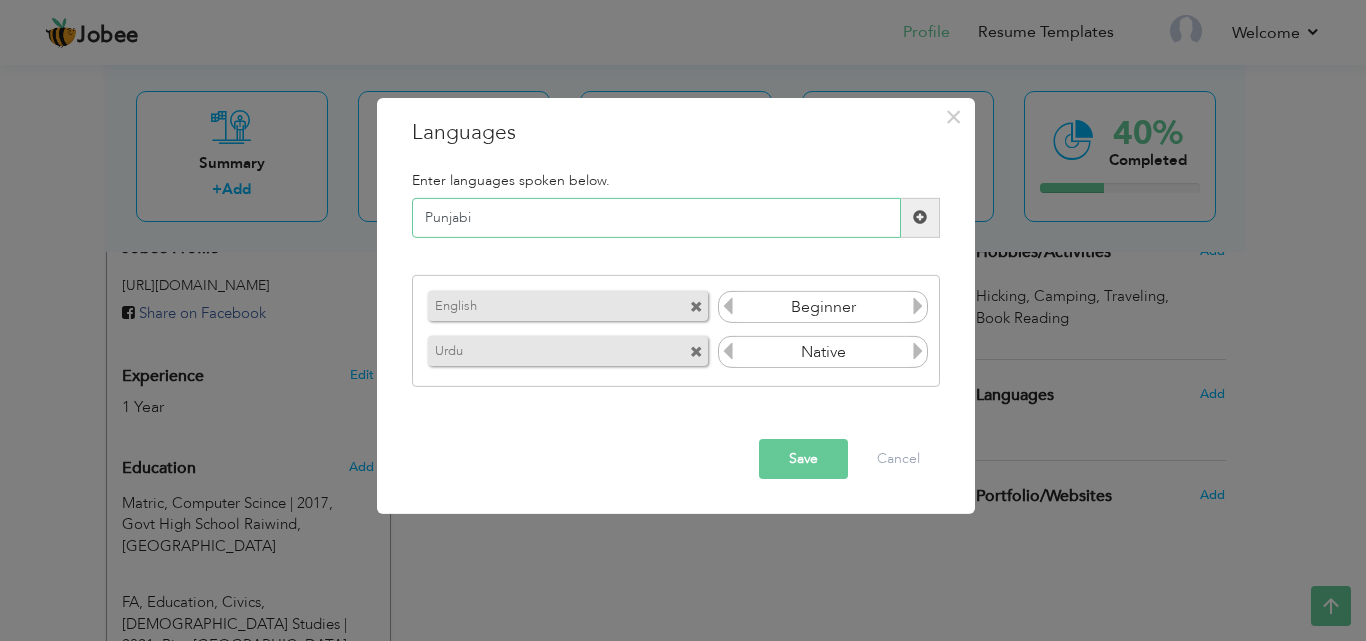 type on "Punjabi" 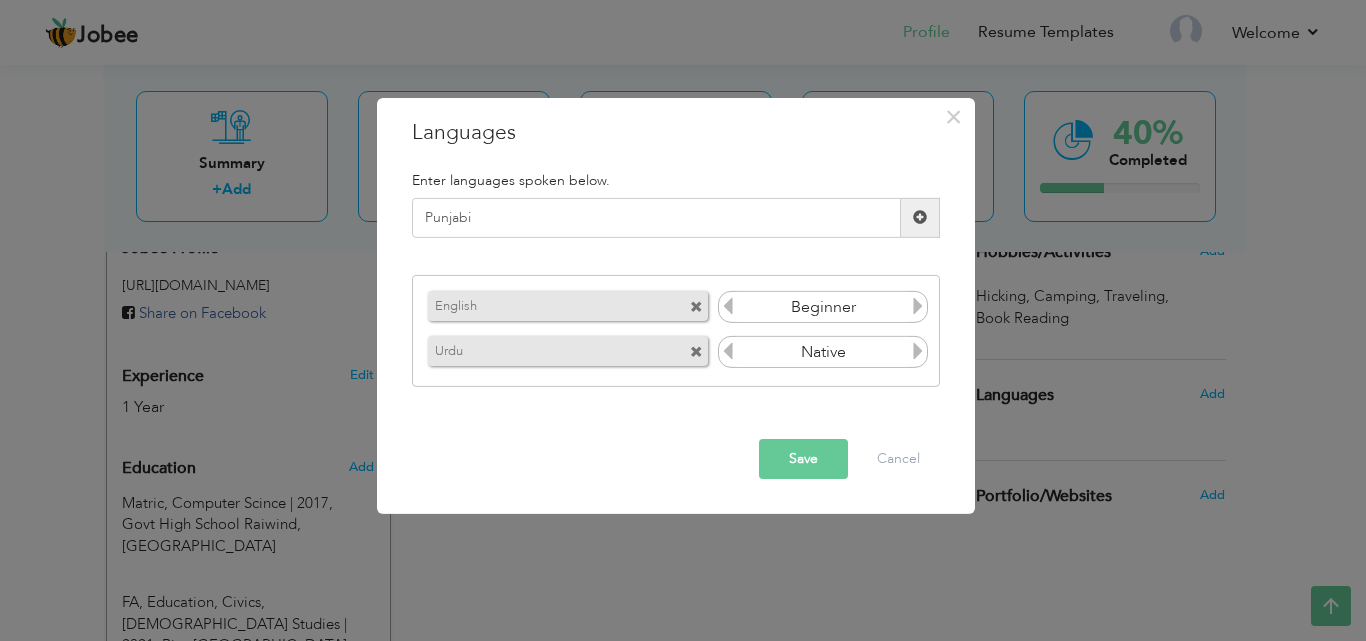 click at bounding box center (920, 217) 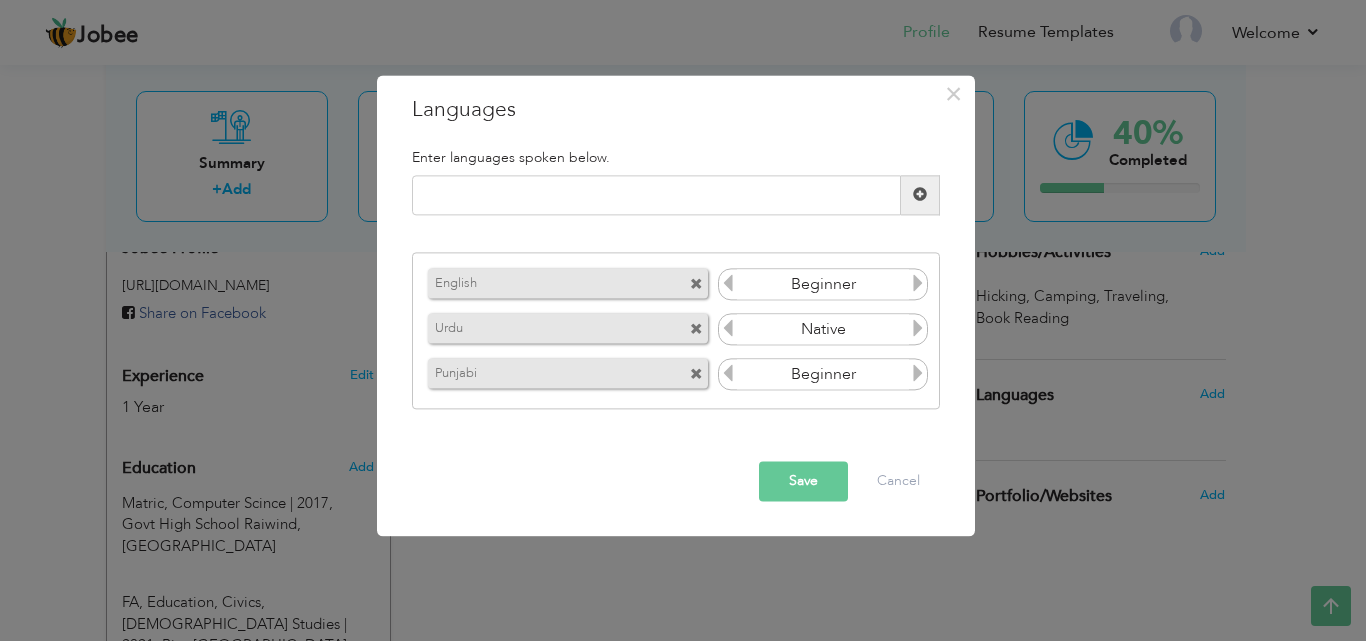 click at bounding box center [918, 374] 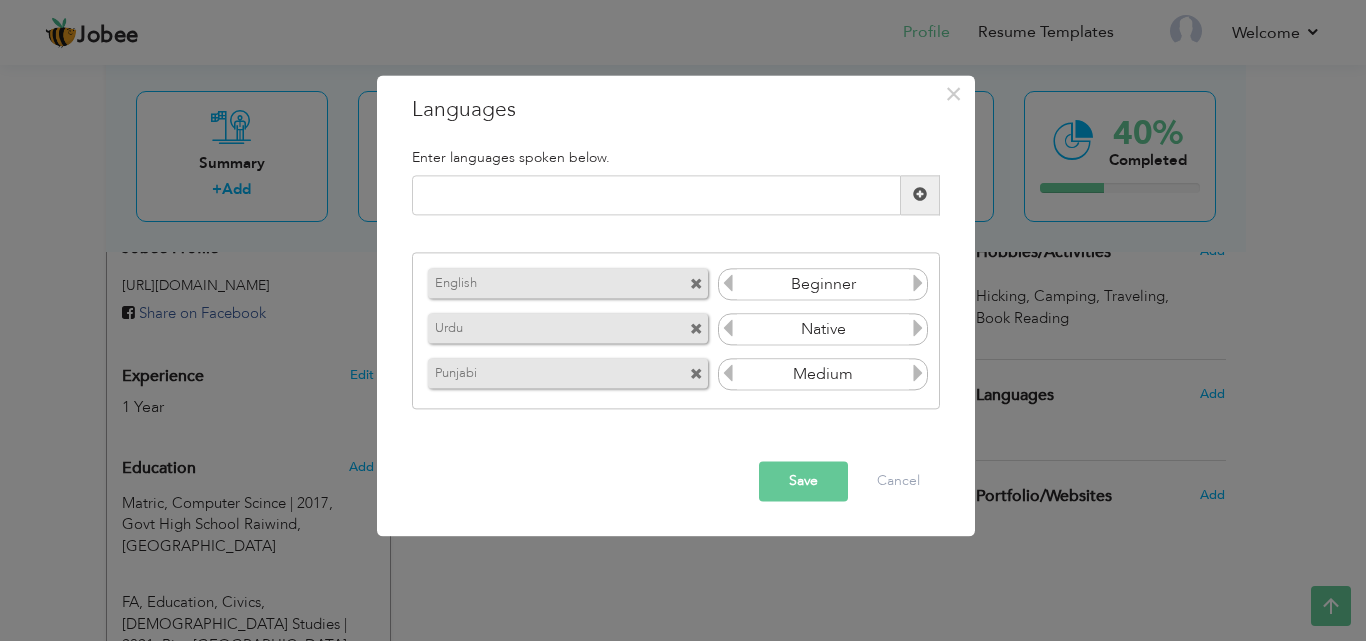 click at bounding box center (918, 374) 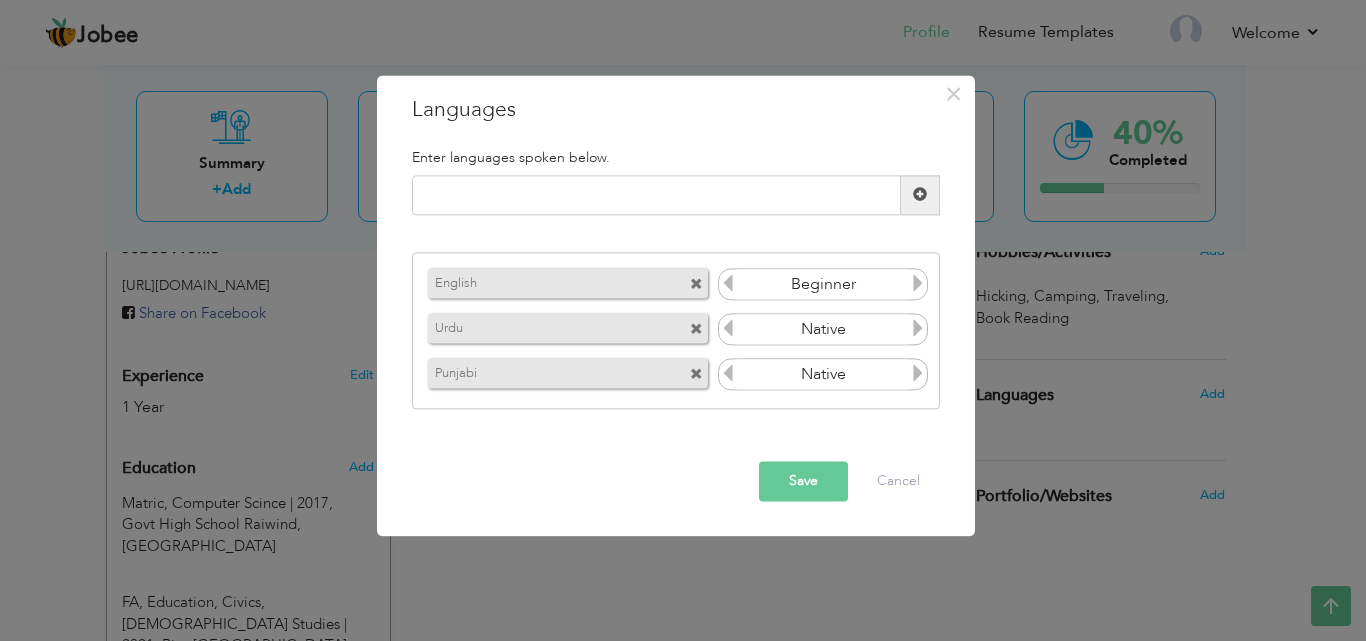 click on "Save" at bounding box center [803, 481] 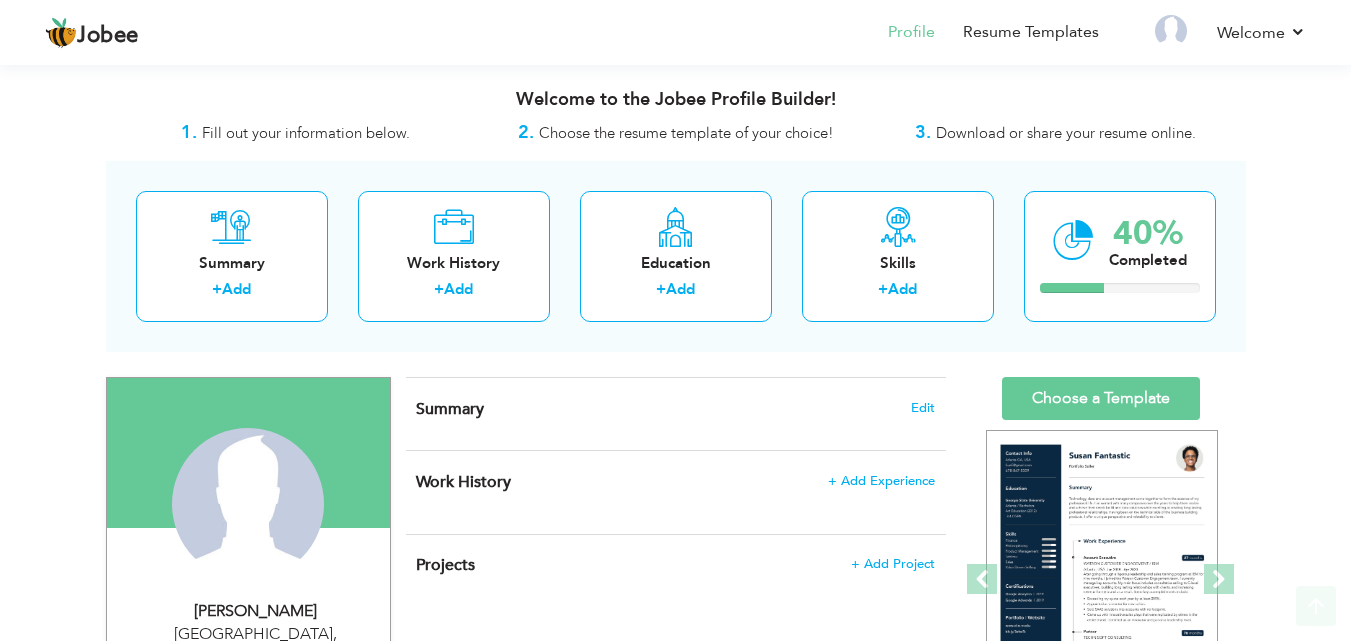 scroll, scrollTop: 233, scrollLeft: 0, axis: vertical 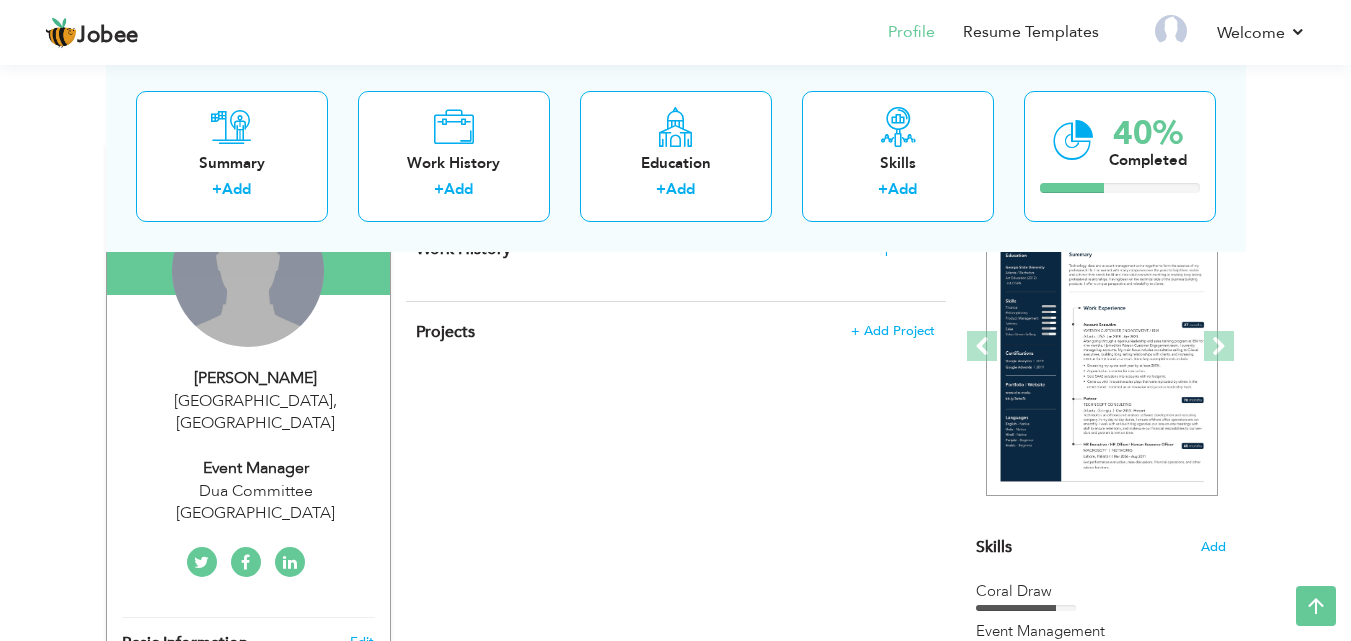 click on "Change
Remove" at bounding box center (248, 271) 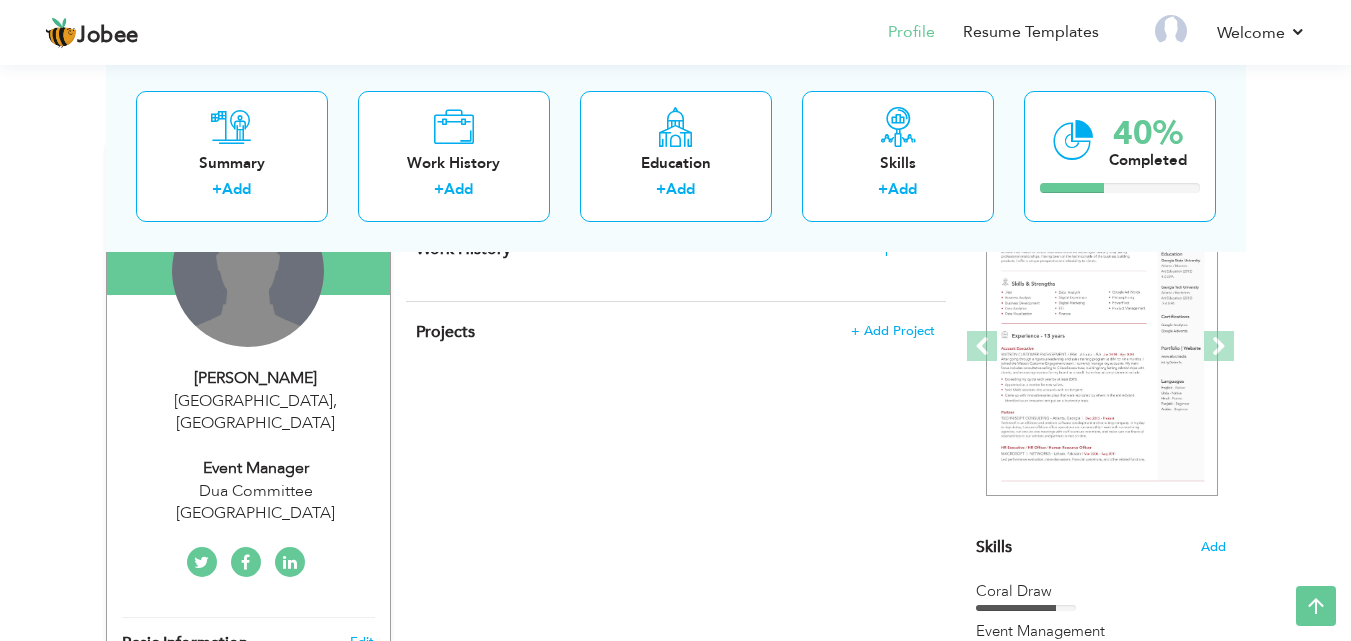 click on "Change
Remove" at bounding box center (248, 271) 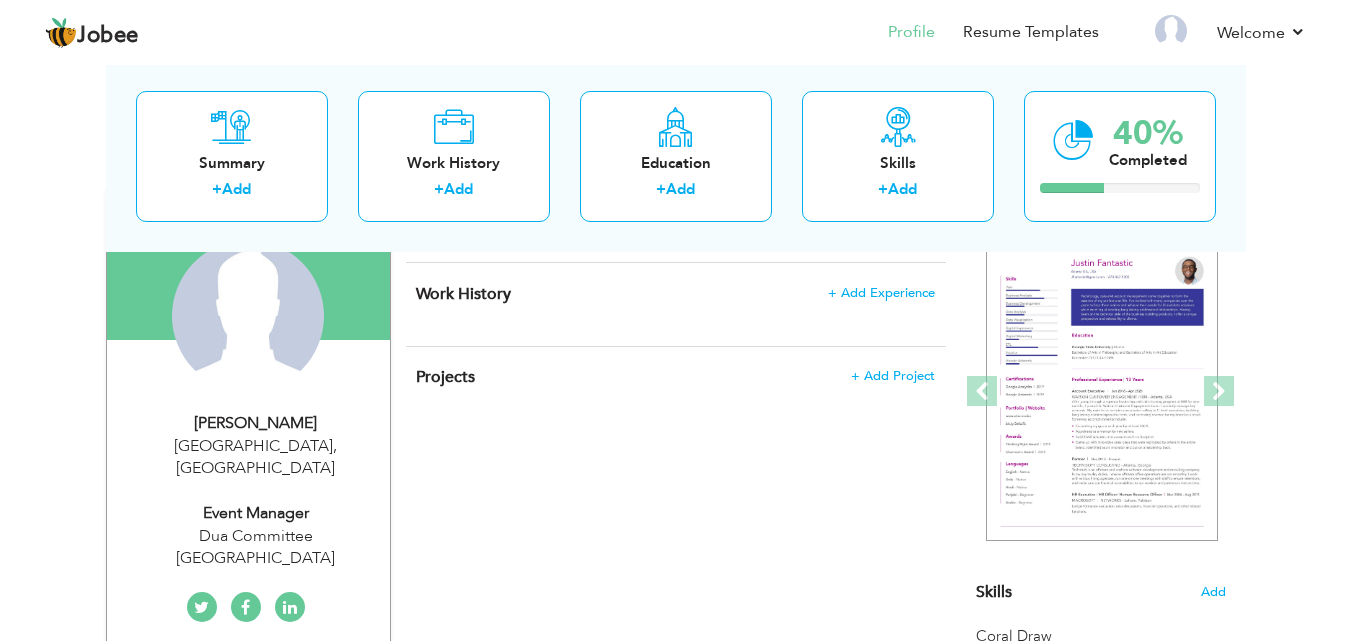 scroll, scrollTop: 233, scrollLeft: 0, axis: vertical 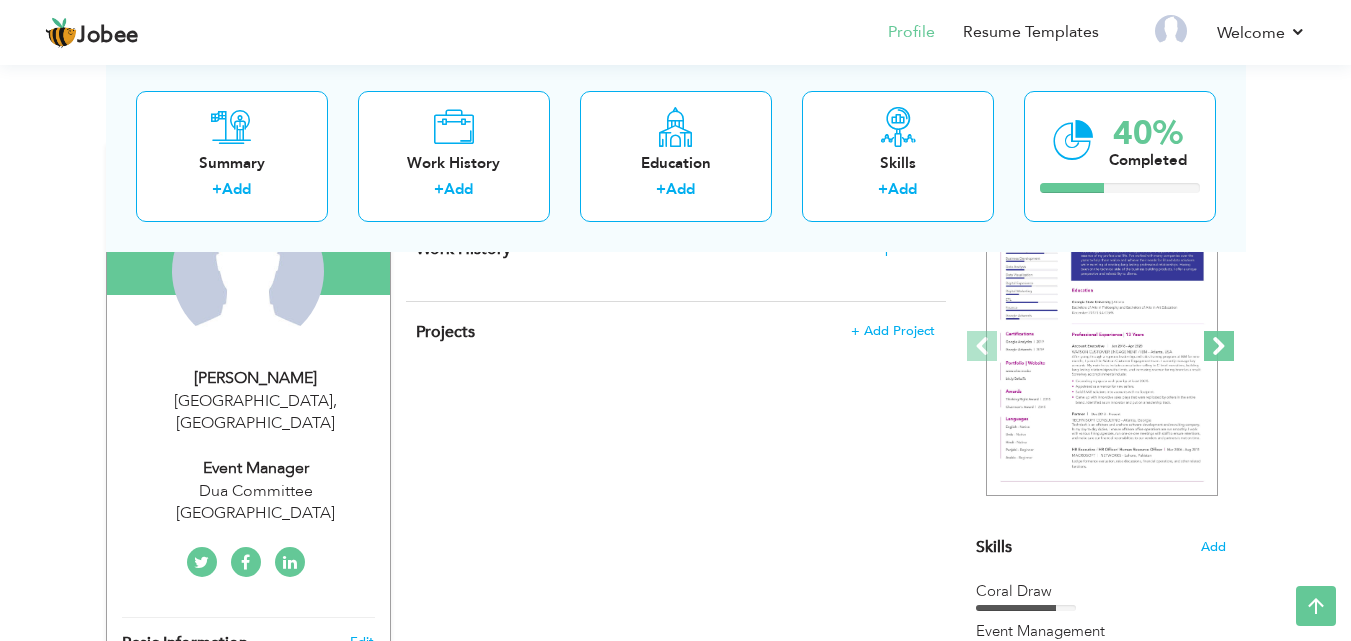 click at bounding box center (1219, 346) 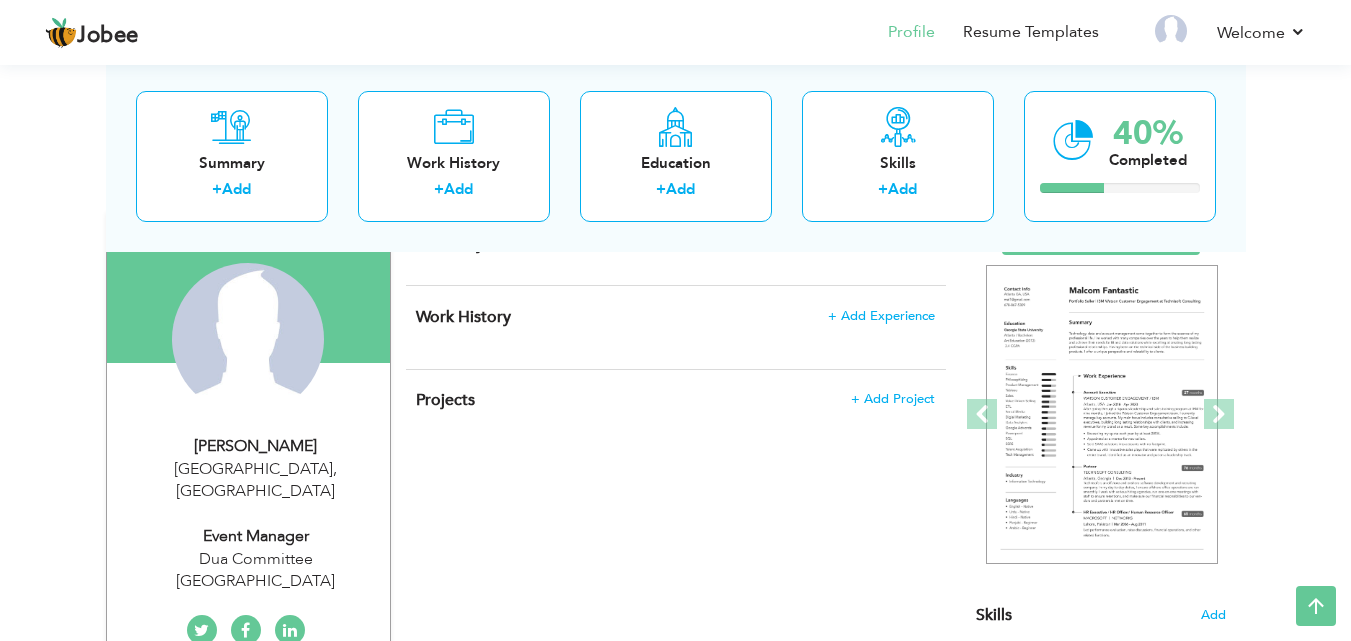 scroll, scrollTop: 145, scrollLeft: 0, axis: vertical 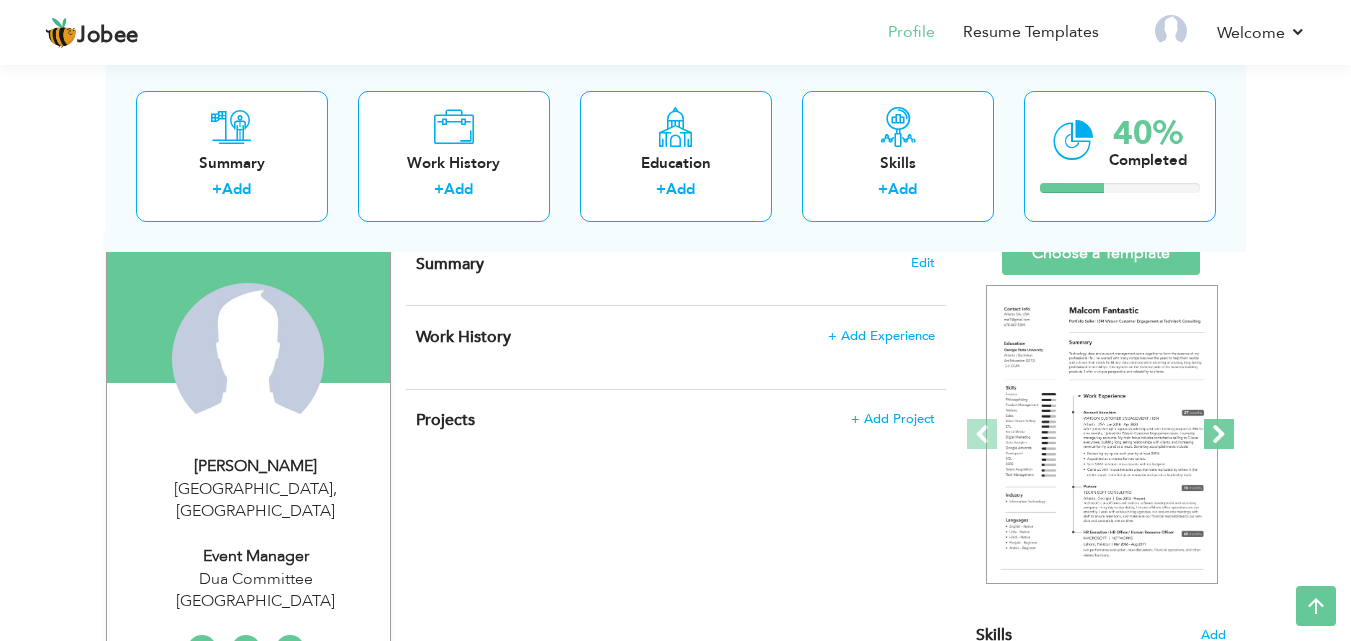click at bounding box center (1219, 434) 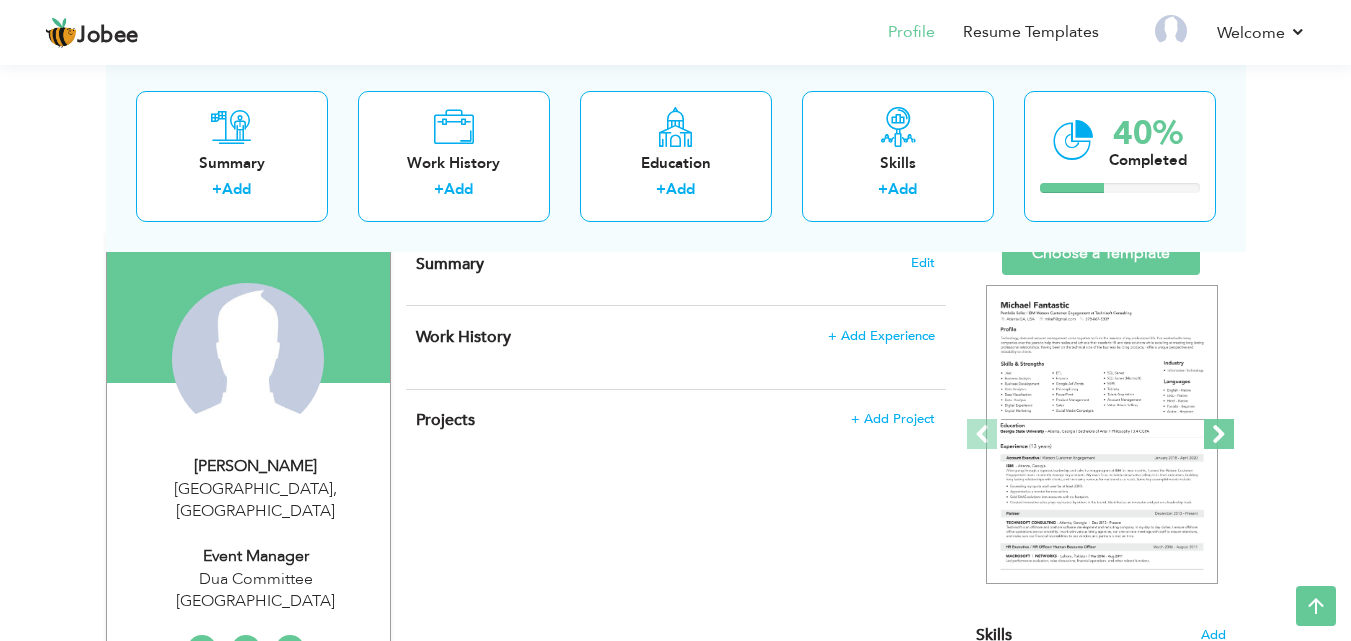 click at bounding box center (1219, 434) 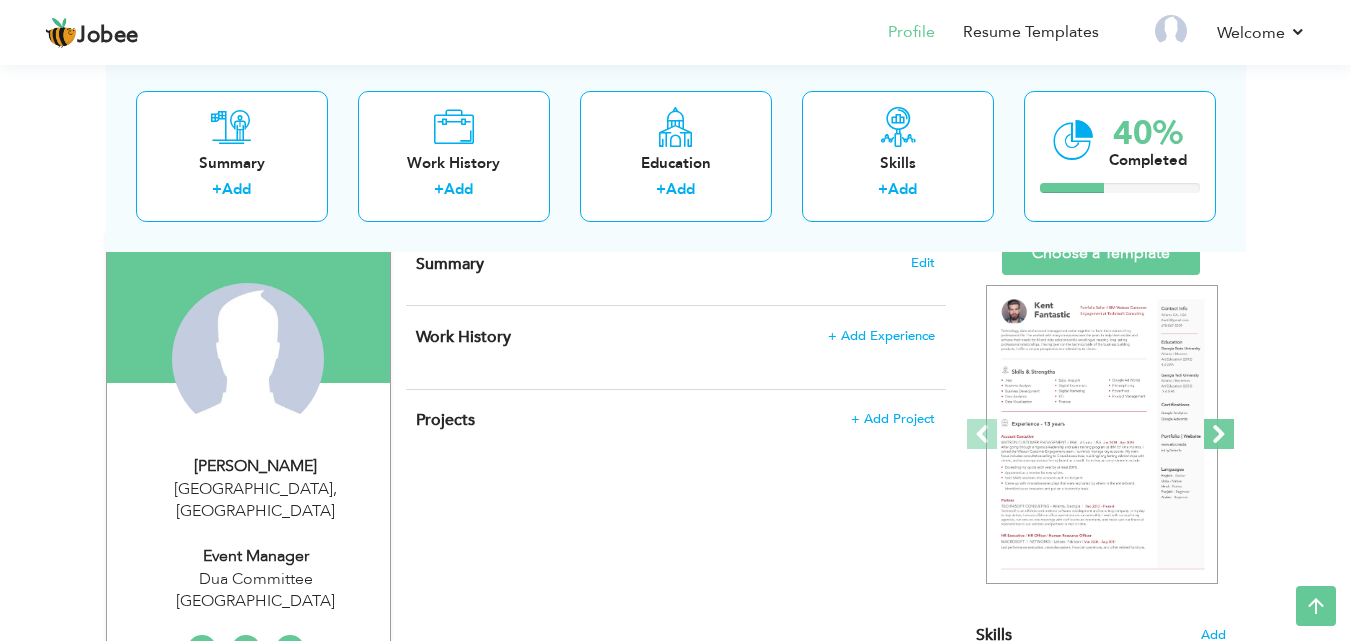 click at bounding box center [1219, 434] 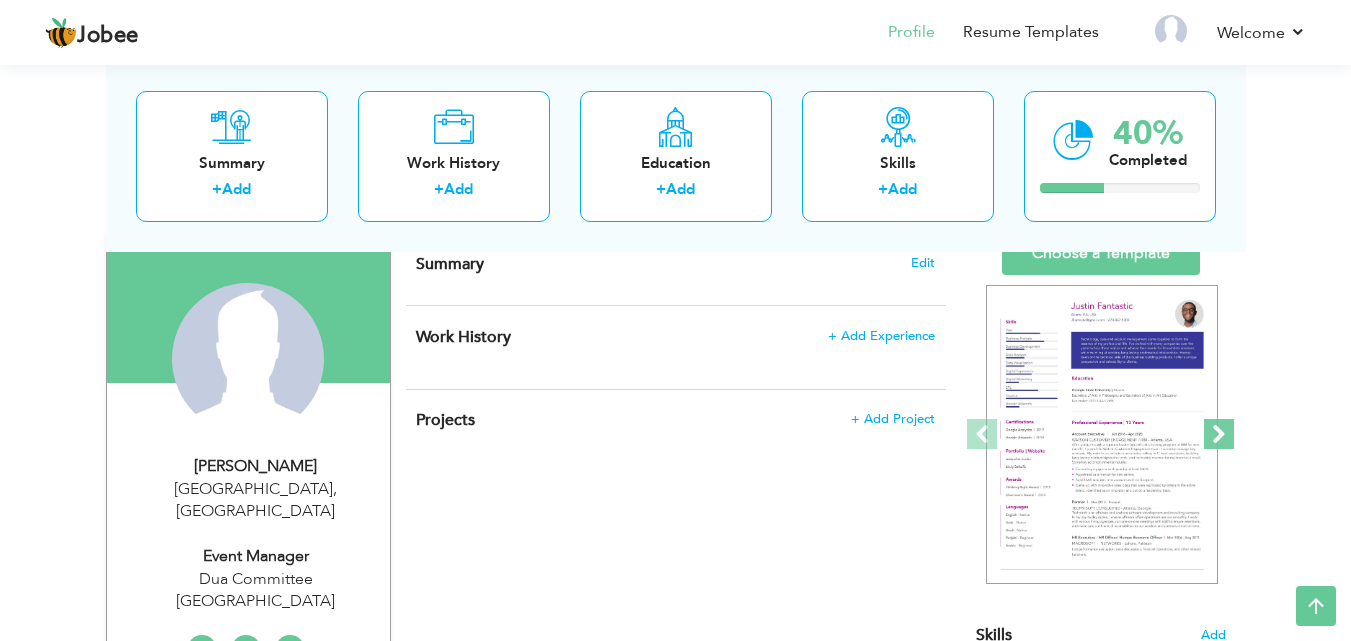 click at bounding box center (1219, 434) 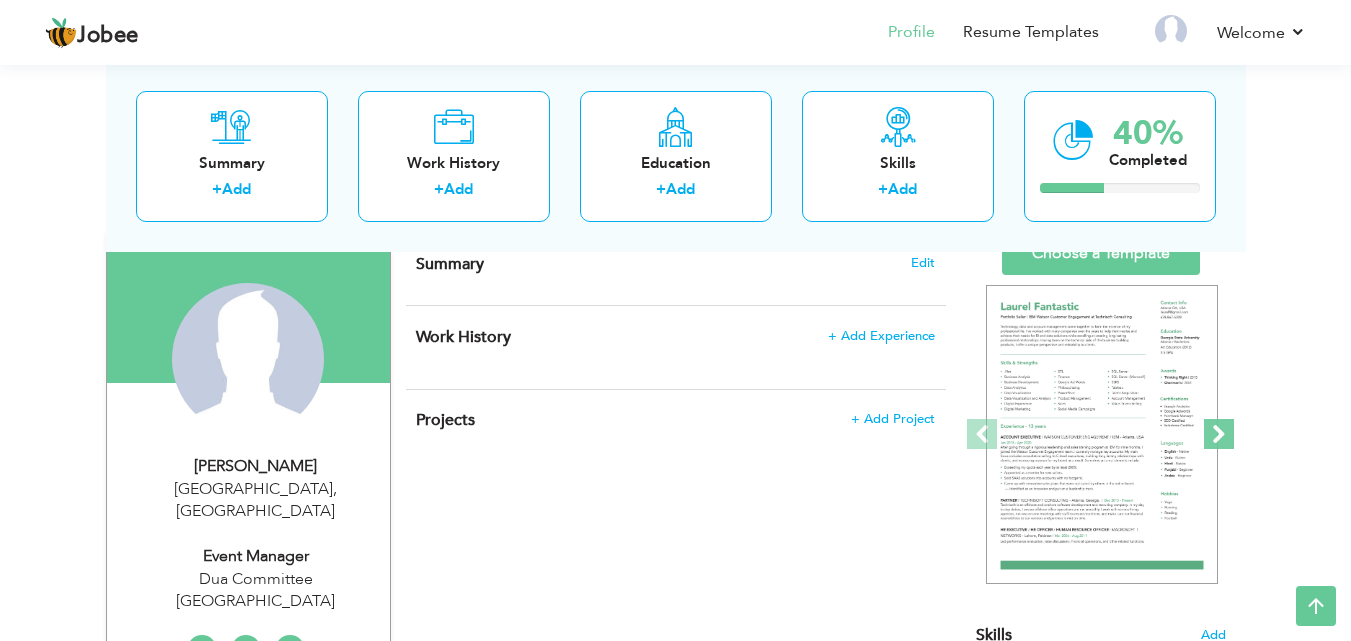 click at bounding box center [1219, 434] 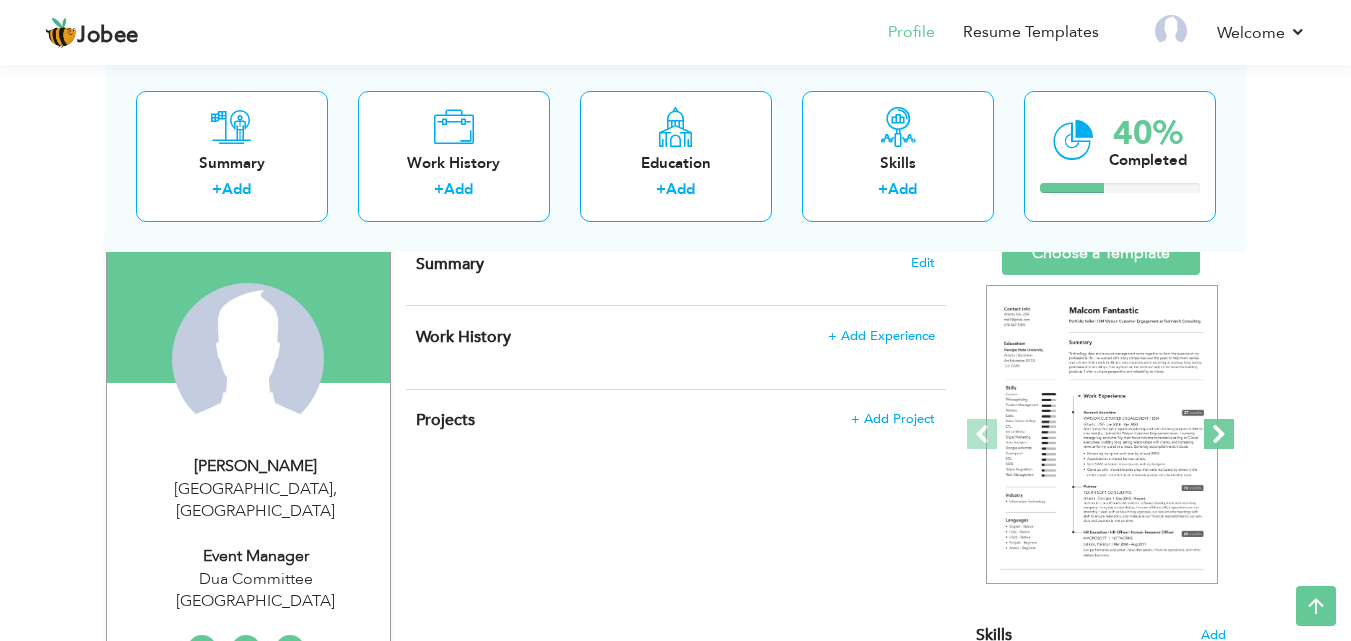 click at bounding box center [1219, 434] 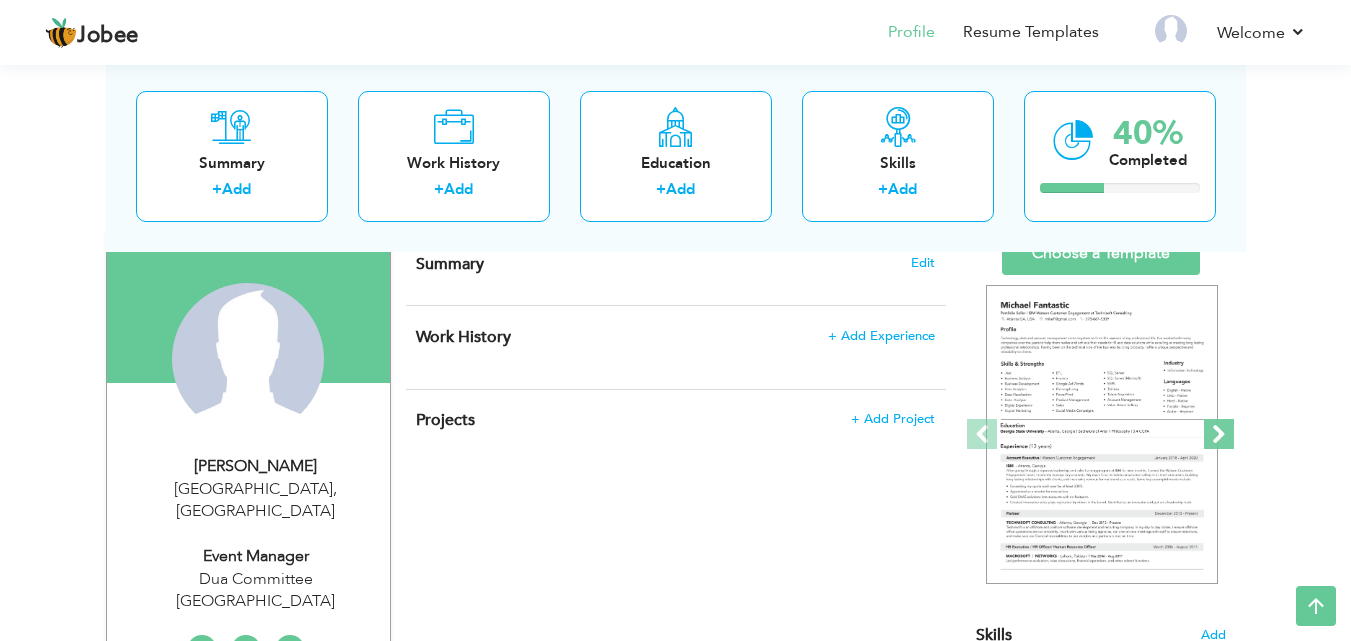 click at bounding box center (1219, 434) 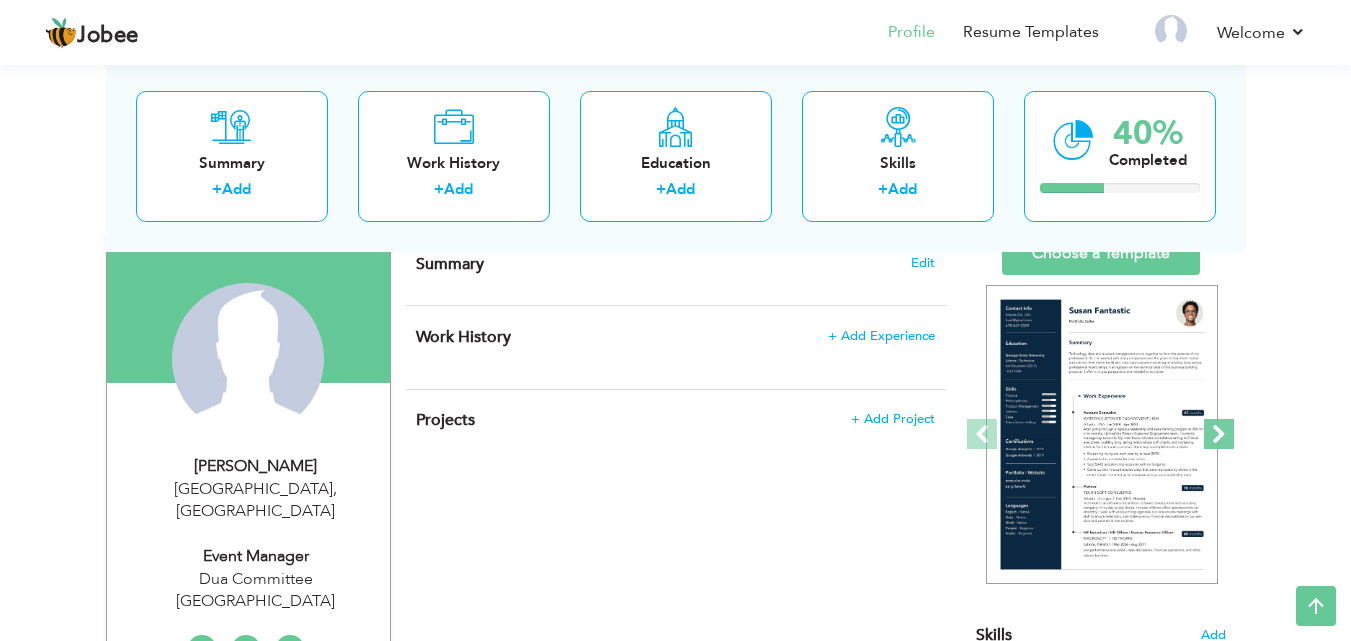 click at bounding box center (1219, 434) 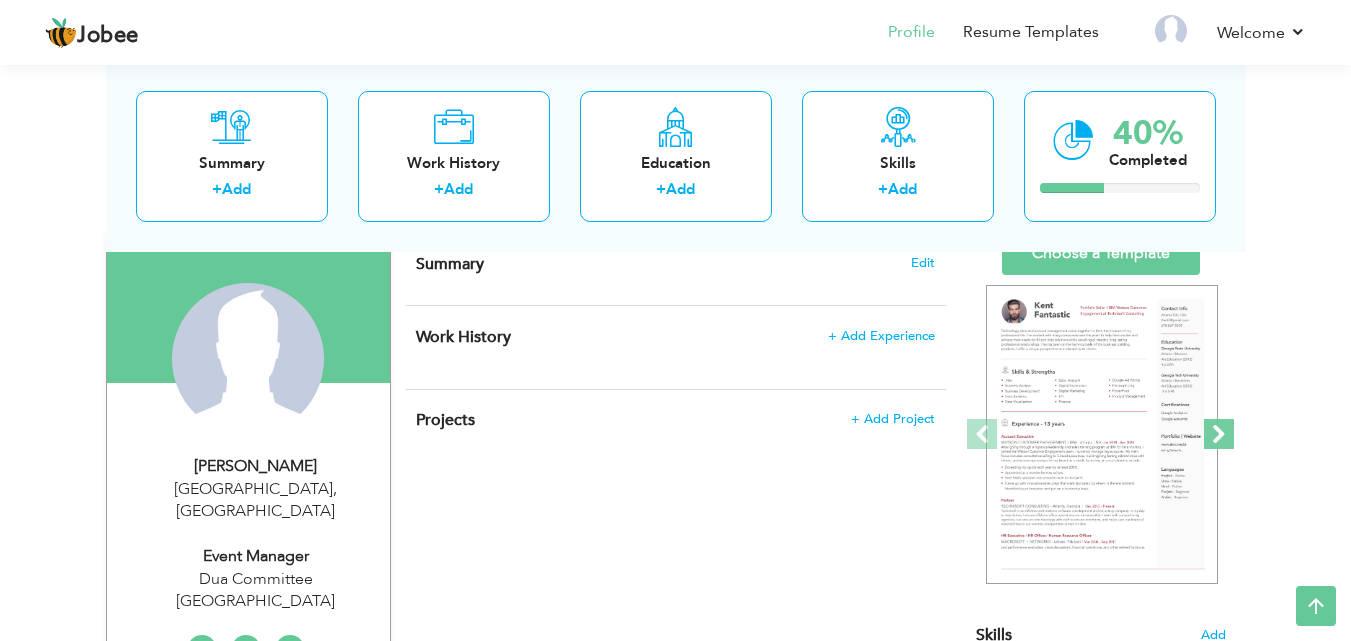 click at bounding box center (1219, 434) 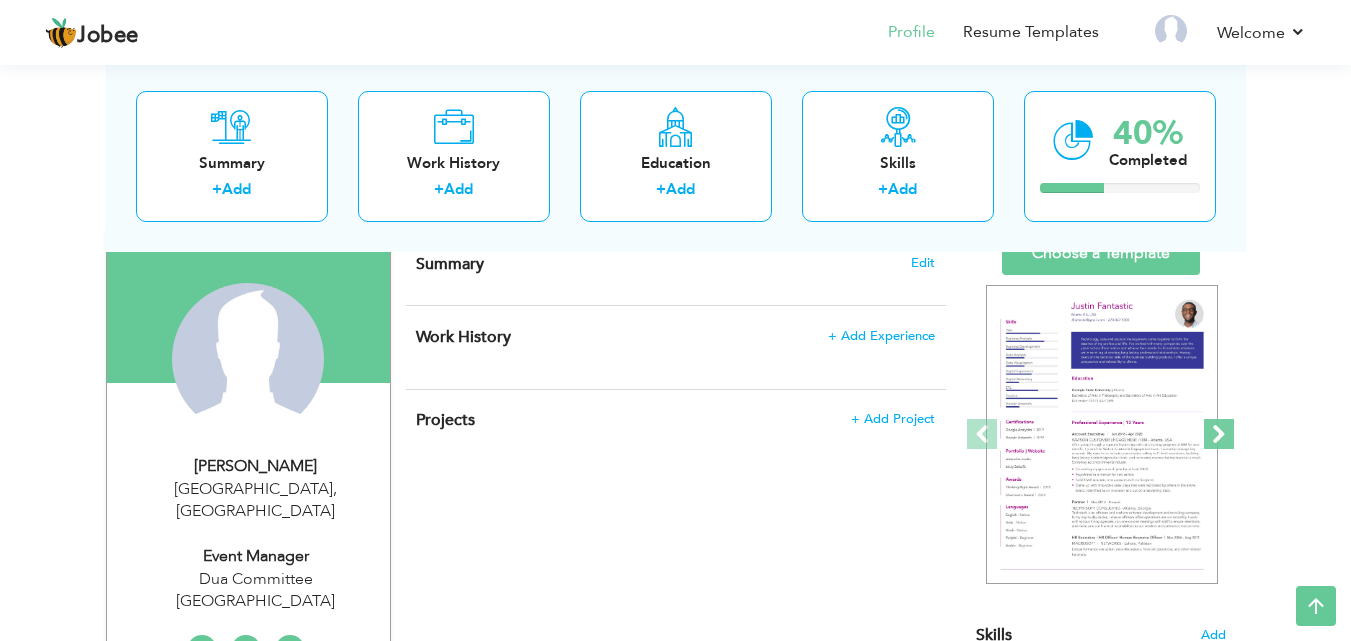 click at bounding box center [1219, 434] 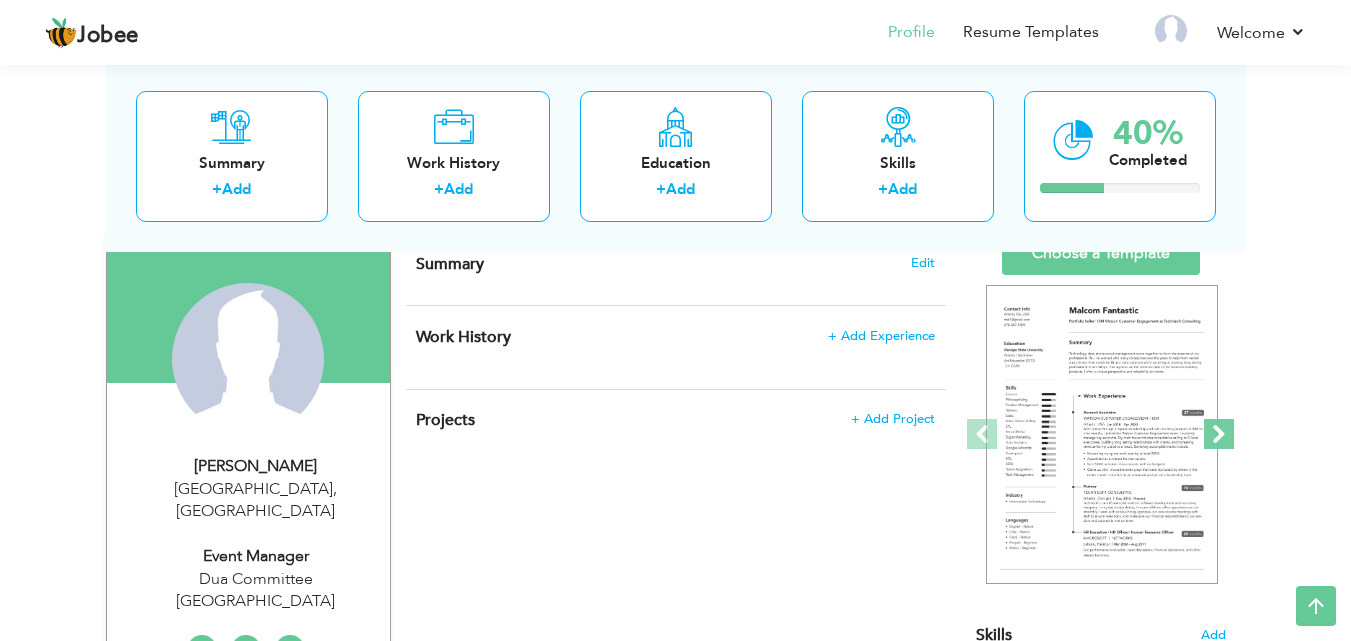 click at bounding box center [1219, 434] 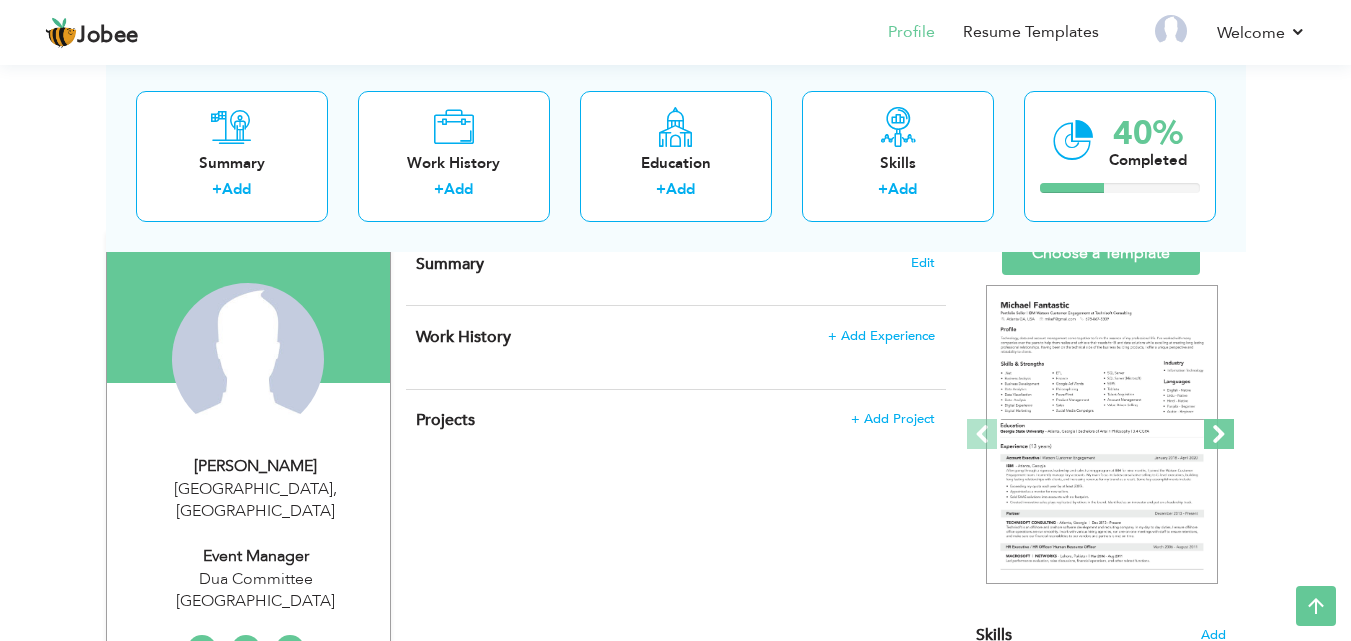 click at bounding box center (1219, 434) 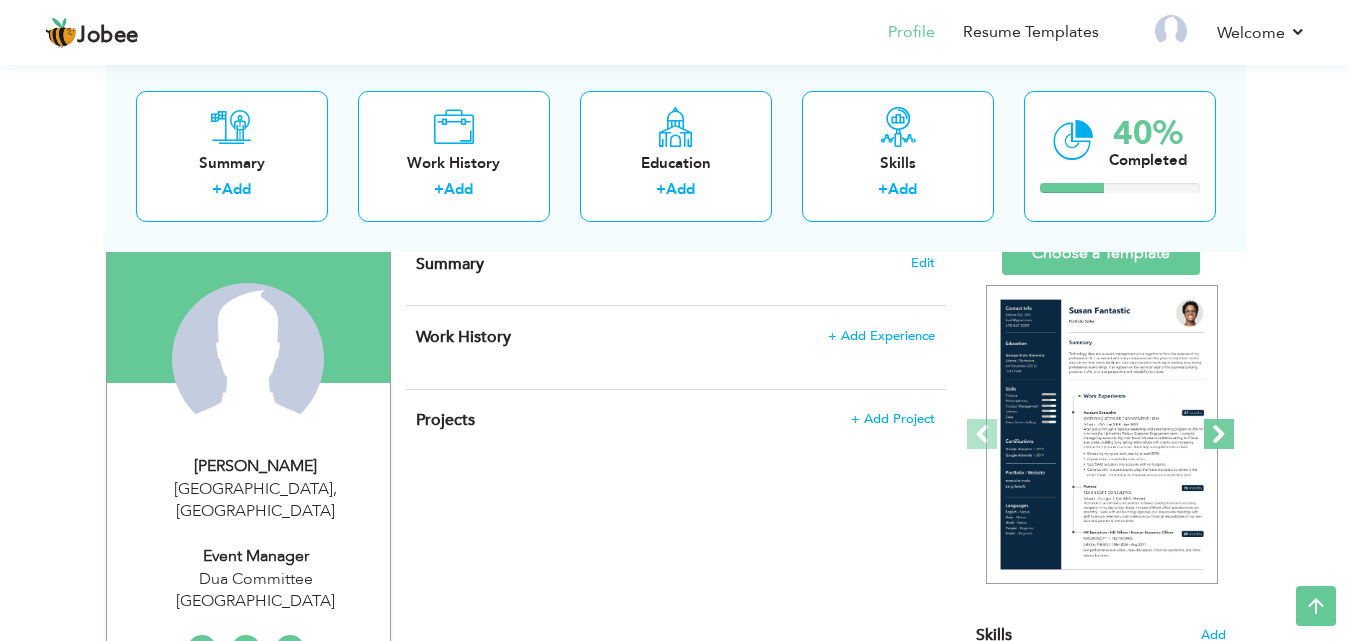 click at bounding box center (1219, 434) 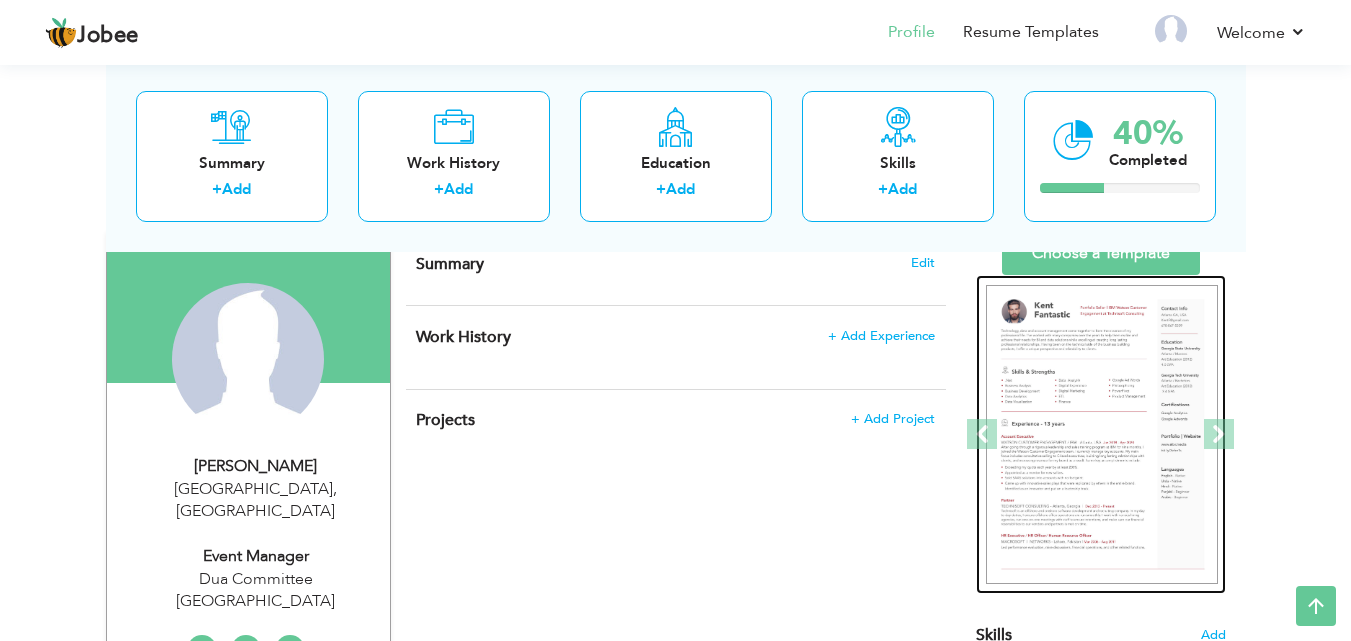 click at bounding box center [1102, 435] 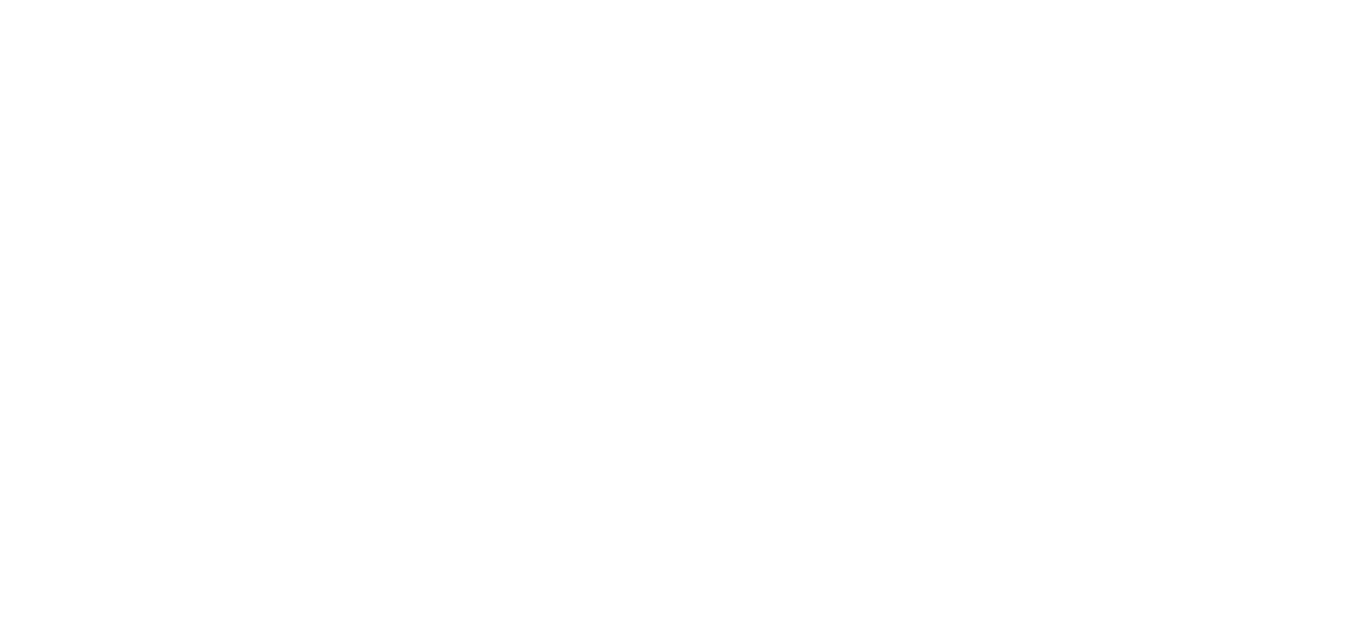 scroll, scrollTop: 0, scrollLeft: 0, axis: both 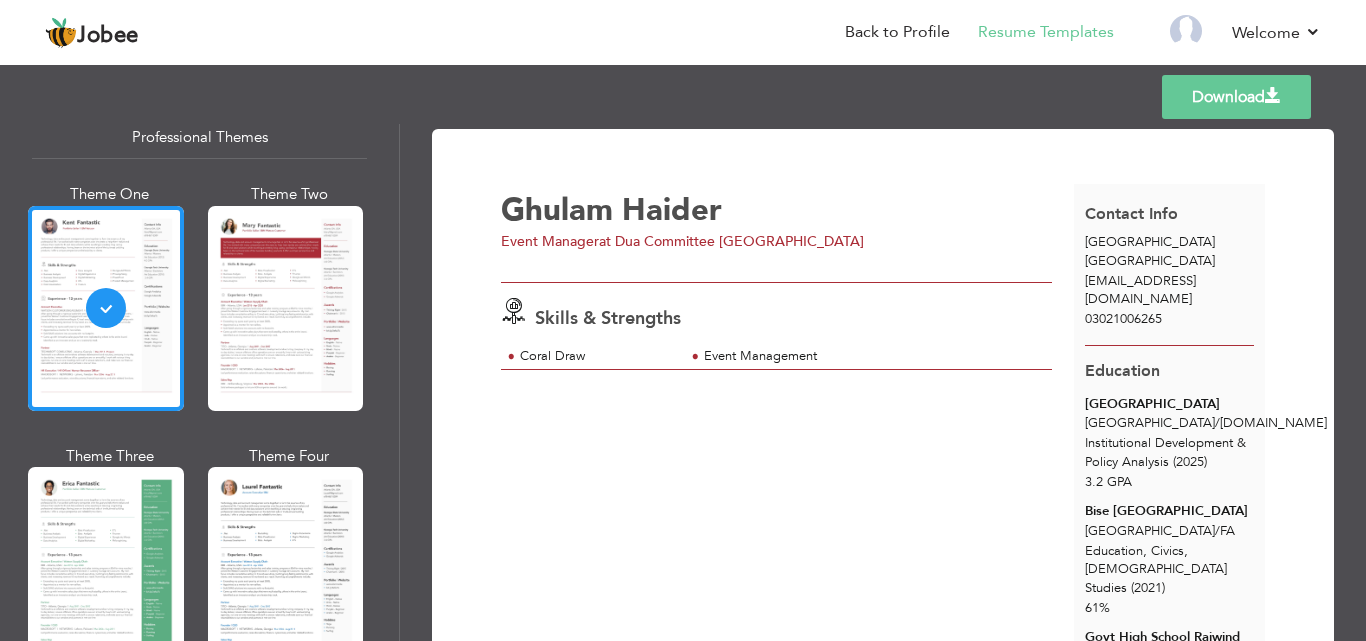 click on "at Dua Committee Lahore" at bounding box center (731, 241) 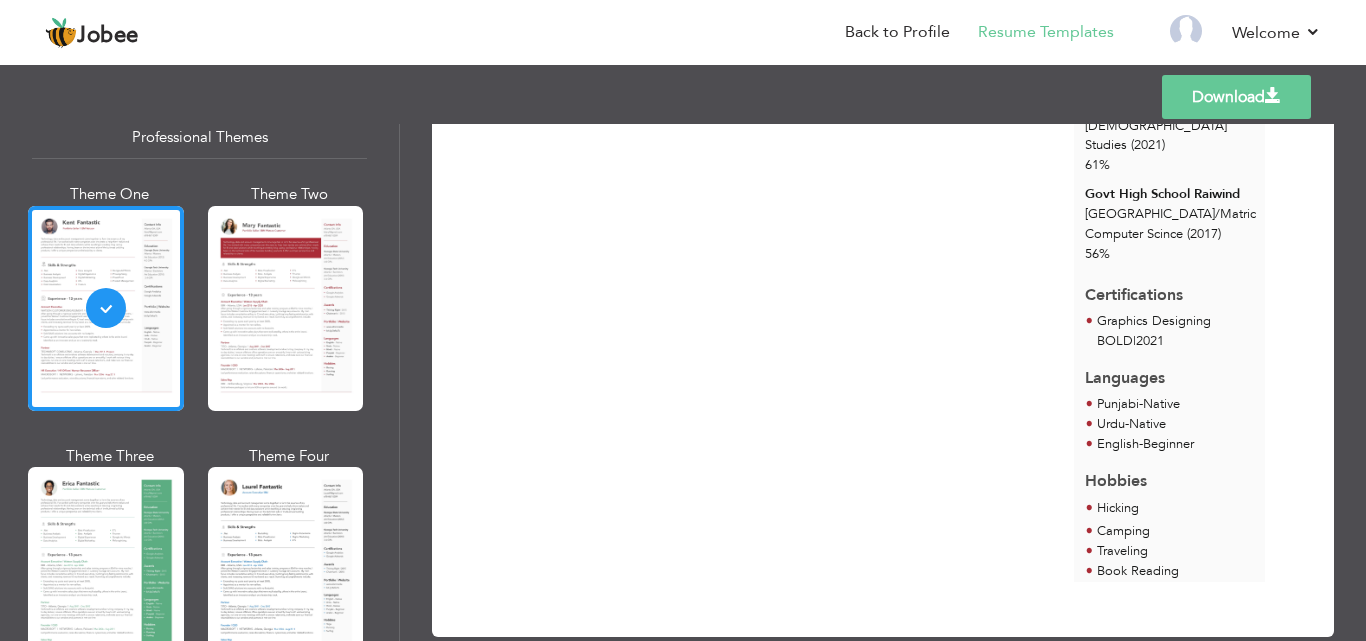 click on "Ghulam   Haider
Event Manager  at Dua Committee Lahore
Skills & Strengths
Coral Draw" at bounding box center (787, 161) 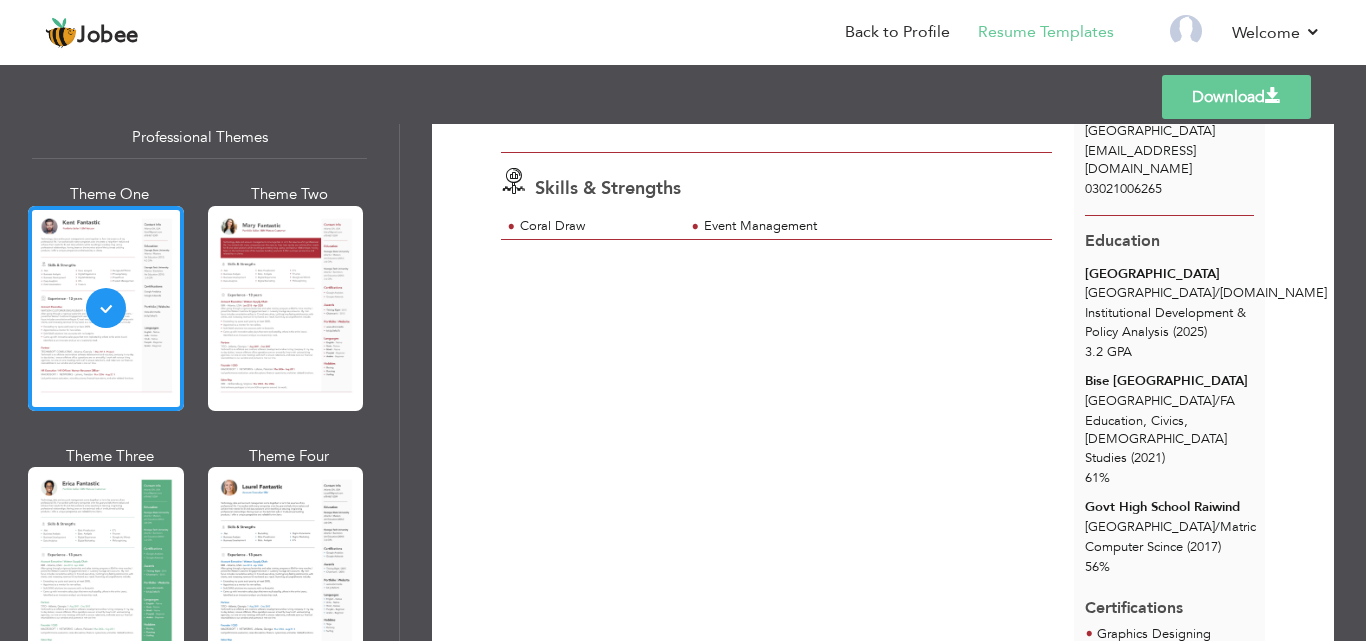 scroll, scrollTop: 0, scrollLeft: 0, axis: both 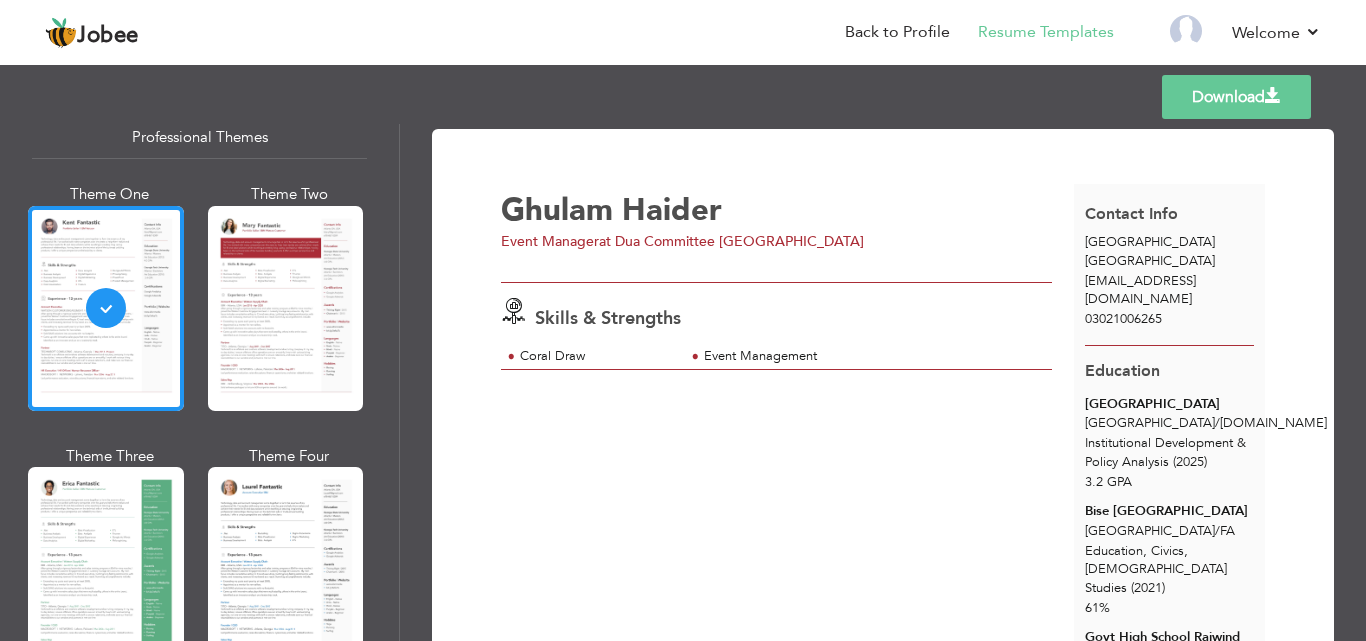 click on "Haider" at bounding box center (672, 210) 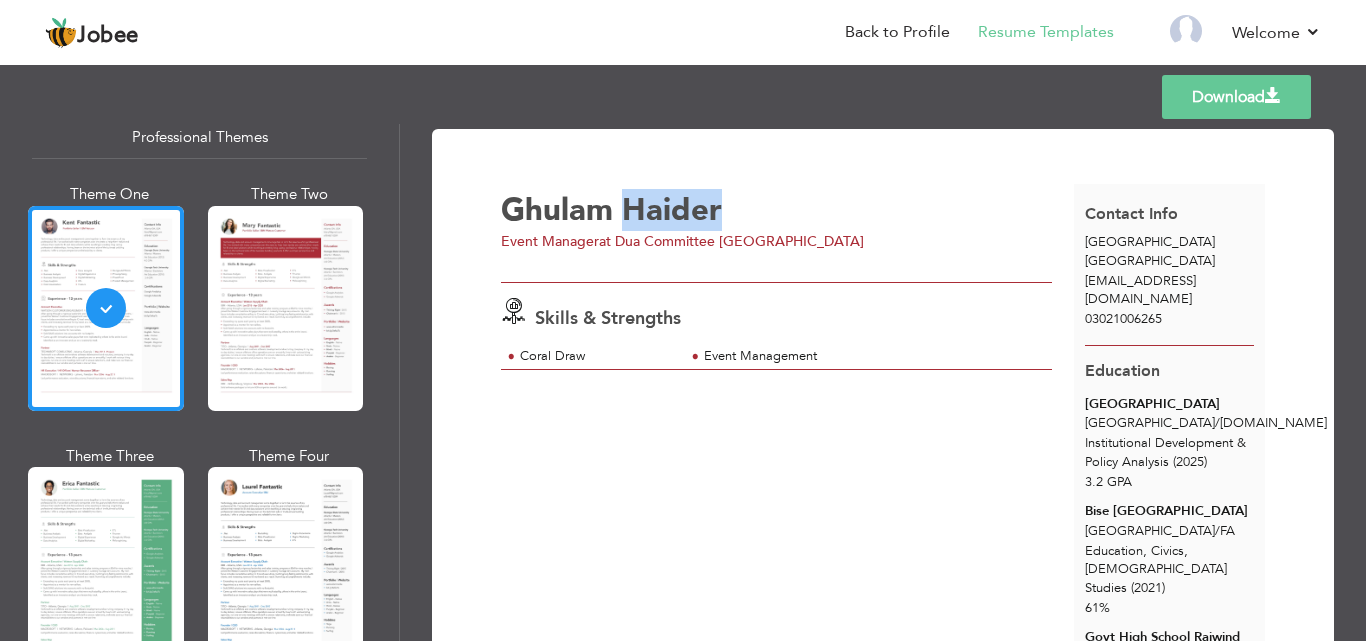 click on "Haider" at bounding box center (672, 210) 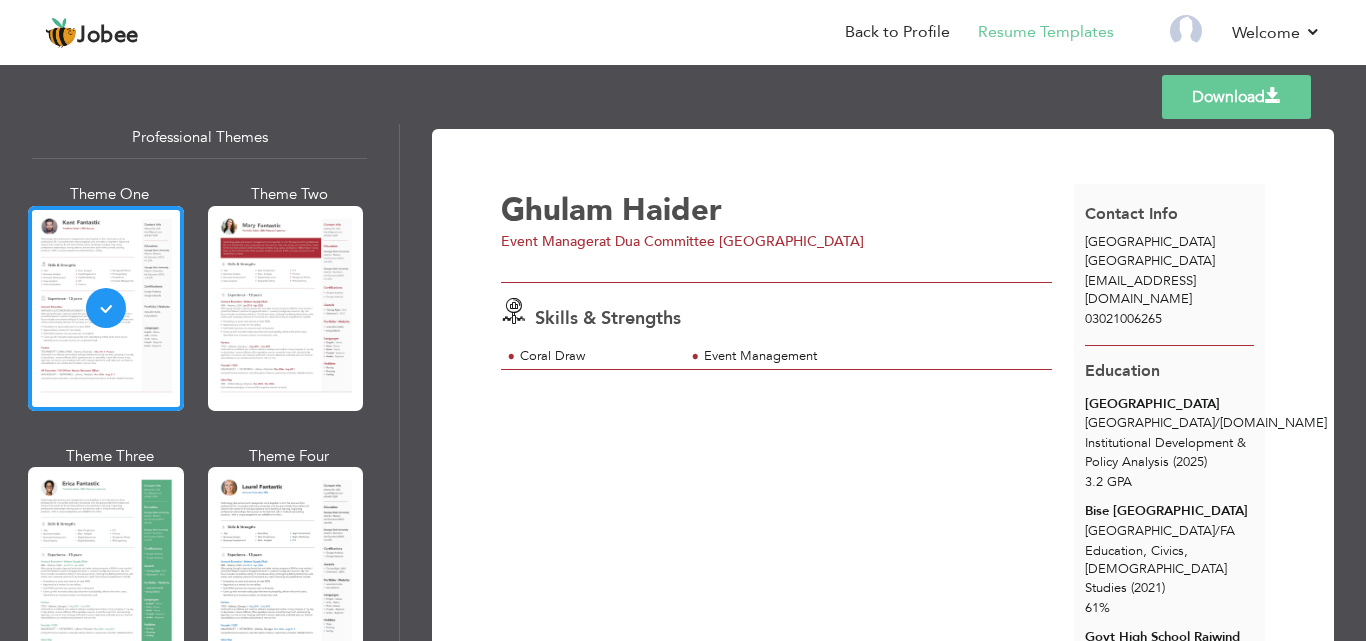 click on "Ghulam   Haider
Event Manager  at Dua Committee Lahore
Skills & Strengths
Coral Draw" at bounding box center [787, 604] 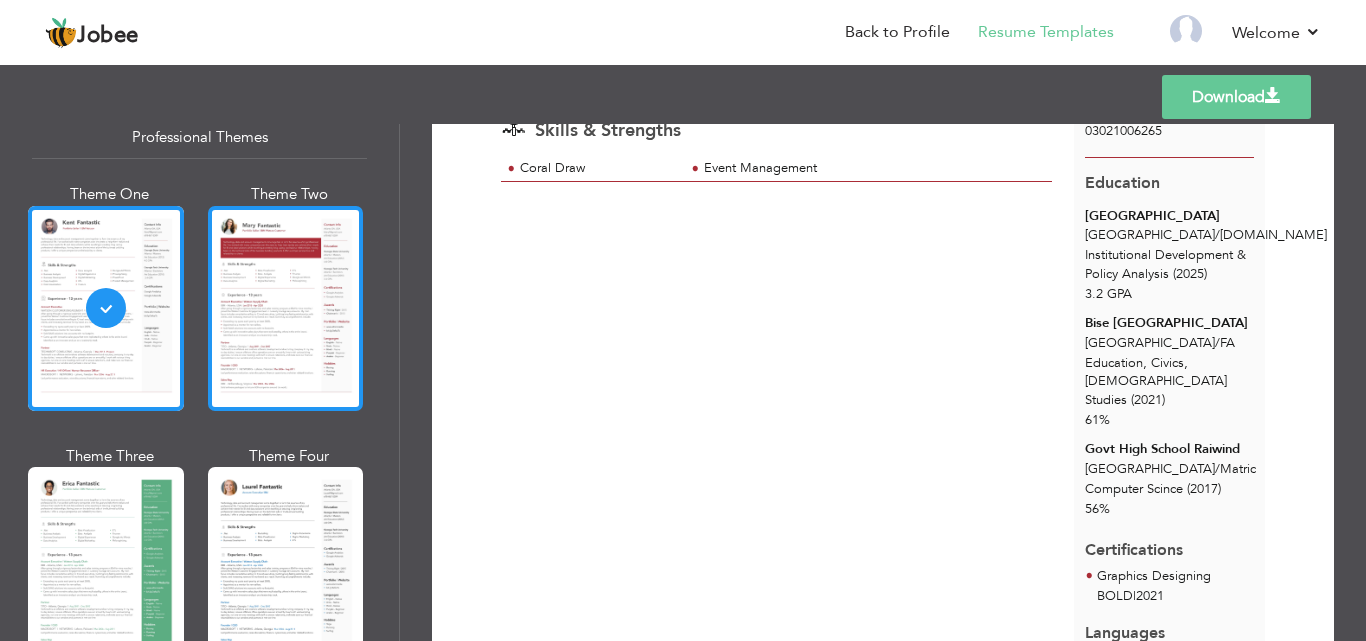 scroll, scrollTop: 0, scrollLeft: 0, axis: both 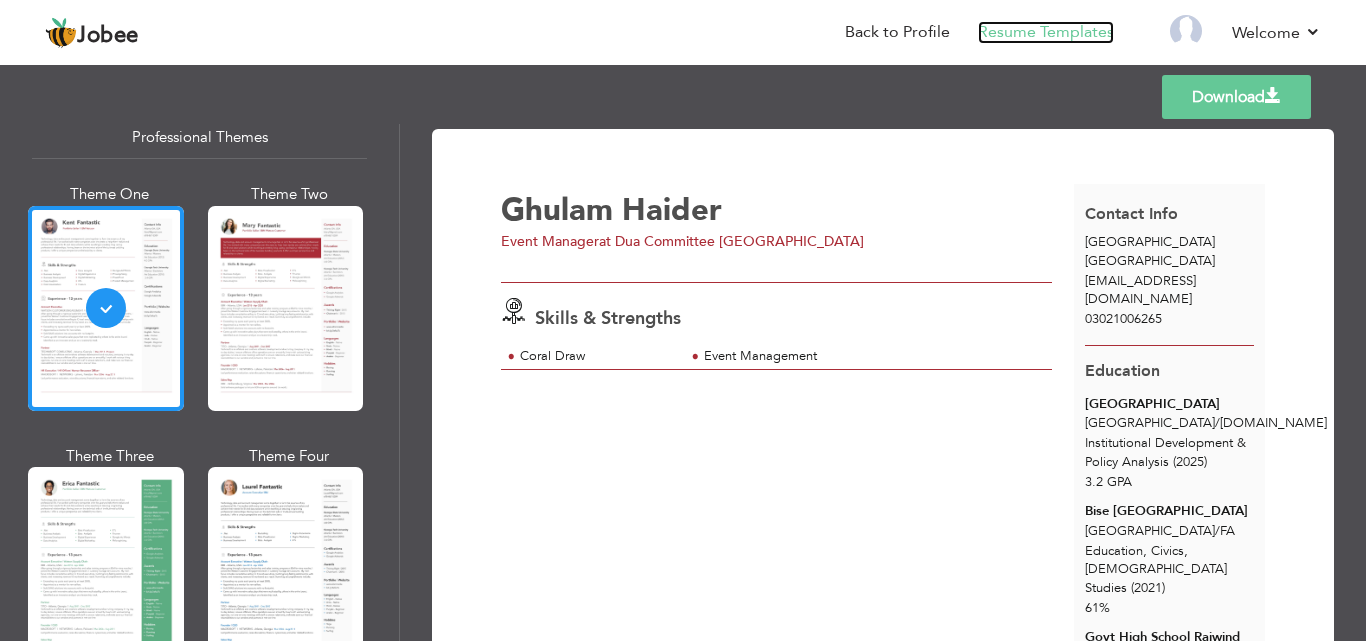 click on "Resume Templates" at bounding box center (1046, 32) 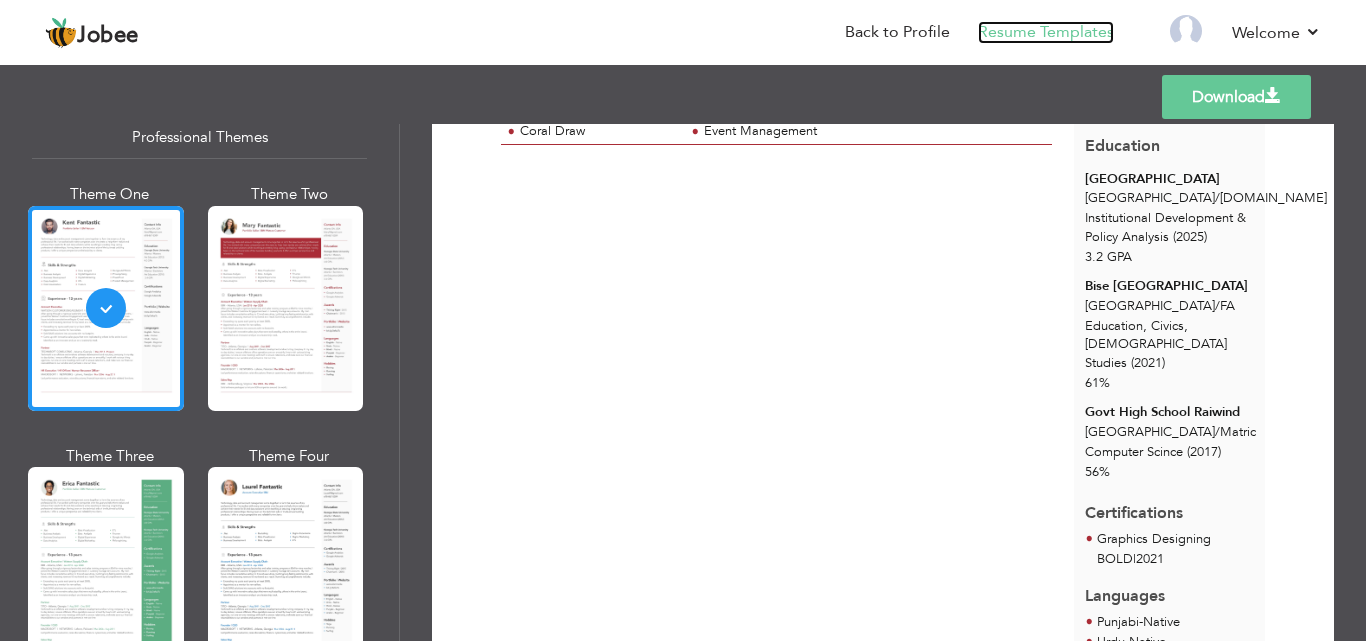scroll, scrollTop: 443, scrollLeft: 0, axis: vertical 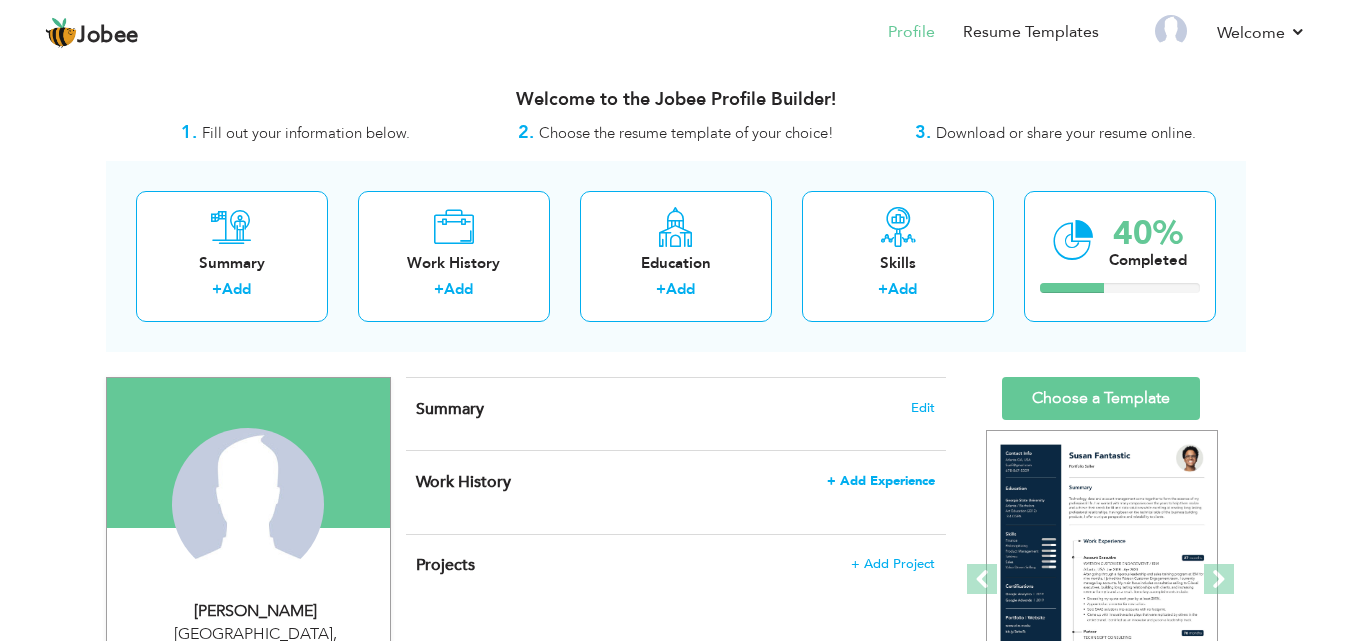 click on "+ Add Experience" at bounding box center (881, 481) 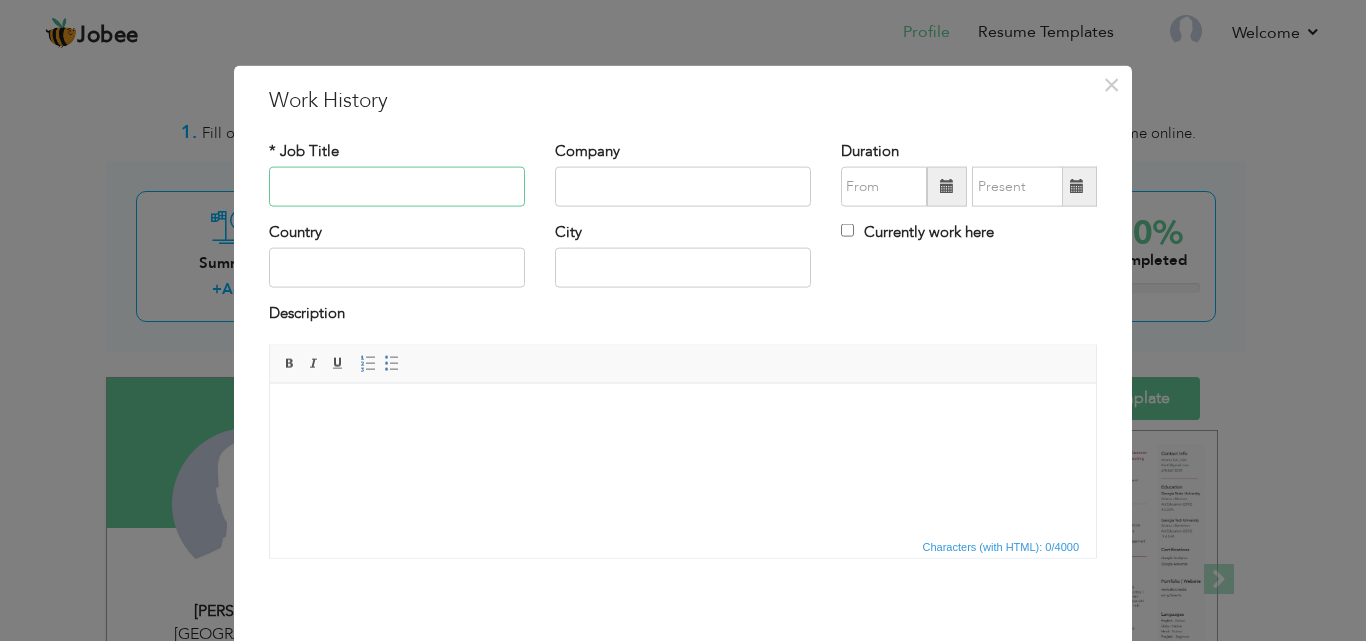click at bounding box center [397, 187] 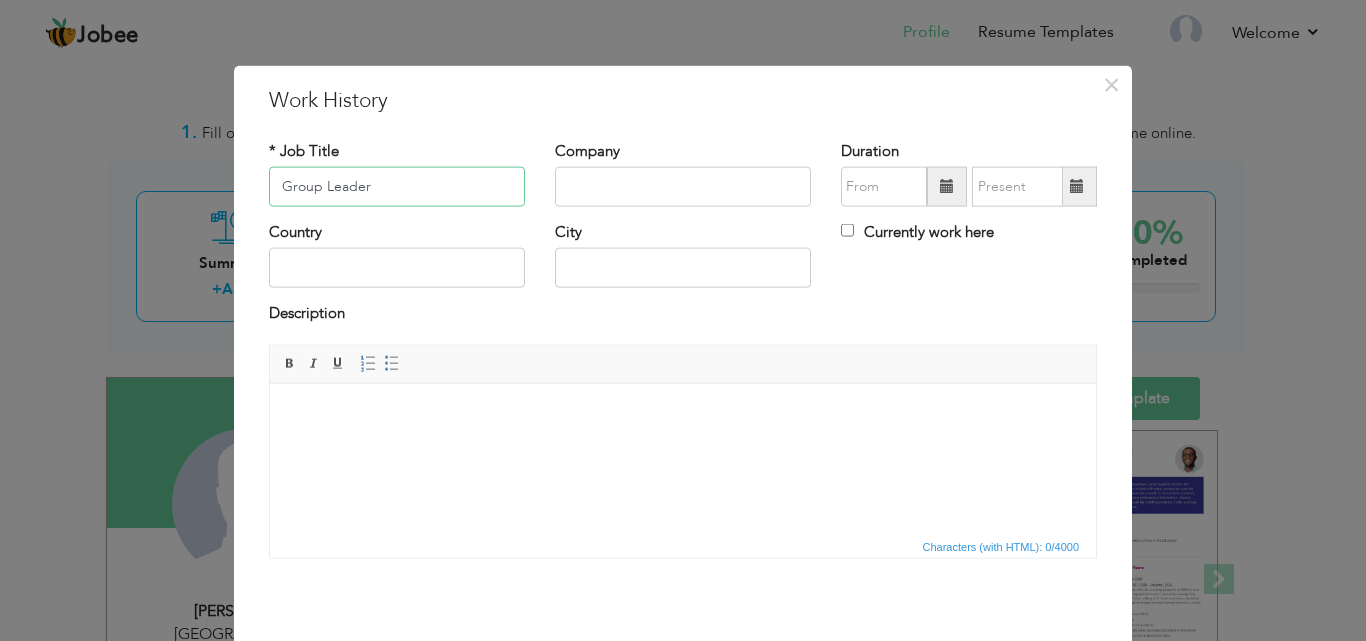 drag, startPoint x: 400, startPoint y: 181, endPoint x: 222, endPoint y: 173, distance: 178.17969 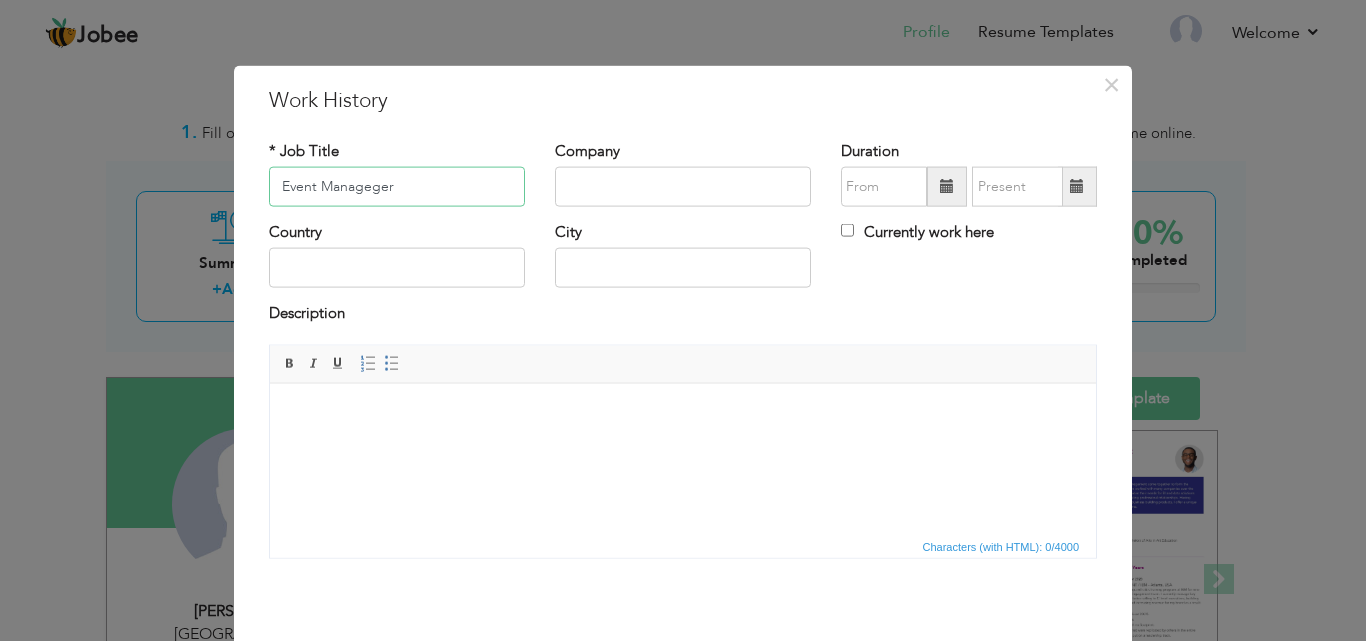 type on "Event Manageger" 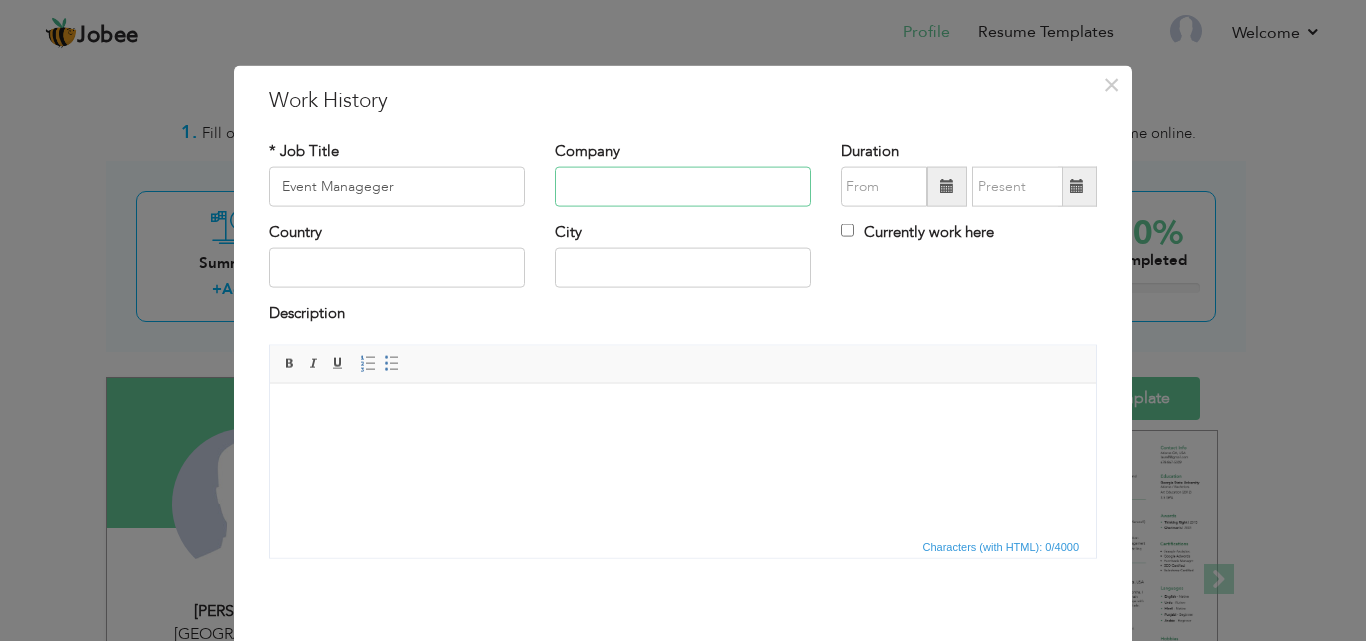 click at bounding box center (683, 187) 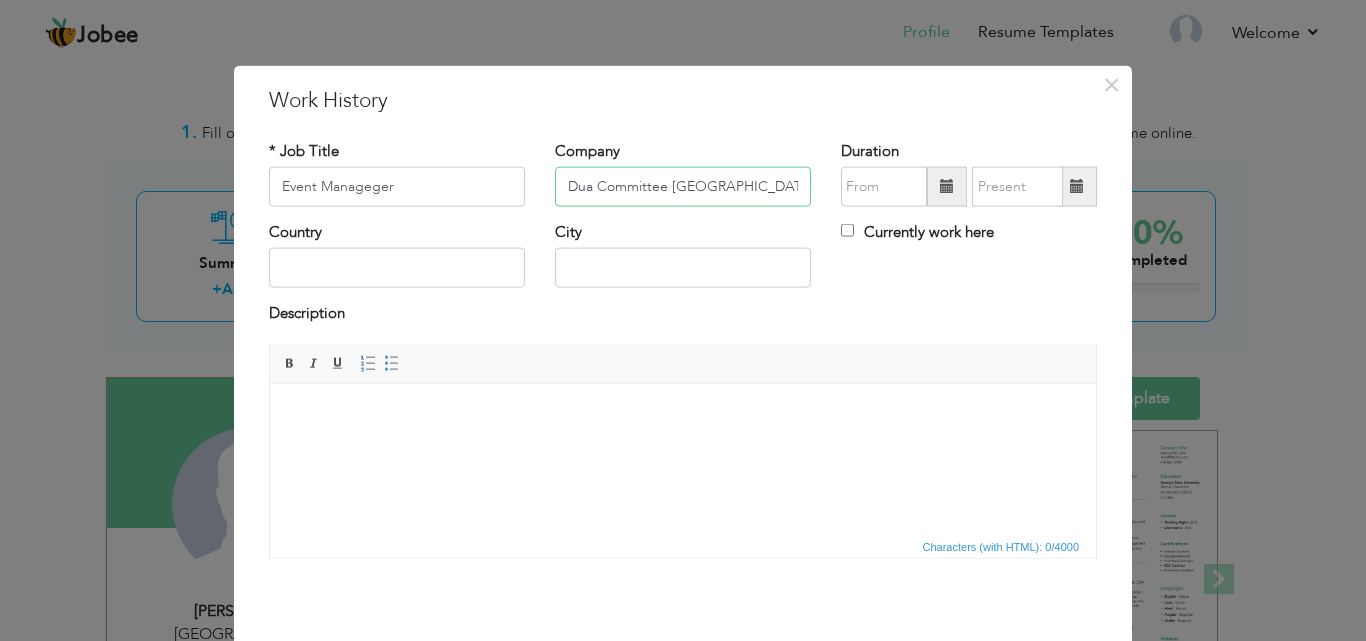type on "Dua Committee [GEOGRAPHIC_DATA]" 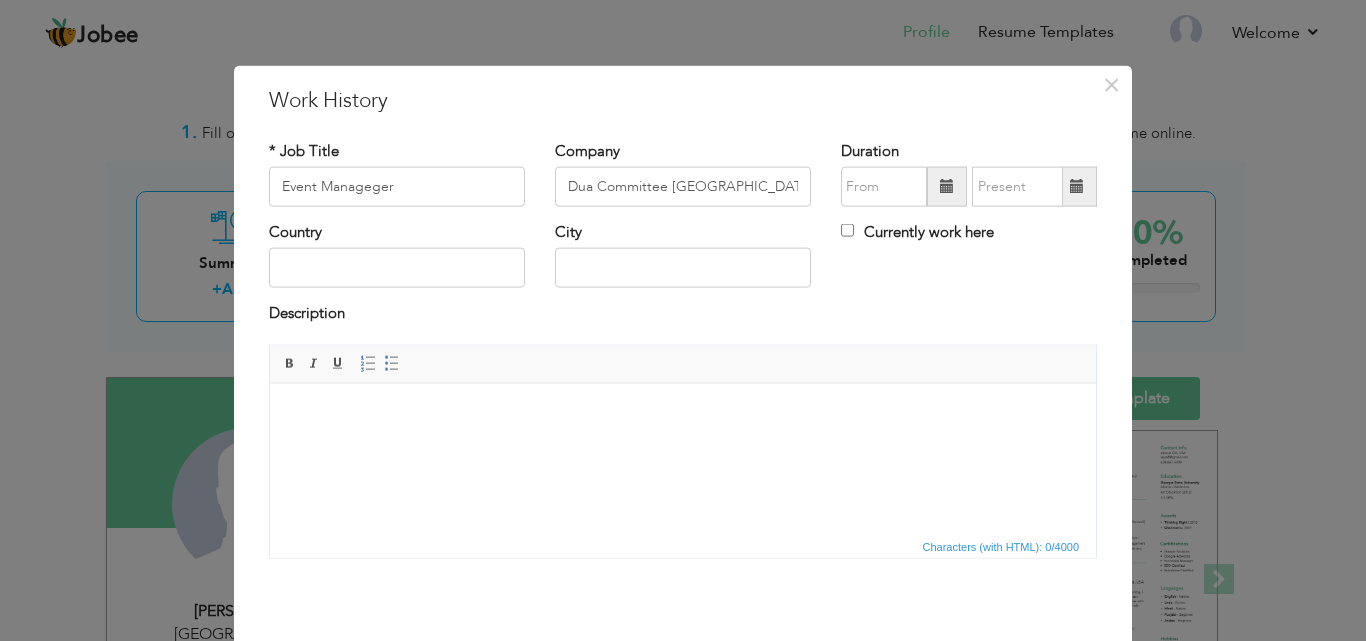 click at bounding box center (947, 186) 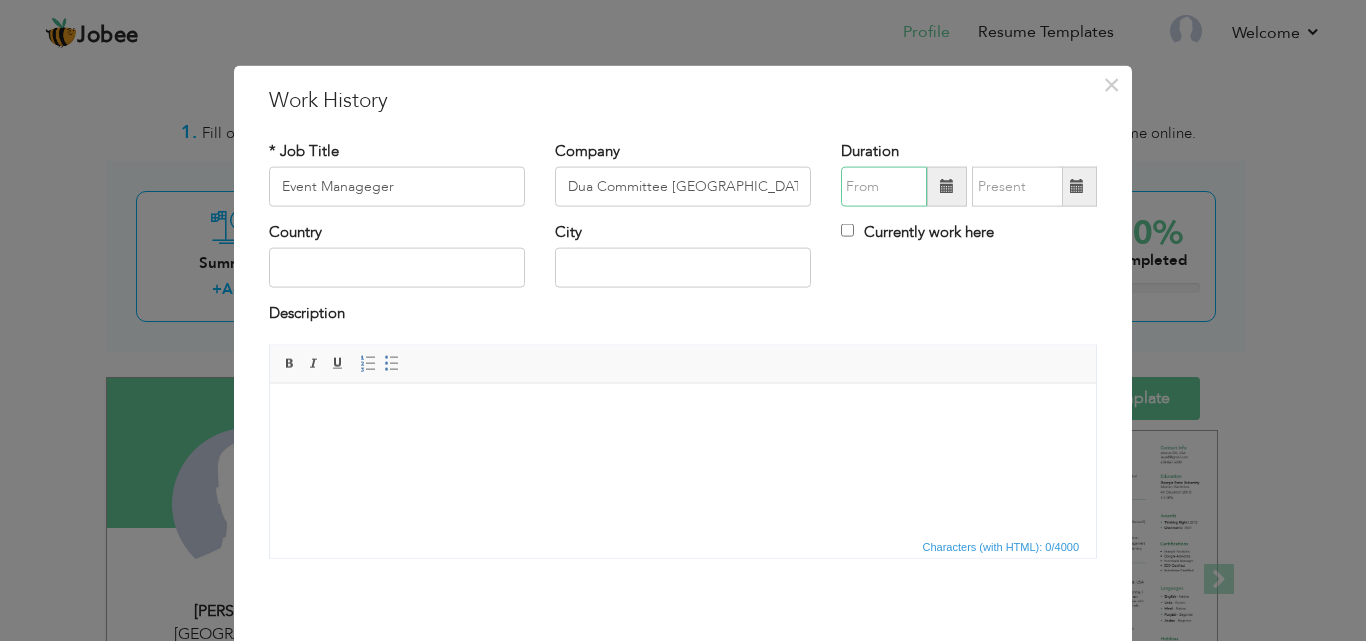 type on "07/2025" 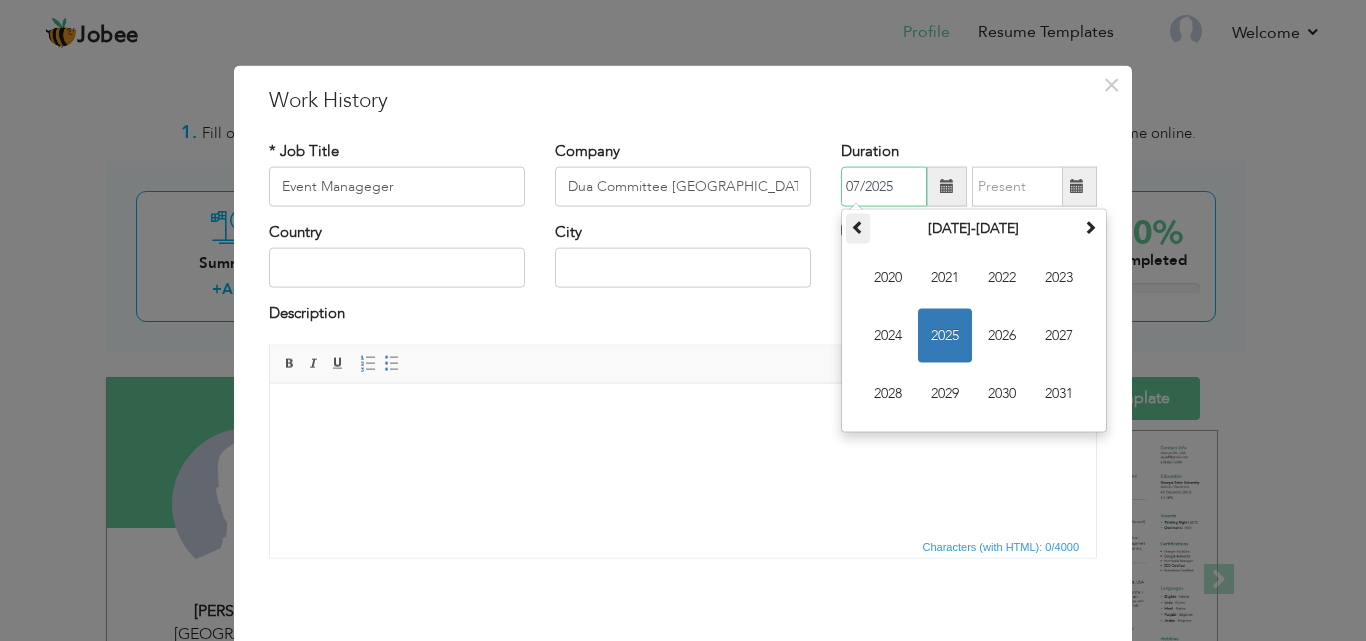 click at bounding box center [858, 227] 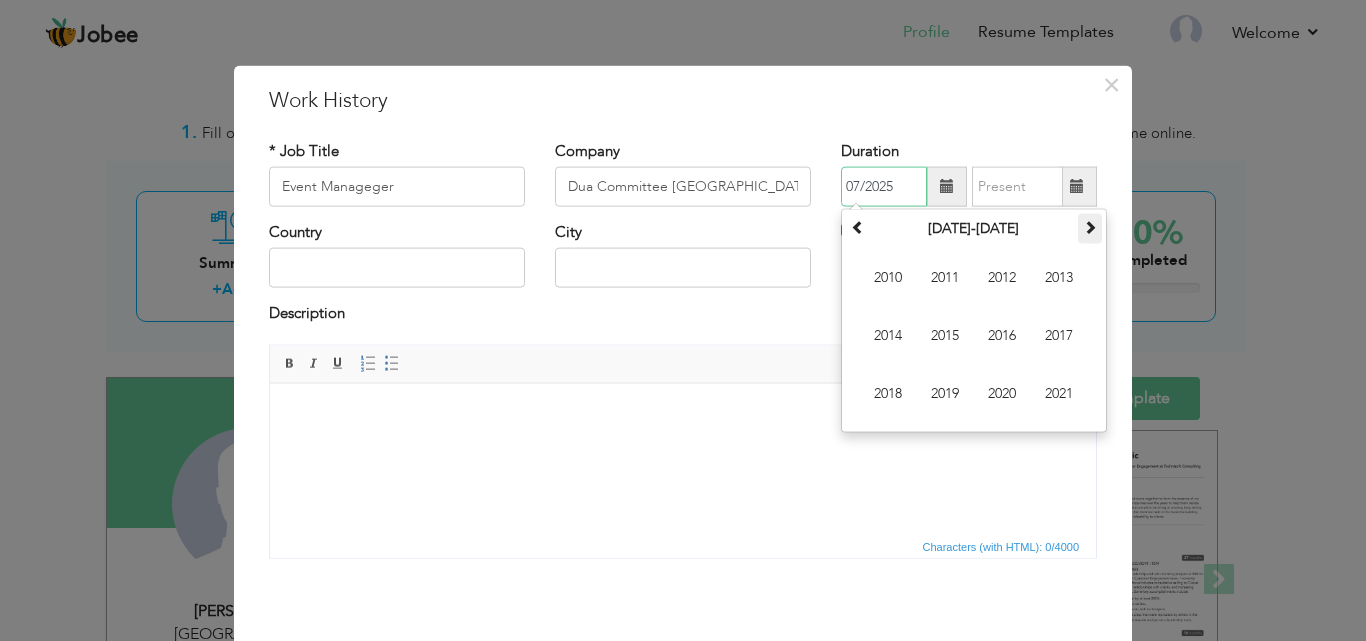 click at bounding box center [1090, 227] 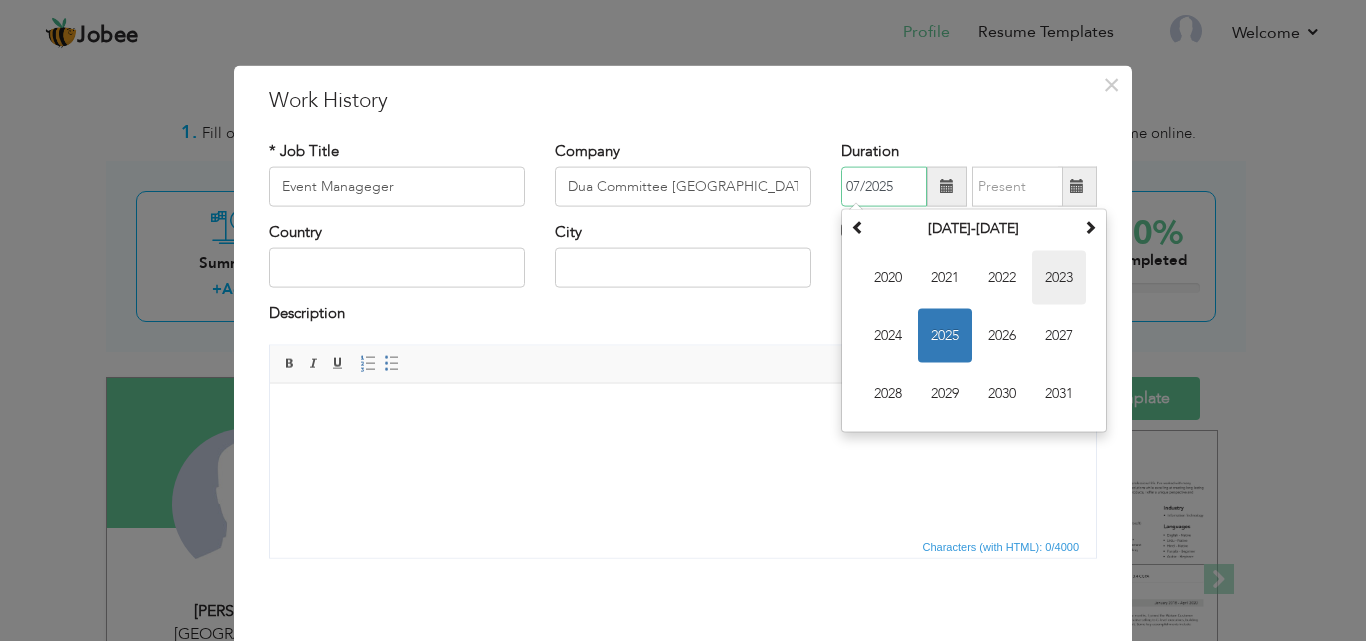 click on "2023" at bounding box center [1059, 278] 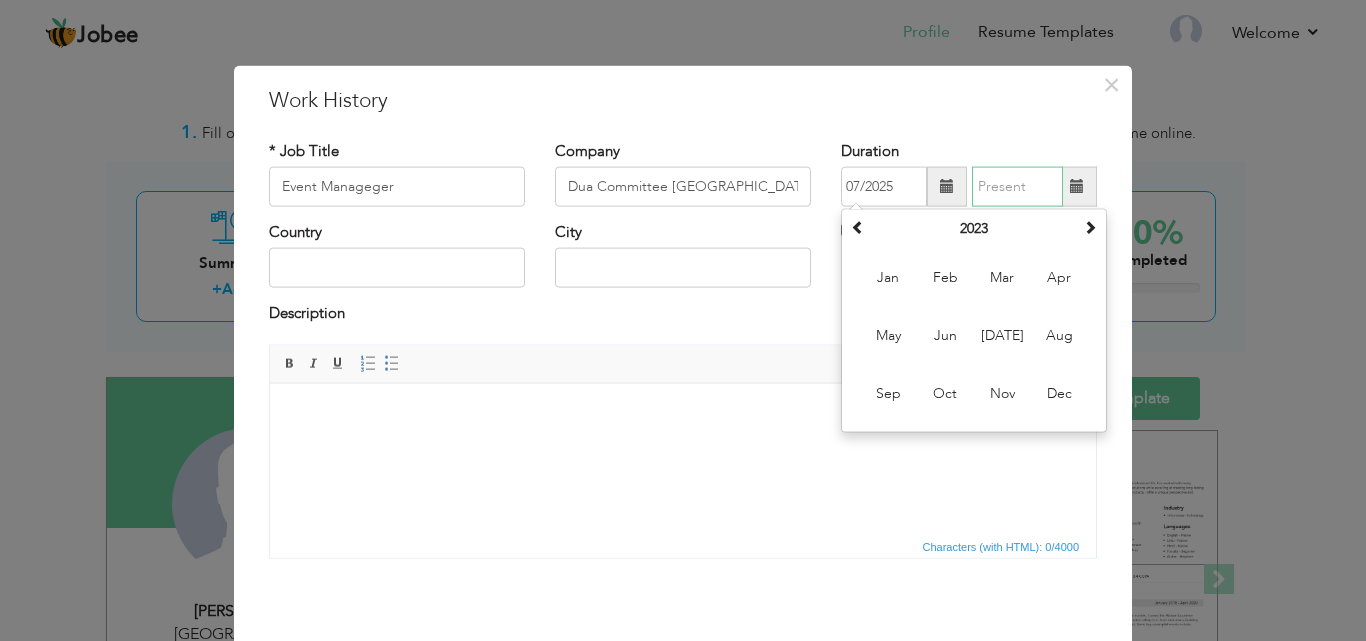 type on "07/2025" 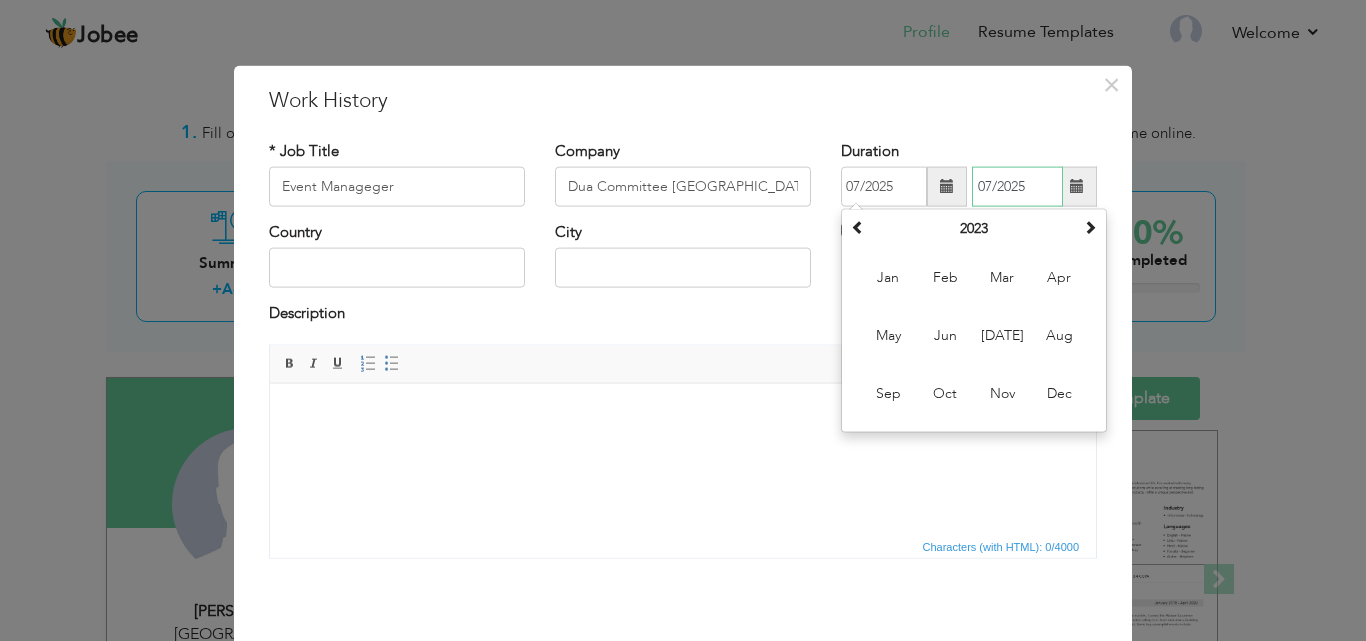 click on "07/2025" at bounding box center (1017, 187) 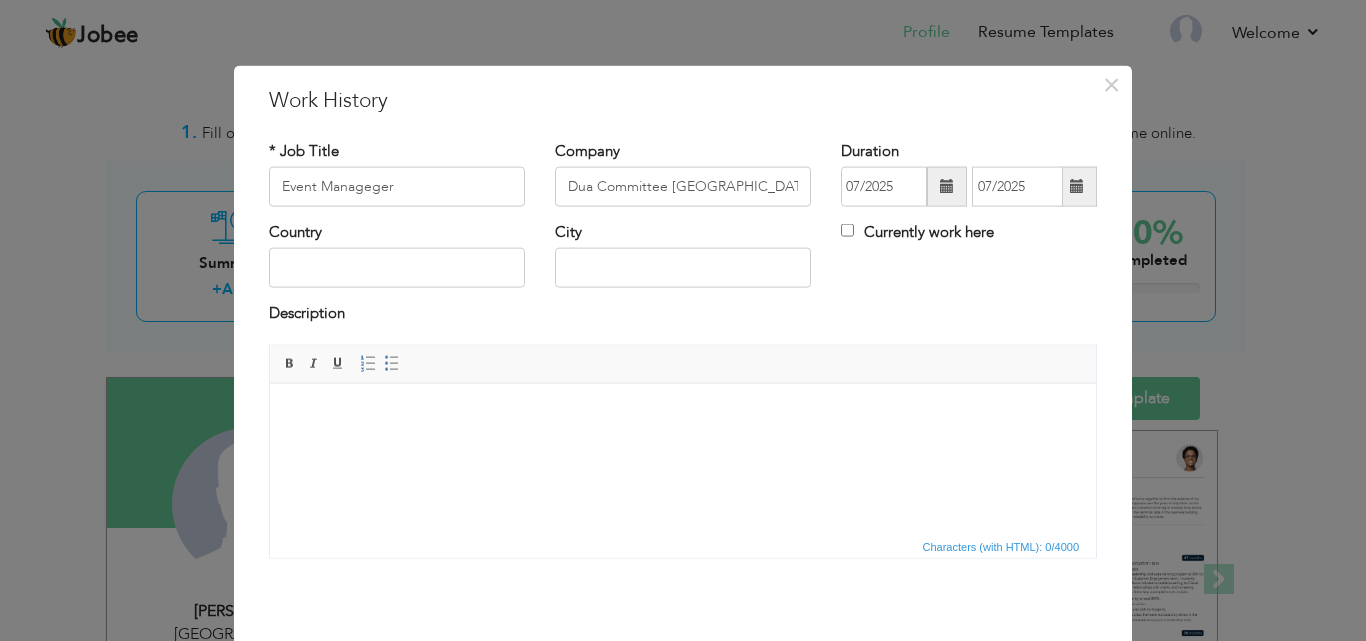 drag, startPoint x: 928, startPoint y: 267, endPoint x: 919, endPoint y: 254, distance: 15.811388 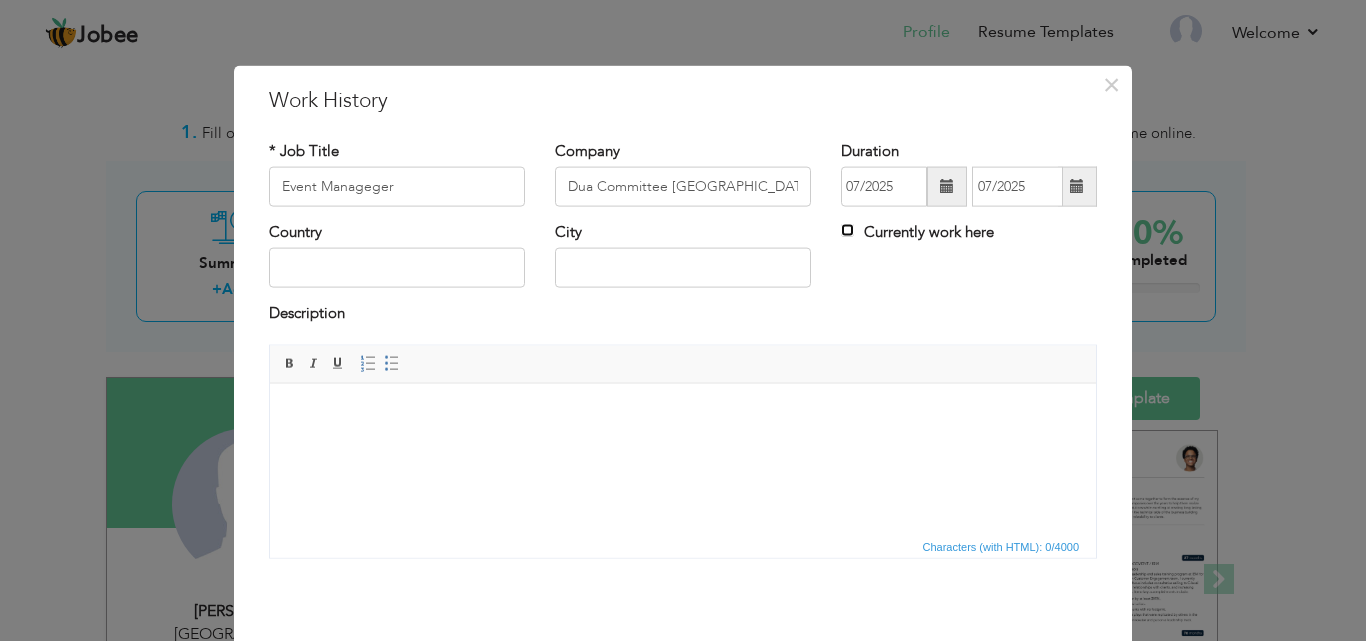 click on "Currently work here" at bounding box center (847, 230) 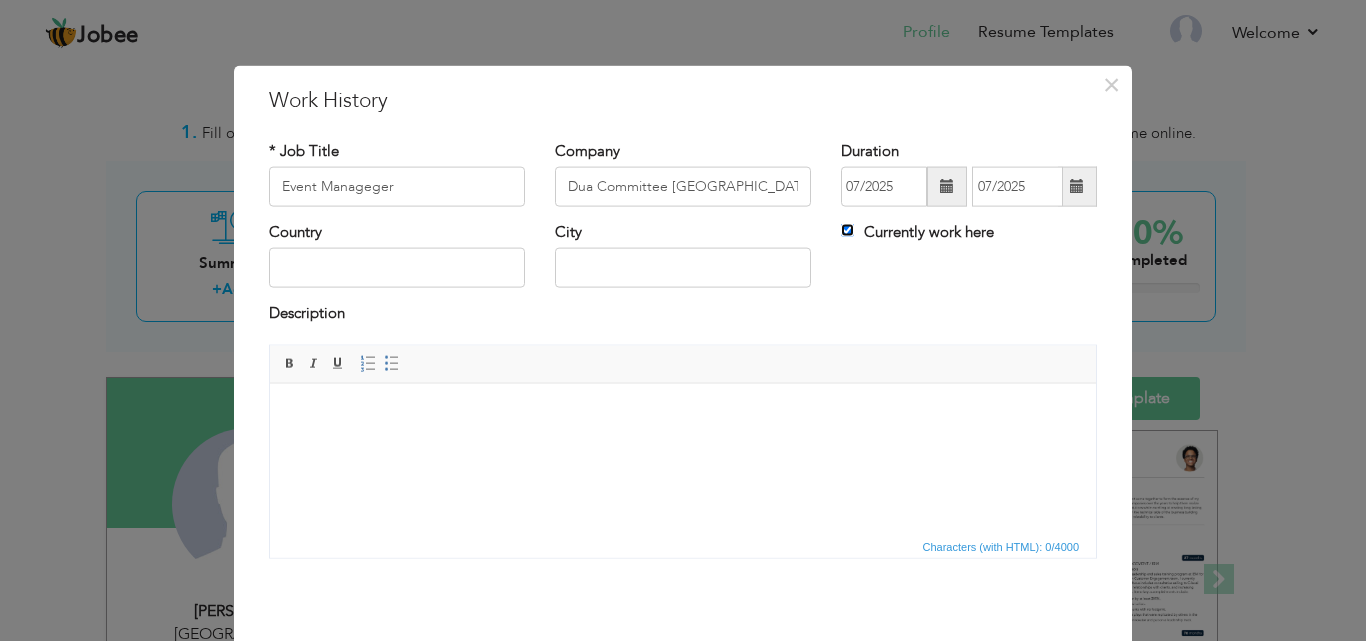 type 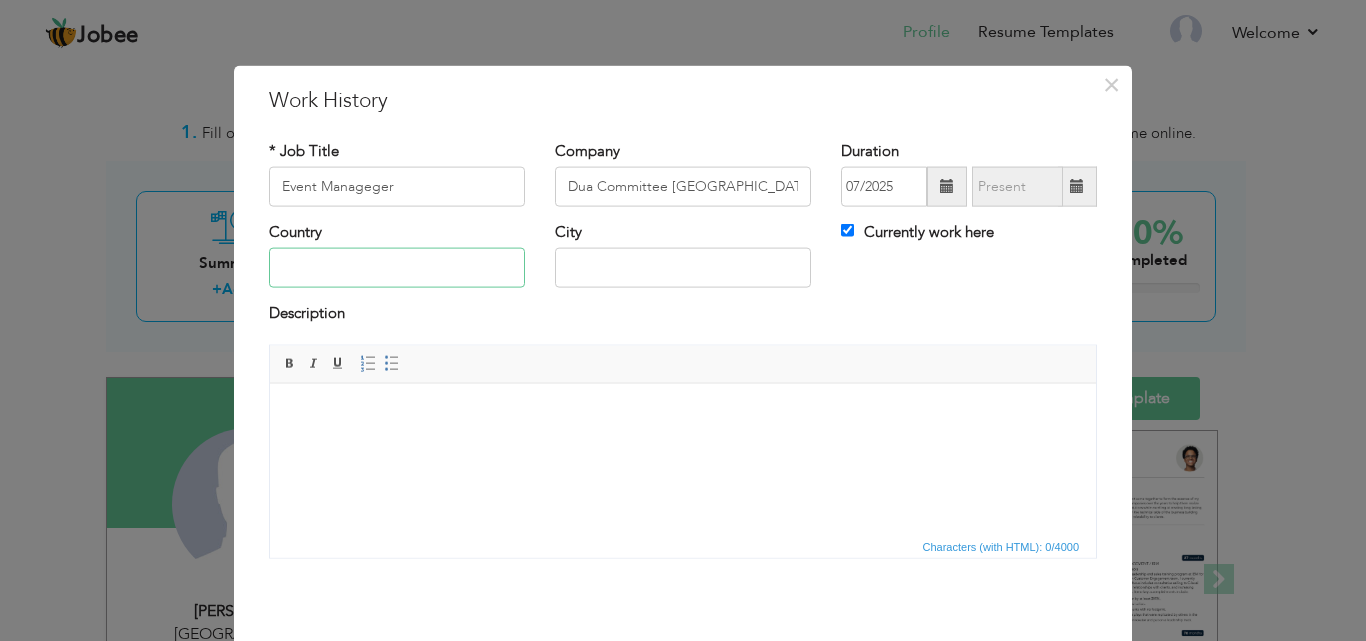 click at bounding box center [397, 268] 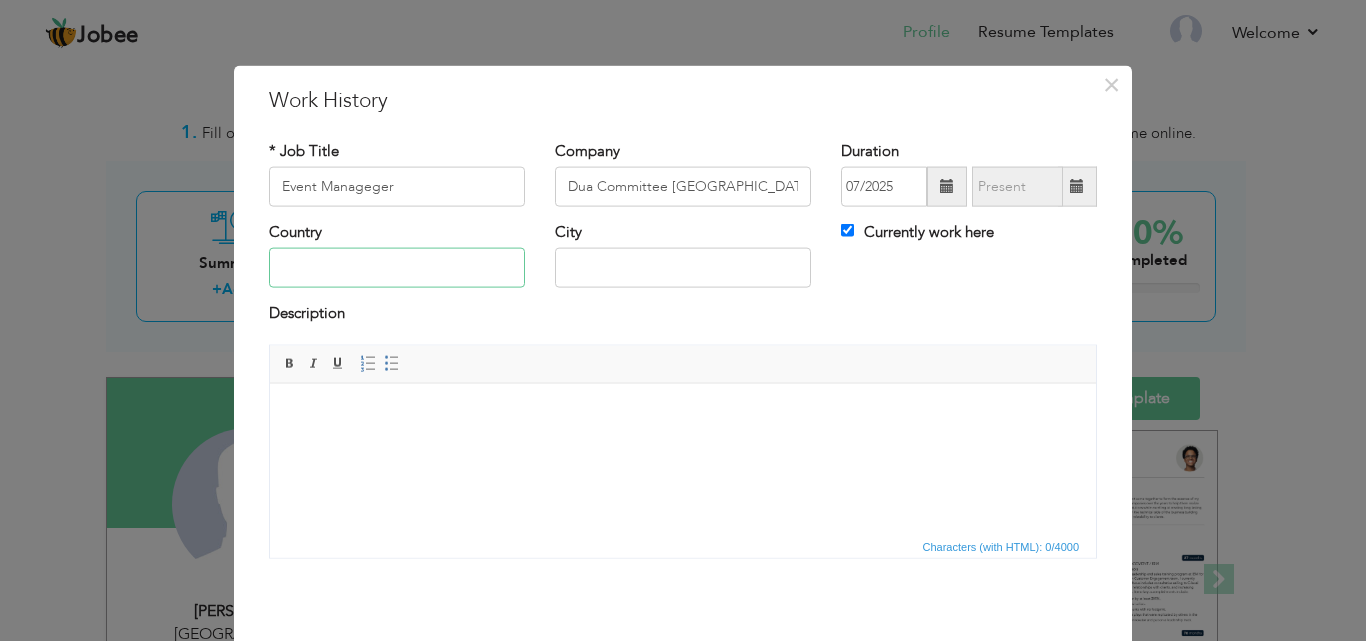 type on "Pakistan" 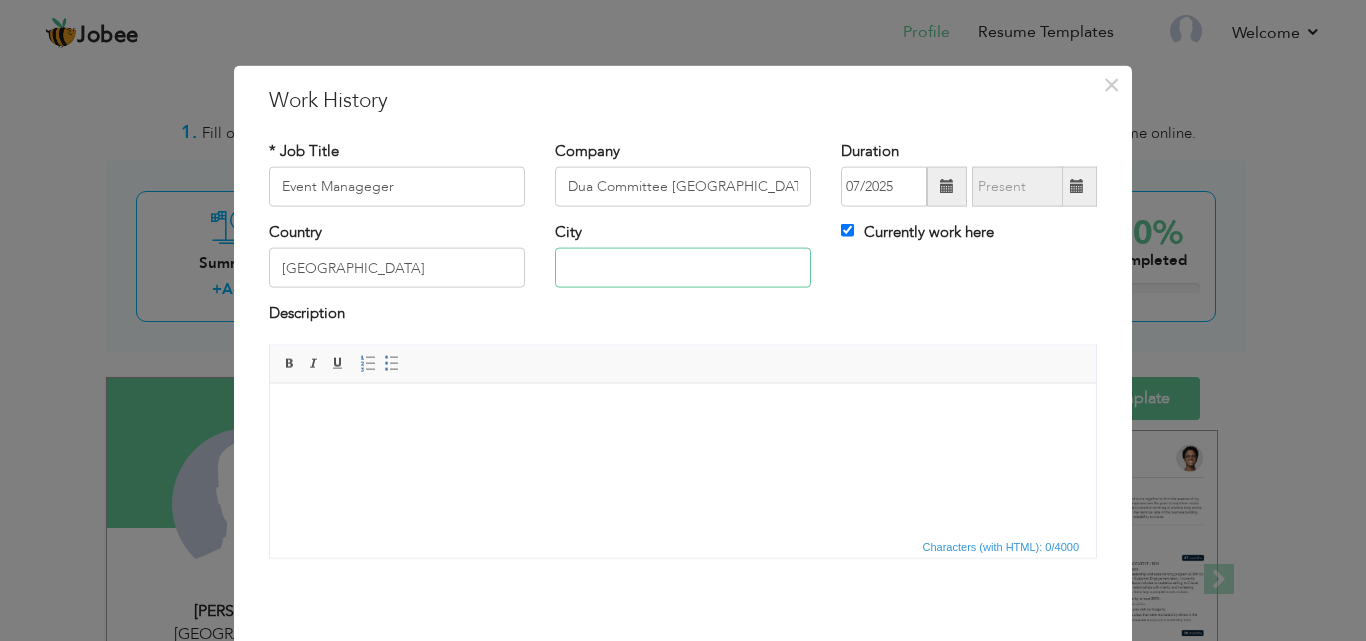 type on "Lahore" 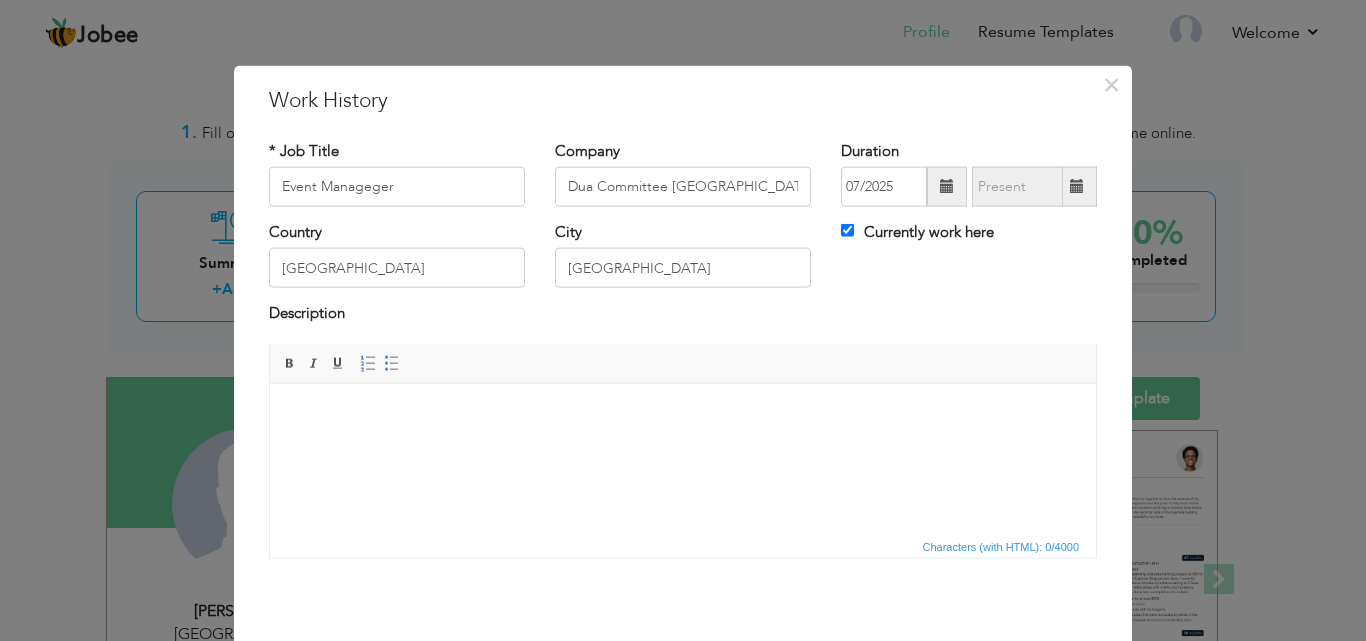 click at bounding box center [683, 413] 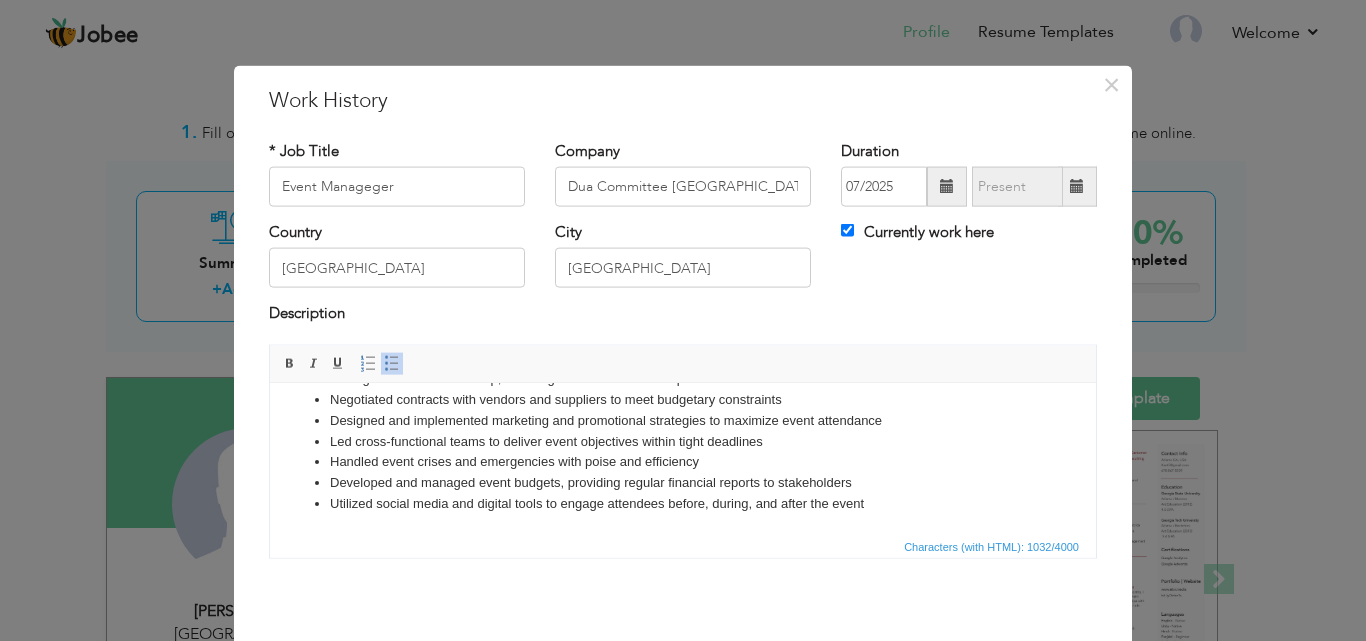 scroll, scrollTop: 132, scrollLeft: 0, axis: vertical 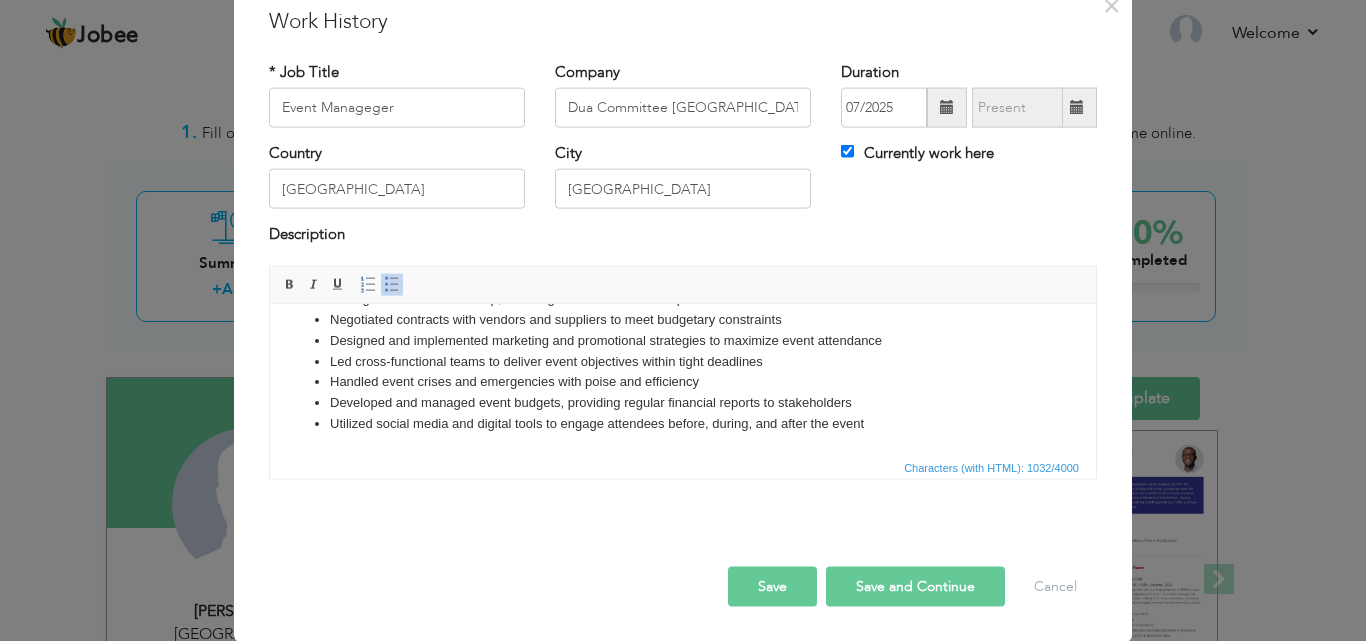 click on "Save and Continue" at bounding box center (915, 586) 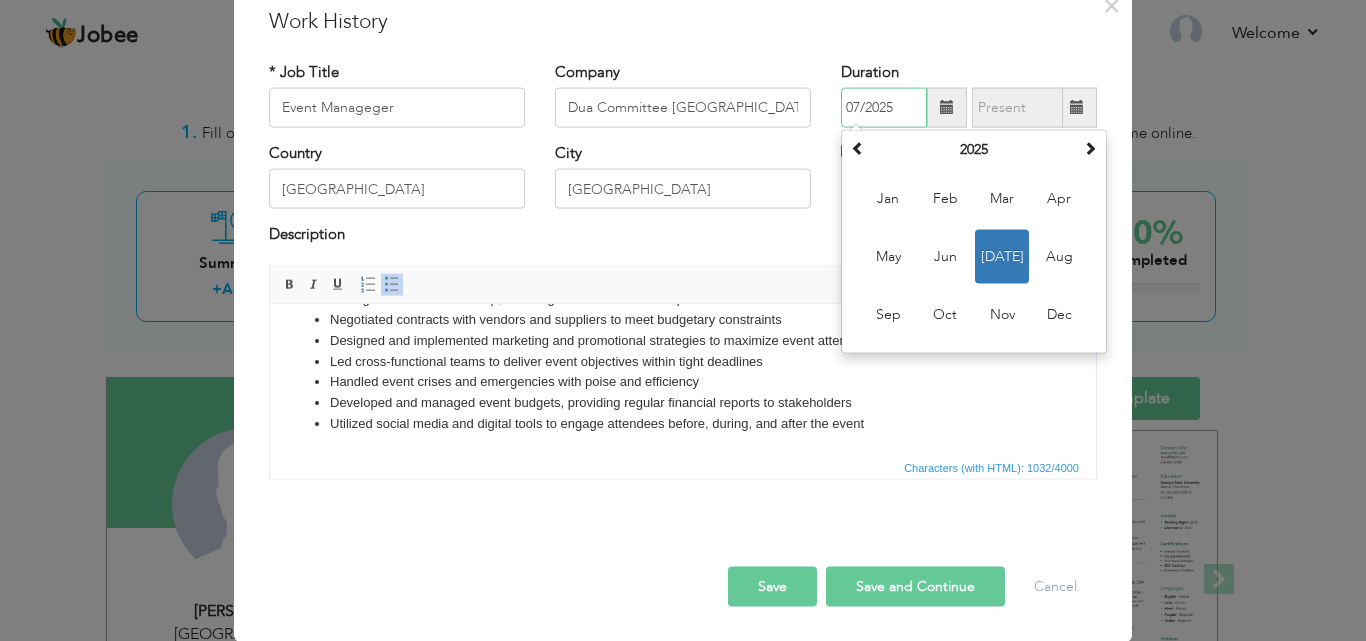 click on "2025" at bounding box center [974, 150] 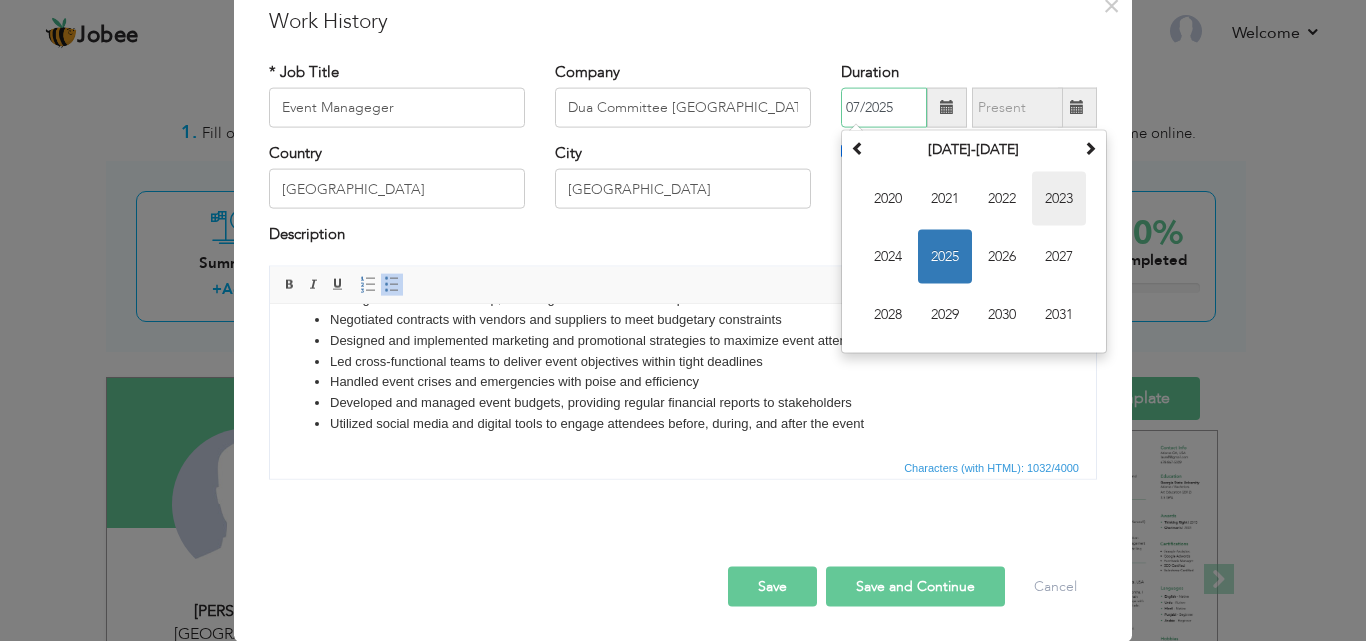 click on "2023" at bounding box center (1059, 199) 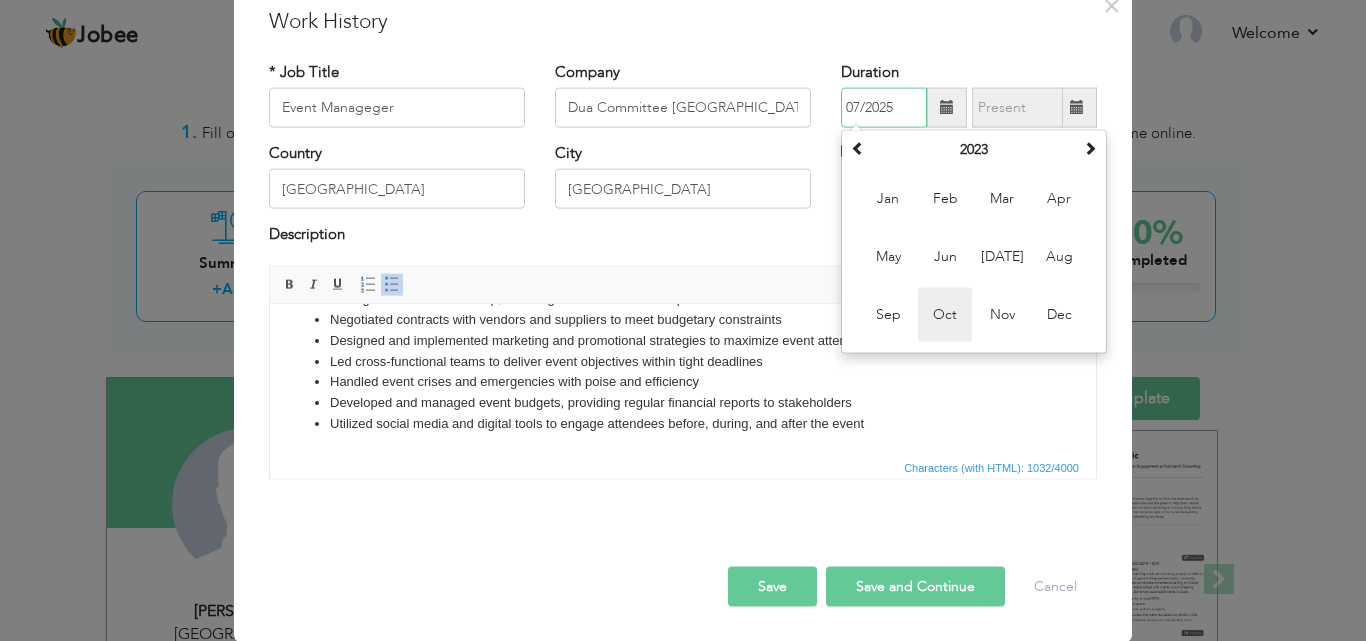 click on "Oct" at bounding box center (945, 315) 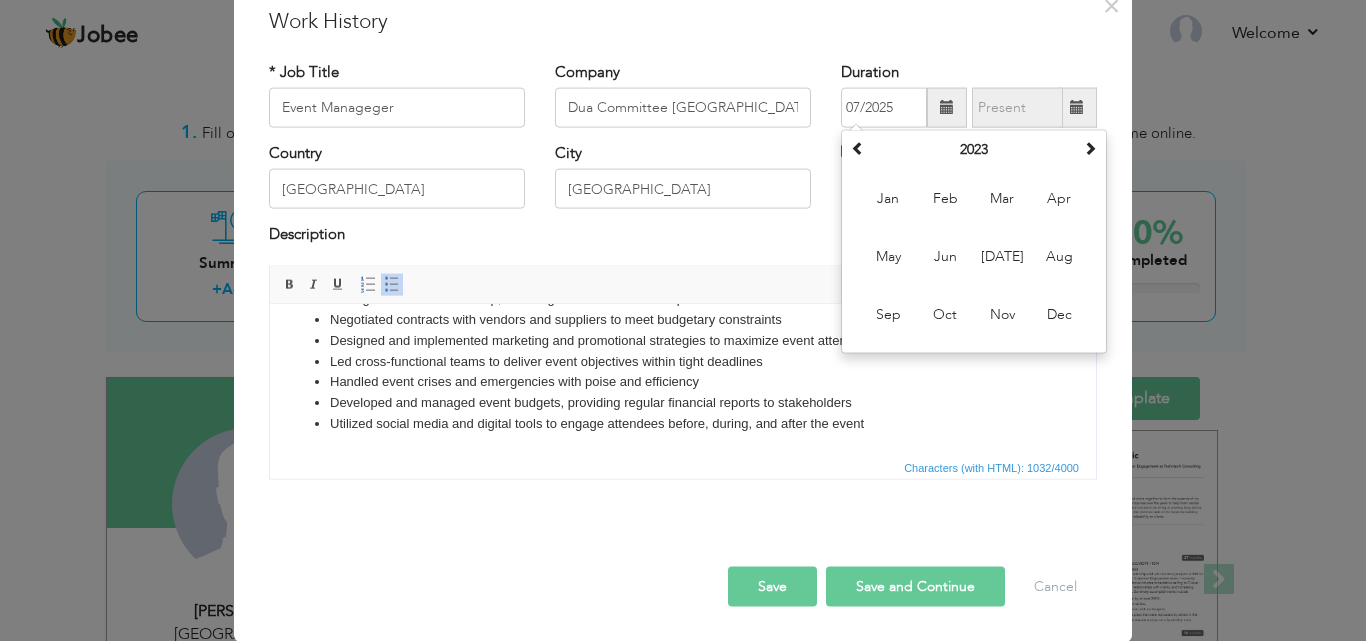 type on "10/2023" 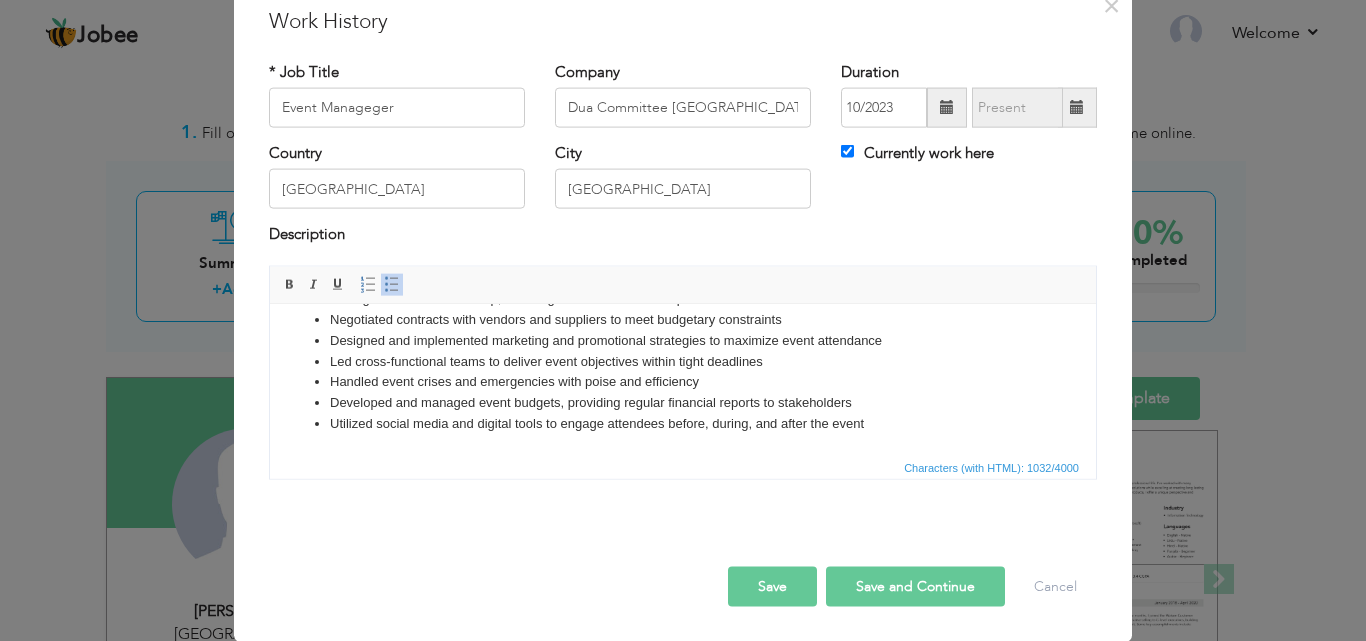 click on "Save" at bounding box center (772, 586) 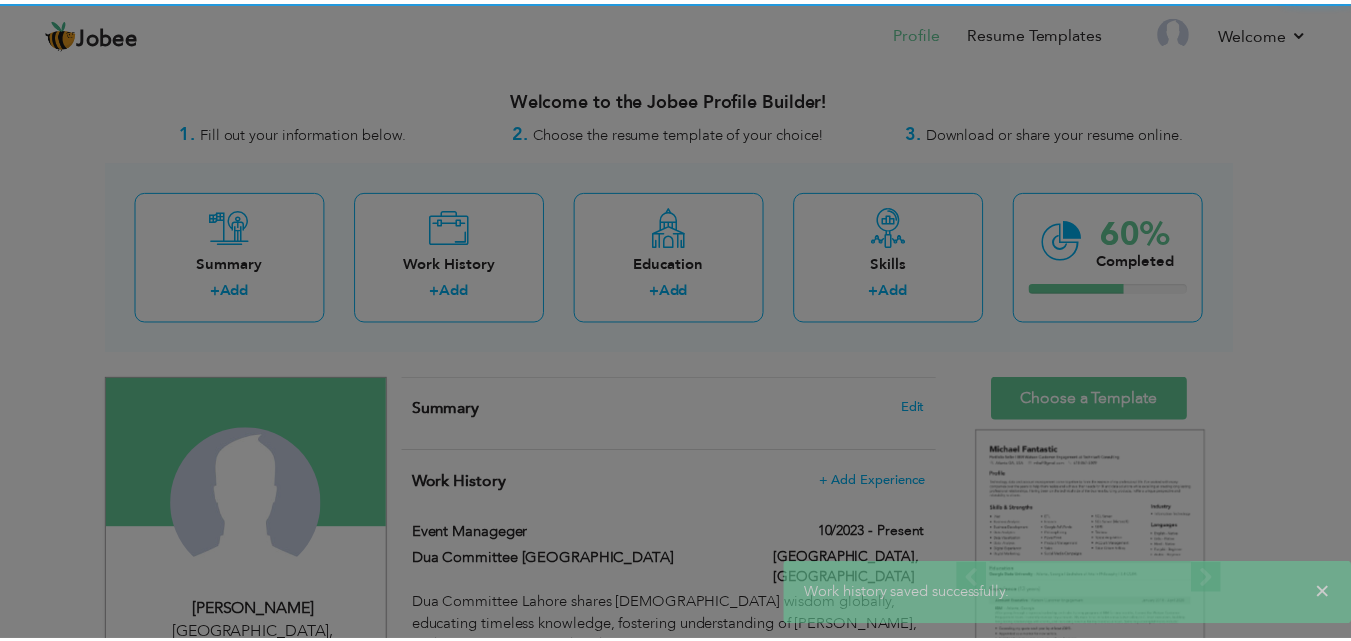 scroll, scrollTop: 0, scrollLeft: 0, axis: both 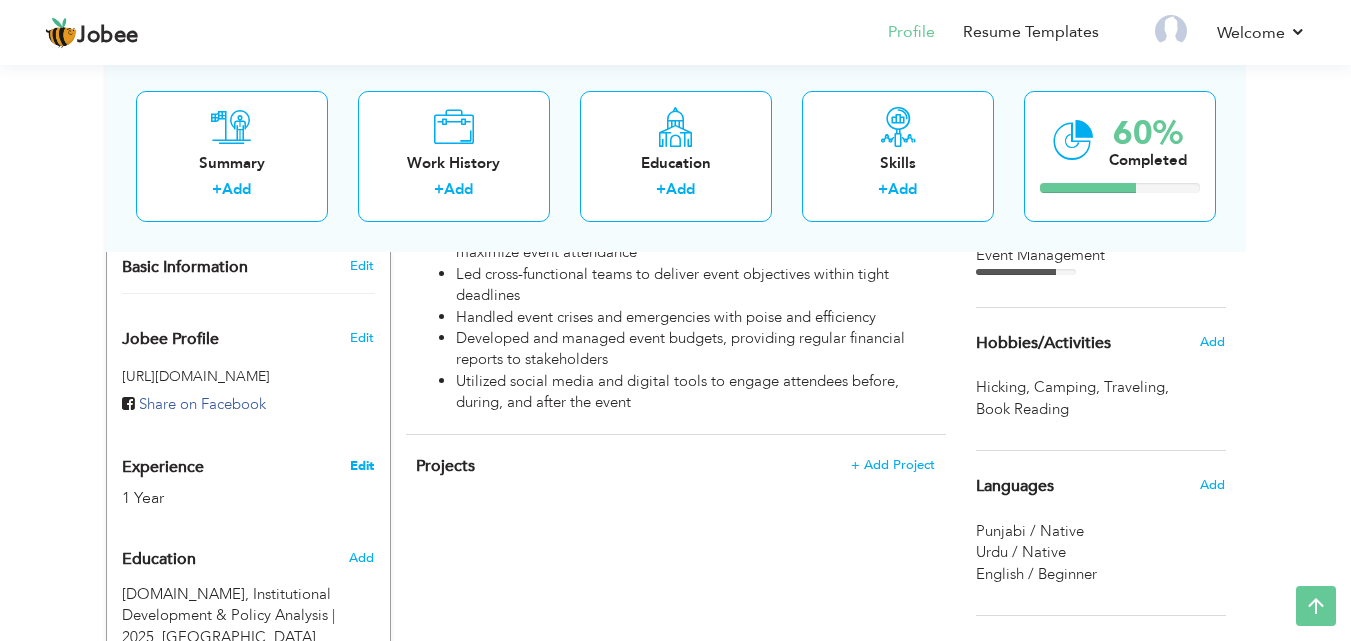 click on "Edit" at bounding box center (362, 466) 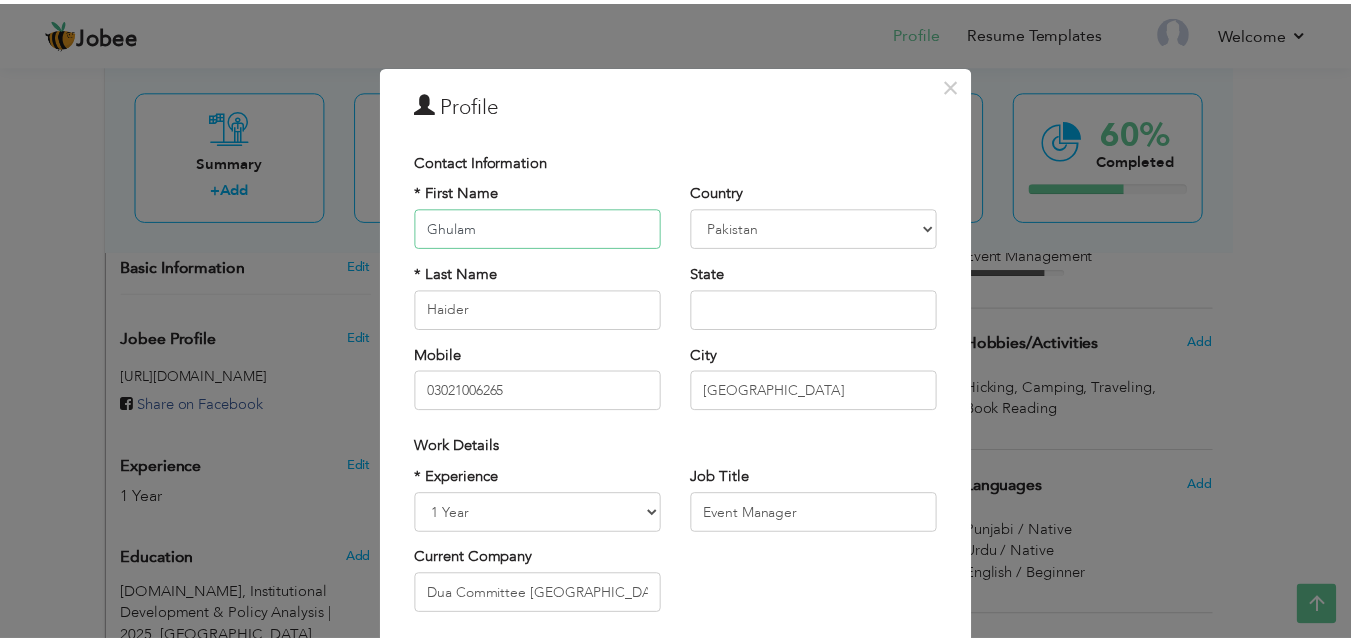 scroll, scrollTop: 233, scrollLeft: 0, axis: vertical 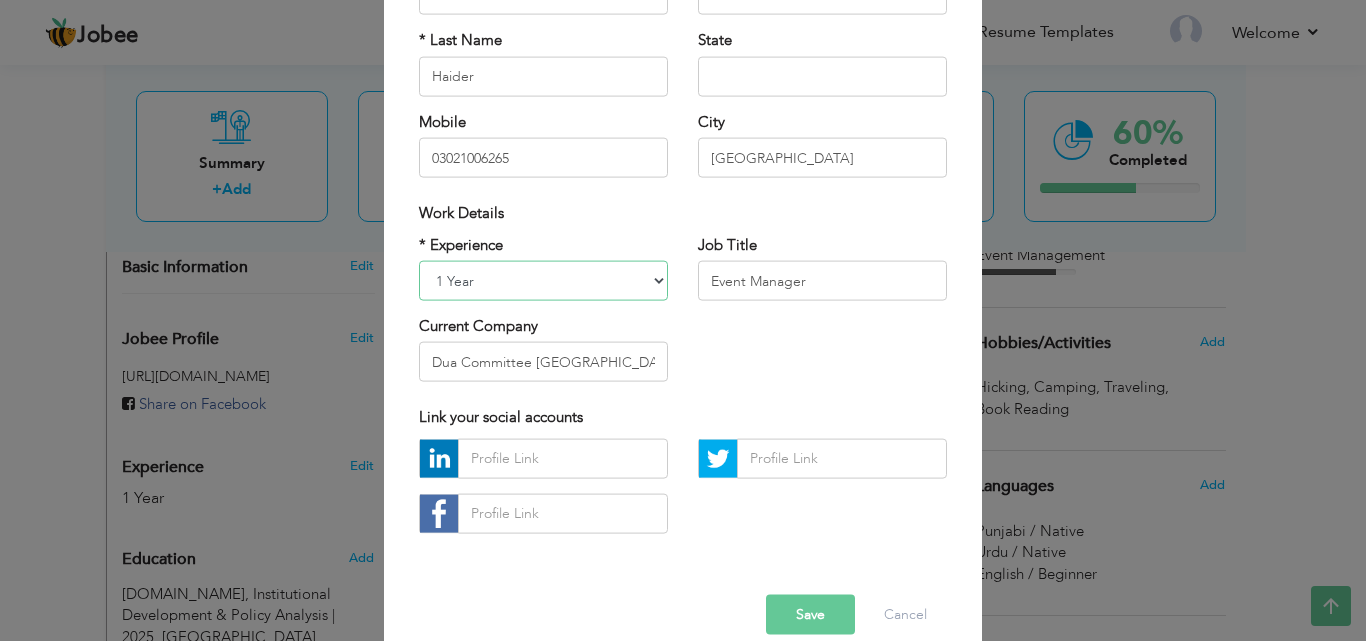 drag, startPoint x: 506, startPoint y: 287, endPoint x: 377, endPoint y: 306, distance: 130.39172 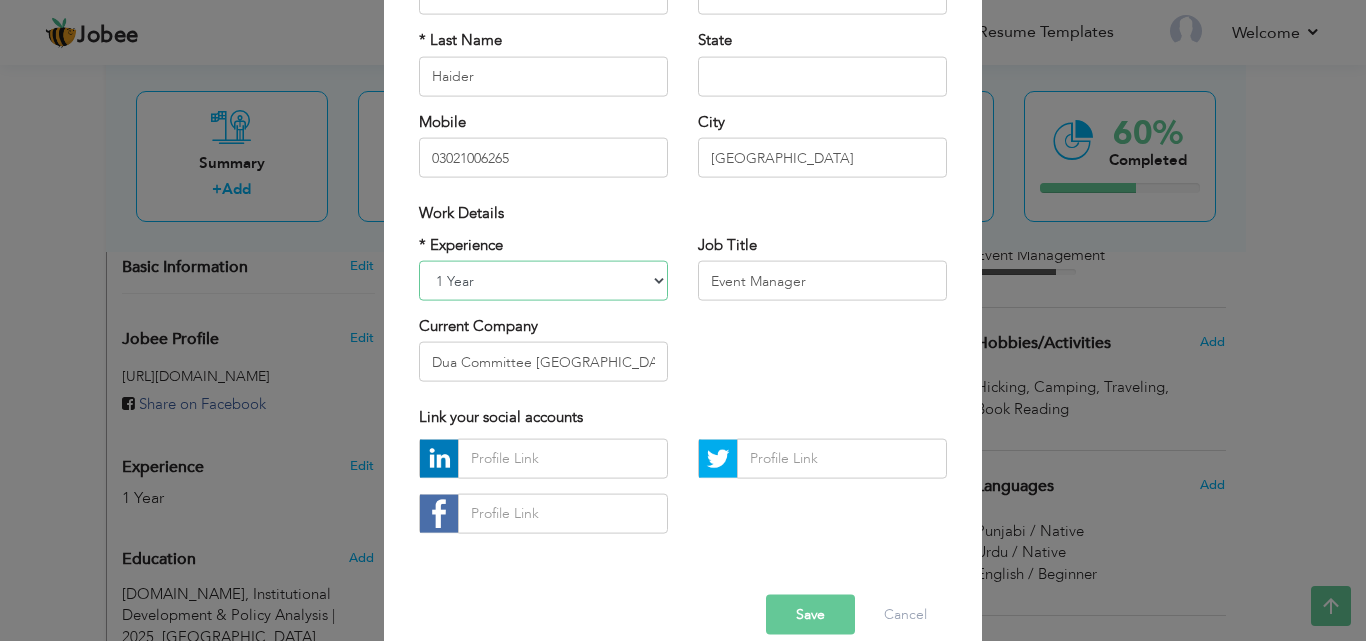 select on "number:1" 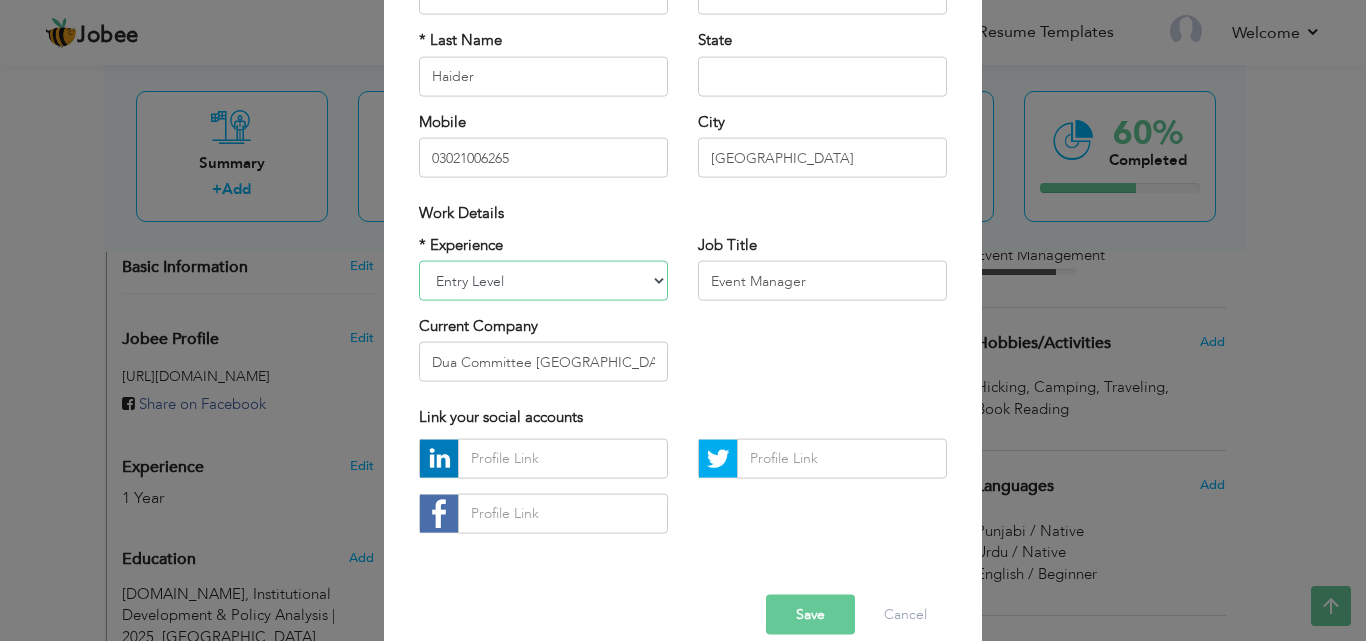 click on "Entry Level Less than 1 Year 1 Year 2 Years 3 Years 4 Years 5 Years 6 Years 7 Years 8 Years 9 Years 10 Years 11 Years 12 Years 13 Years 14 Years 15 Years 16 Years 17 Years 18 Years 19 Years 20 Years 21 Years 22 Years 23 Years 24 Years 25 Years 26 Years 27 Years 28 Years 29 Years 30 Years 31 Years 32 Years 33 Years 34 Years 35 Years More than 35 Years" at bounding box center (543, 281) 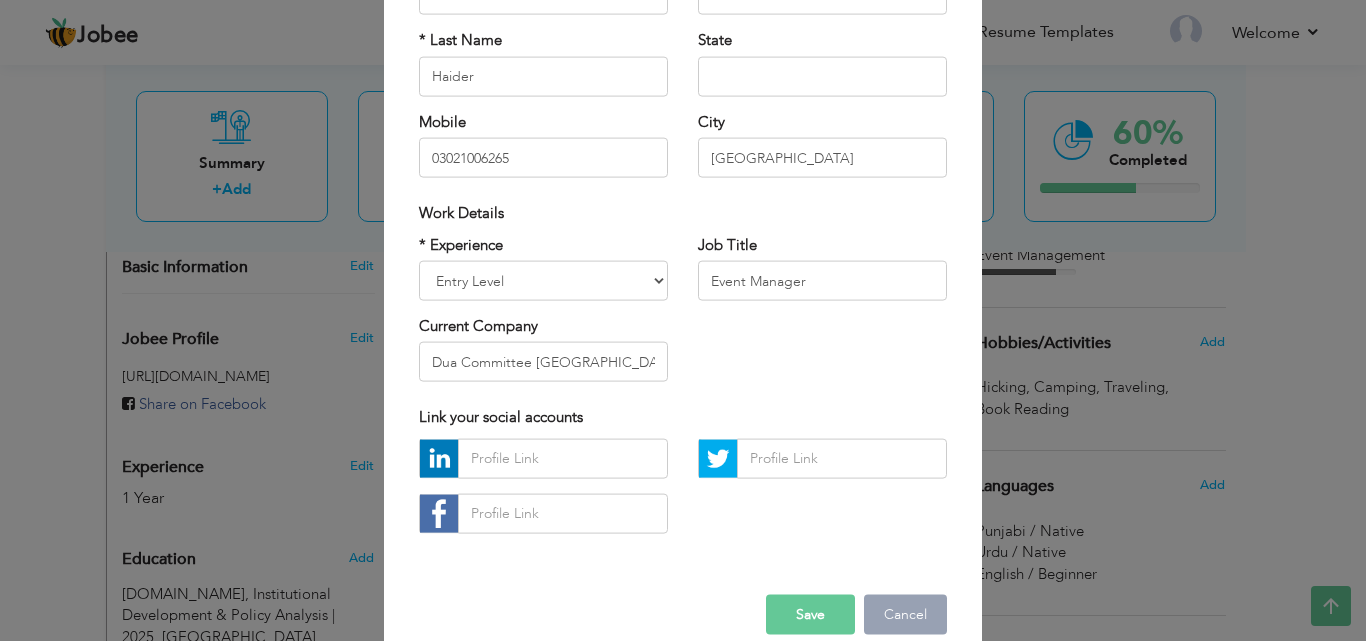 click on "Cancel" at bounding box center [905, 614] 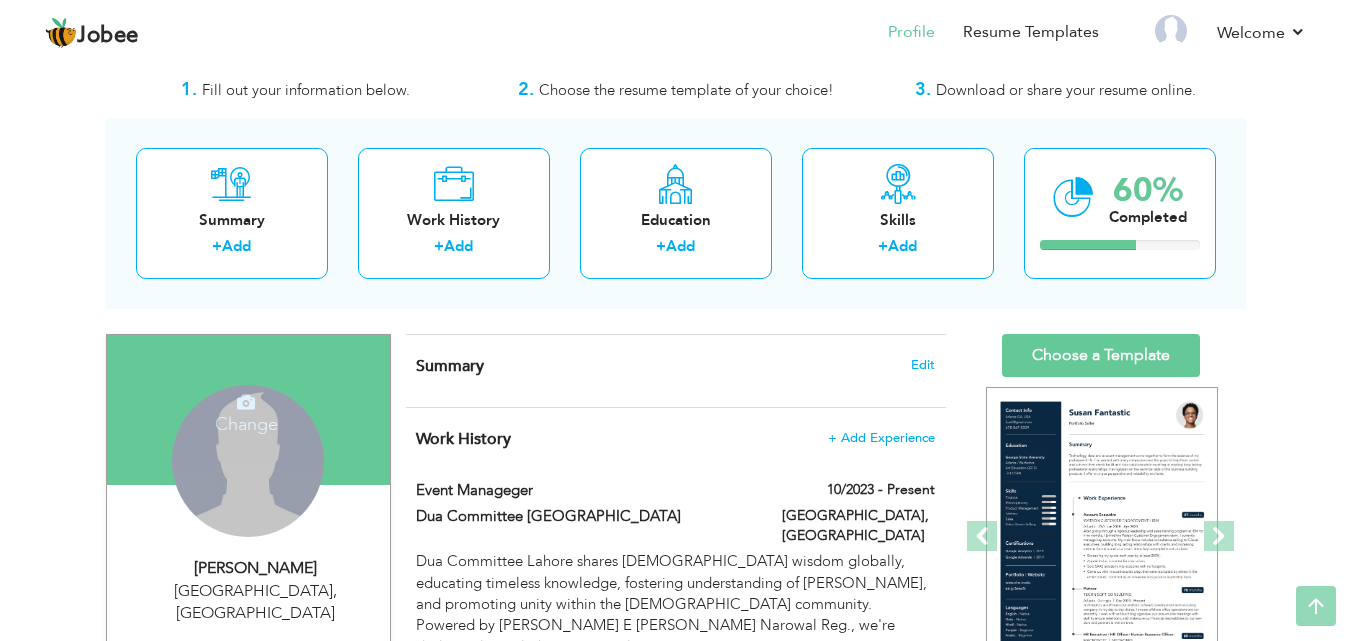 scroll, scrollTop: 0, scrollLeft: 0, axis: both 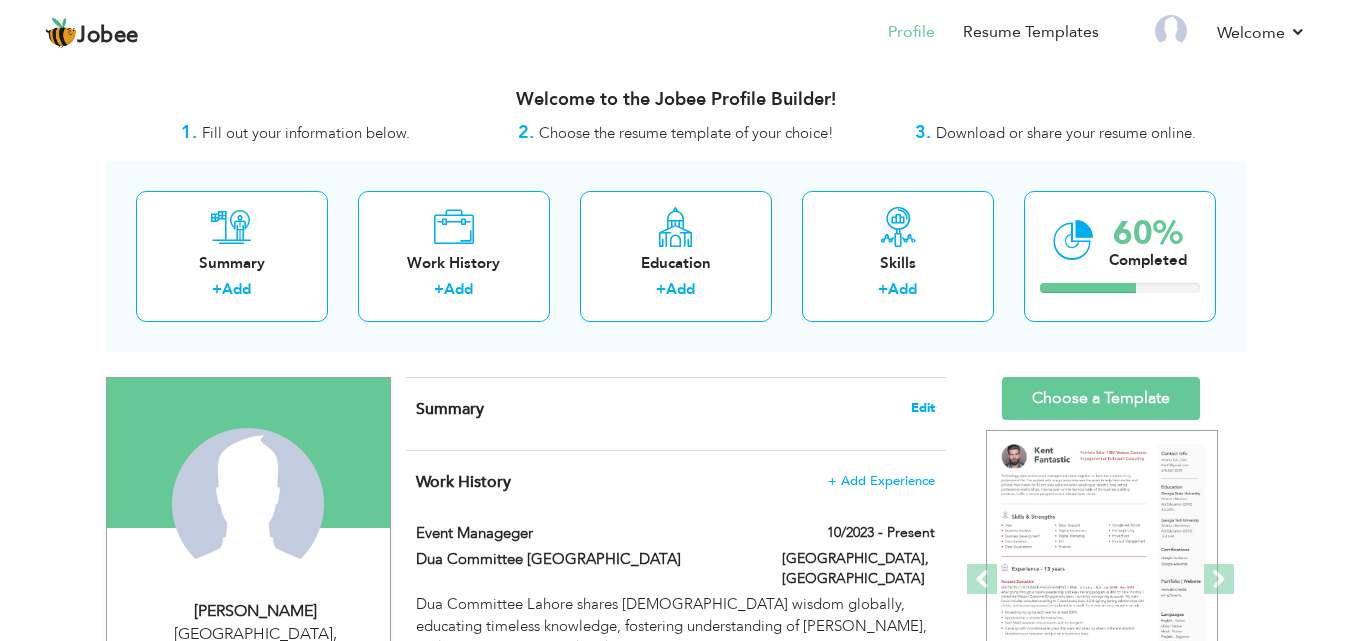 click on "Edit" at bounding box center (923, 408) 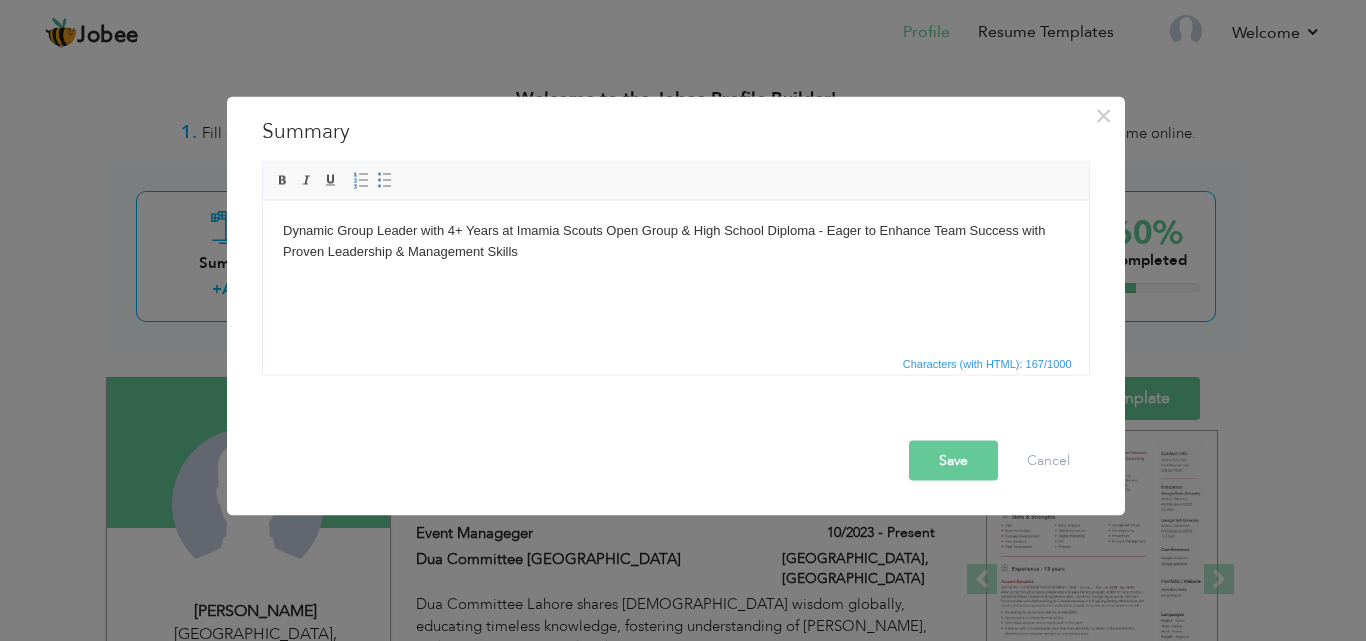 drag, startPoint x: 972, startPoint y: 463, endPoint x: 961, endPoint y: 453, distance: 14.866069 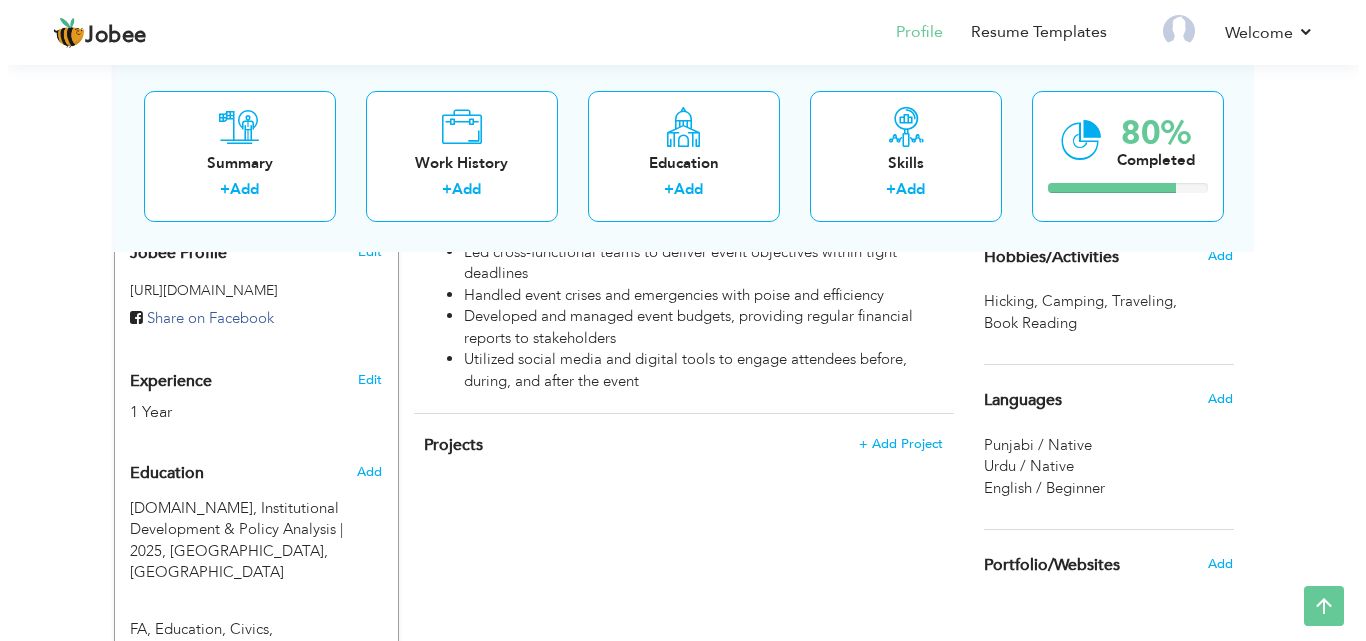 scroll, scrollTop: 0, scrollLeft: 0, axis: both 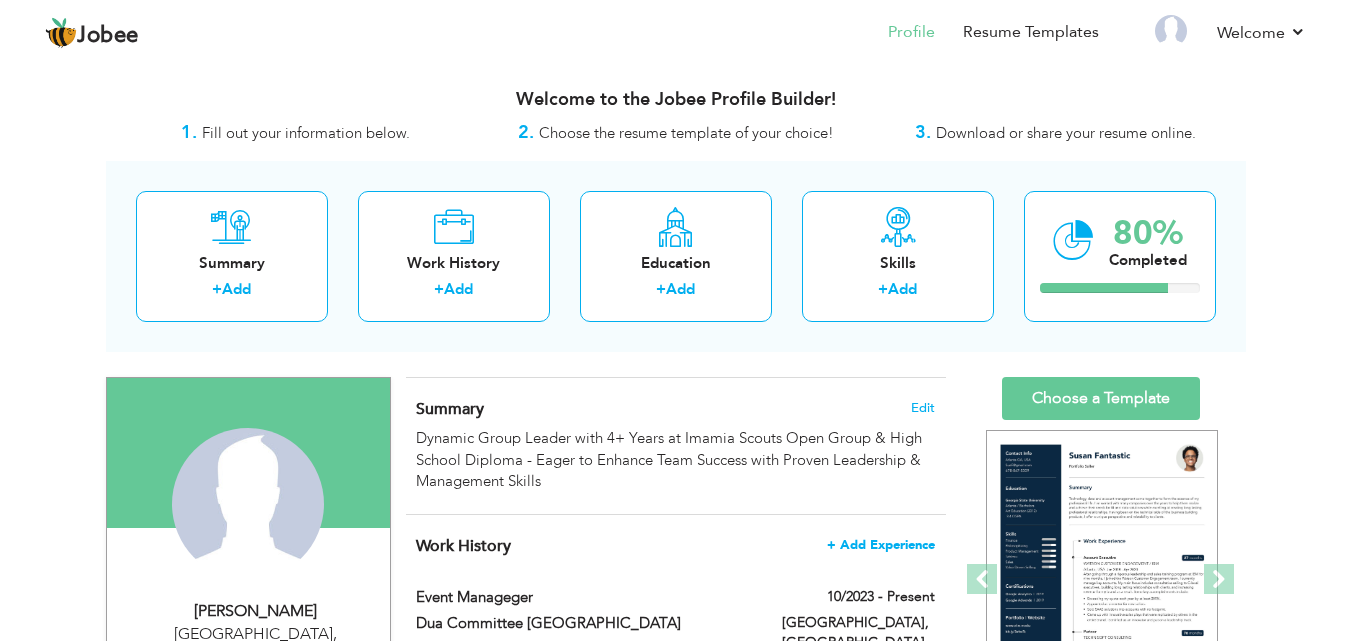 click on "+ Add Experience" at bounding box center [881, 545] 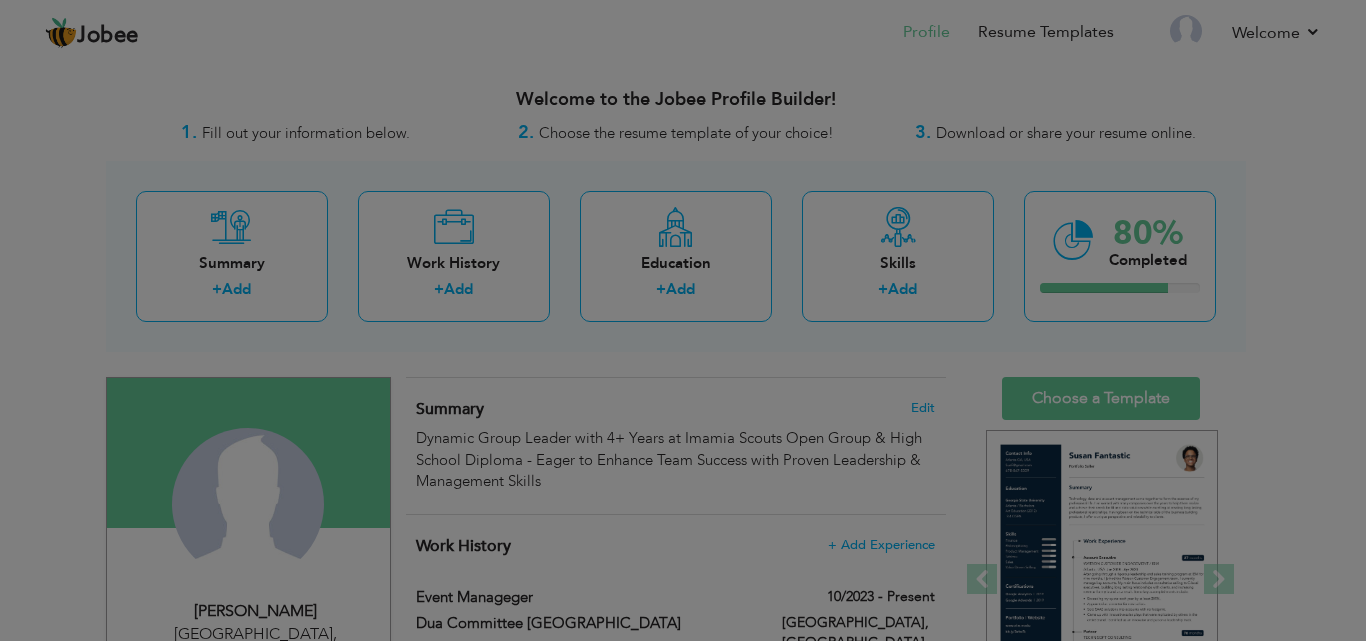 scroll, scrollTop: 0, scrollLeft: 0, axis: both 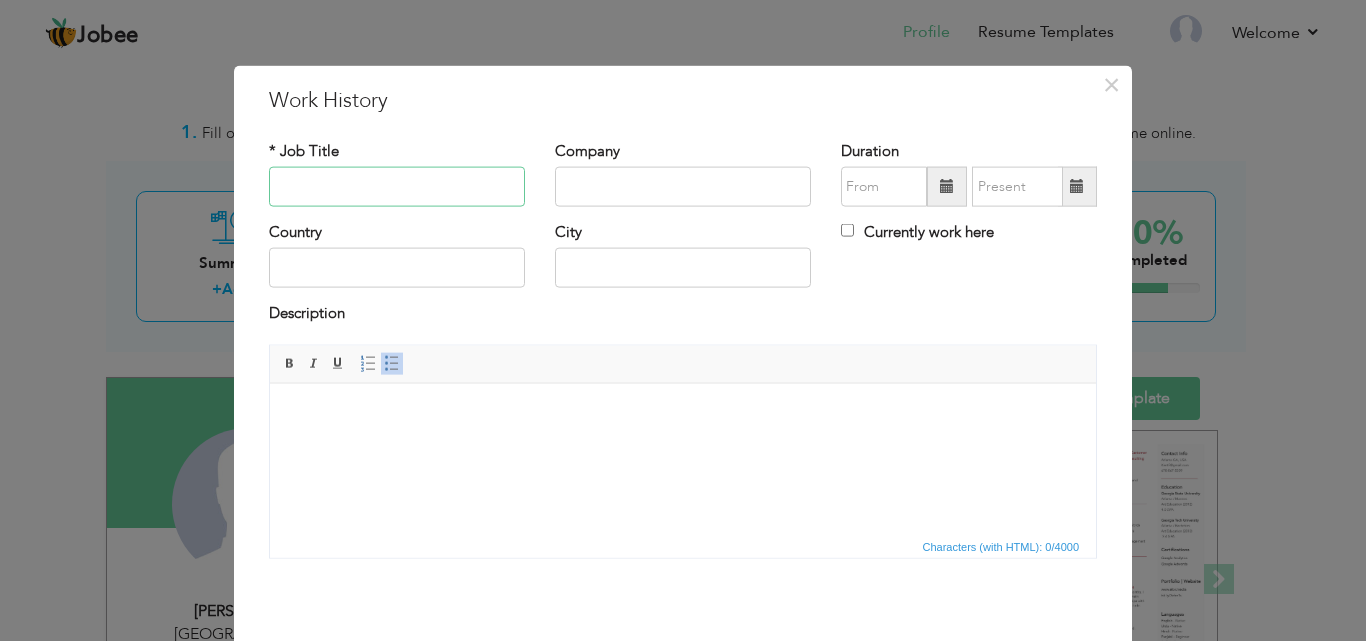 paste on "Group Leader" 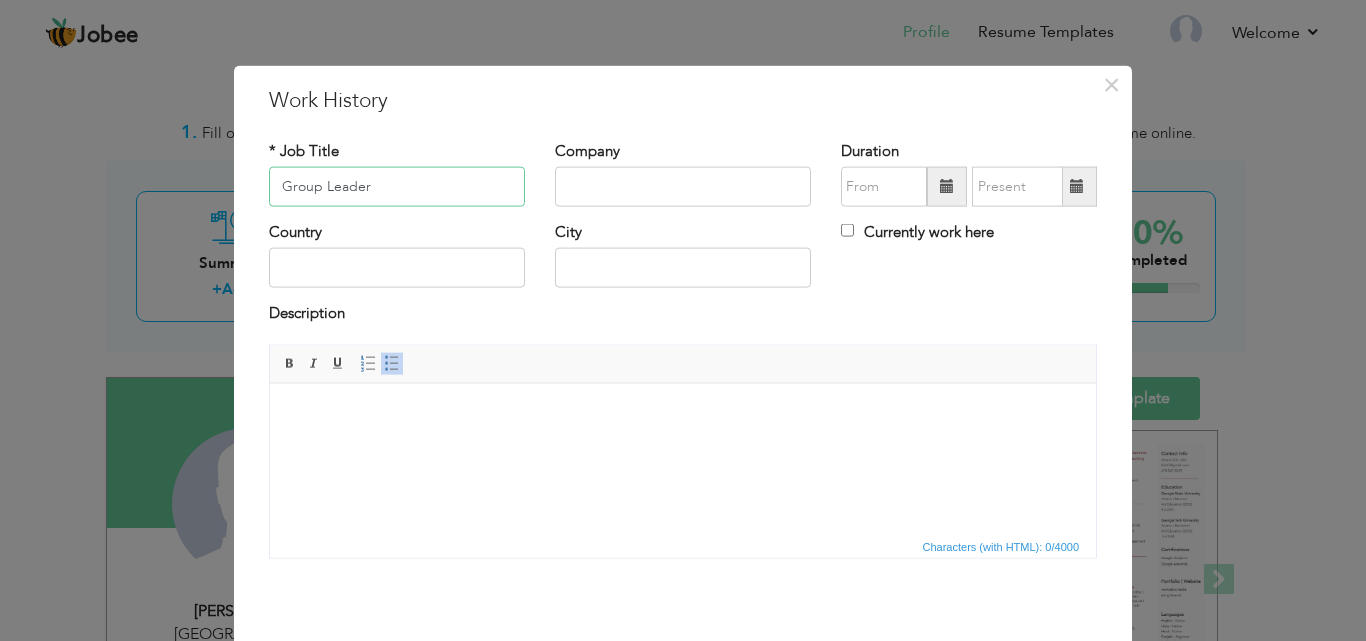type on "Group Leader" 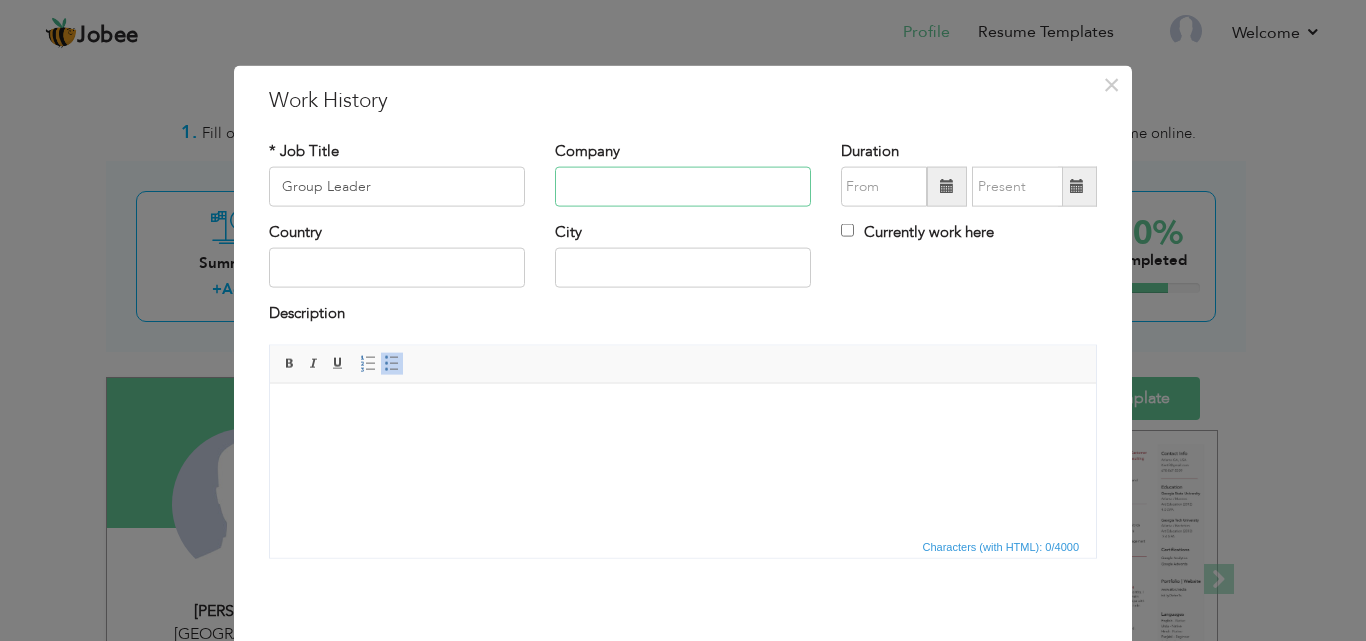 click at bounding box center (683, 187) 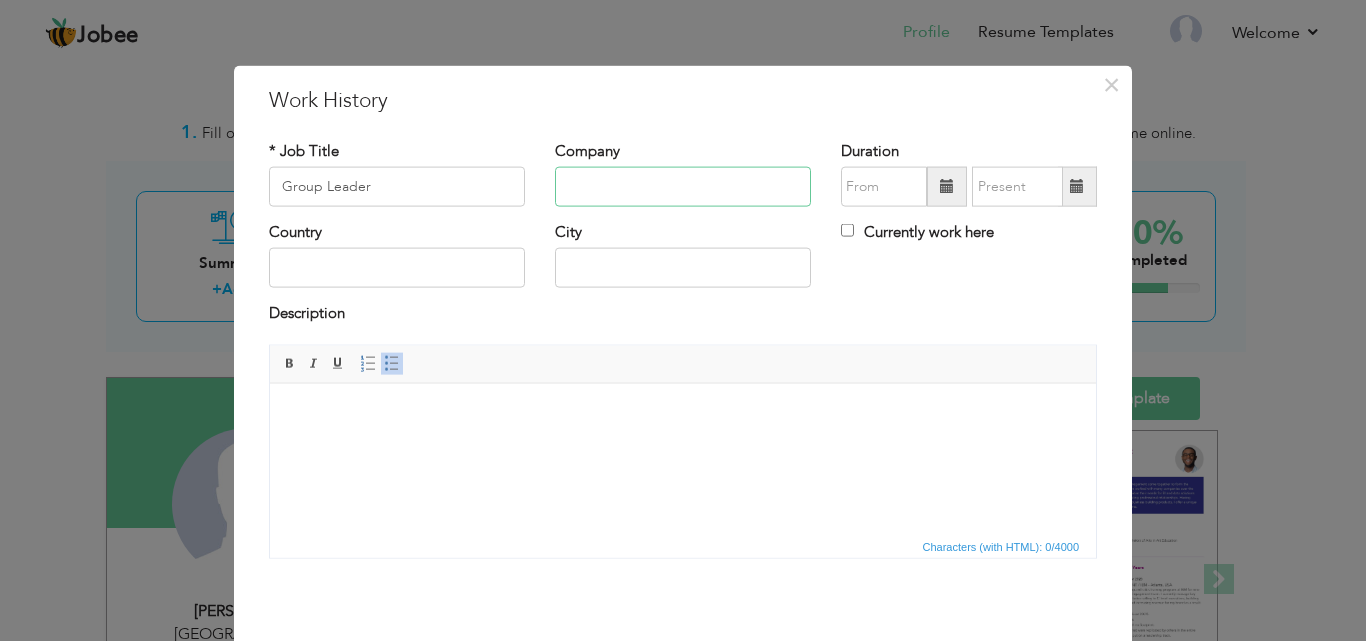 paste on "Imamia Scouts Open Group Pakistan" 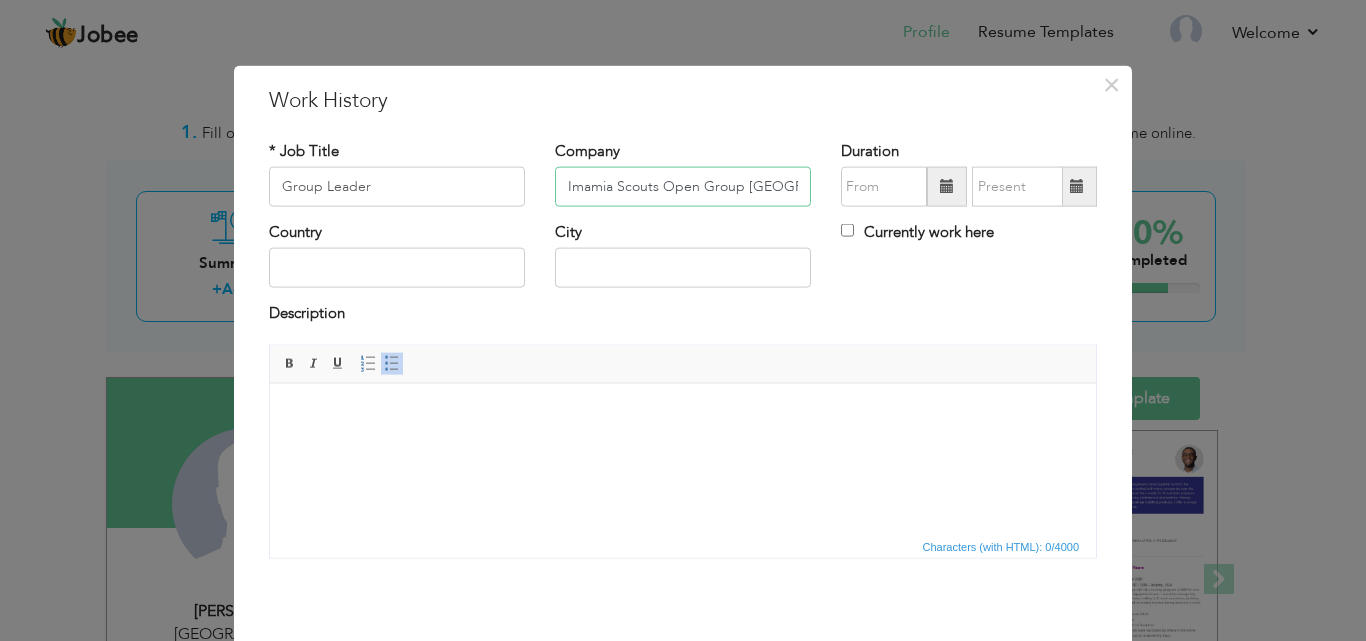 type on "Imamia Scouts Open Group Pakistan" 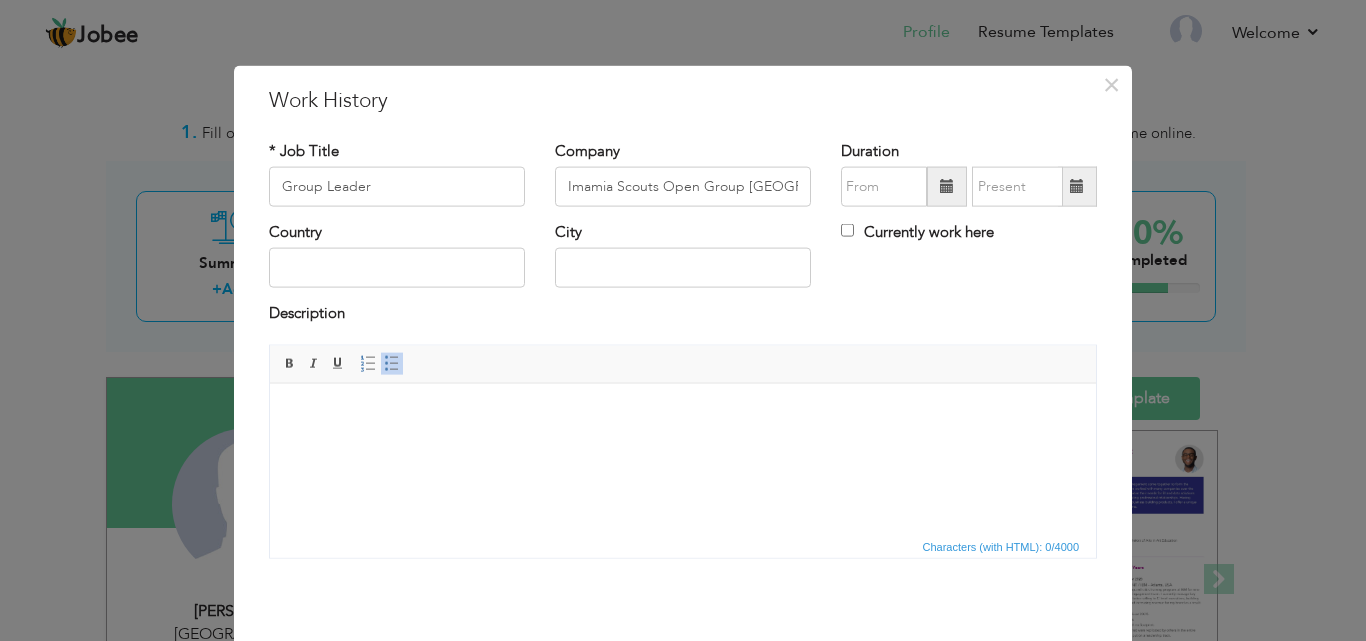 click at bounding box center (947, 186) 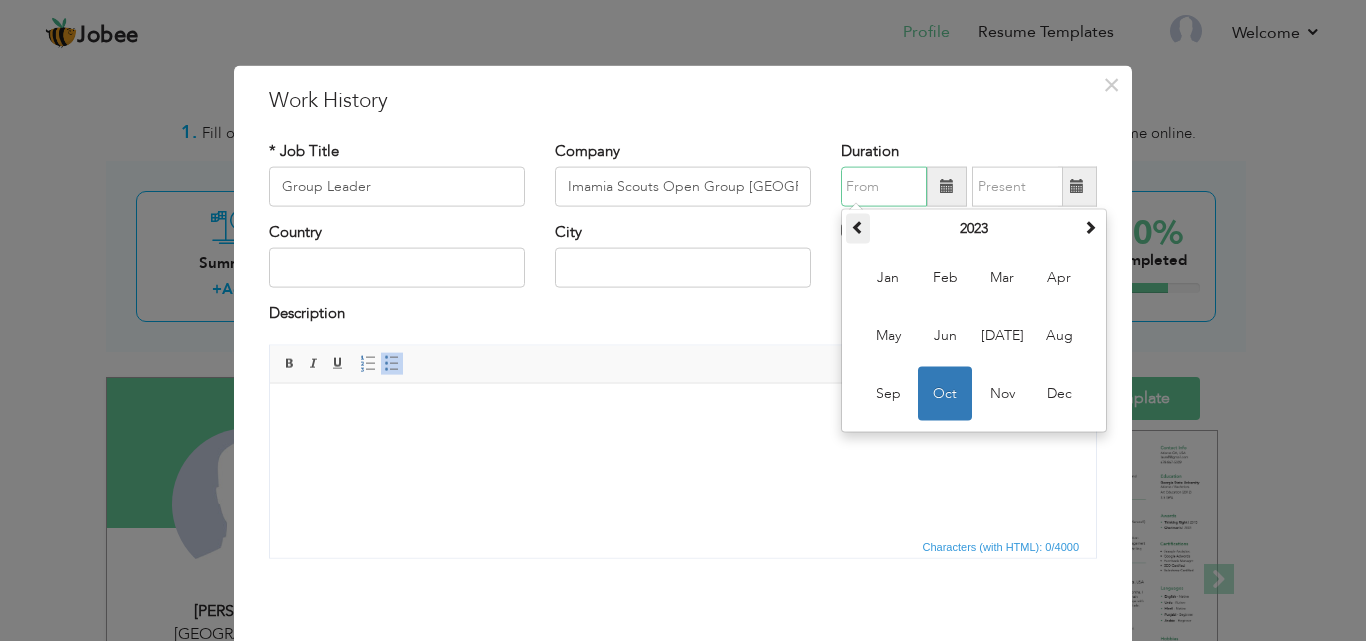 click at bounding box center (858, 229) 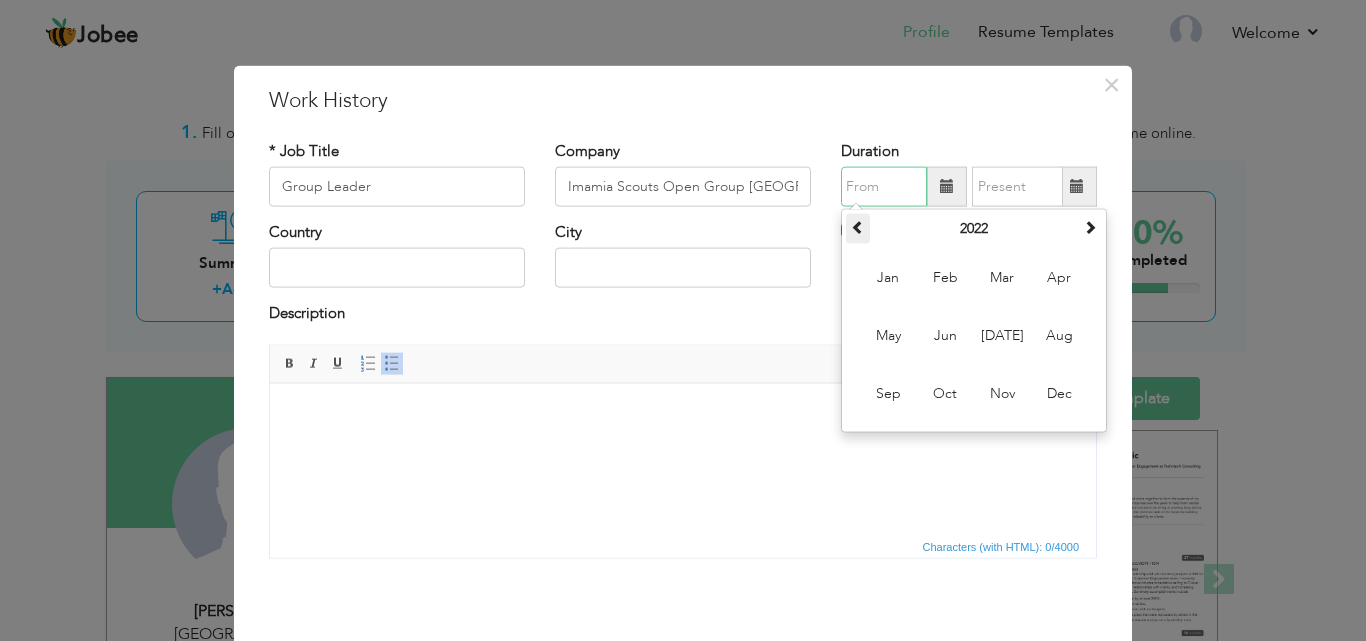click at bounding box center [858, 227] 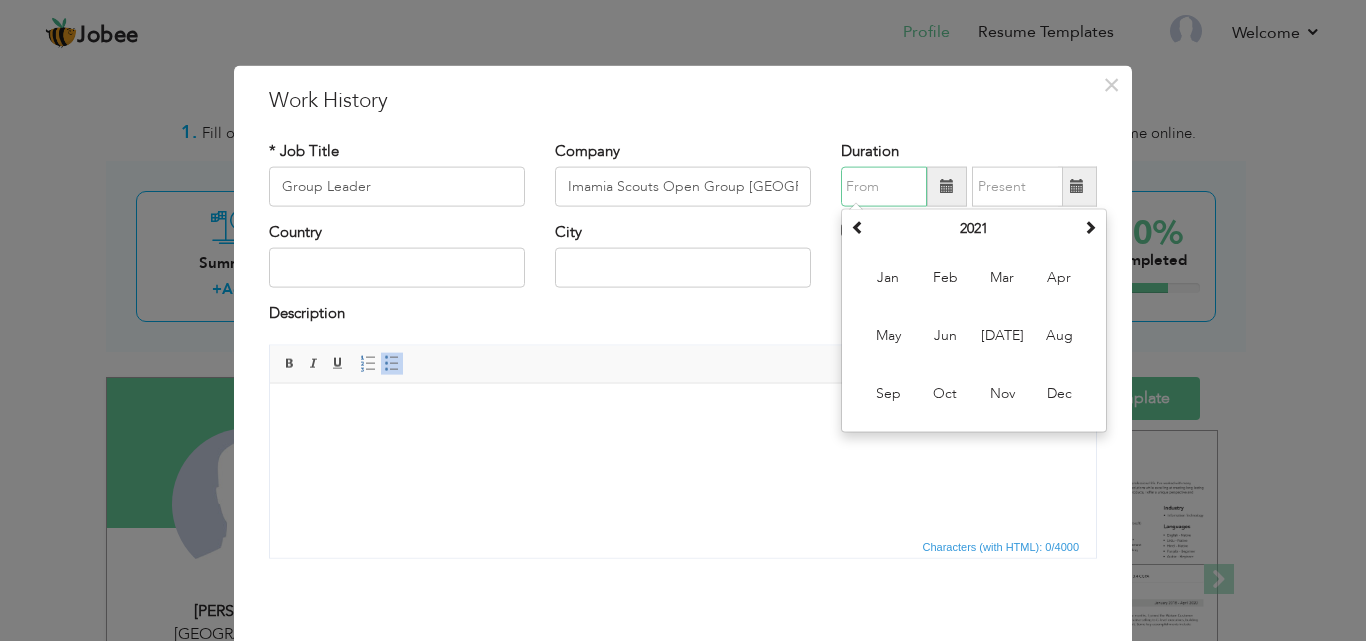 click on "Jul" at bounding box center (1002, 336) 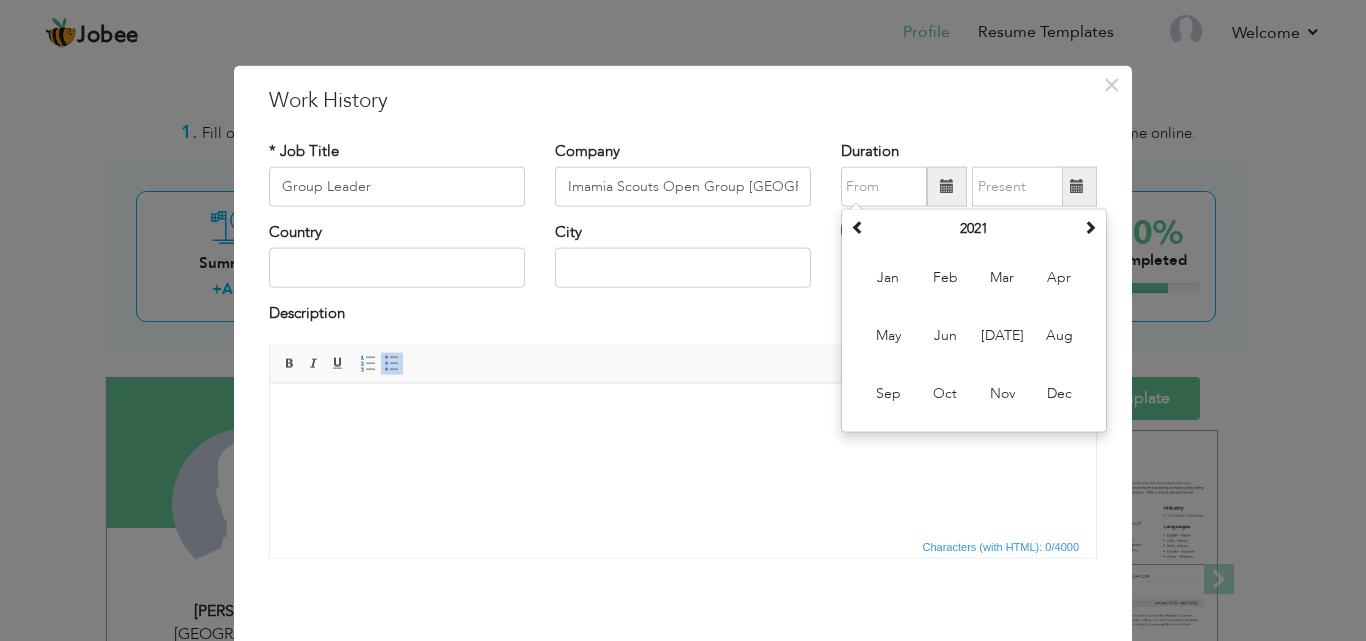type on "07/2021" 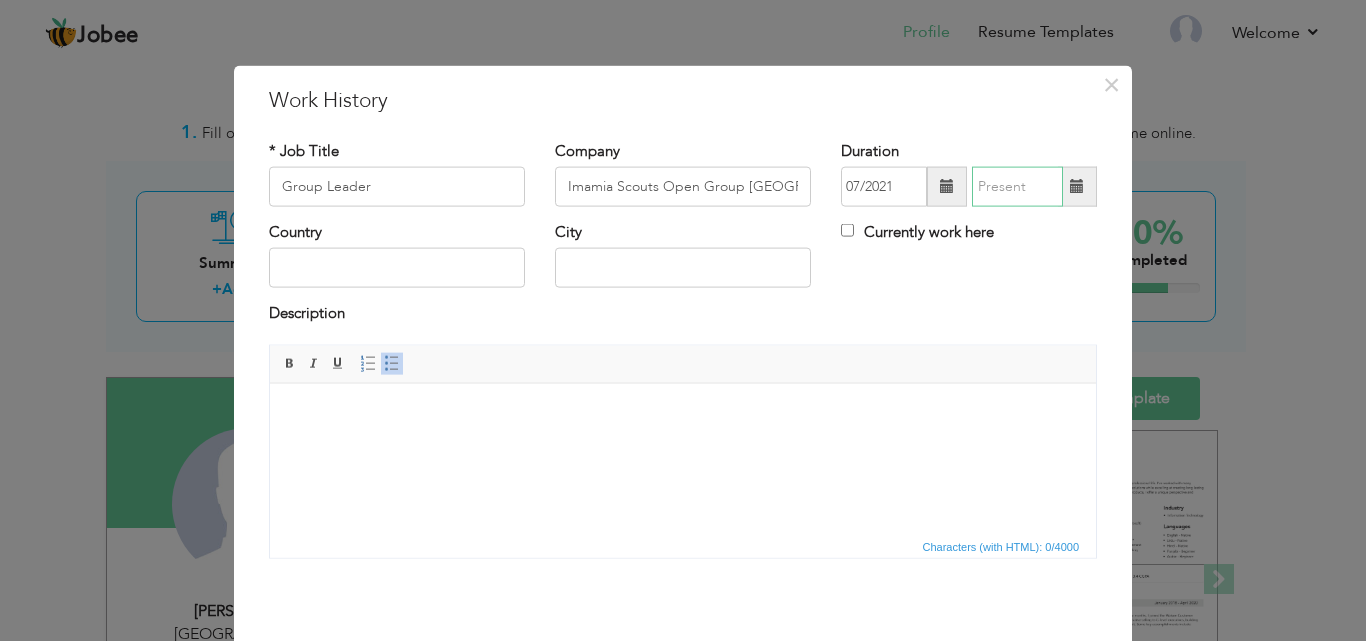 click at bounding box center [1017, 187] 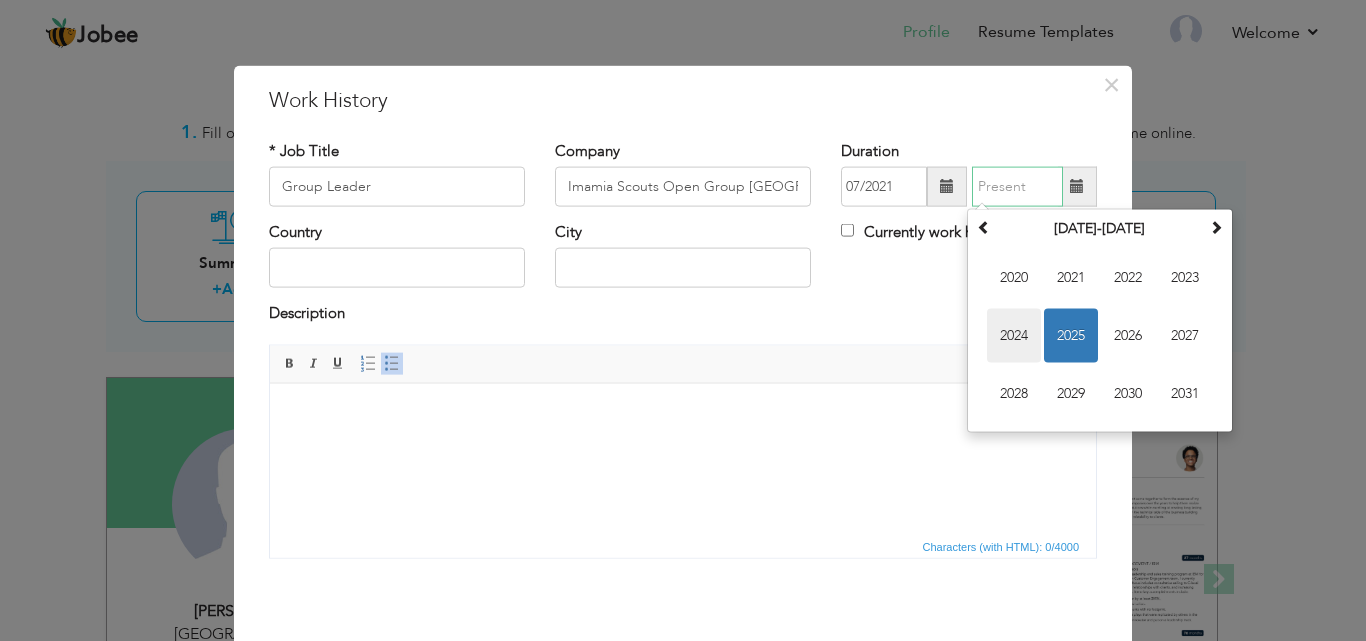 click on "2024" at bounding box center (1014, 336) 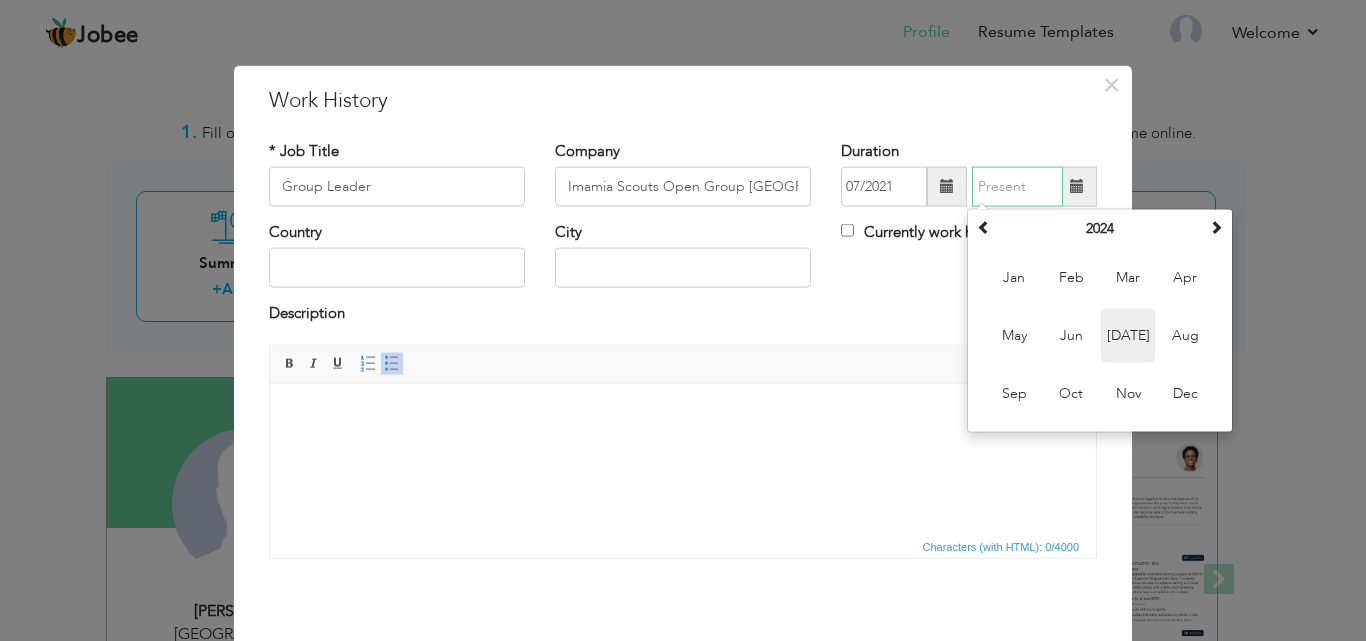 click on "Jul" at bounding box center [1128, 336] 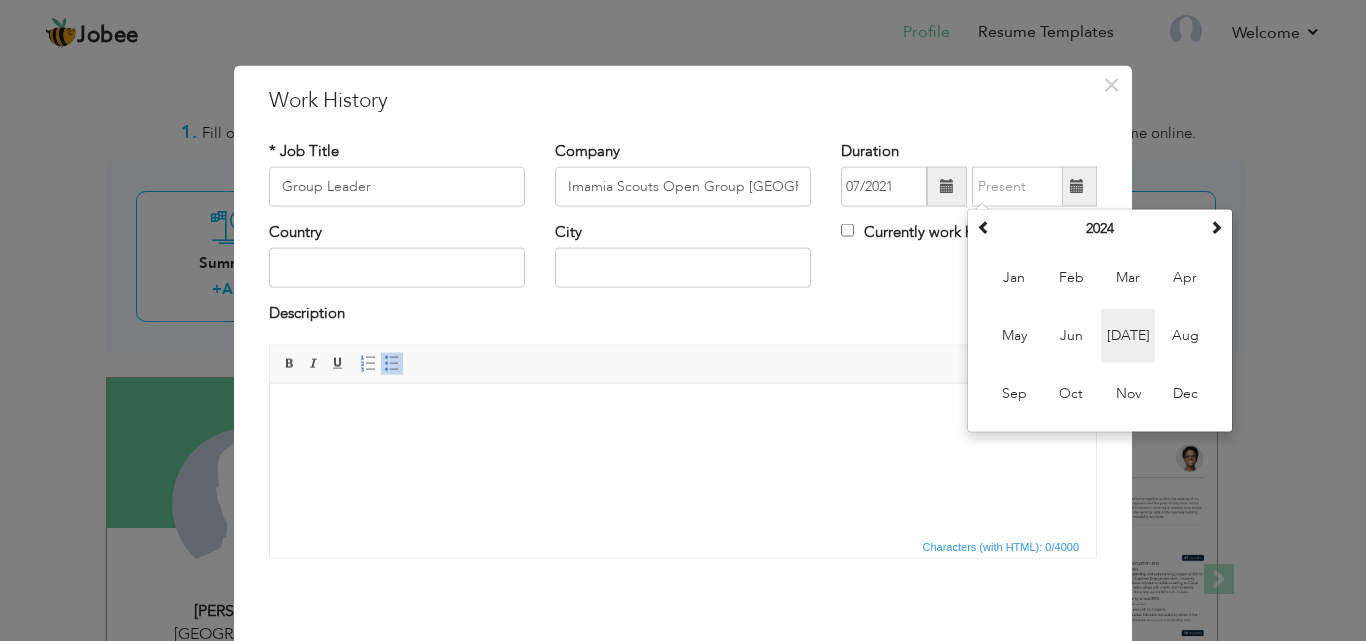 type on "07/2024" 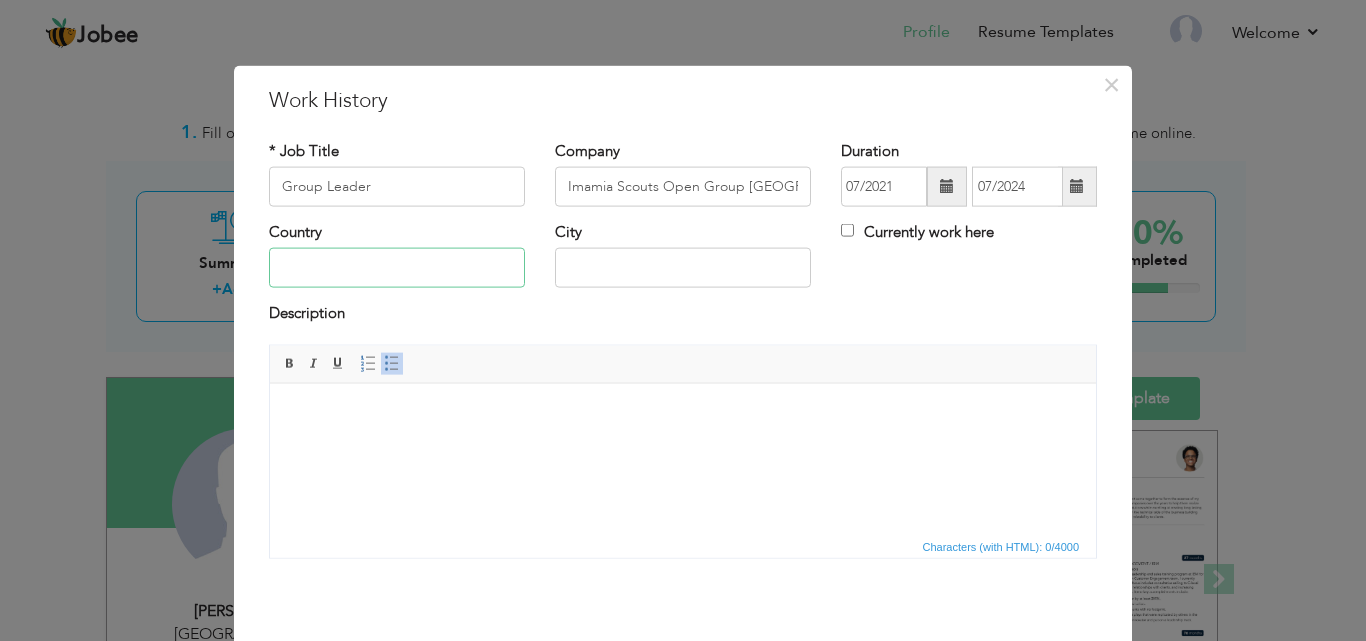 click at bounding box center (397, 268) 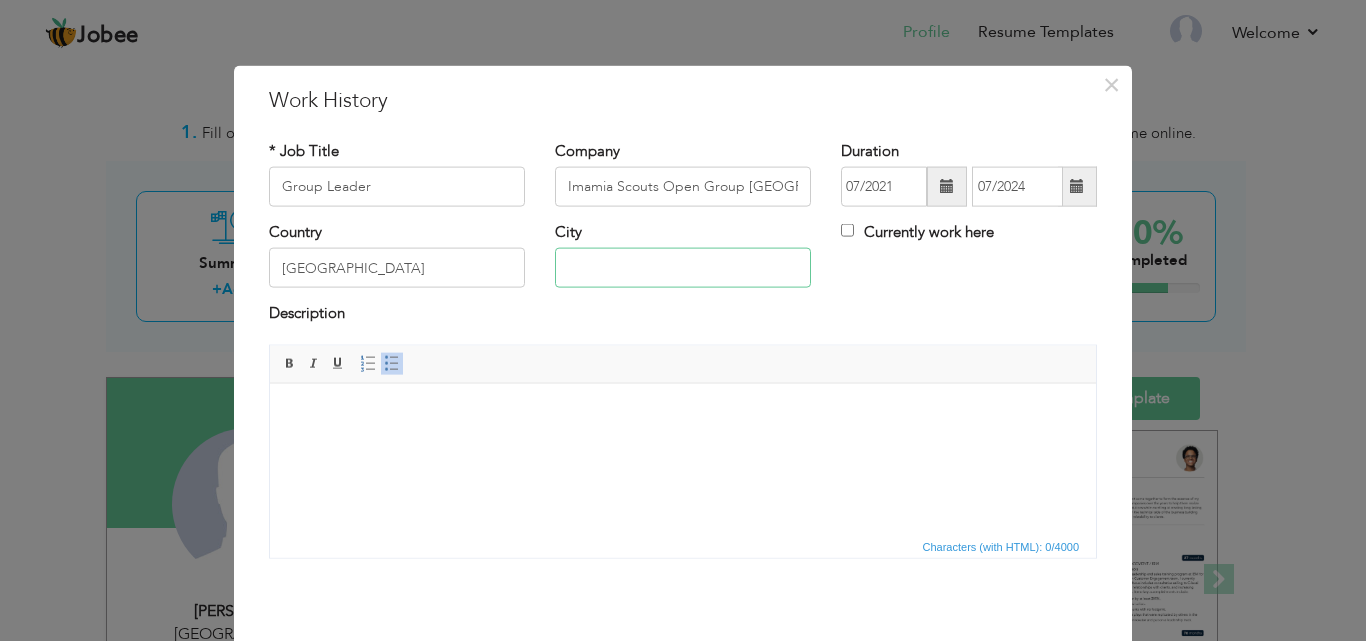 type on "Lahore" 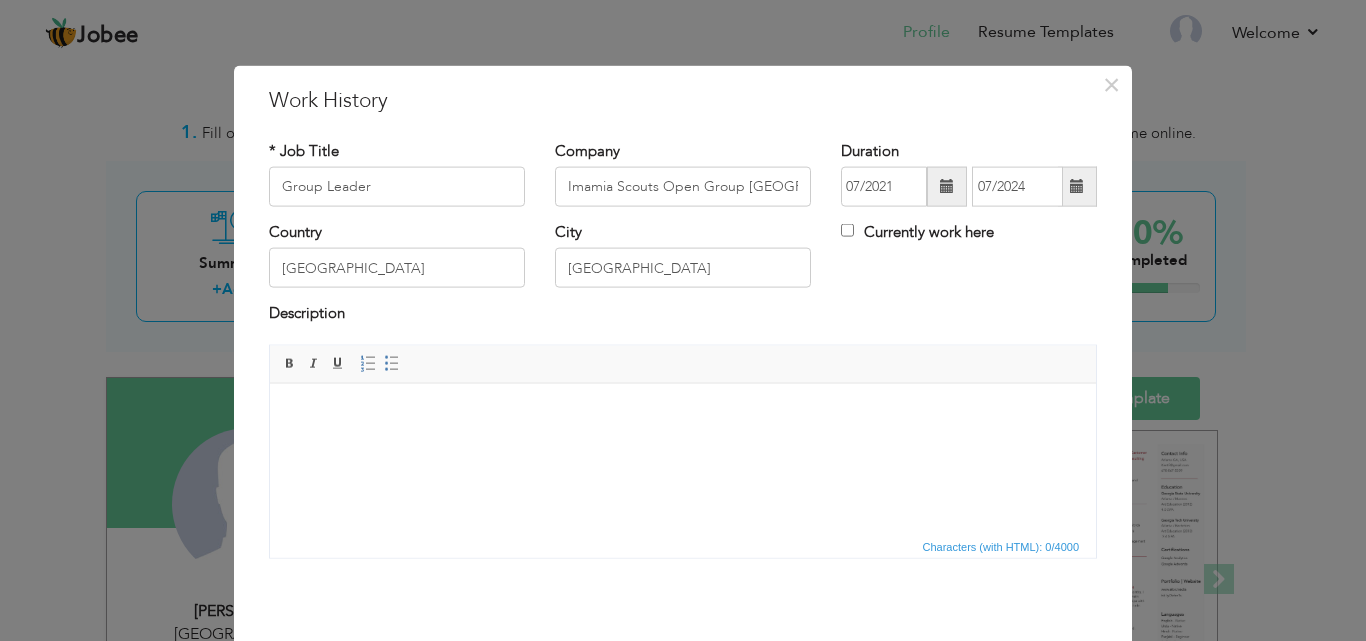 click at bounding box center (683, 413) 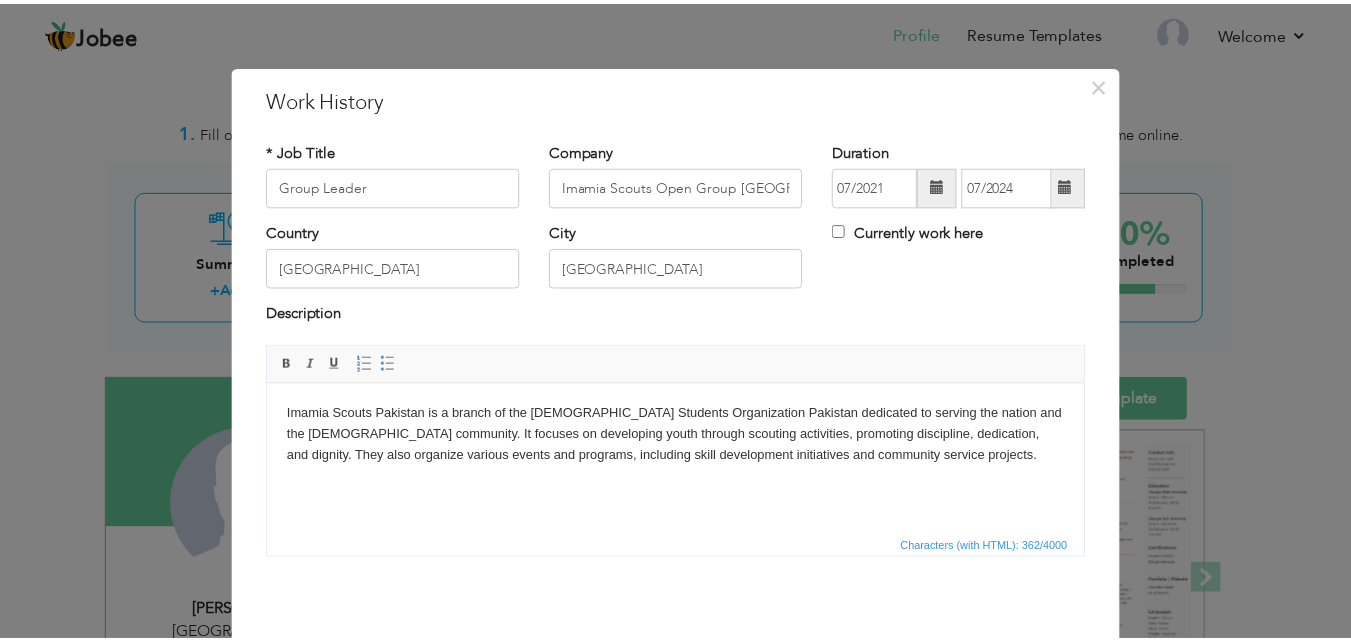 scroll, scrollTop: 79, scrollLeft: 0, axis: vertical 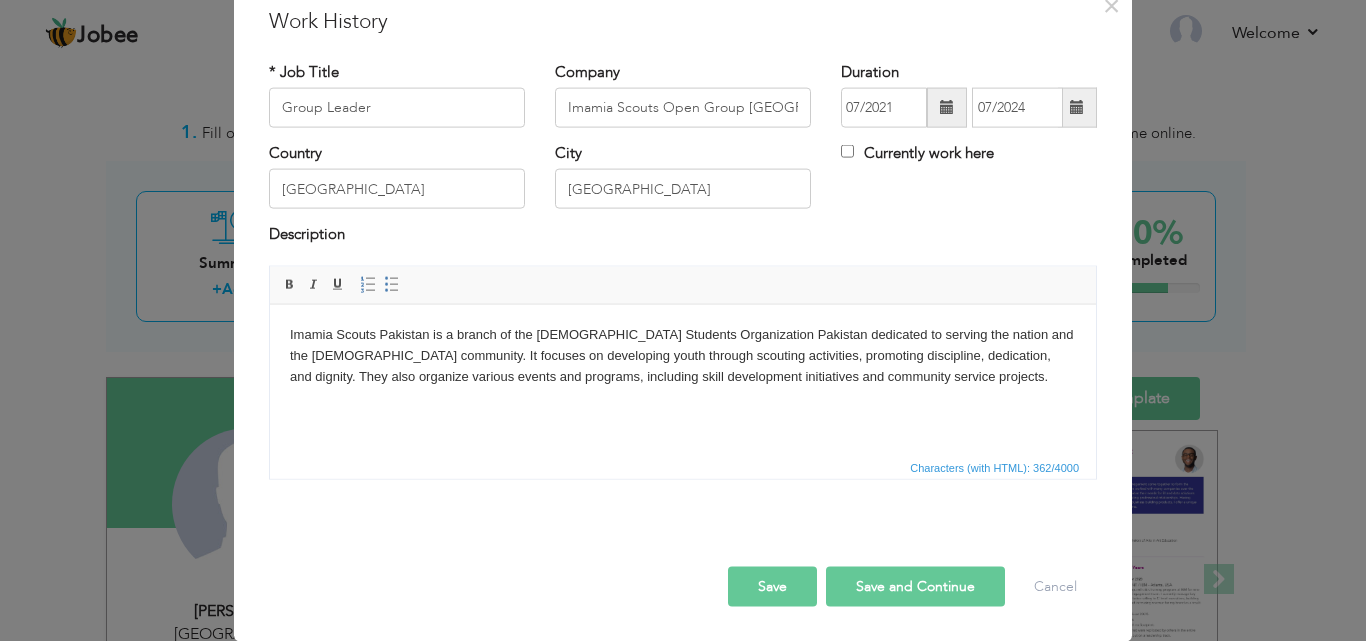 click on "Save" at bounding box center (772, 586) 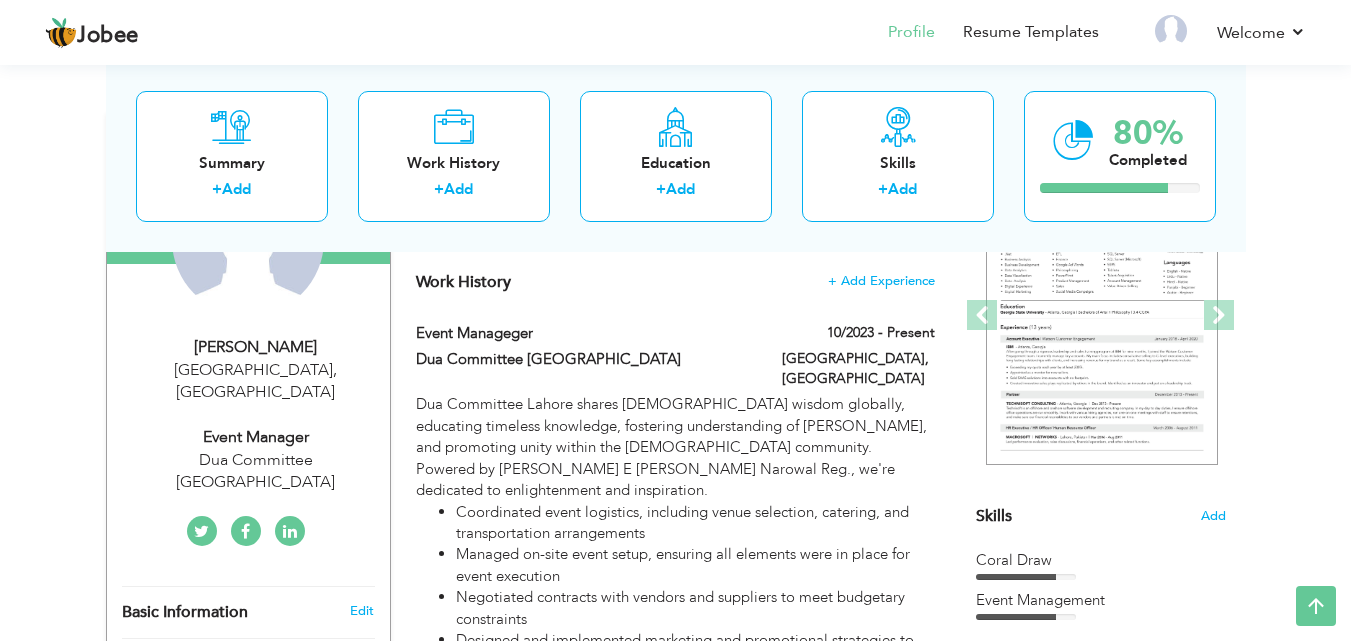 scroll, scrollTop: 233, scrollLeft: 0, axis: vertical 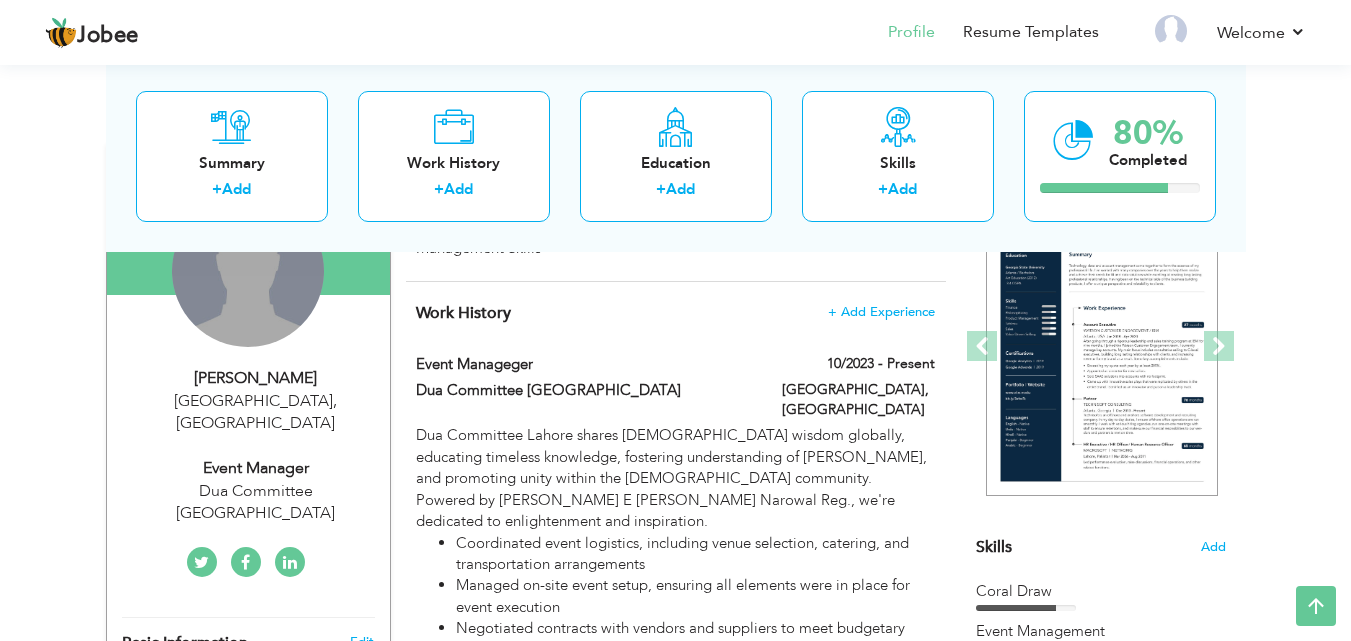 click on "Change
Remove" at bounding box center (248, 271) 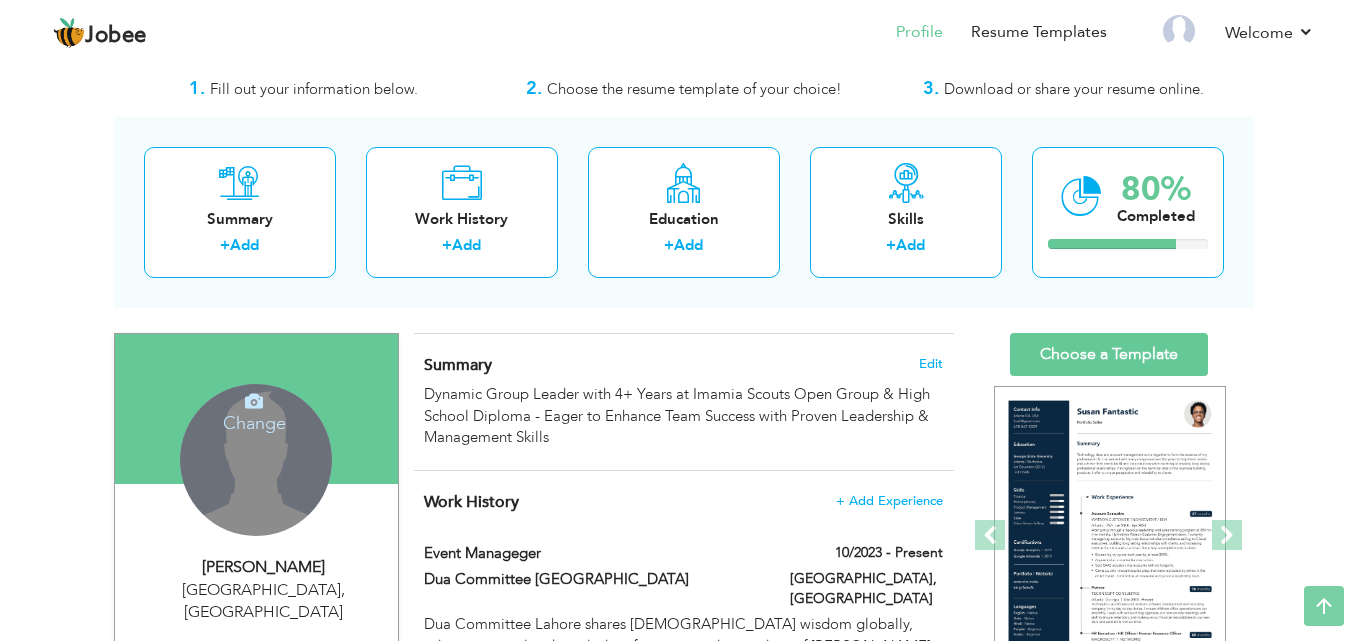 scroll, scrollTop: 0, scrollLeft: 0, axis: both 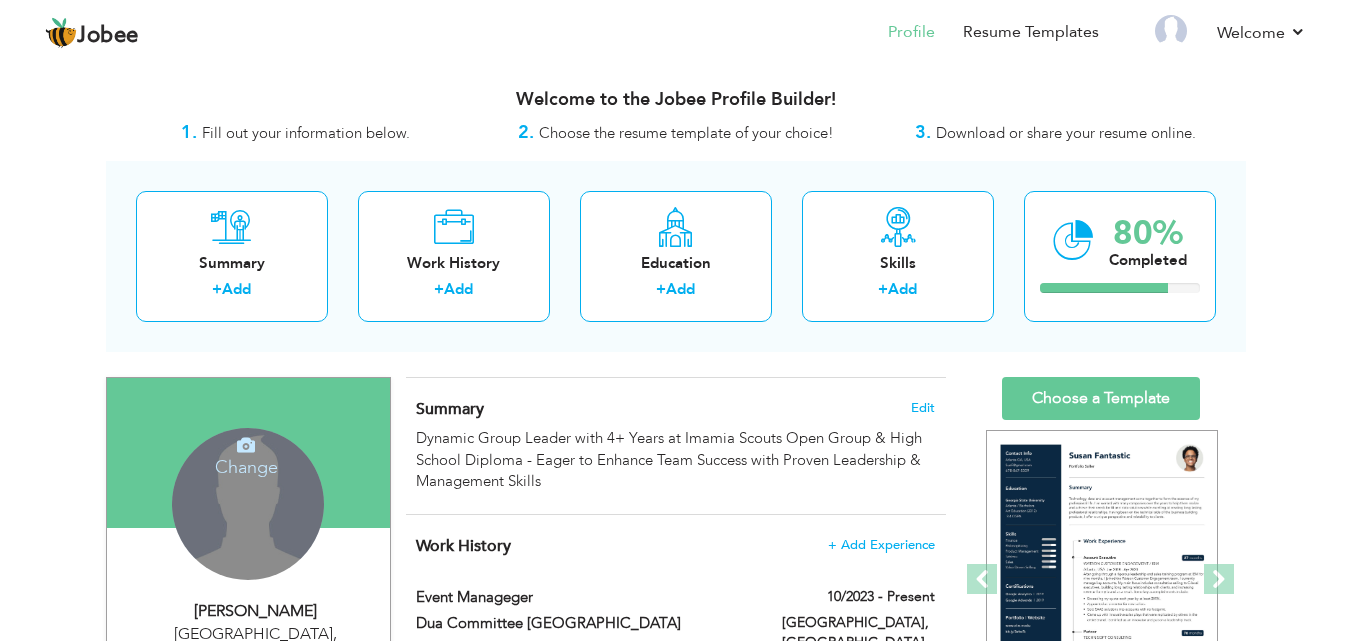 click on "Change" at bounding box center (246, 454) 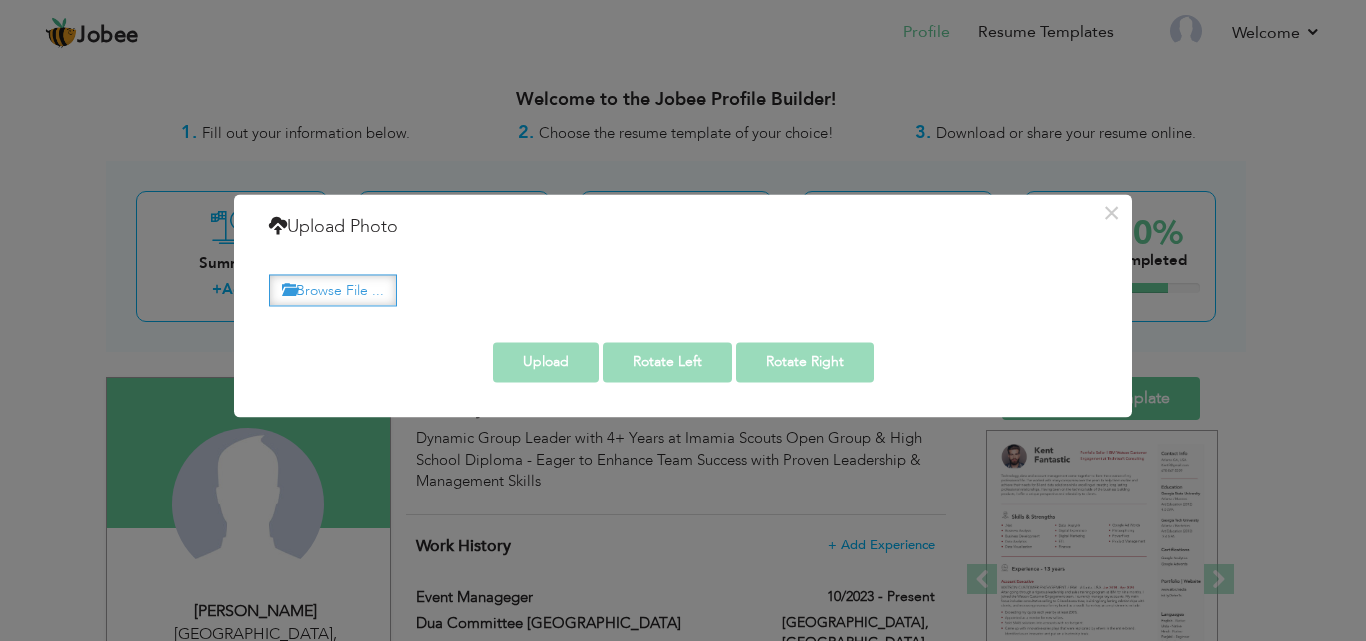 click on "Browse File ..." at bounding box center (333, 290) 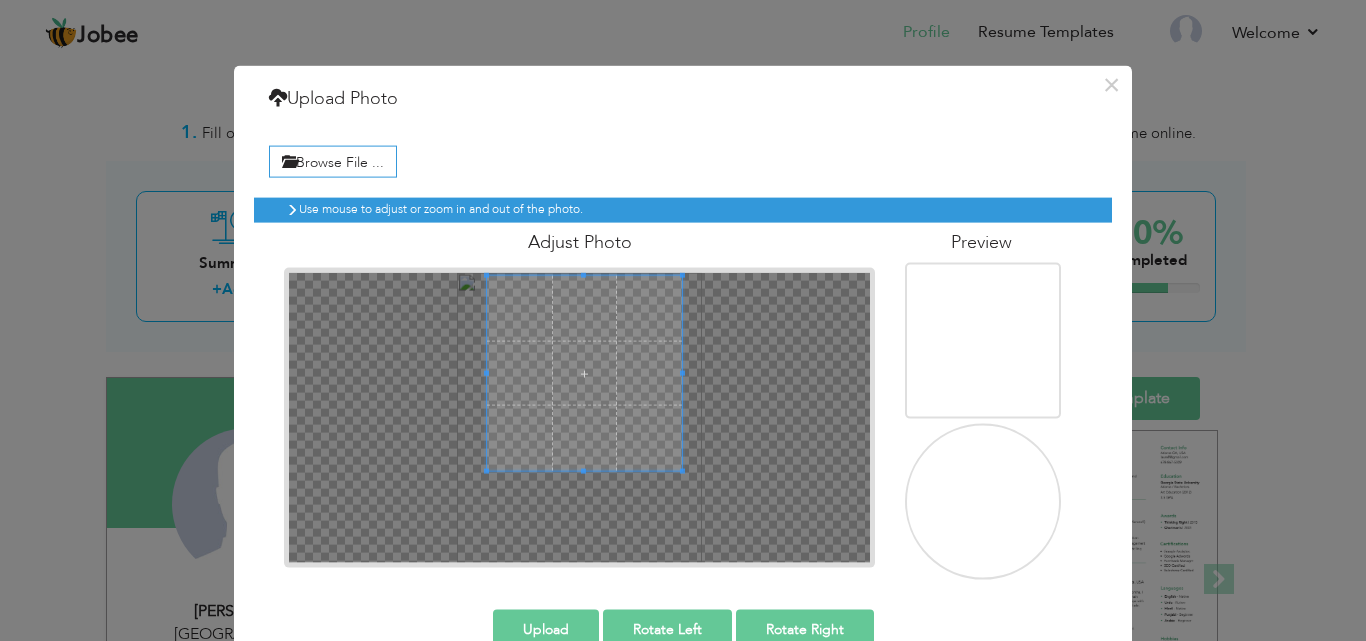 click at bounding box center [585, 373] 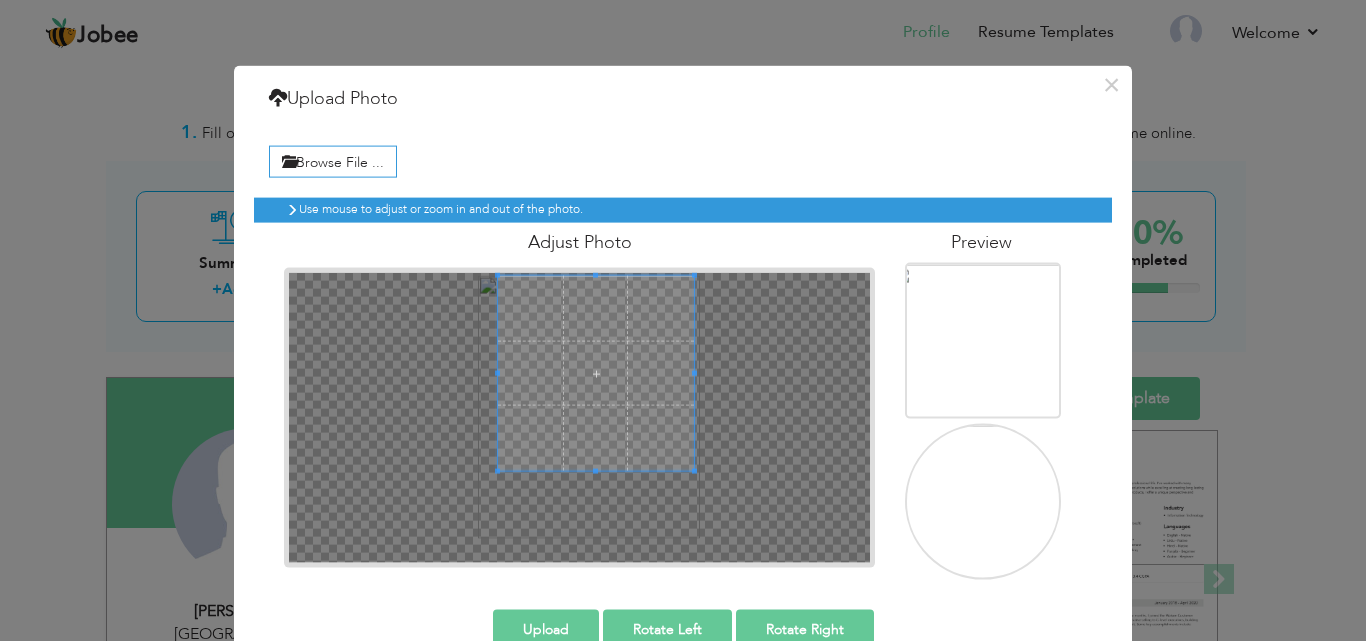 click at bounding box center [596, 373] 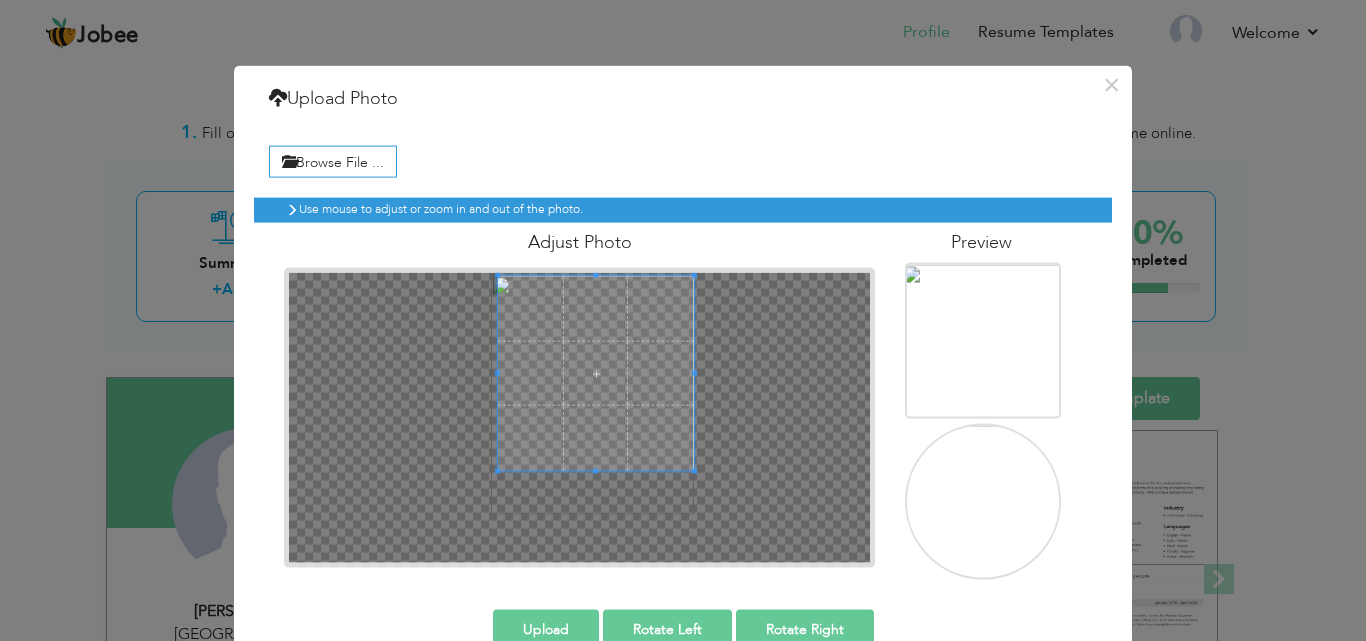 scroll, scrollTop: 43, scrollLeft: 0, axis: vertical 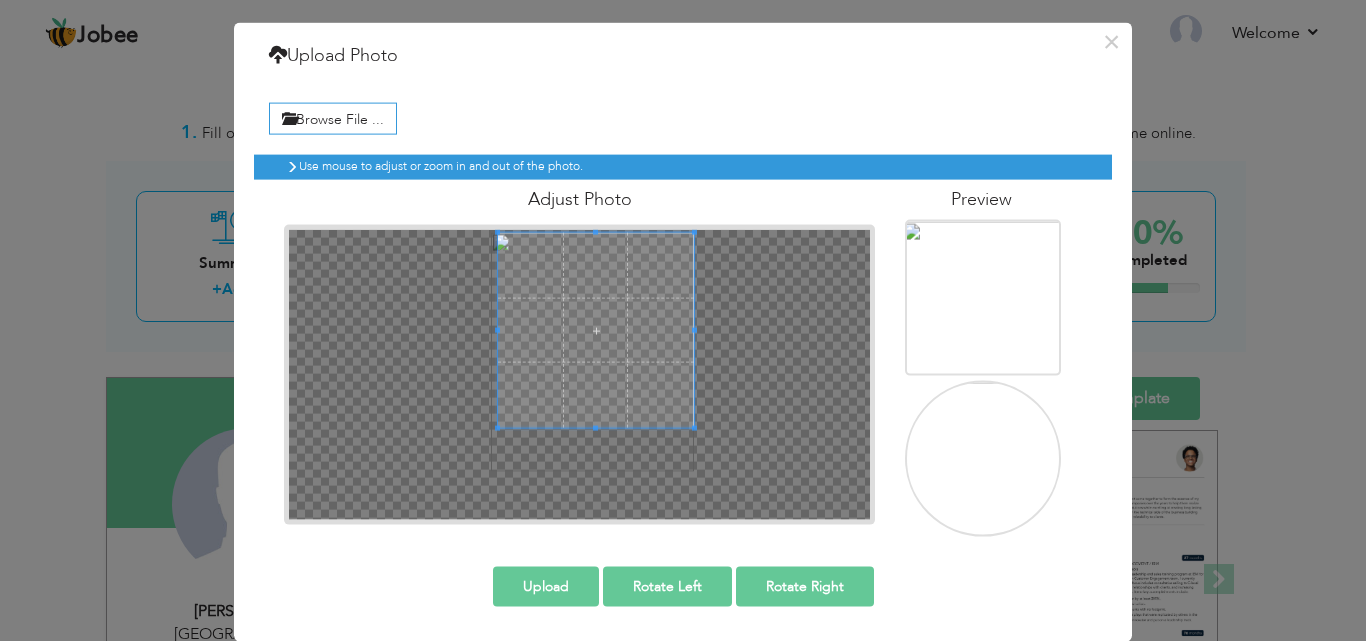 click on "Upload" at bounding box center [546, 586] 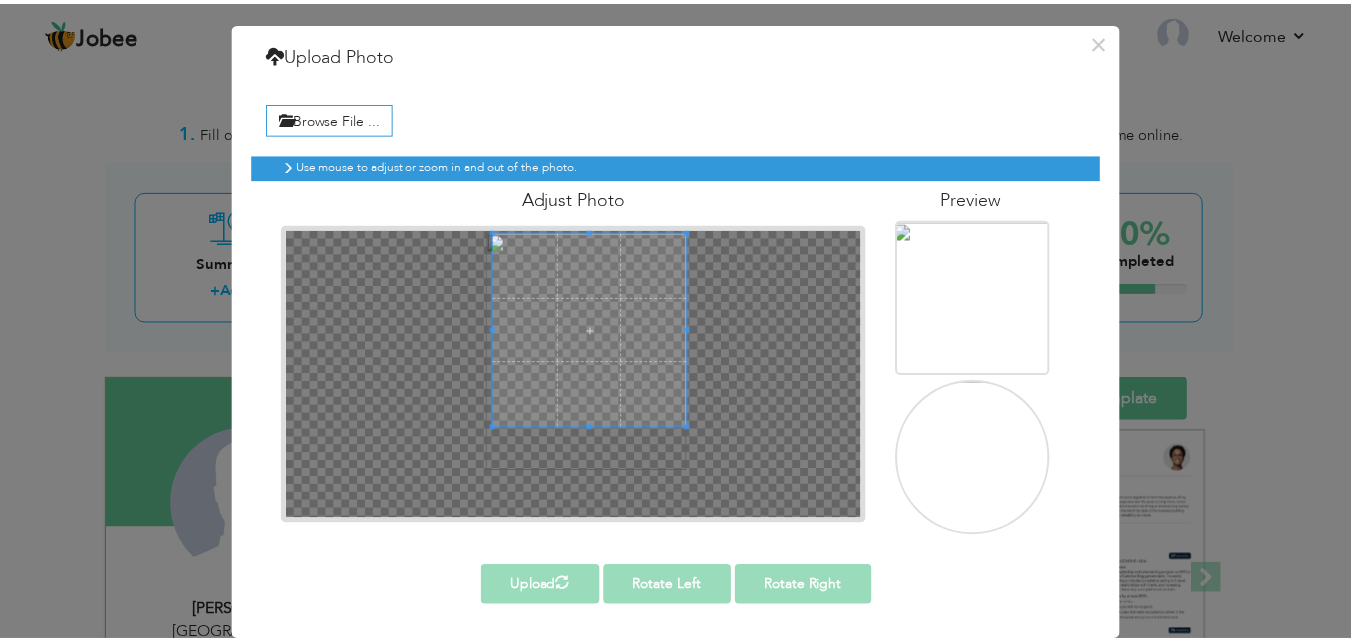 scroll, scrollTop: 0, scrollLeft: 0, axis: both 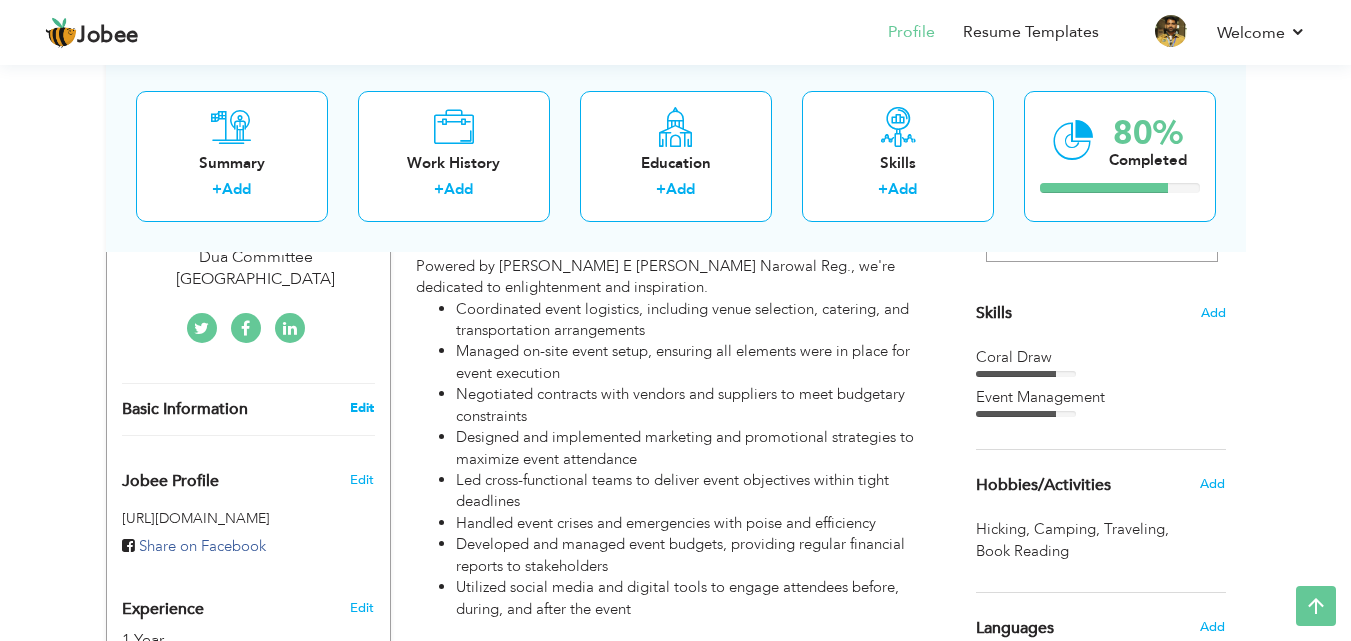click on "Edit" at bounding box center [362, 408] 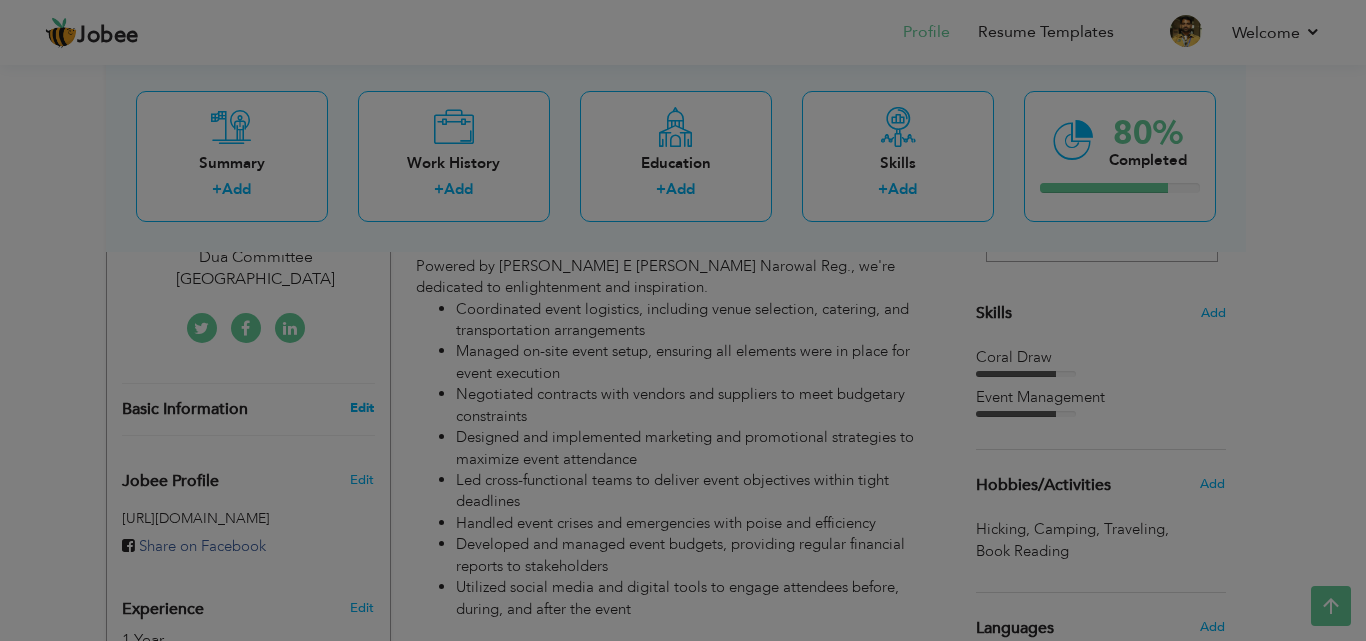 scroll, scrollTop: 0, scrollLeft: 0, axis: both 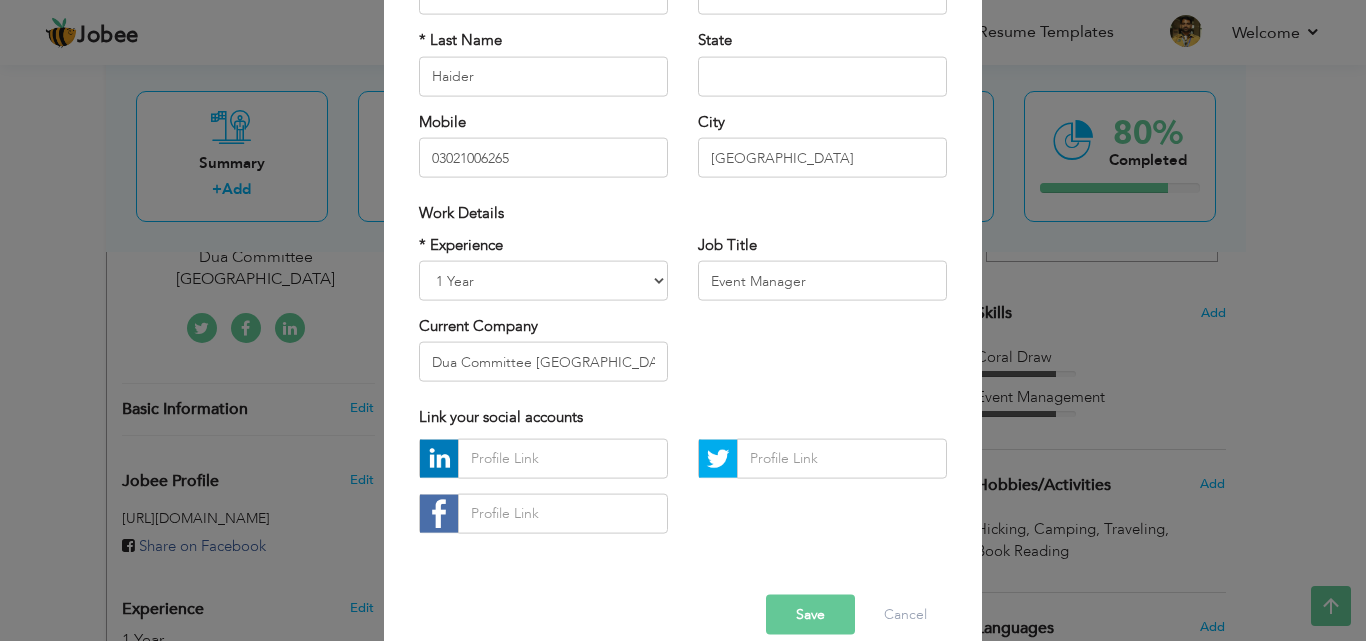 click on "Save" at bounding box center (810, 614) 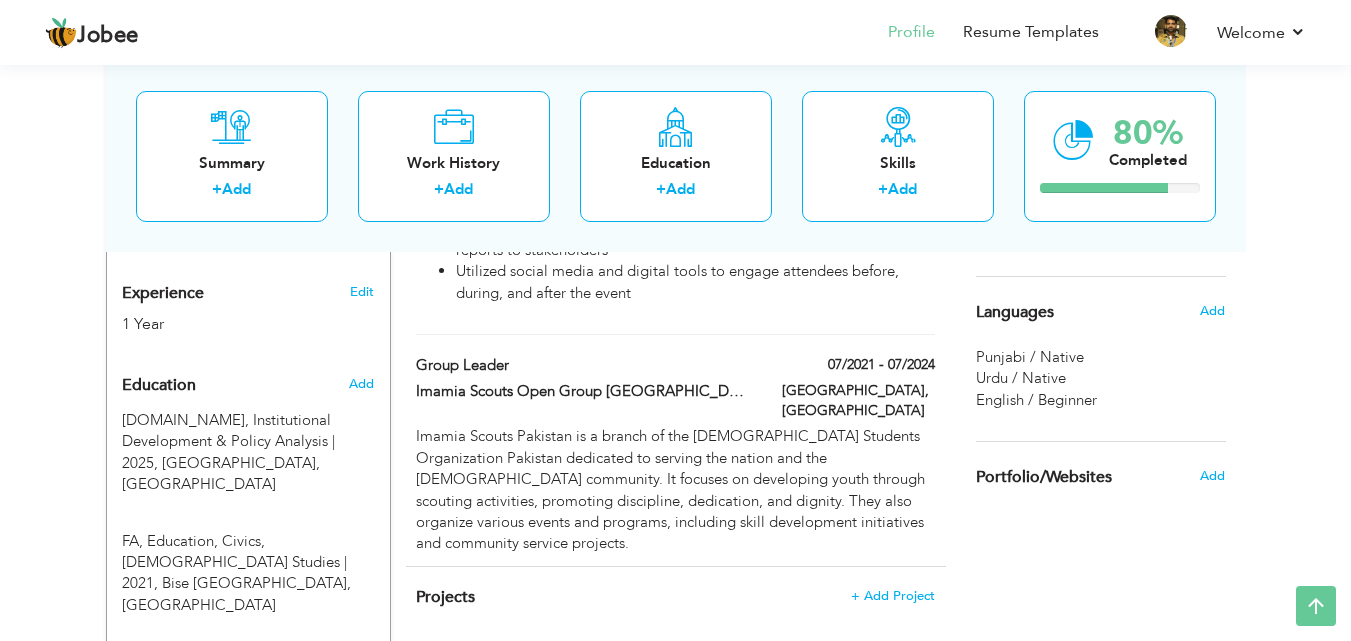 scroll, scrollTop: 843, scrollLeft: 0, axis: vertical 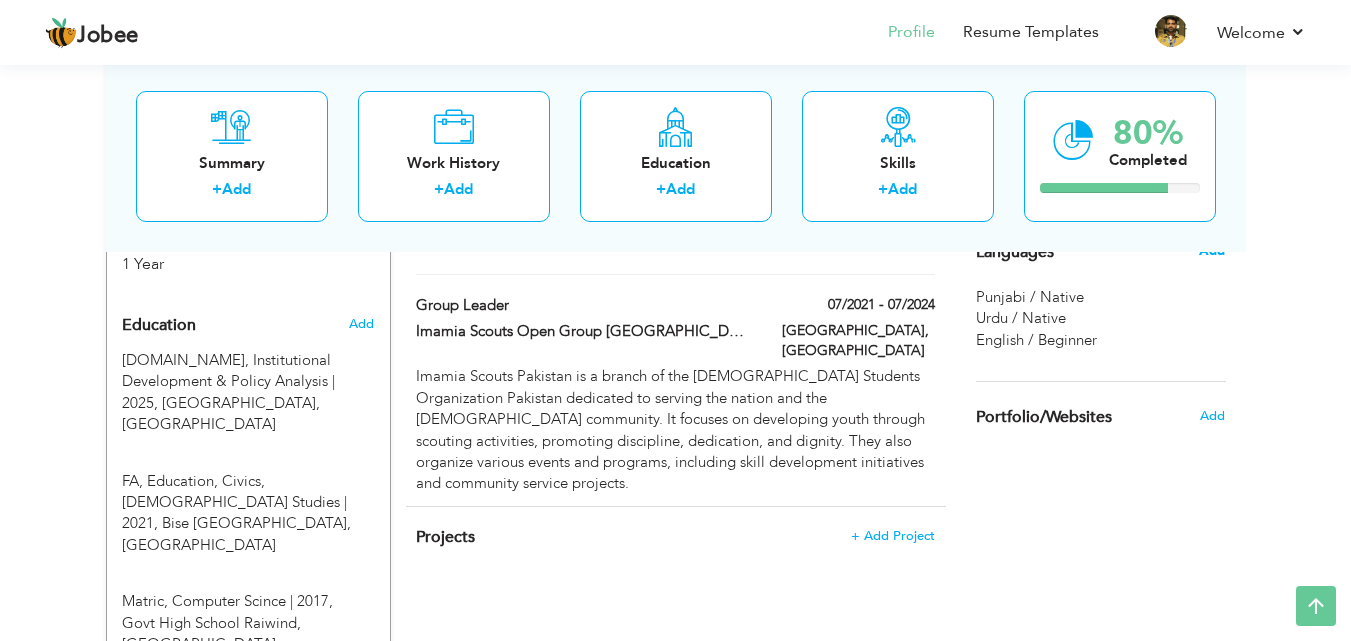 click on "Add" at bounding box center (1212, 251) 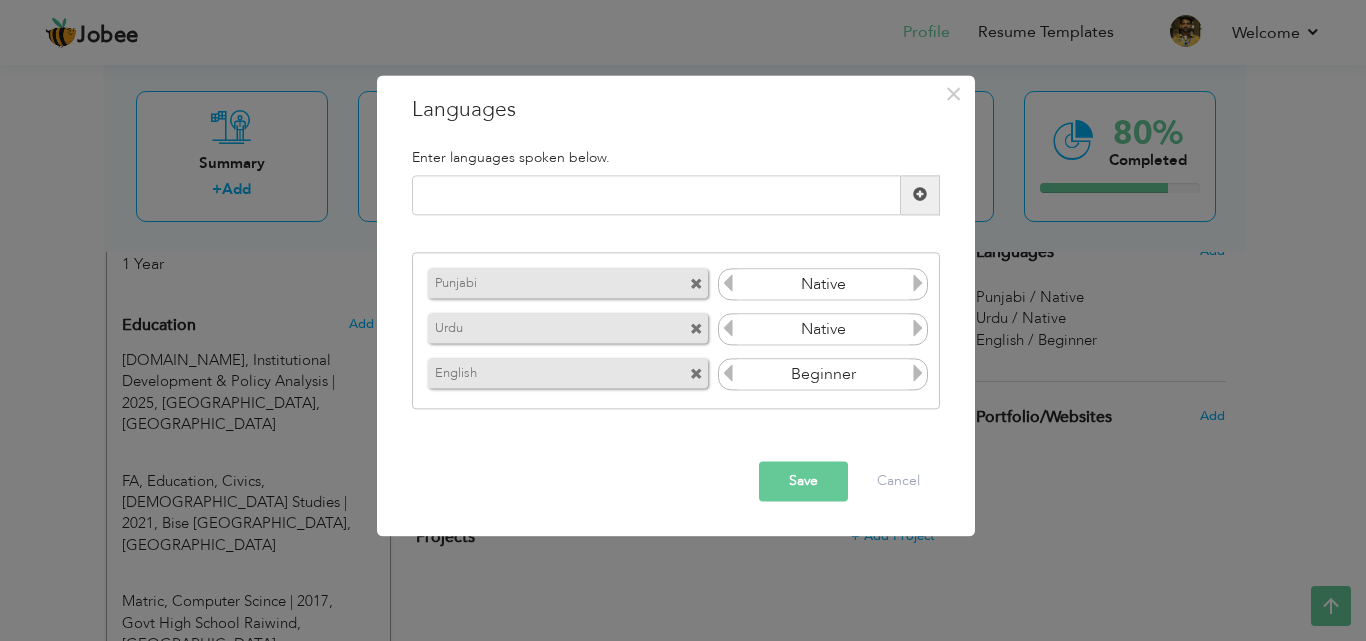 drag, startPoint x: 651, startPoint y: 374, endPoint x: 674, endPoint y: 280, distance: 96.77293 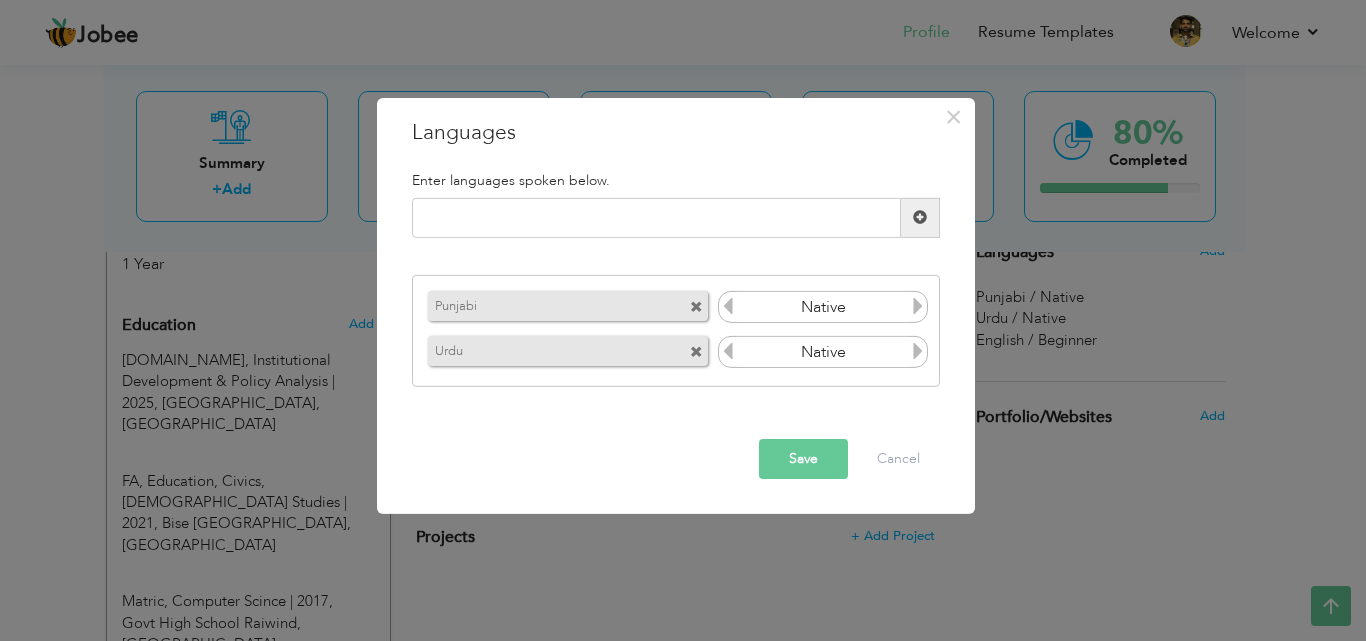 click at bounding box center (696, 352) 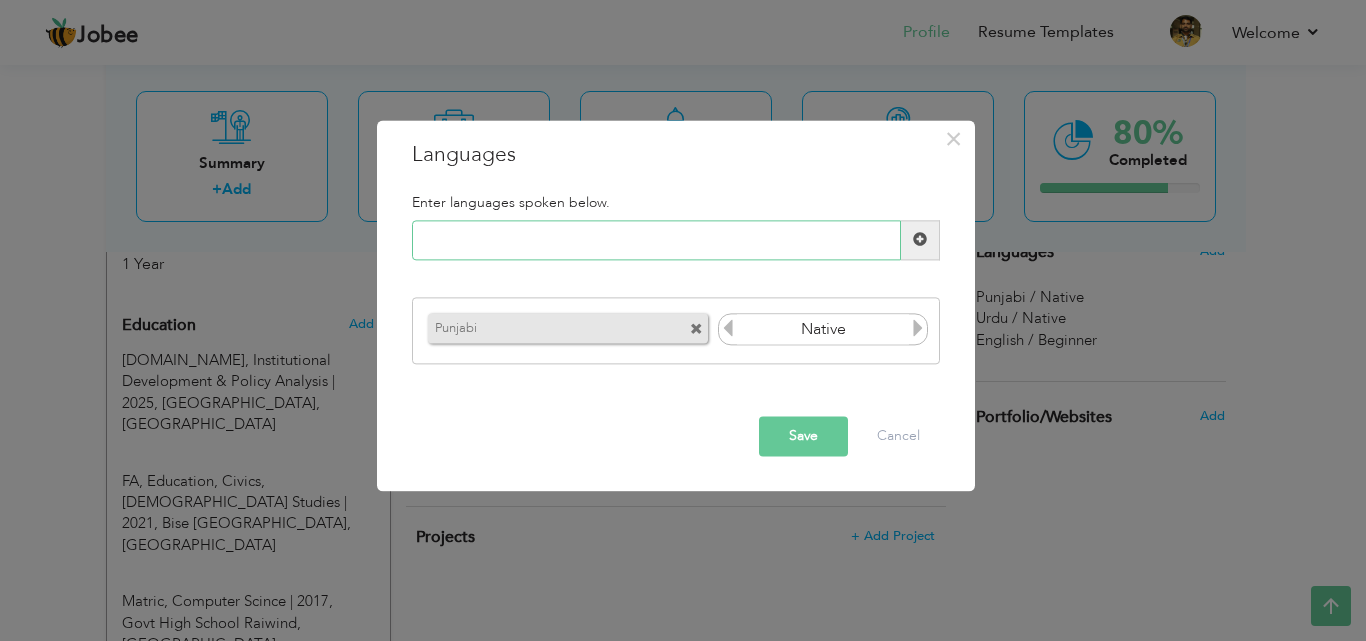 click at bounding box center (656, 240) 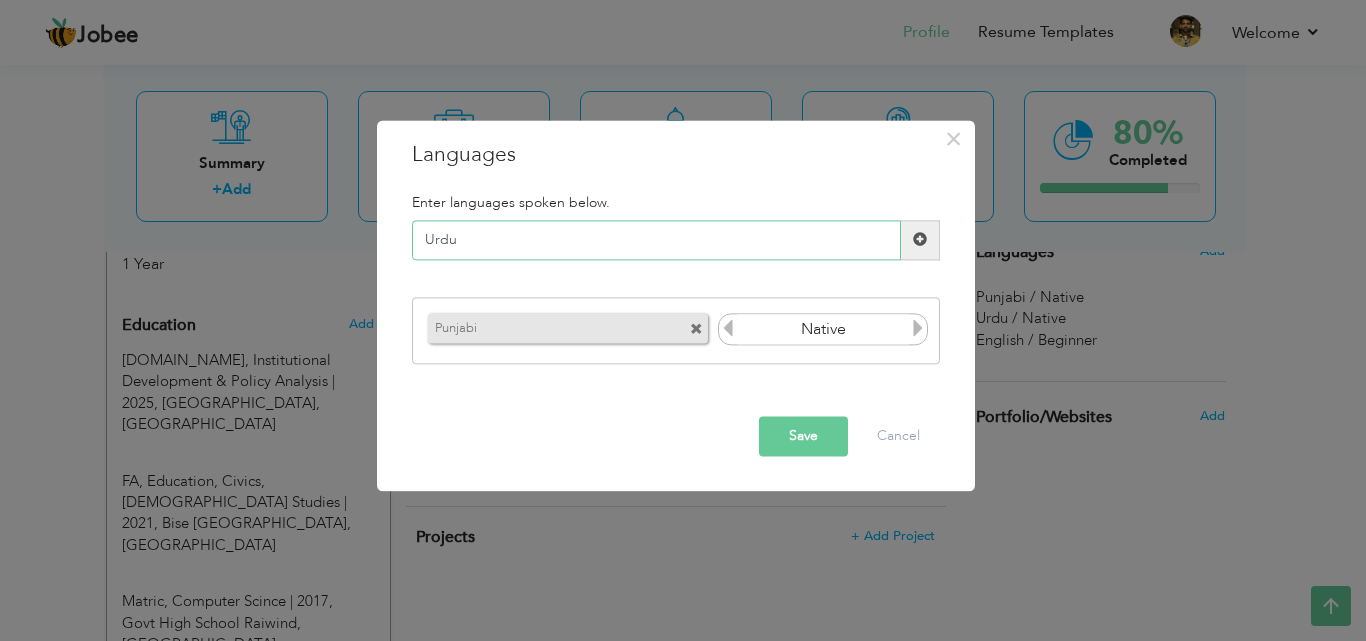 type on "Urdu" 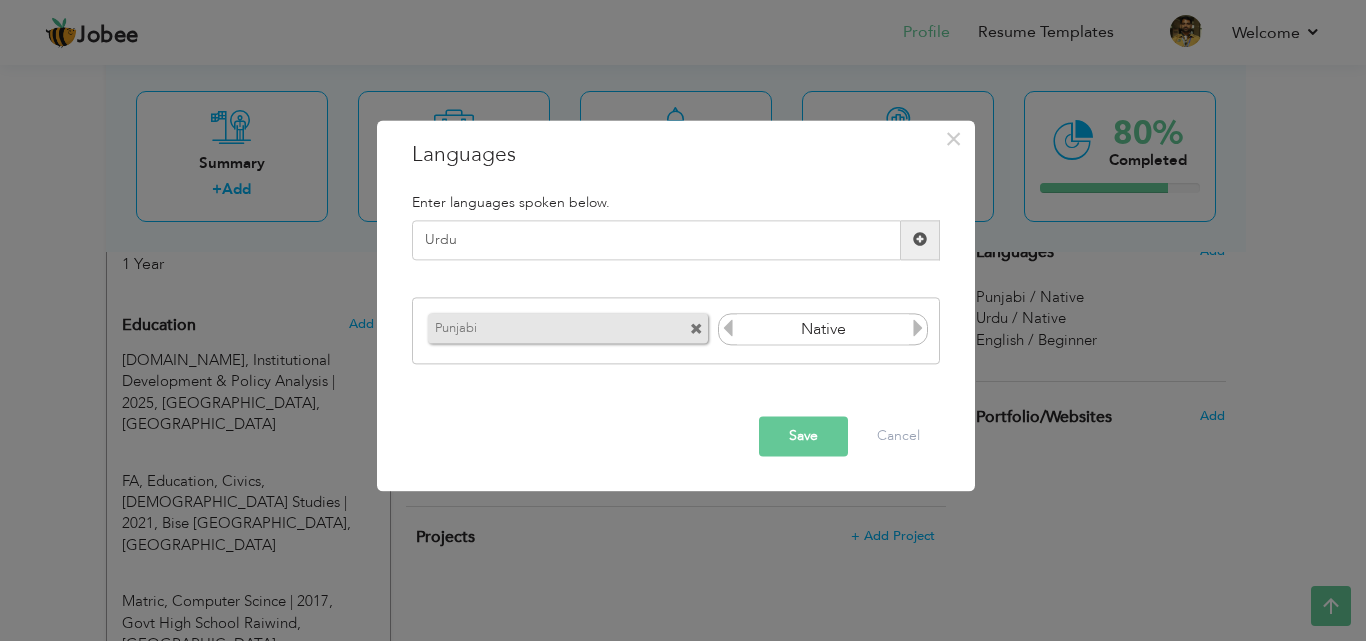 click at bounding box center (920, 240) 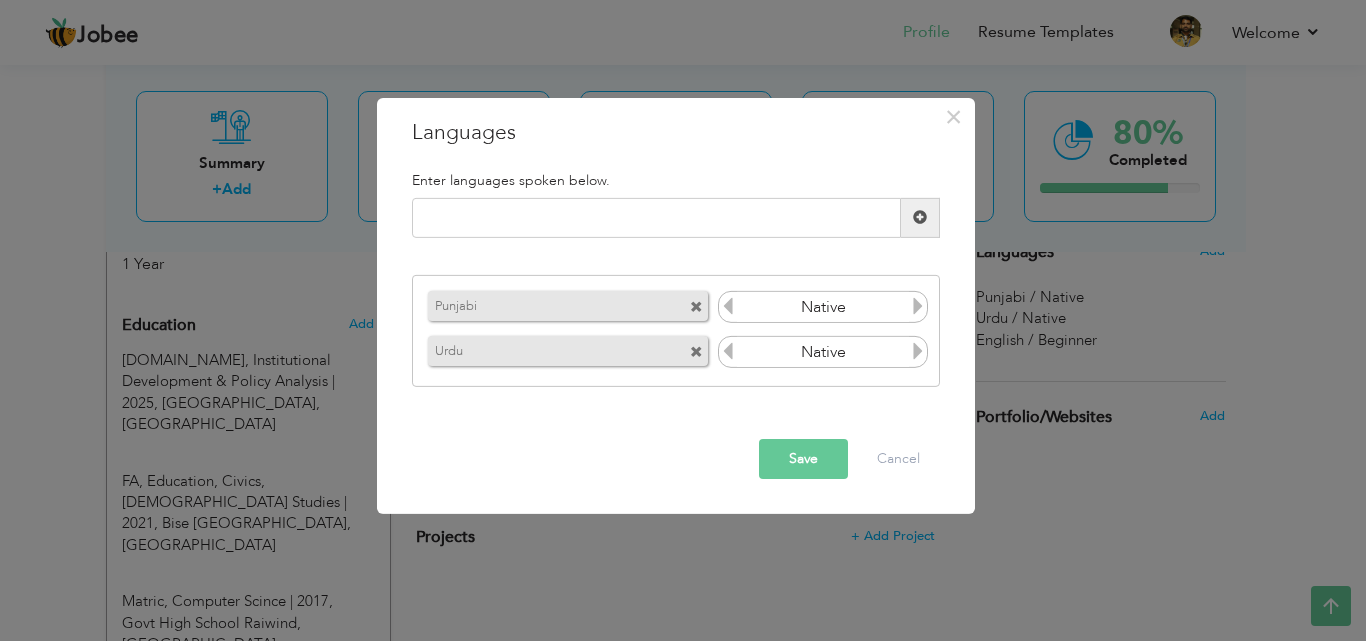 click at bounding box center (918, 306) 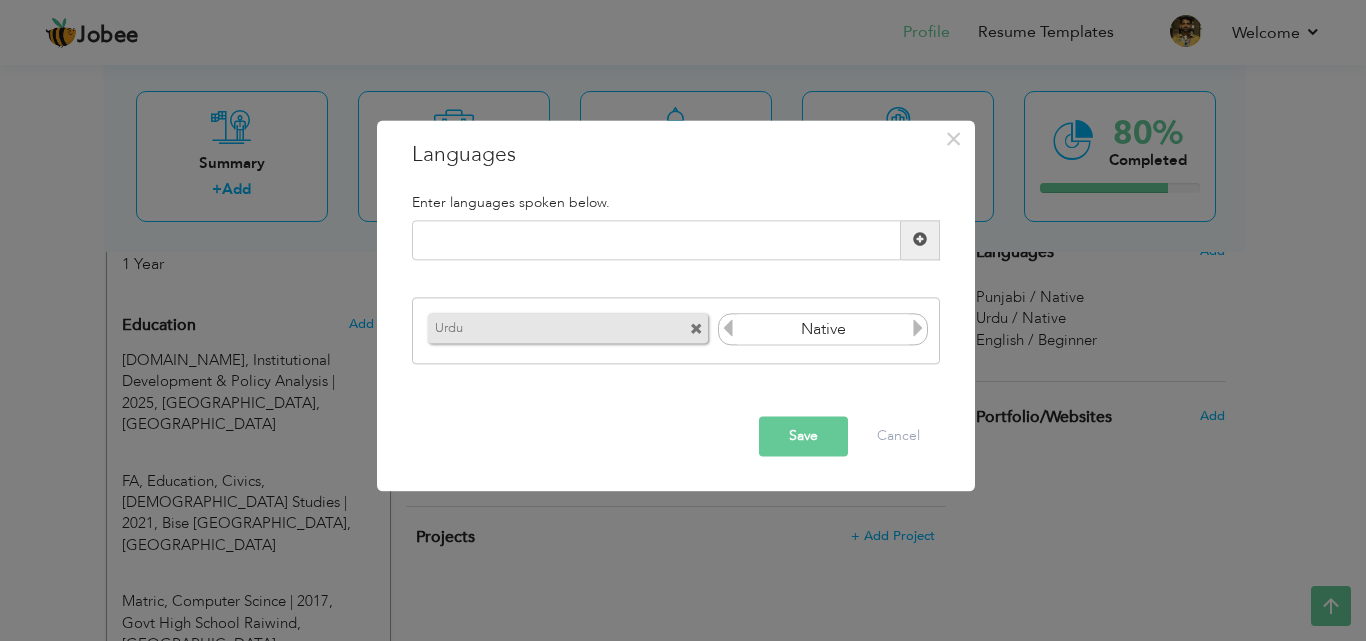 click on "Urdu
Native" at bounding box center [676, 331] 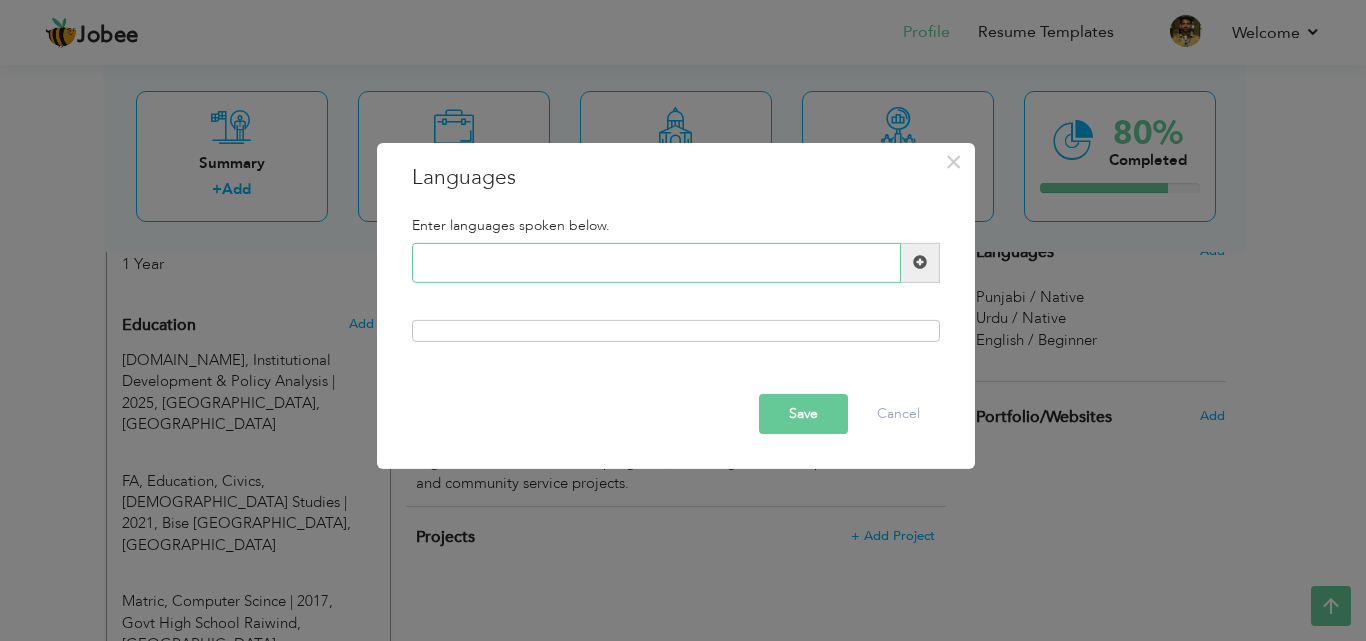 click at bounding box center (656, 263) 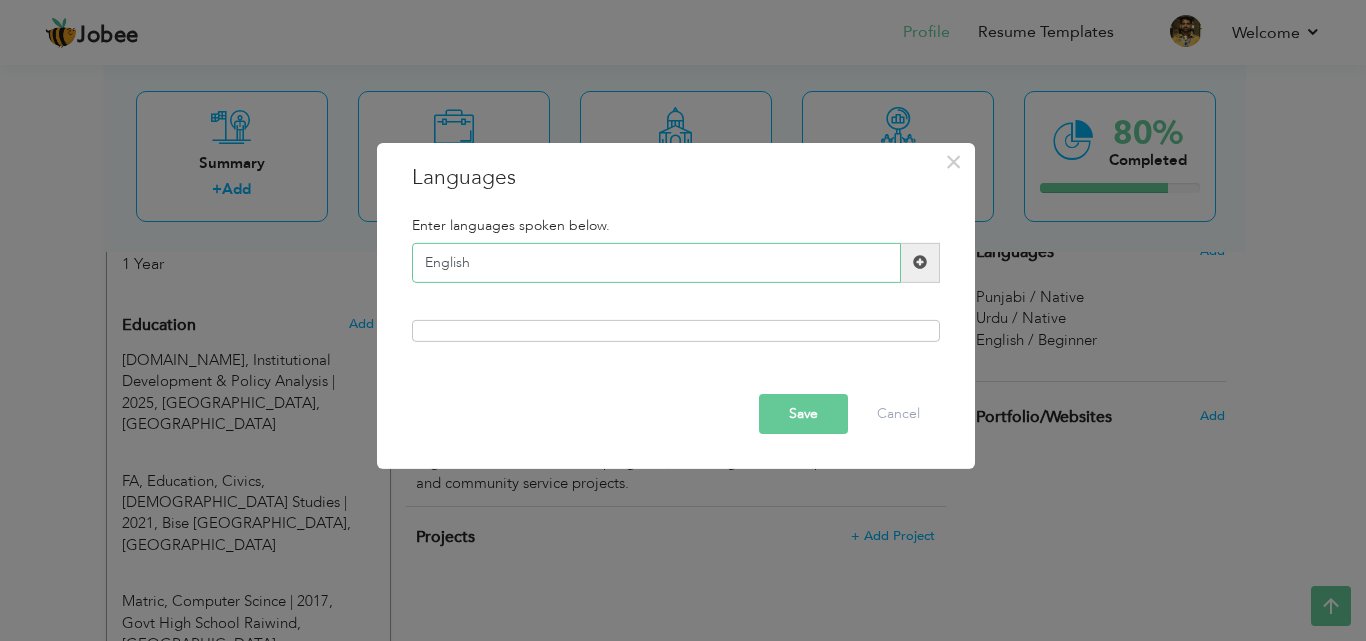 type on "English" 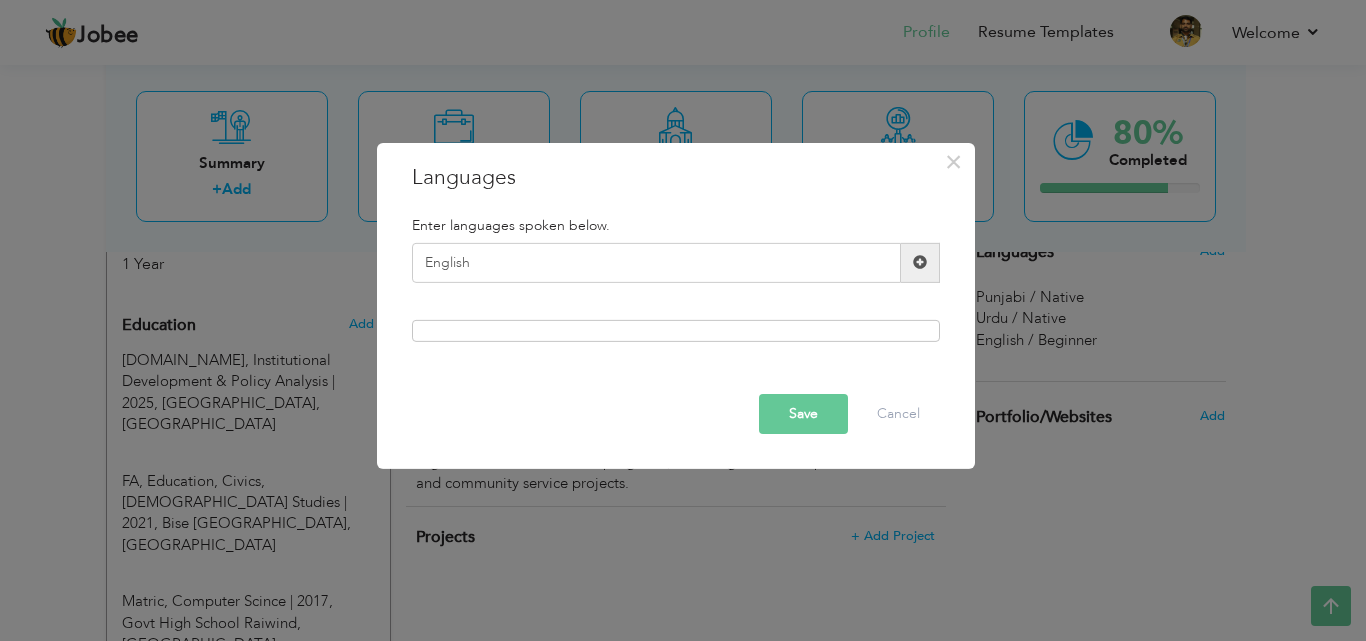 click at bounding box center [920, 263] 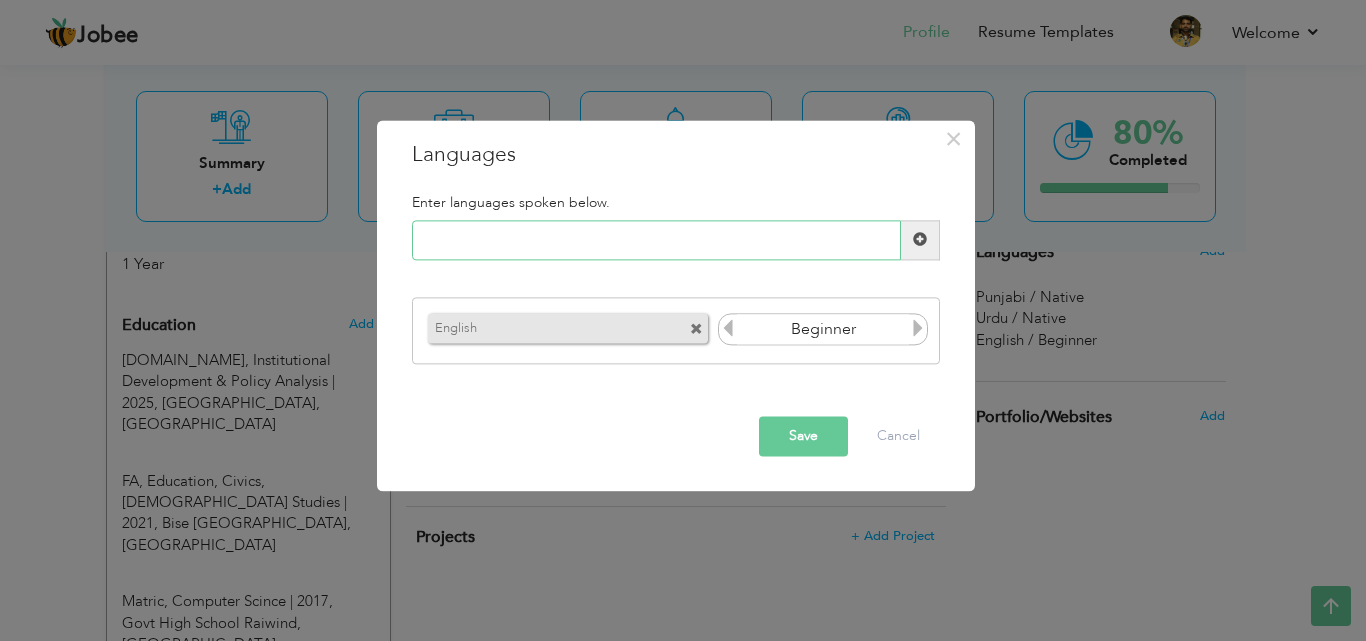 click at bounding box center (656, 240) 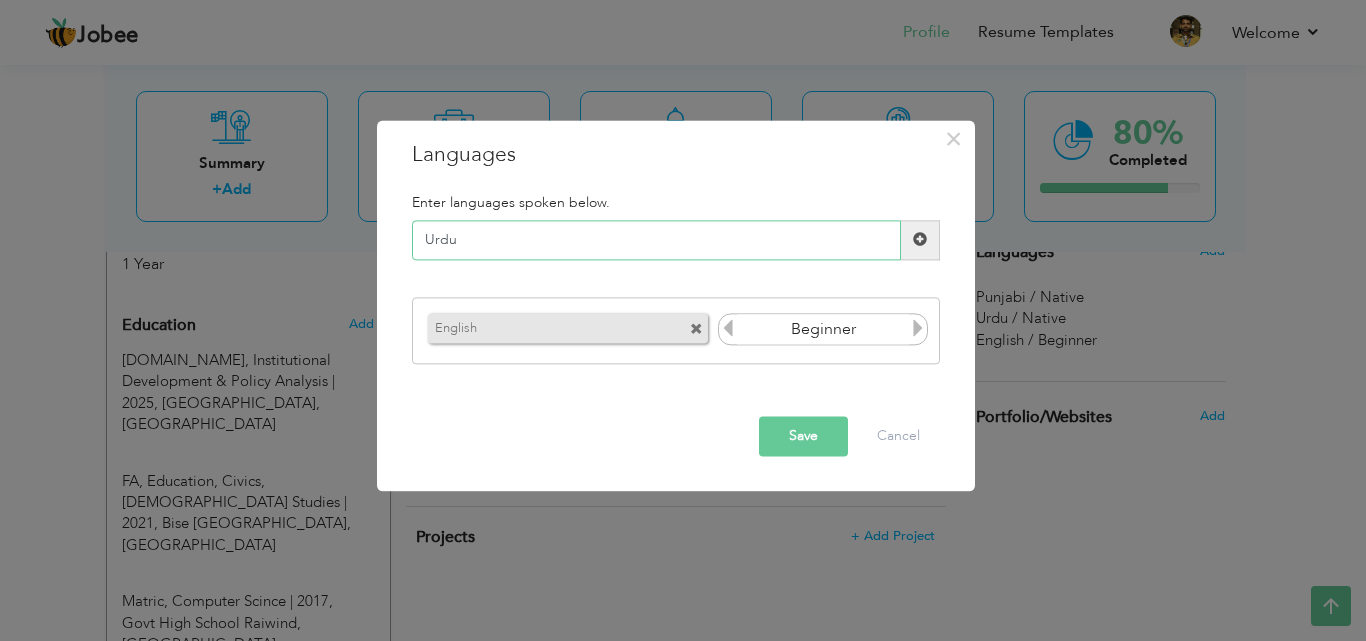 type on "Urdu" 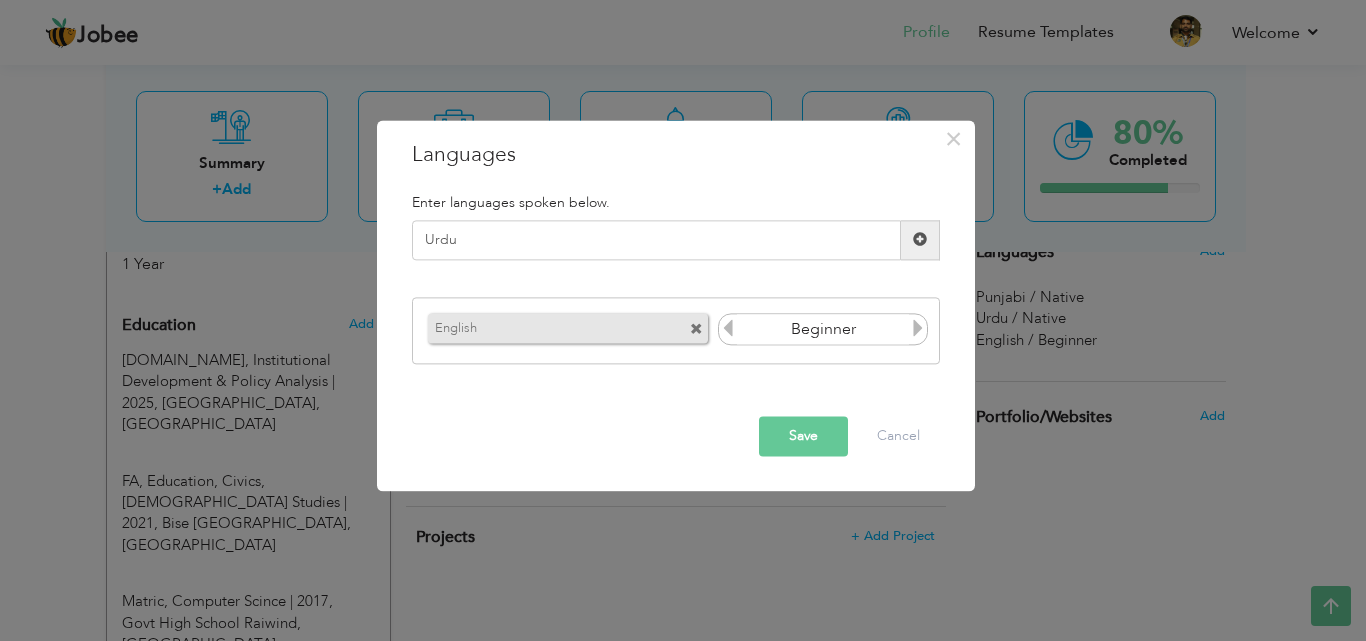 click at bounding box center (920, 240) 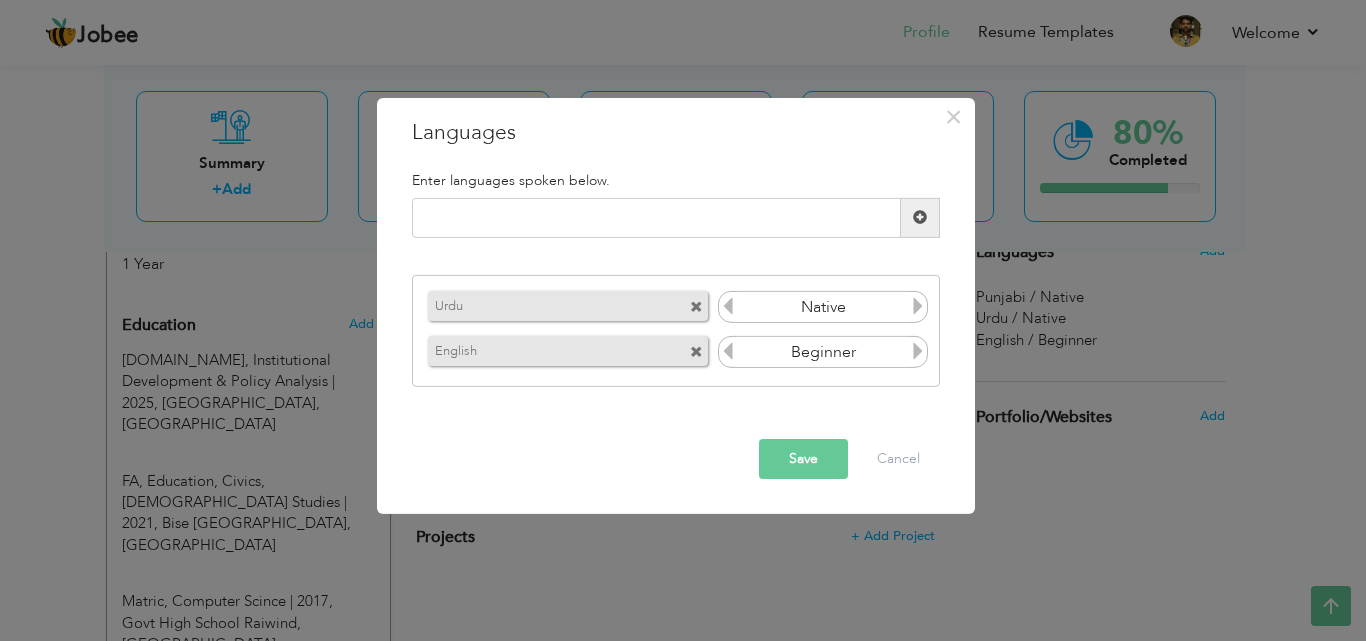 click on "Save" at bounding box center [803, 459] 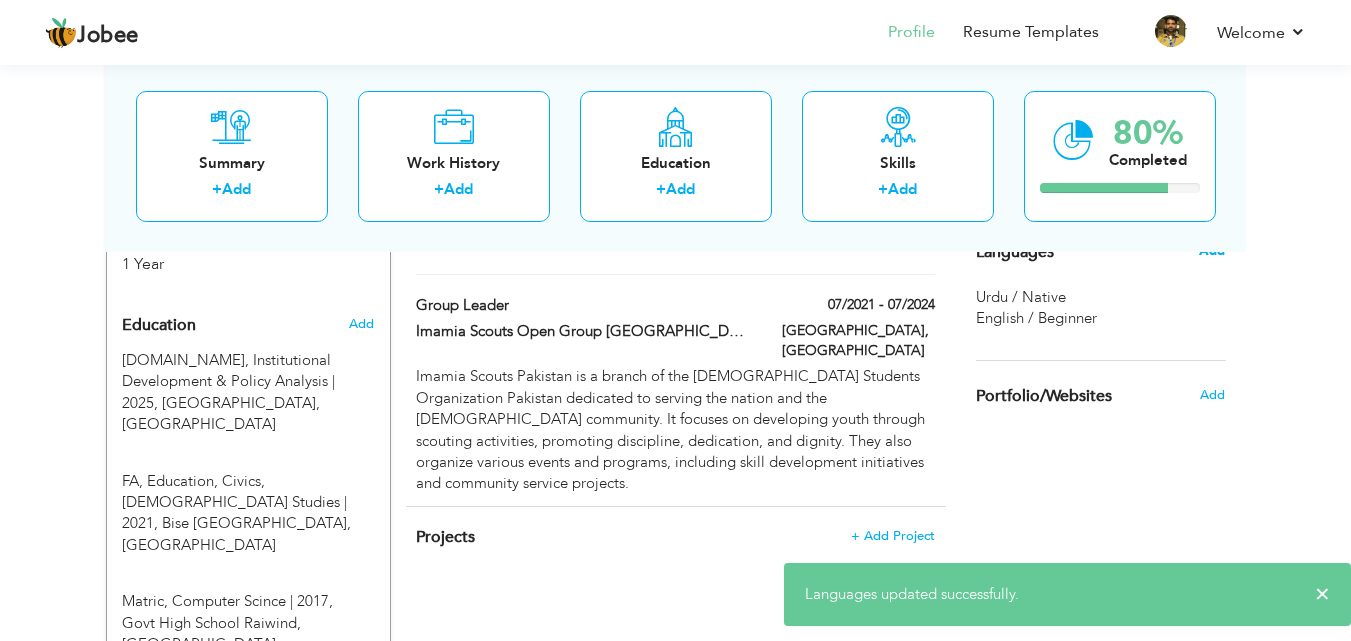 click on "Add" at bounding box center [1212, 251] 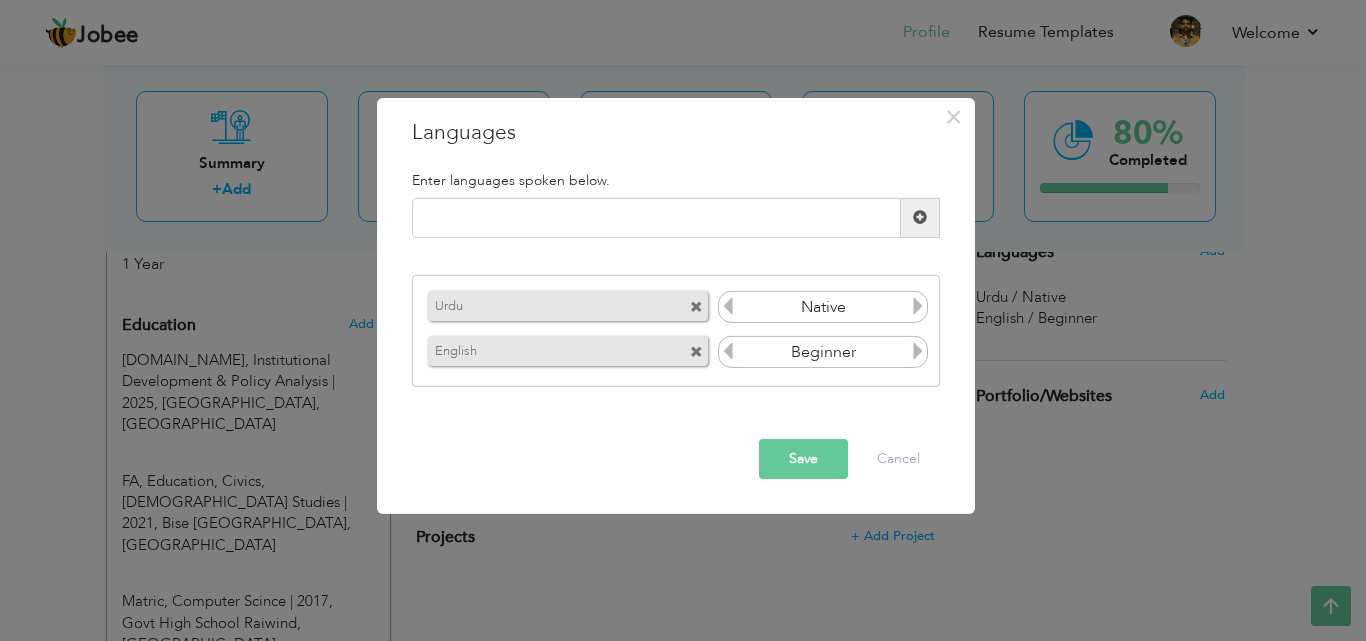 click at bounding box center [696, 307] 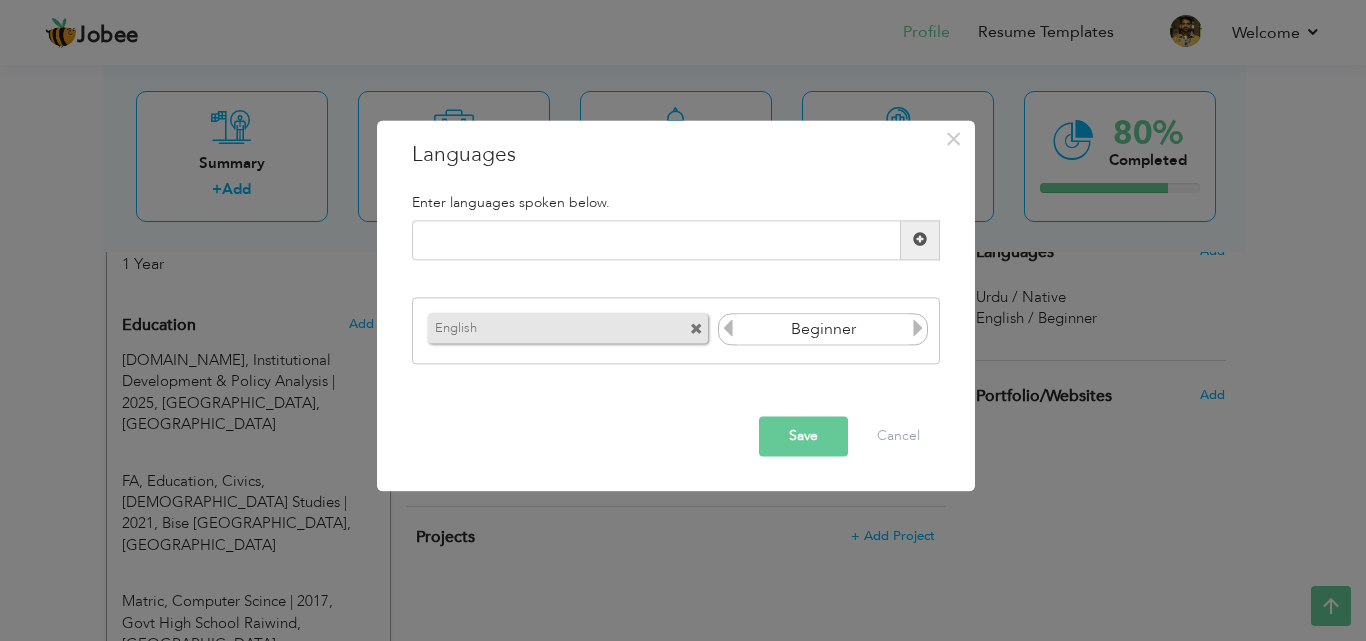 click on "English" at bounding box center (570, 329) 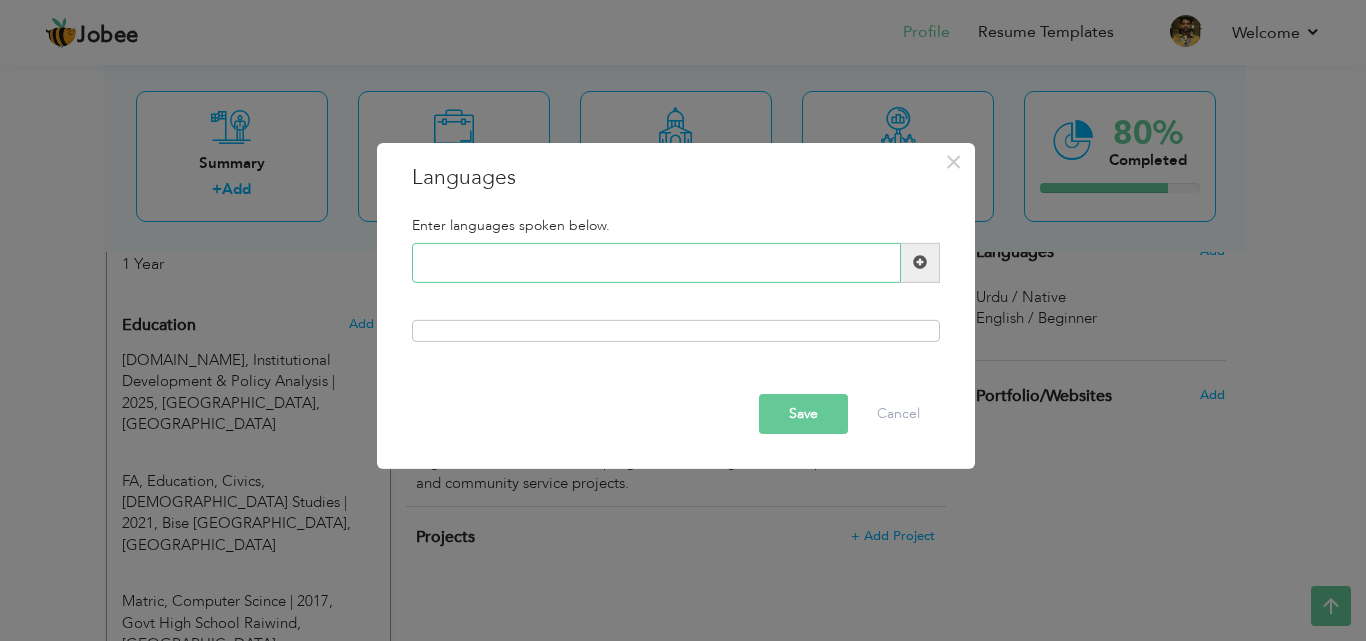 click at bounding box center [656, 263] 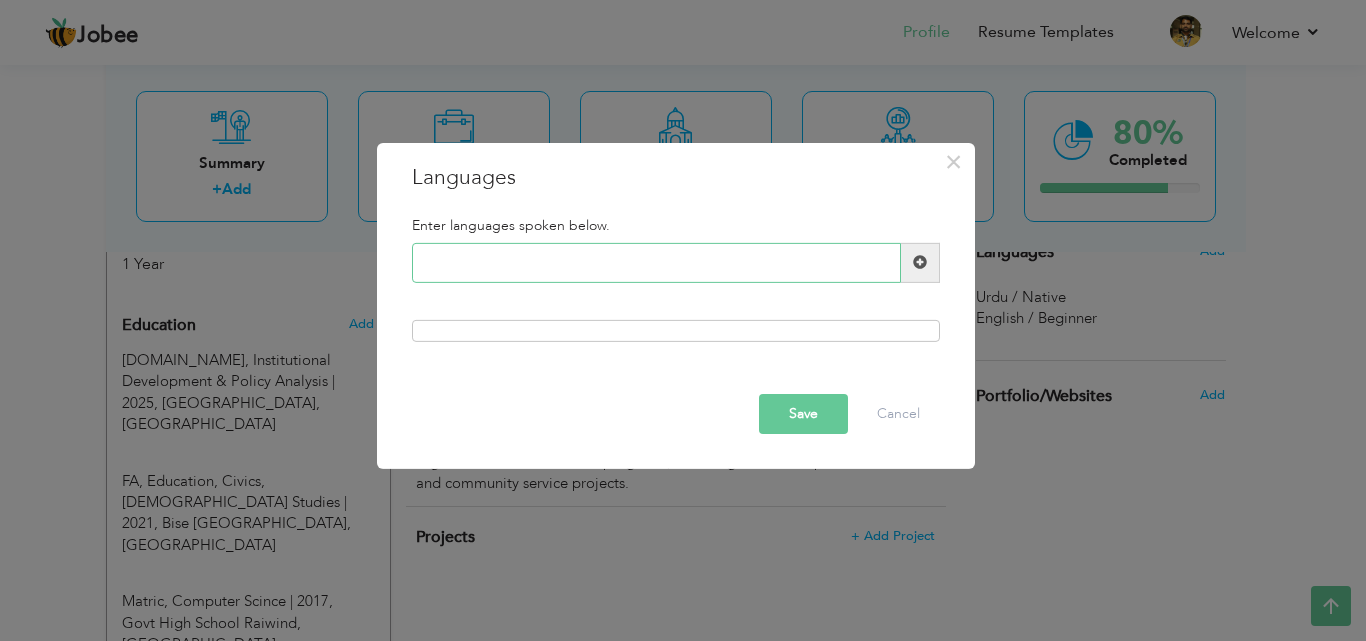 type on "O" 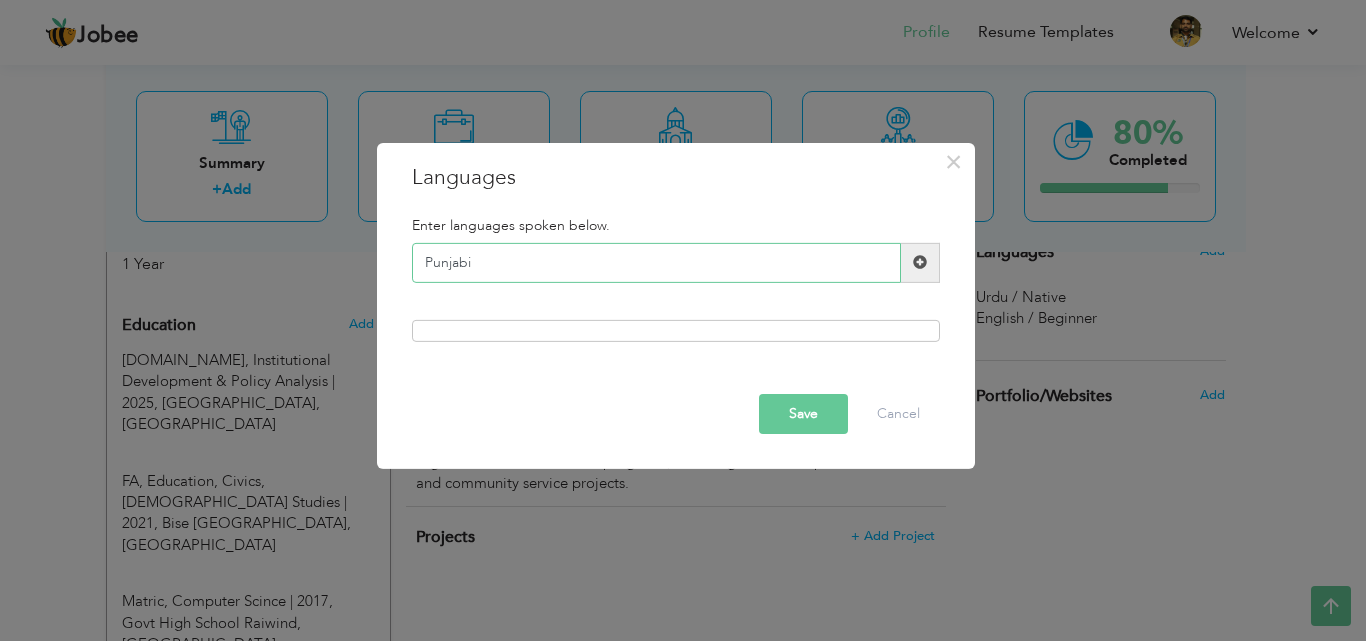 type on "Punjabi" 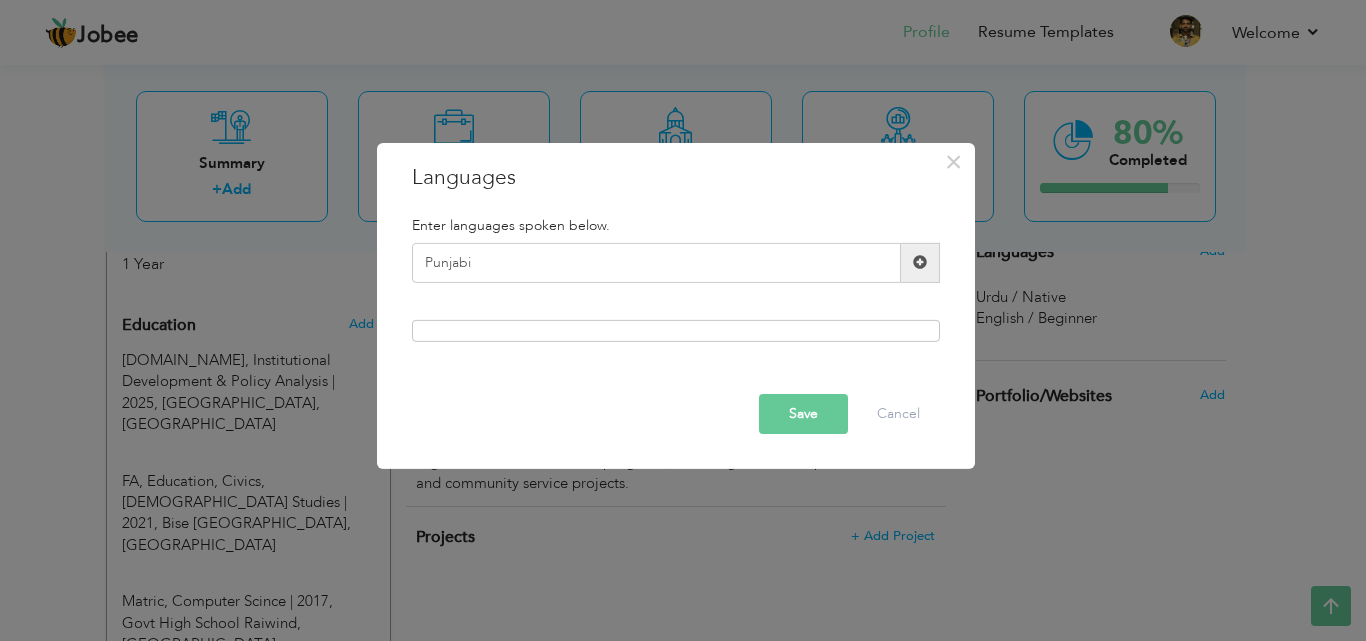 click at bounding box center (920, 263) 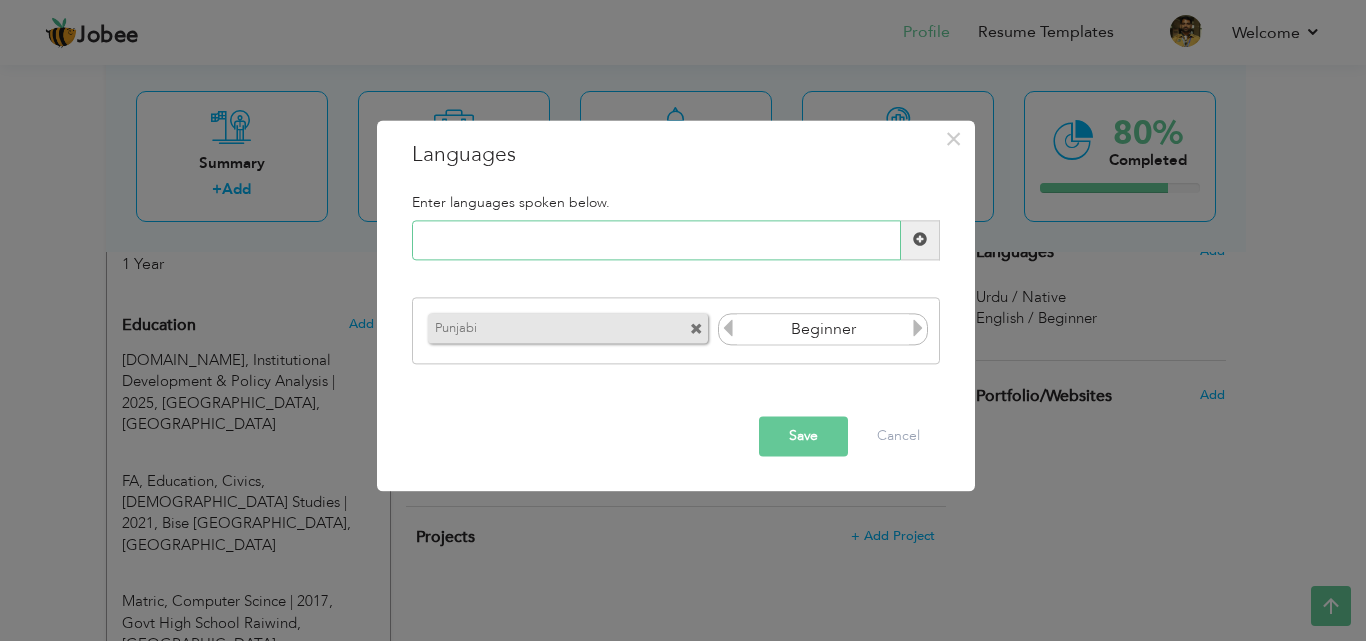 click at bounding box center [656, 240] 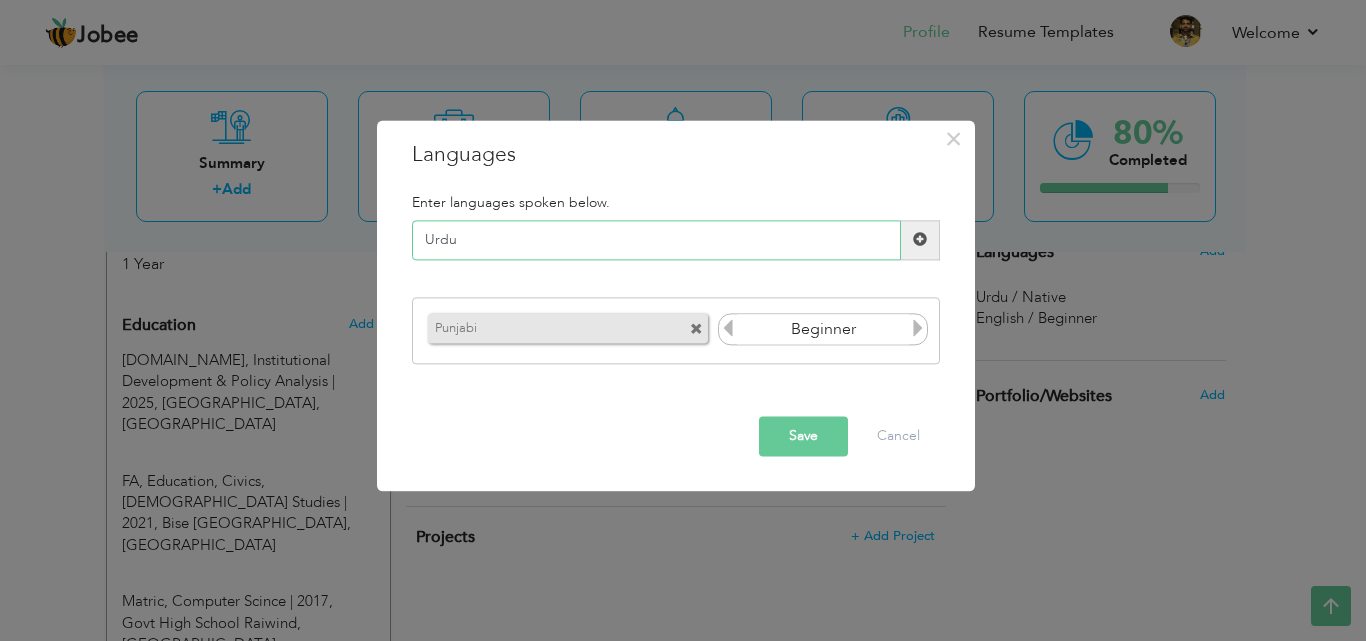 type on "Urdu" 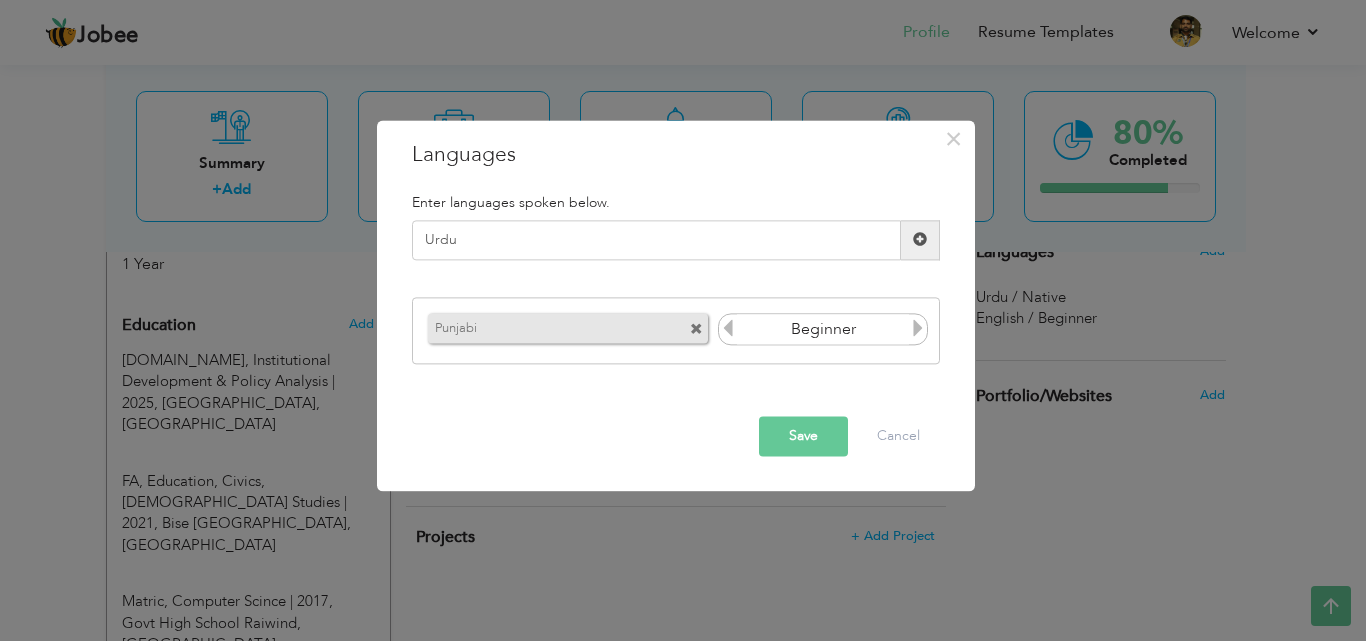 click at bounding box center (920, 240) 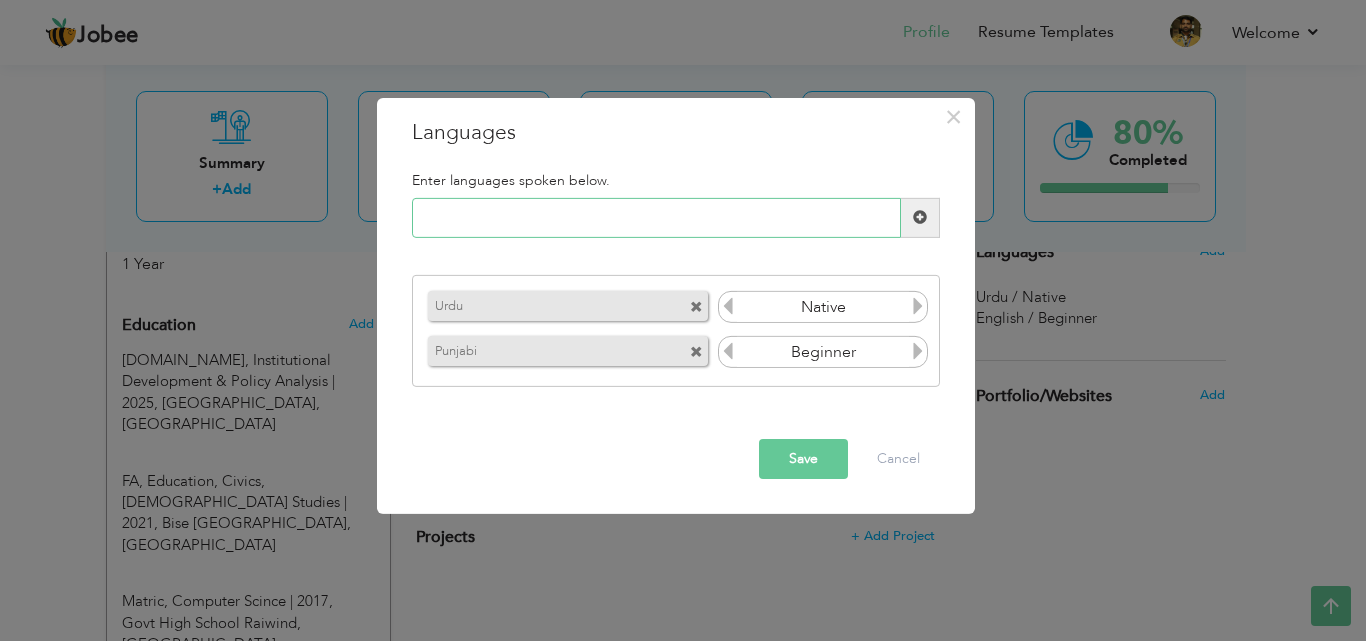 click at bounding box center (656, 218) 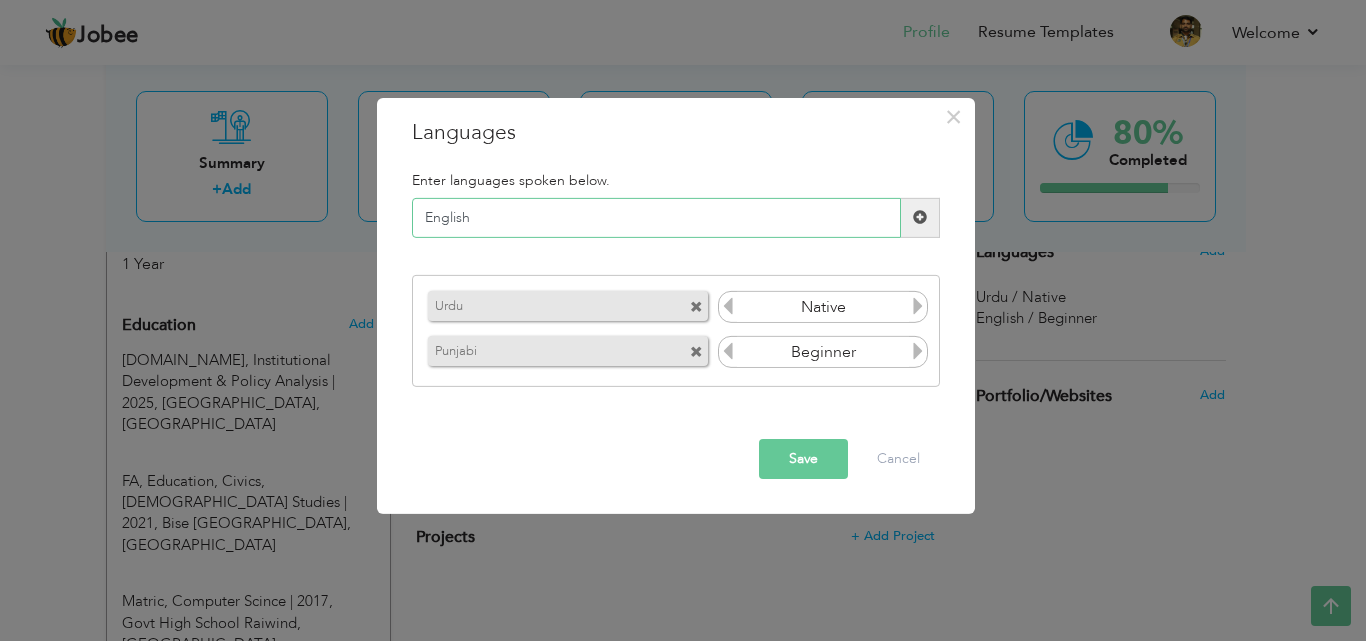 type on "English" 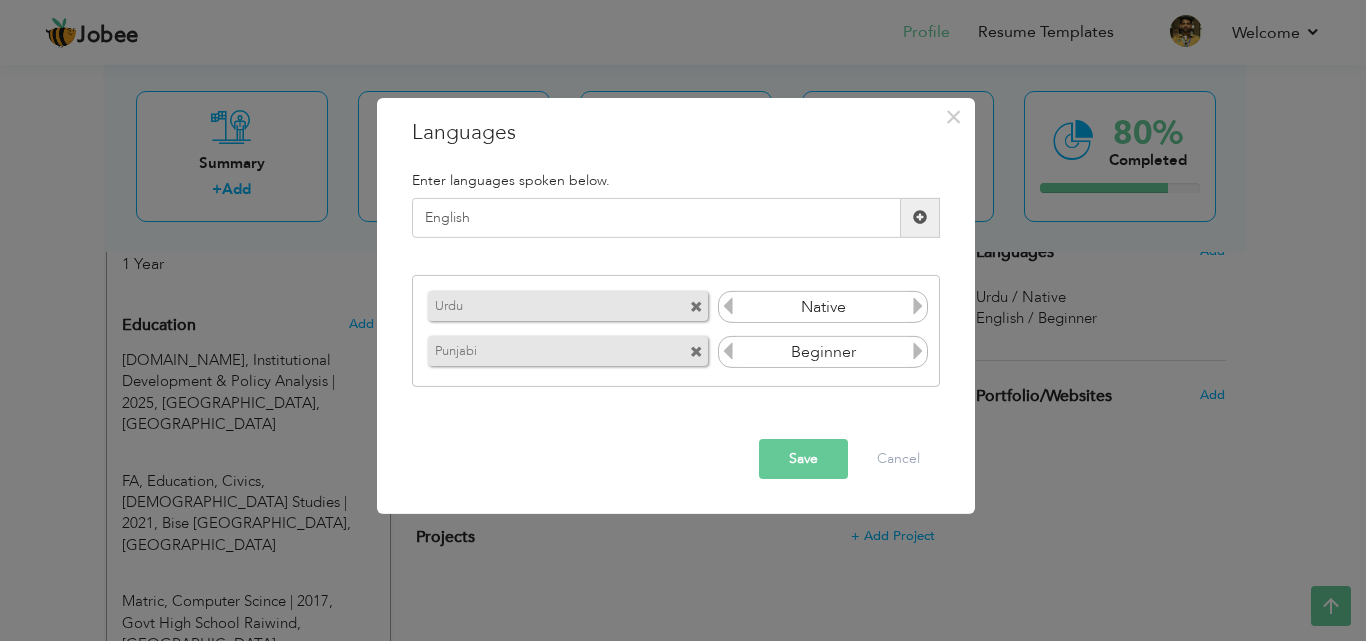 click at bounding box center (918, 351) 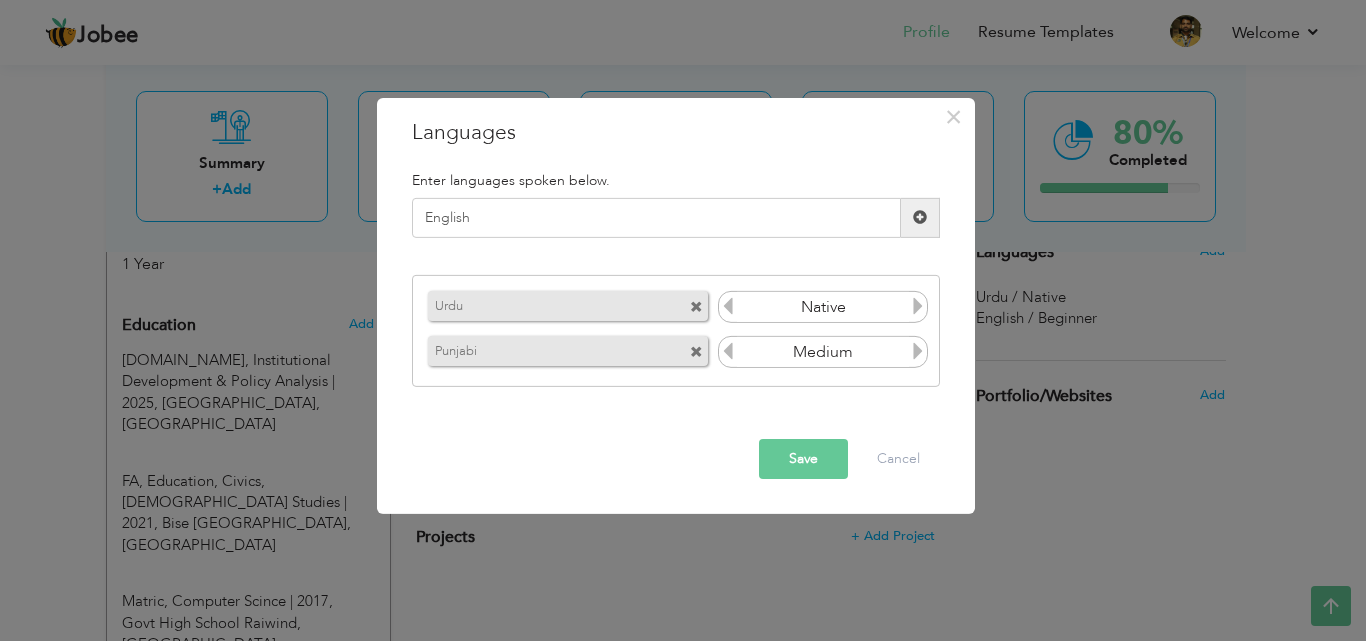 click at bounding box center [918, 351] 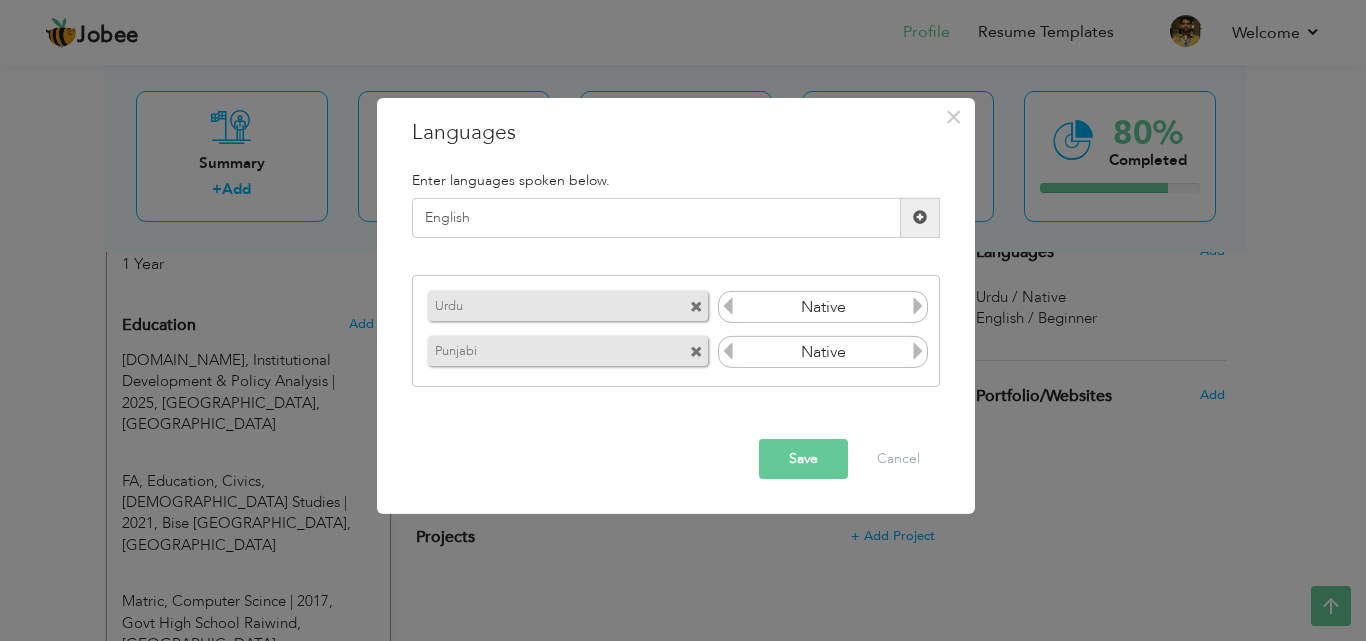click at bounding box center [920, 218] 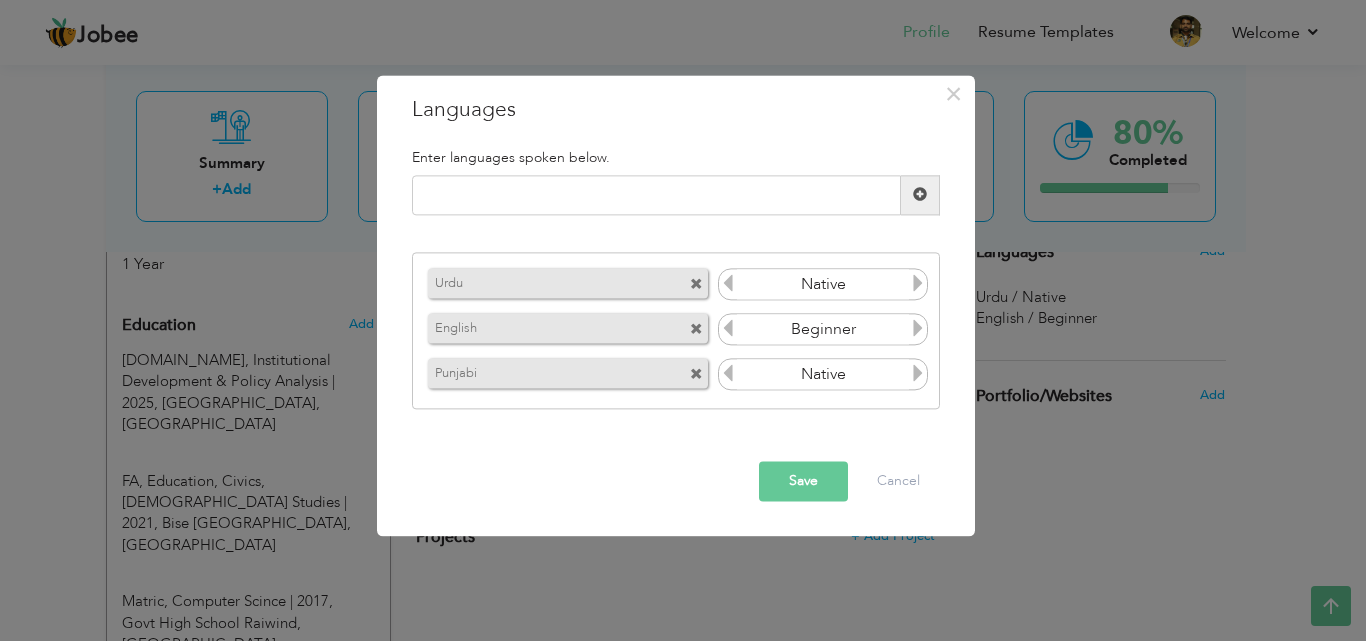 drag, startPoint x: 632, startPoint y: 324, endPoint x: 676, endPoint y: 285, distance: 58.796257 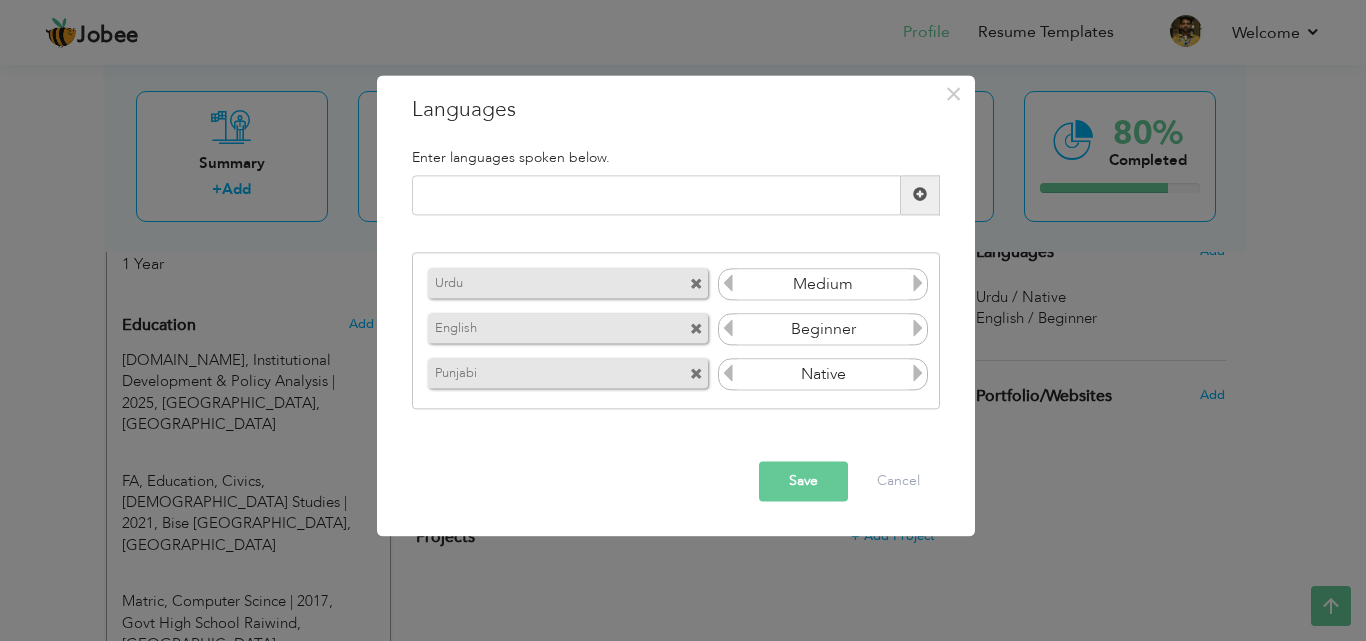 click at bounding box center [728, 284] 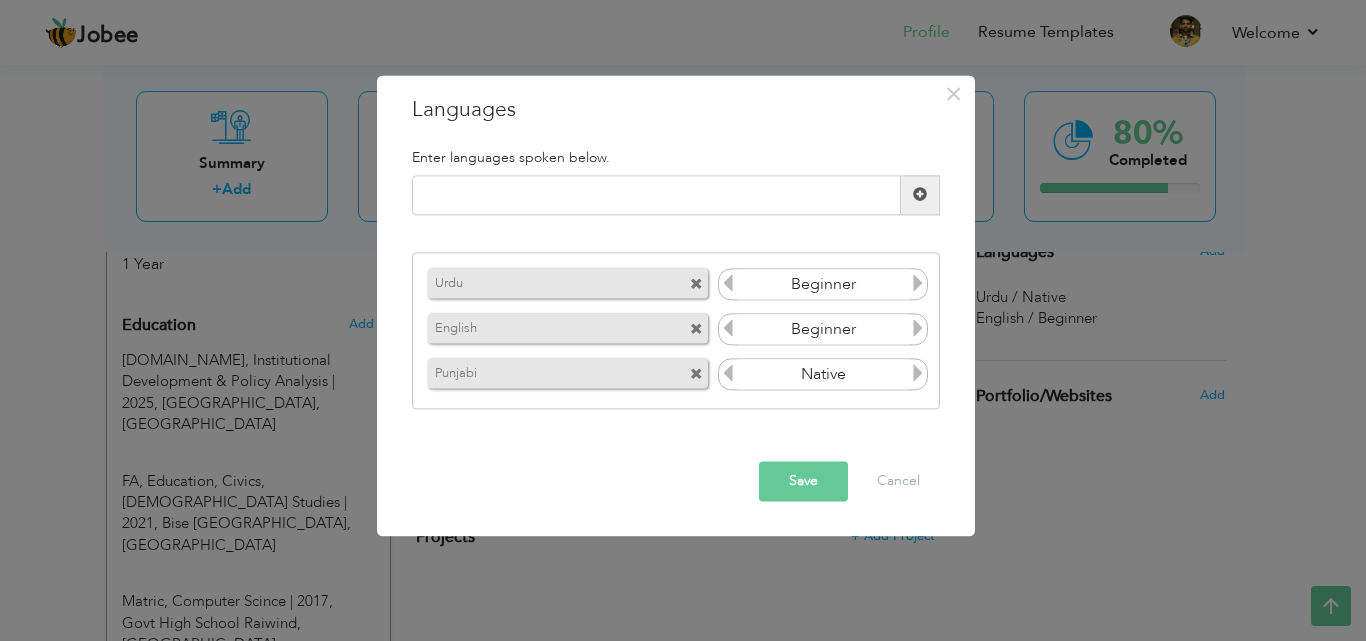 click at bounding box center [918, 284] 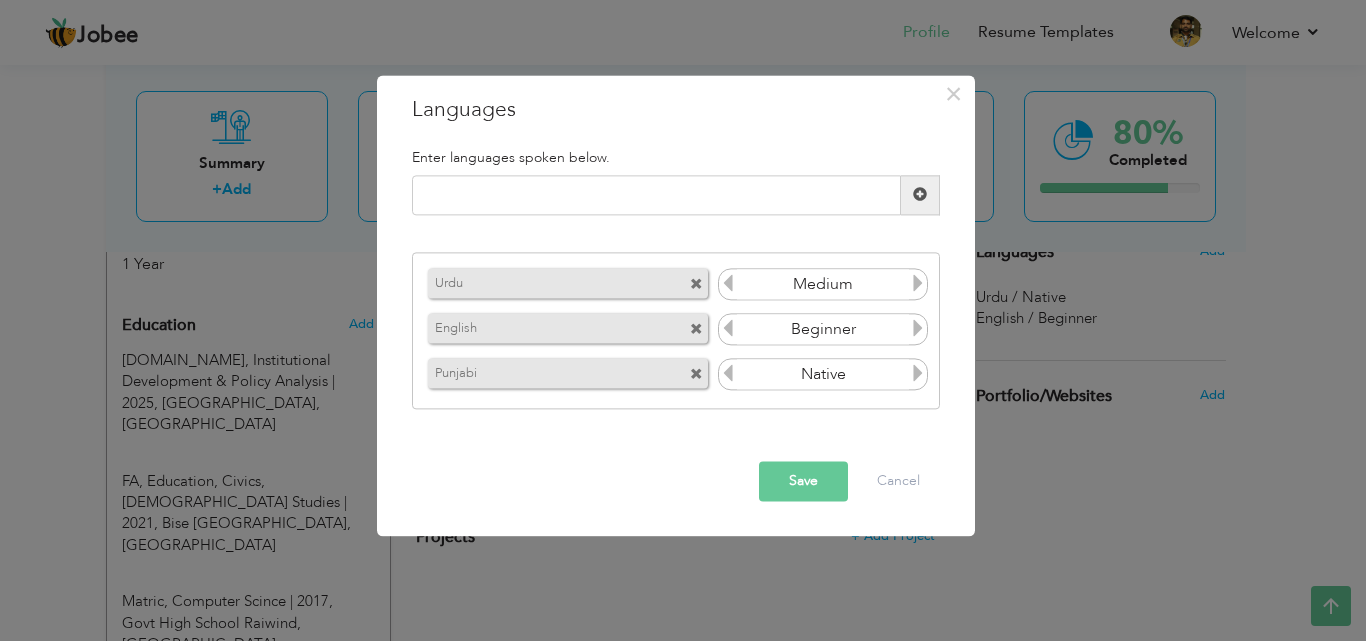 click at bounding box center (918, 284) 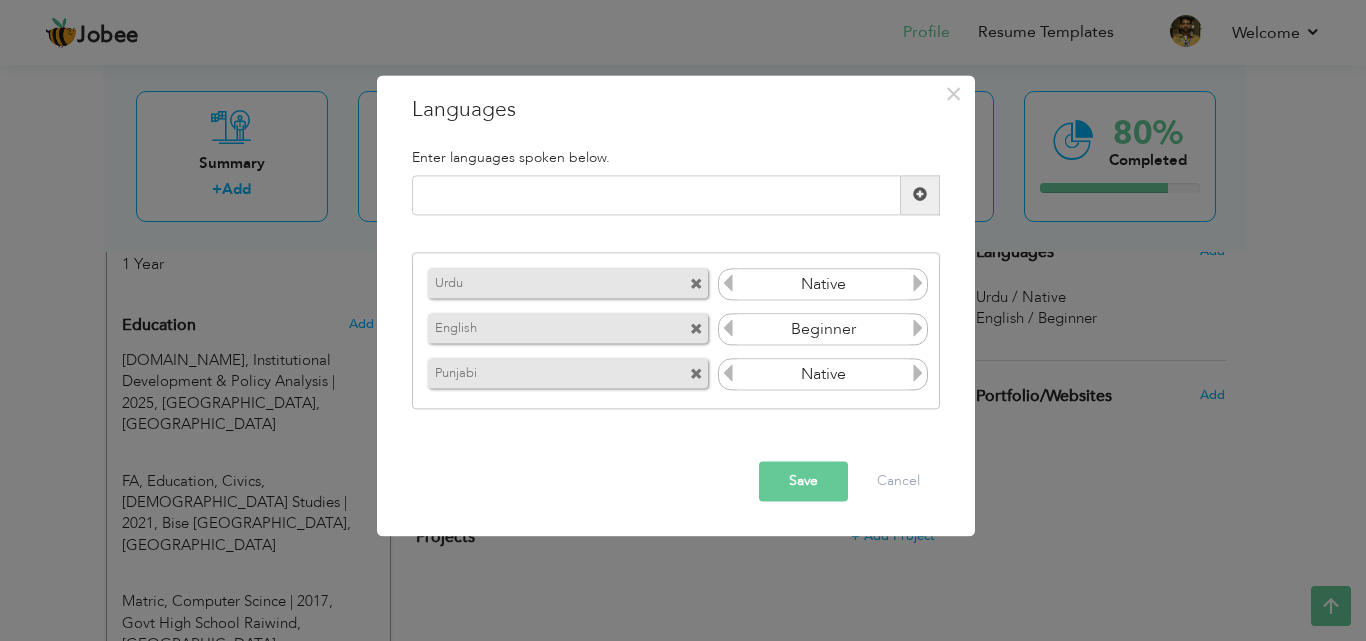 click at bounding box center [696, 330] 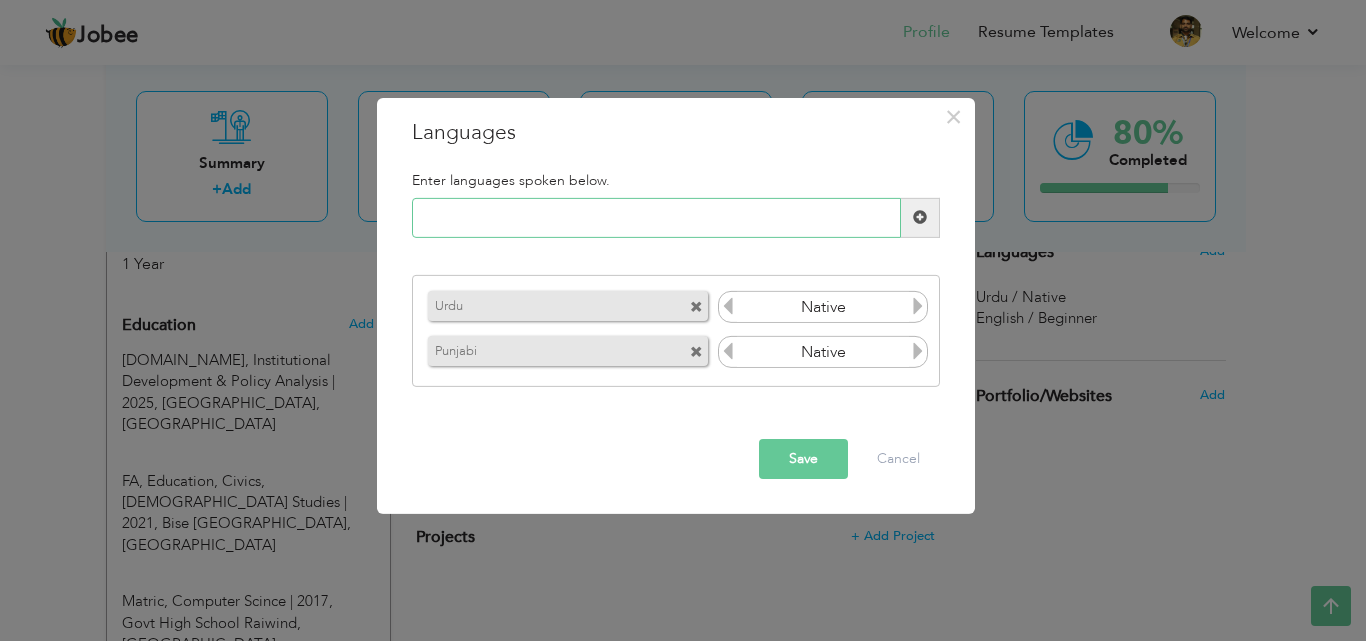 click at bounding box center (656, 218) 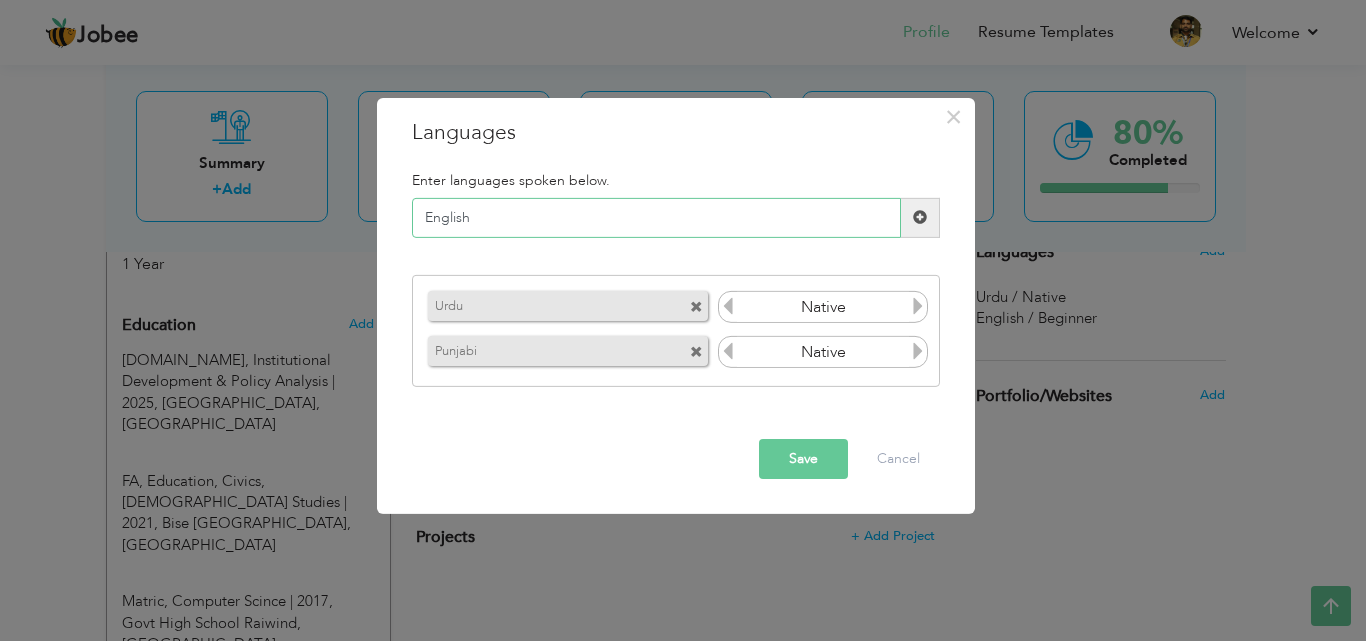 type on "English" 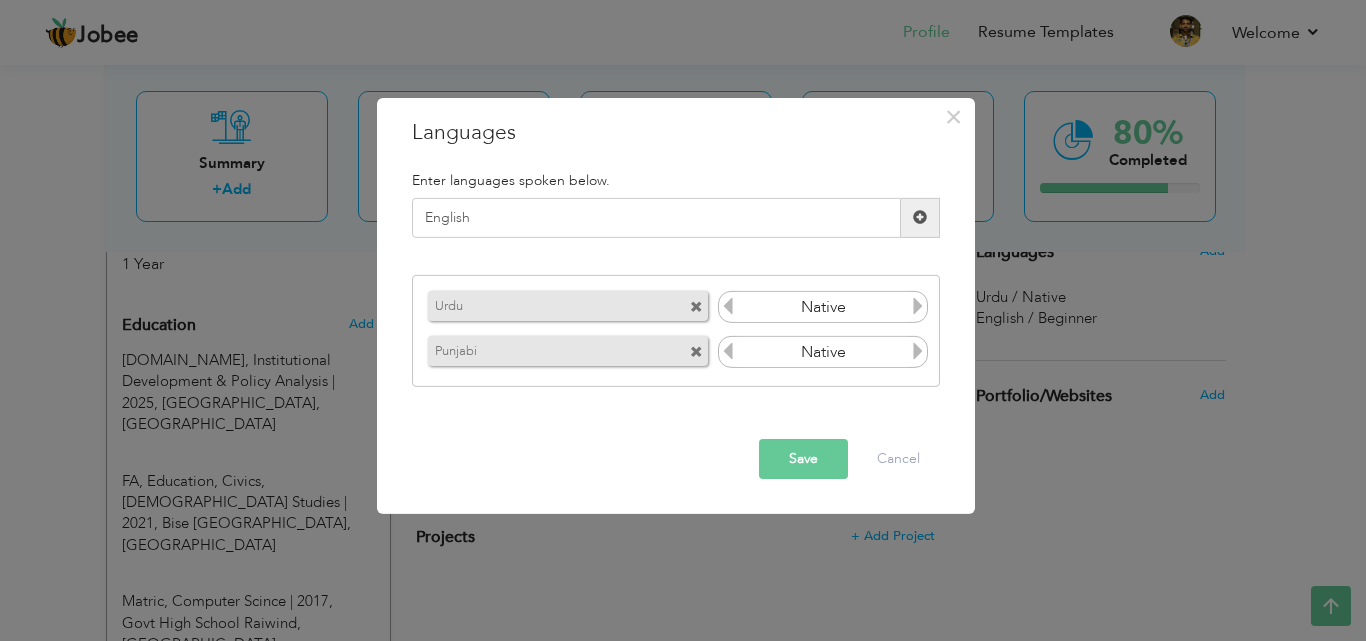 click at bounding box center [920, 218] 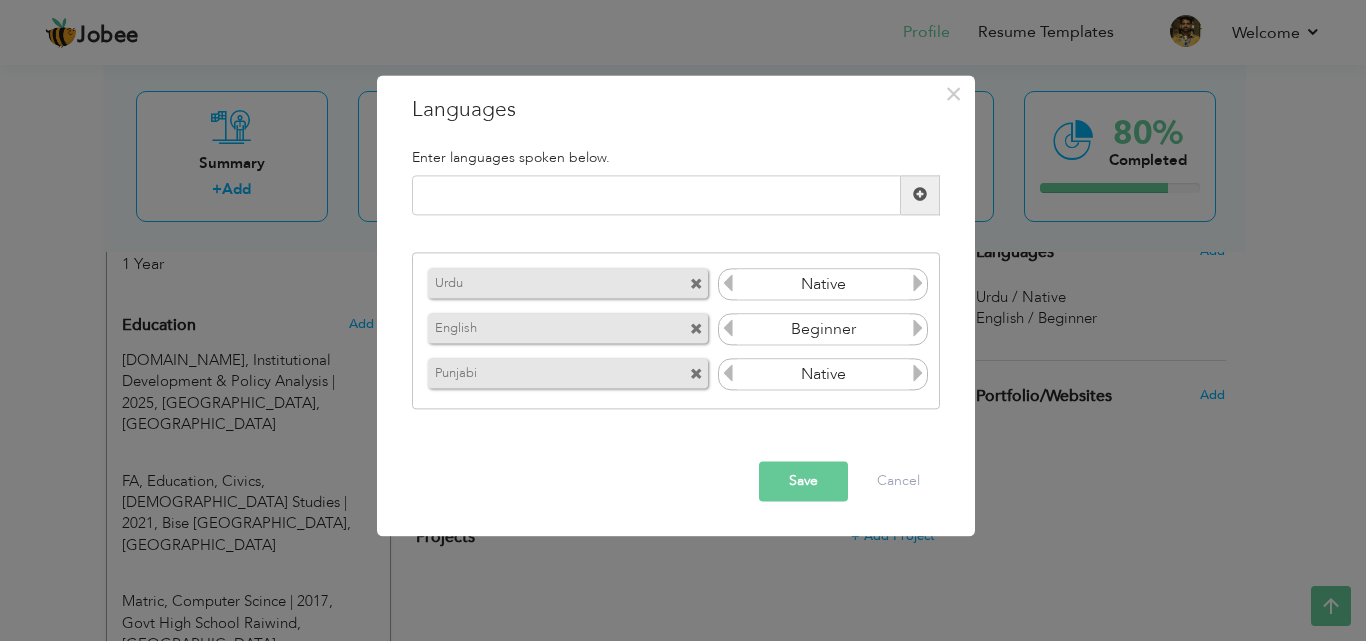 click on "Save" at bounding box center (803, 481) 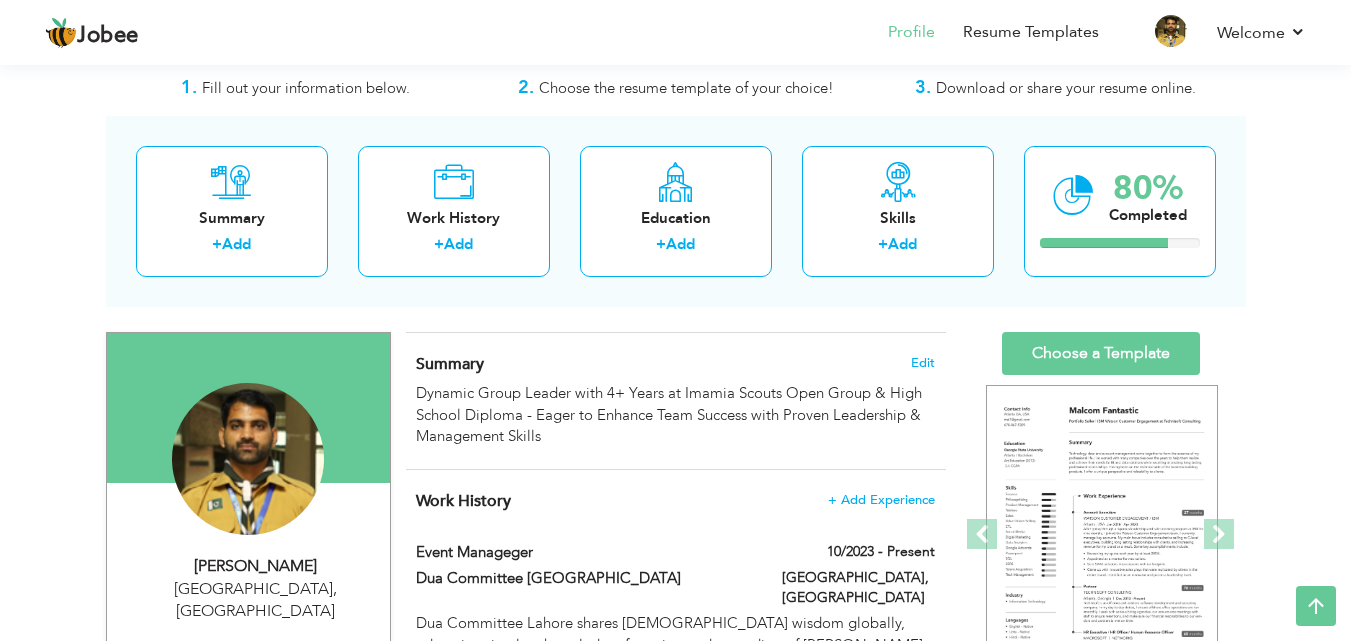 scroll, scrollTop: 0, scrollLeft: 0, axis: both 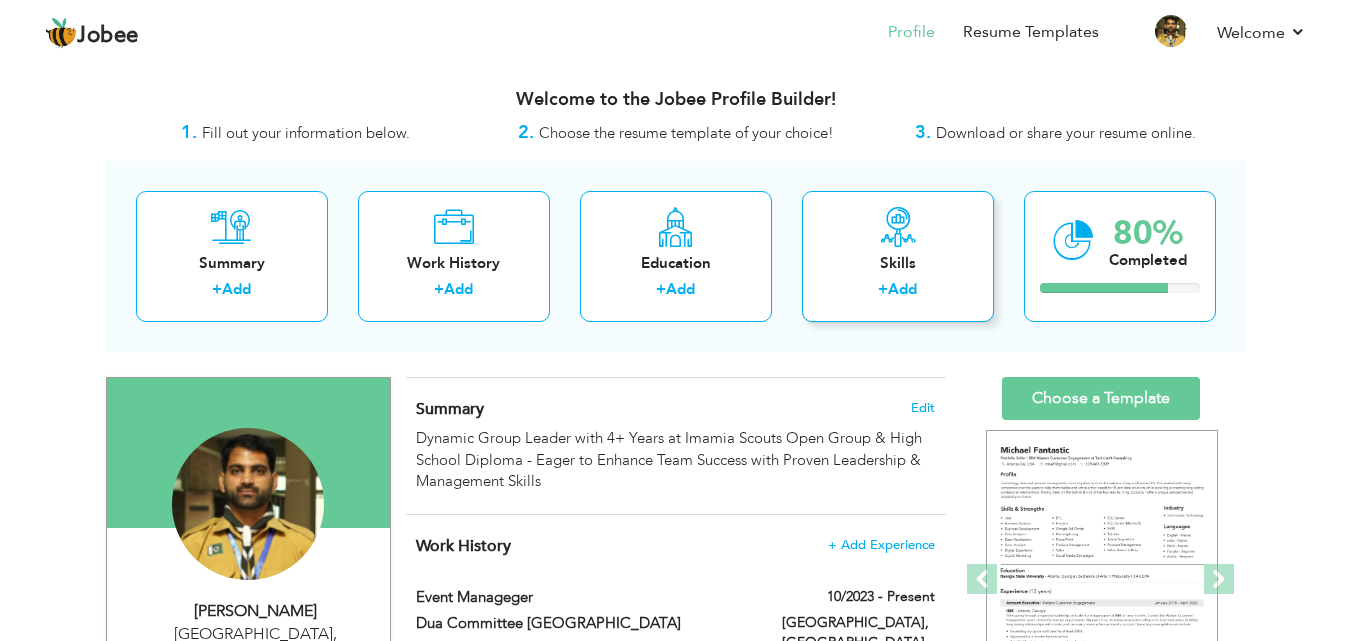 click on "+  Add" at bounding box center [898, 292] 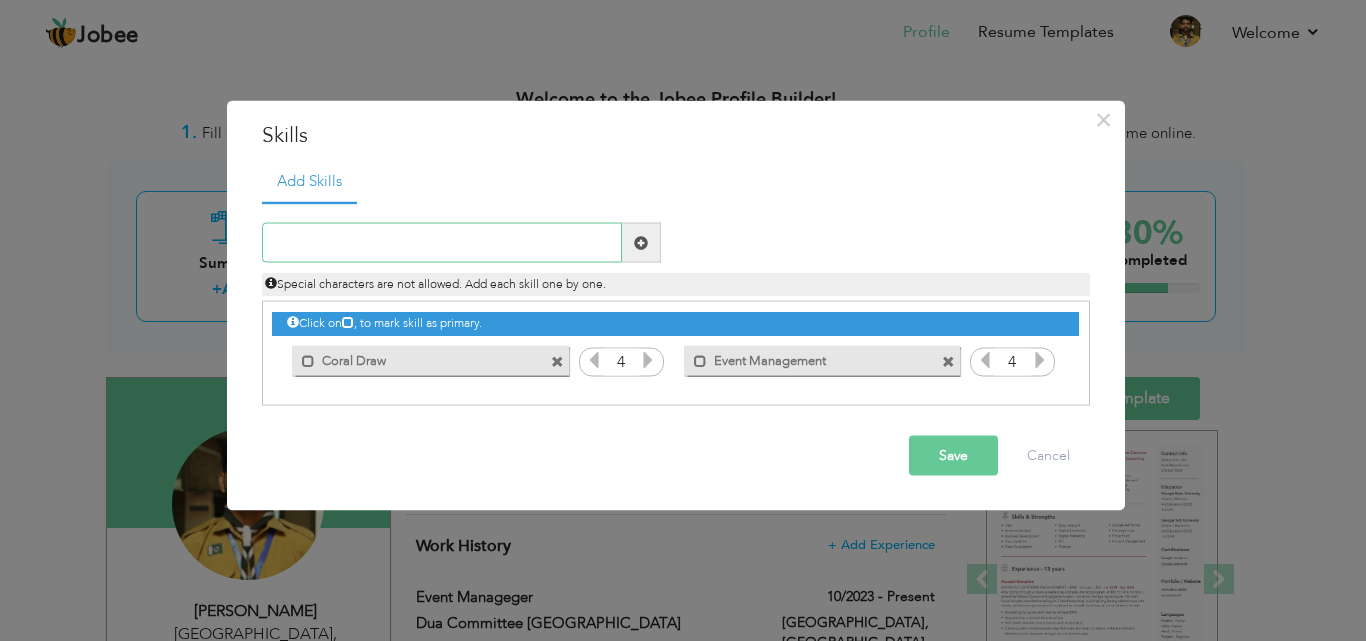 paste on "Team Management" 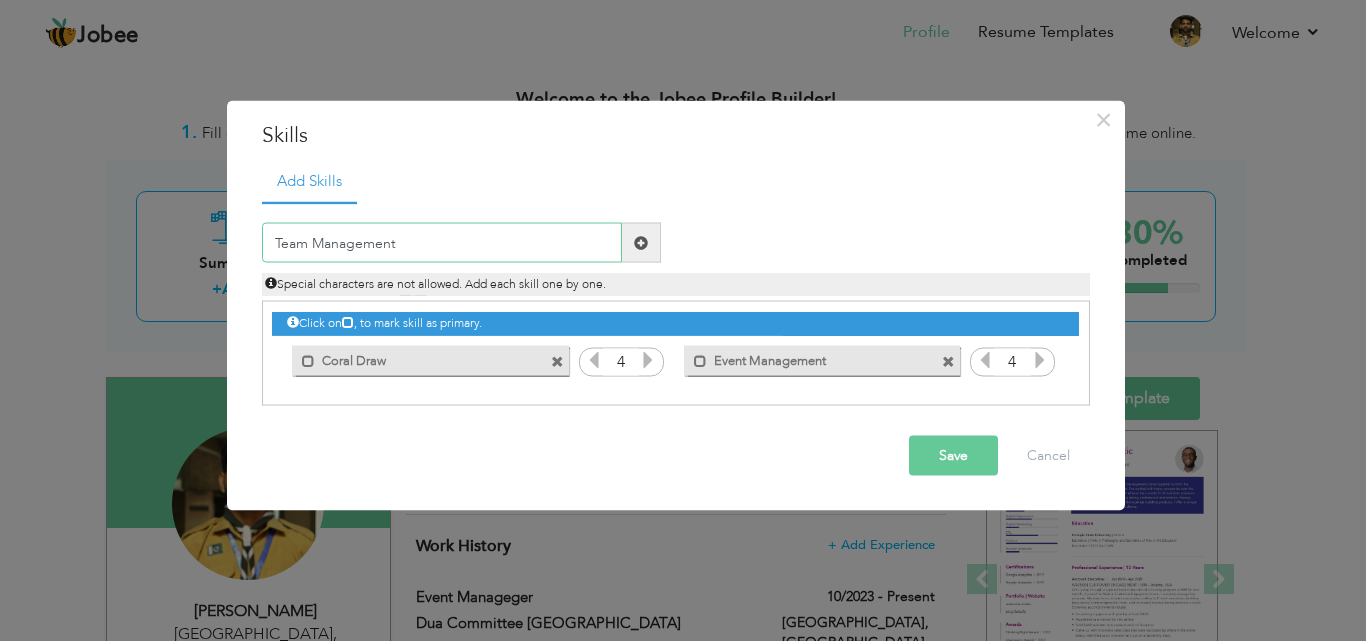 type on "Team Management" 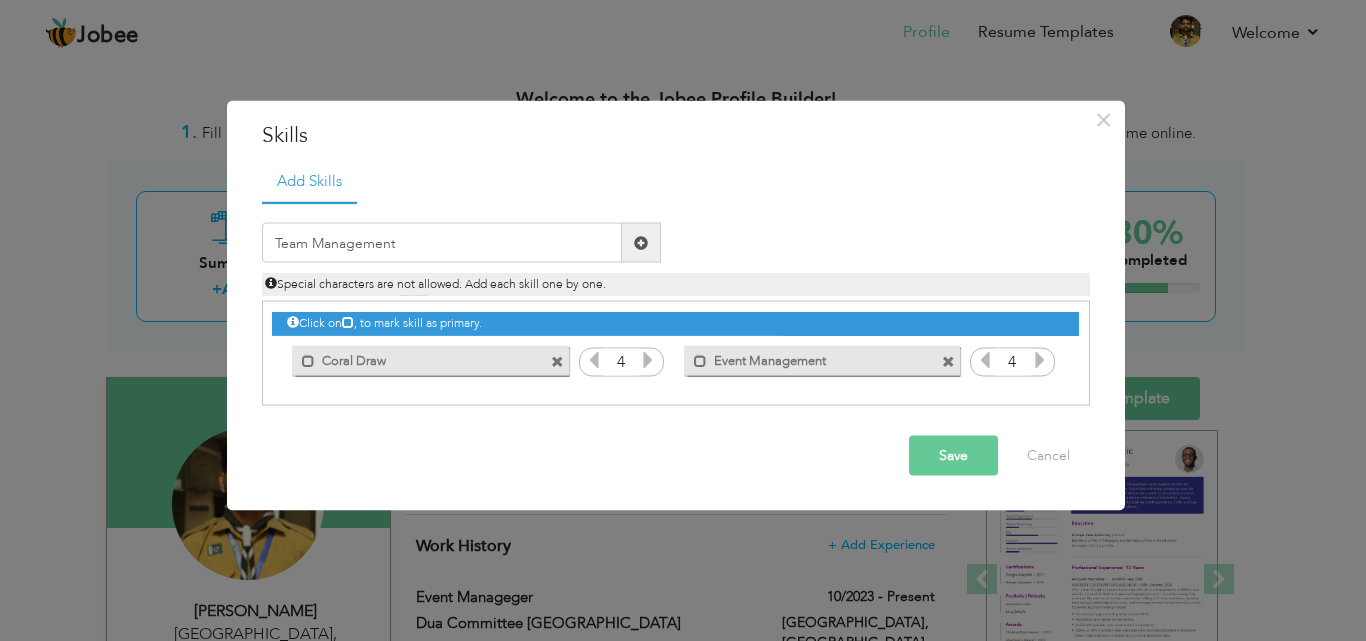 click at bounding box center [641, 243] 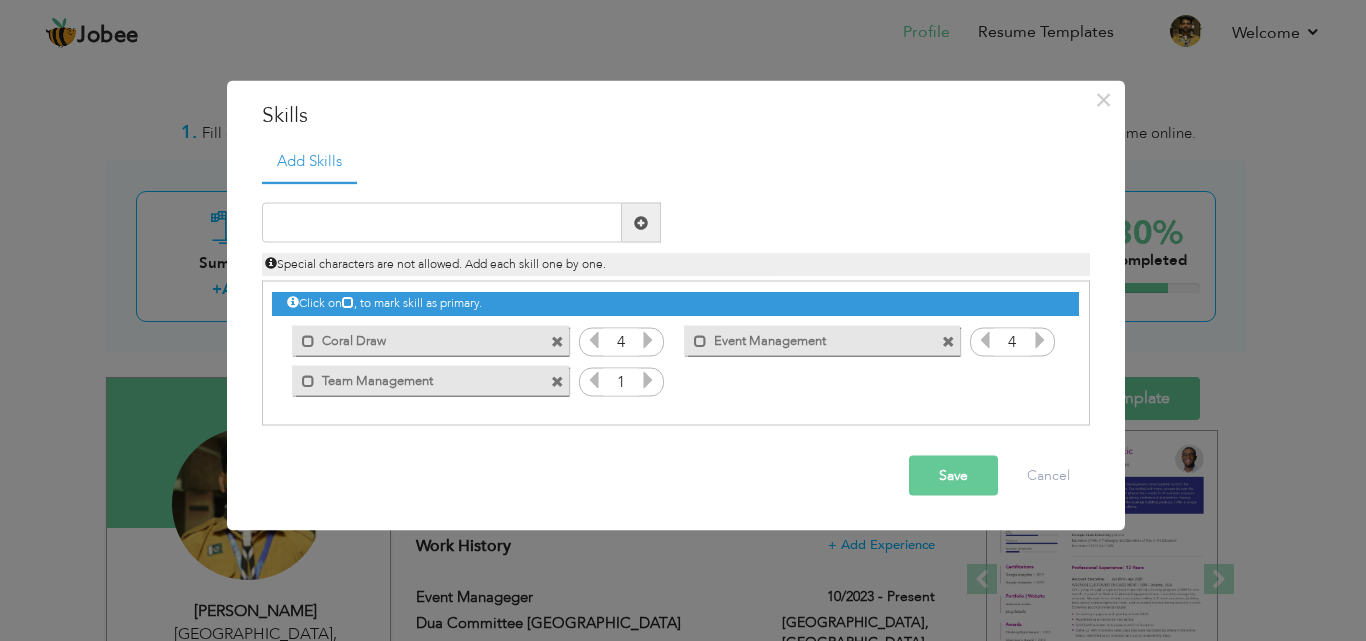 click at bounding box center [648, 380] 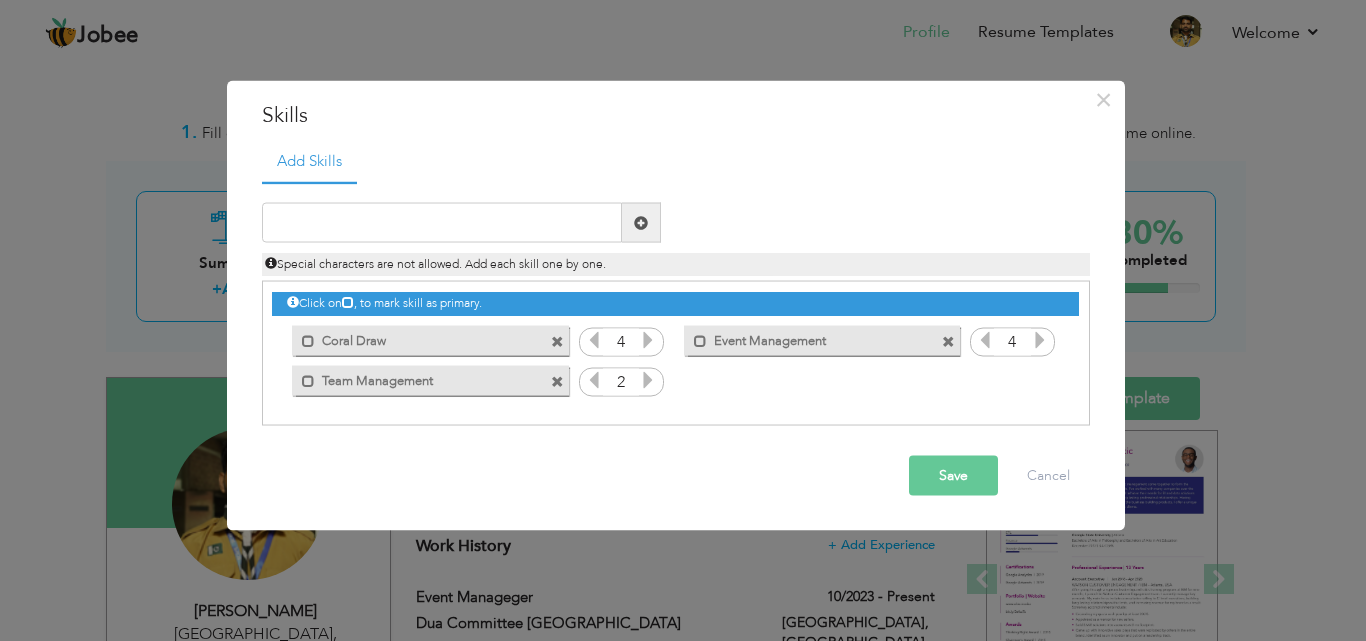 click at bounding box center [648, 380] 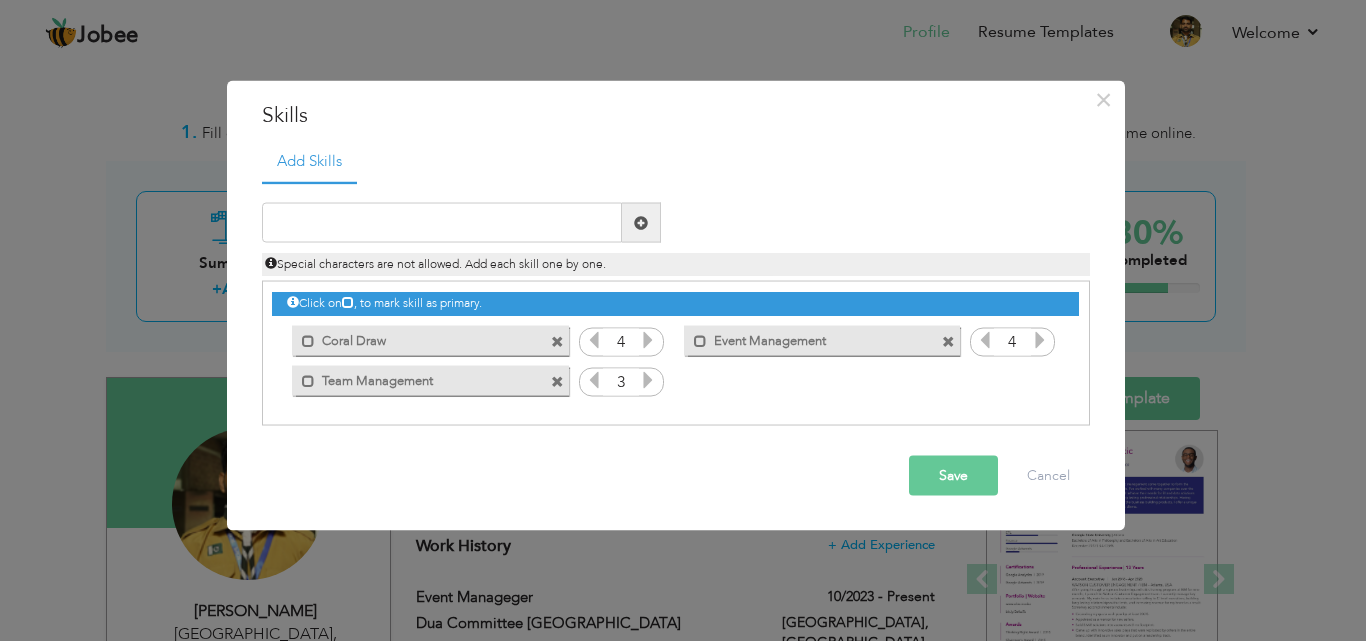click at bounding box center (648, 380) 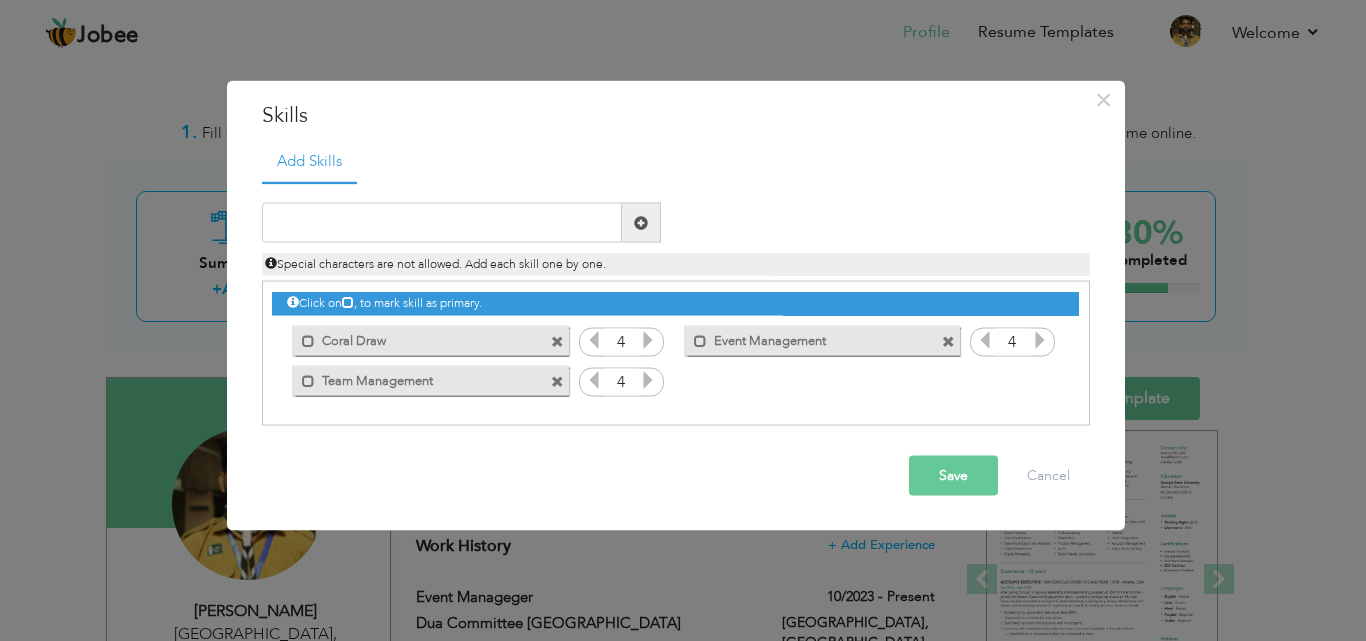 click at bounding box center (648, 380) 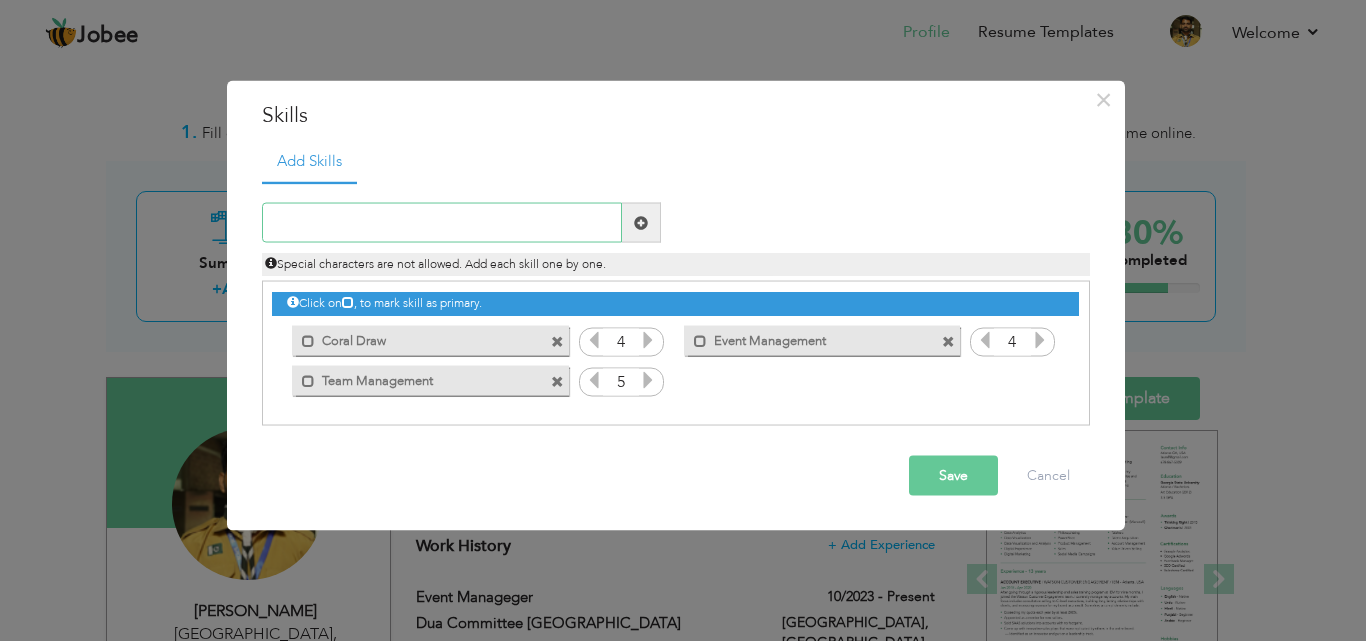 click at bounding box center [442, 223] 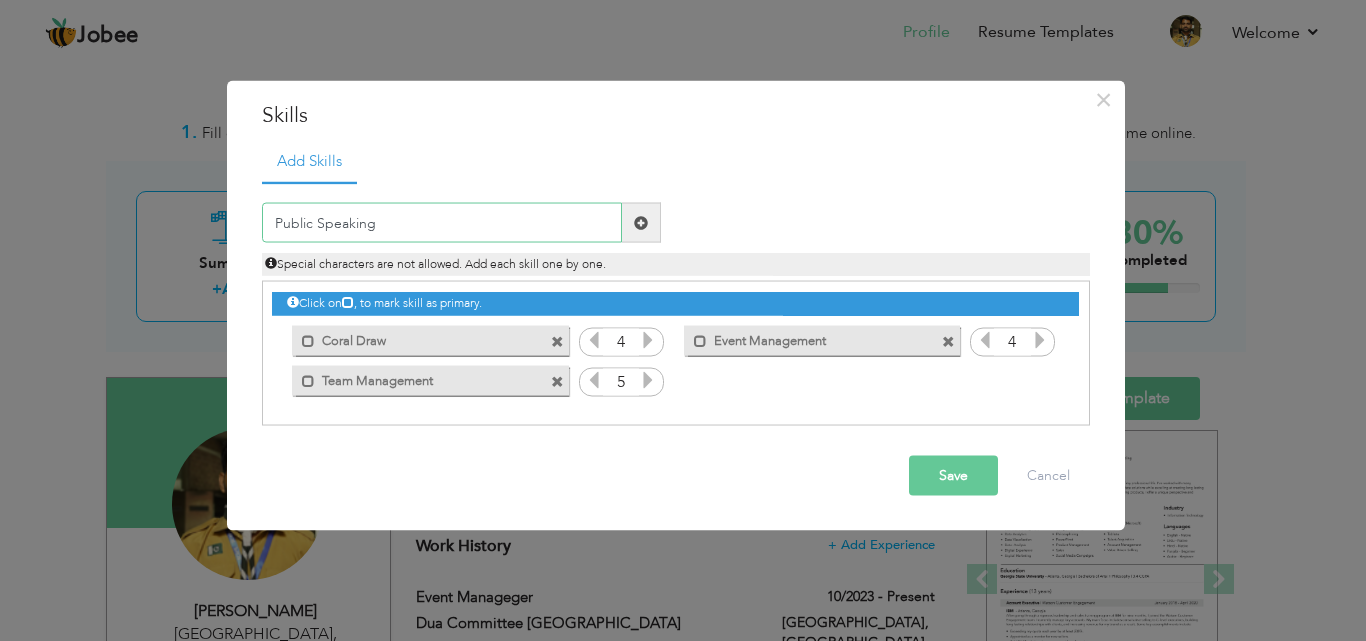 type on "Public Speaking" 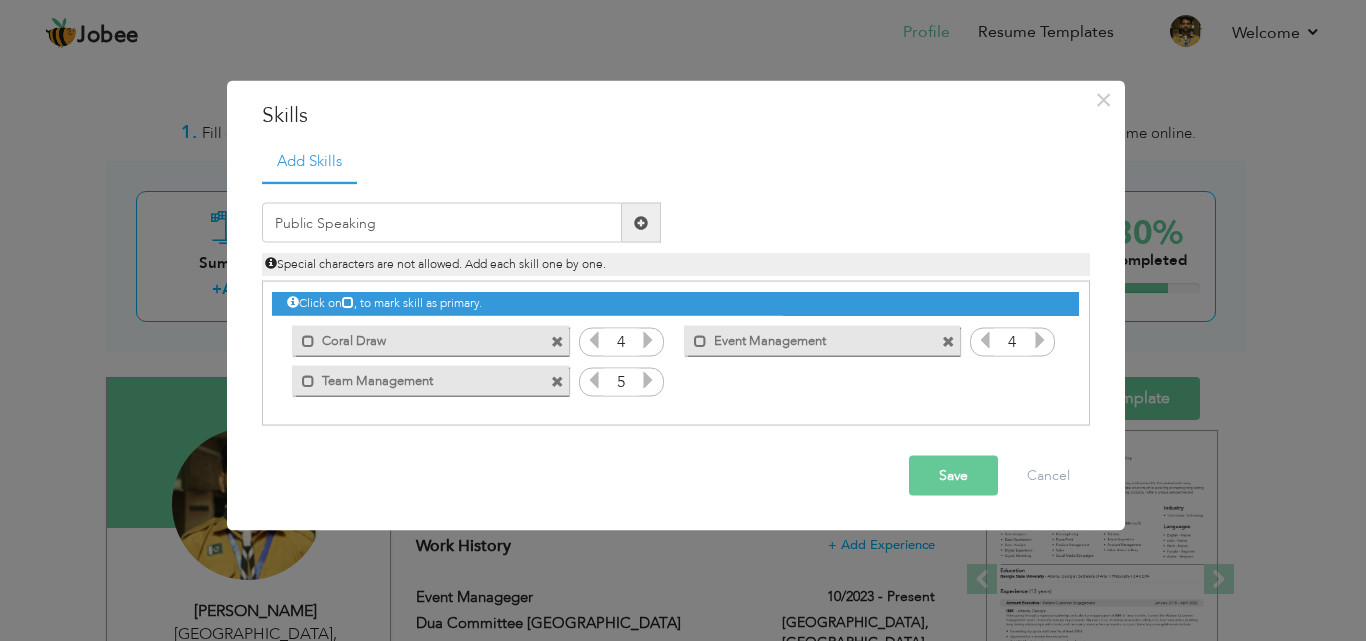 click at bounding box center (641, 222) 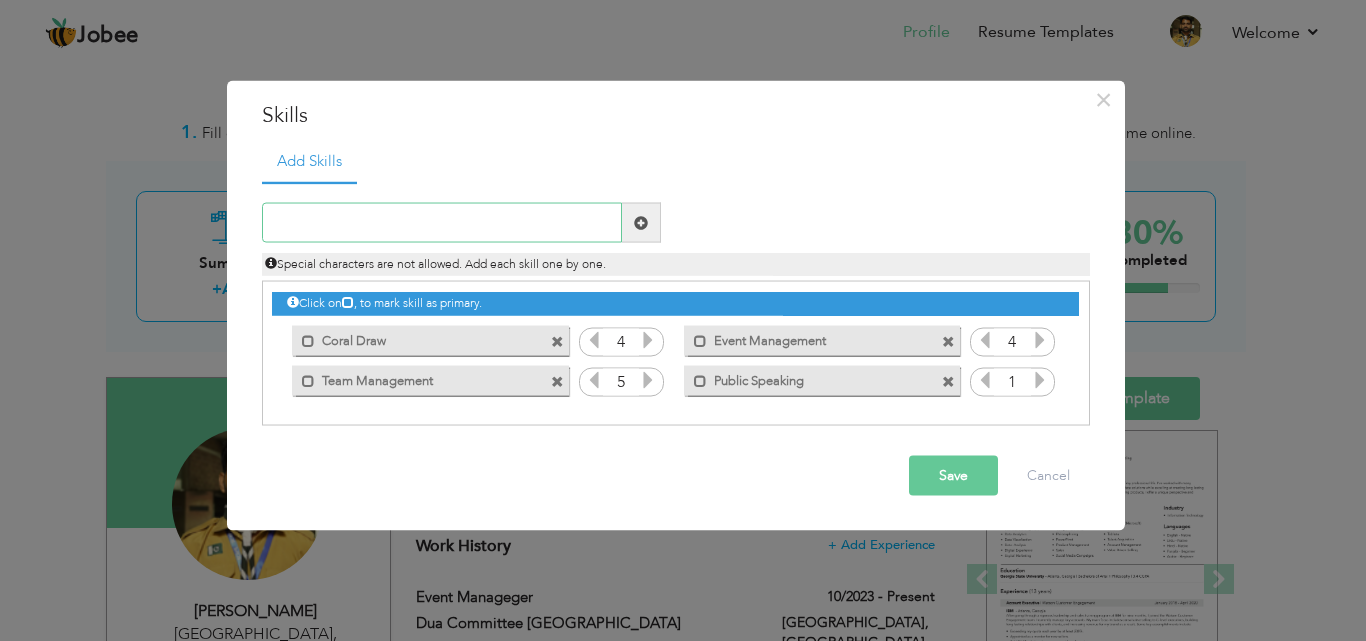 click at bounding box center (442, 223) 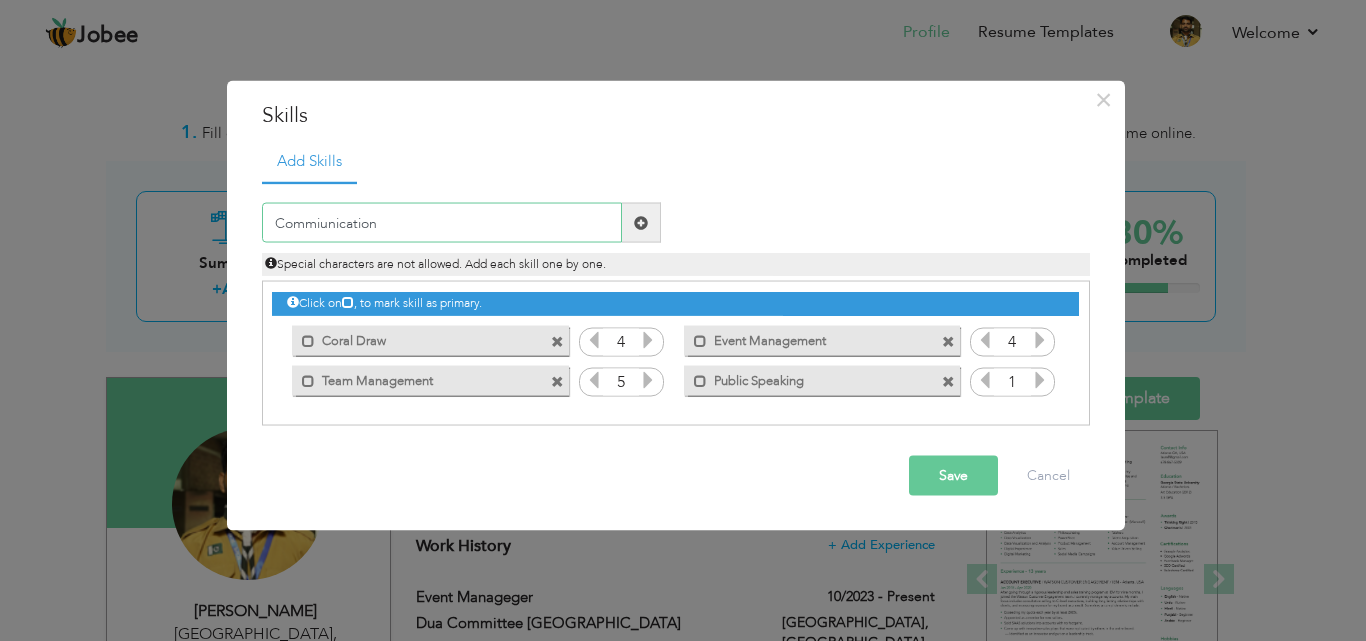 click on "Commiunication" at bounding box center [442, 223] 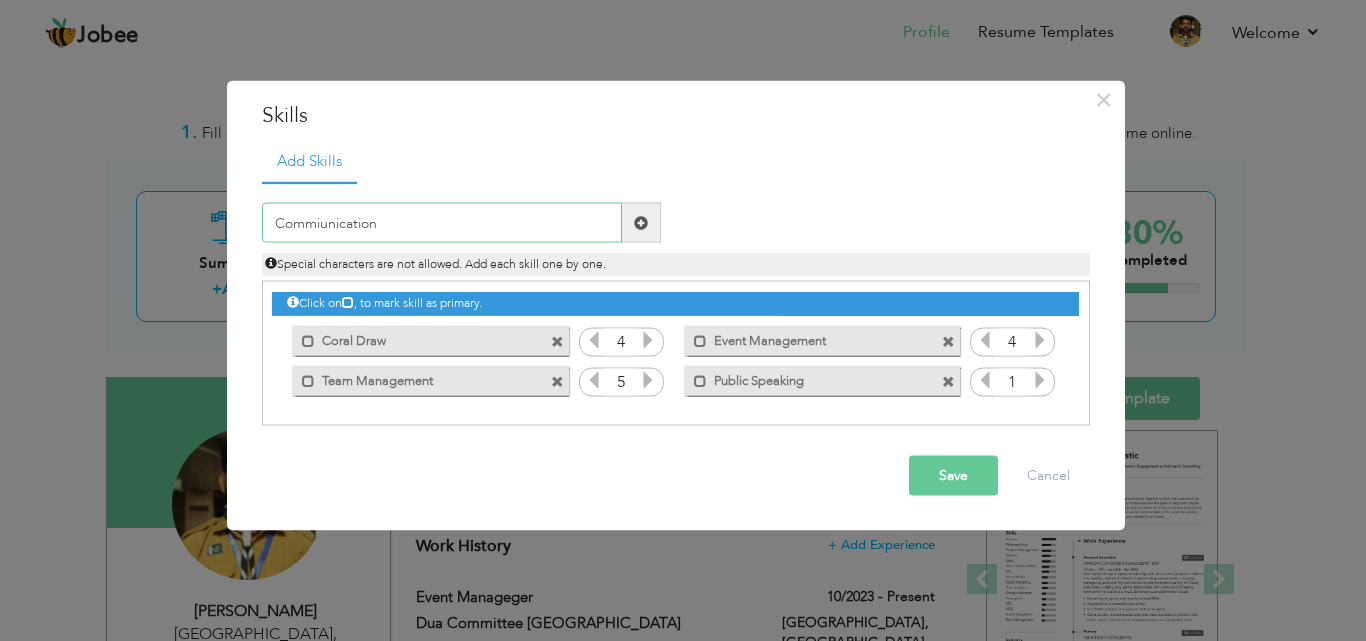 click on "Commiunication" at bounding box center [442, 223] 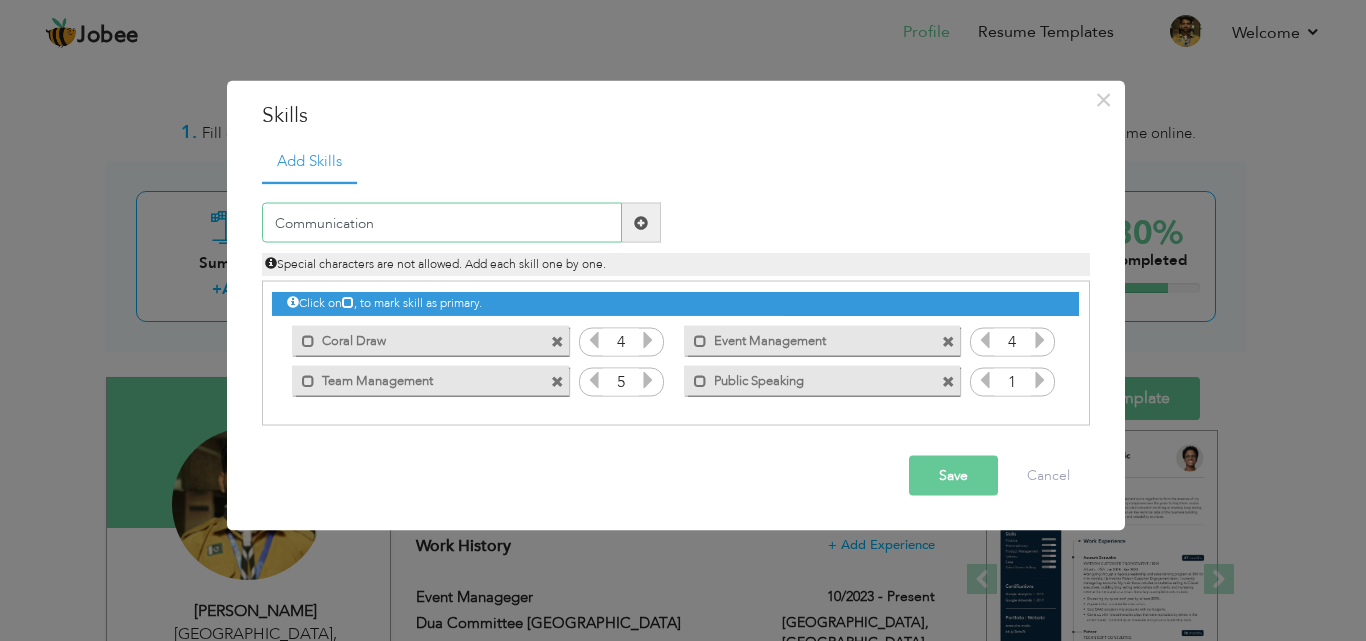 drag, startPoint x: 395, startPoint y: 226, endPoint x: 95, endPoint y: 227, distance: 300.00168 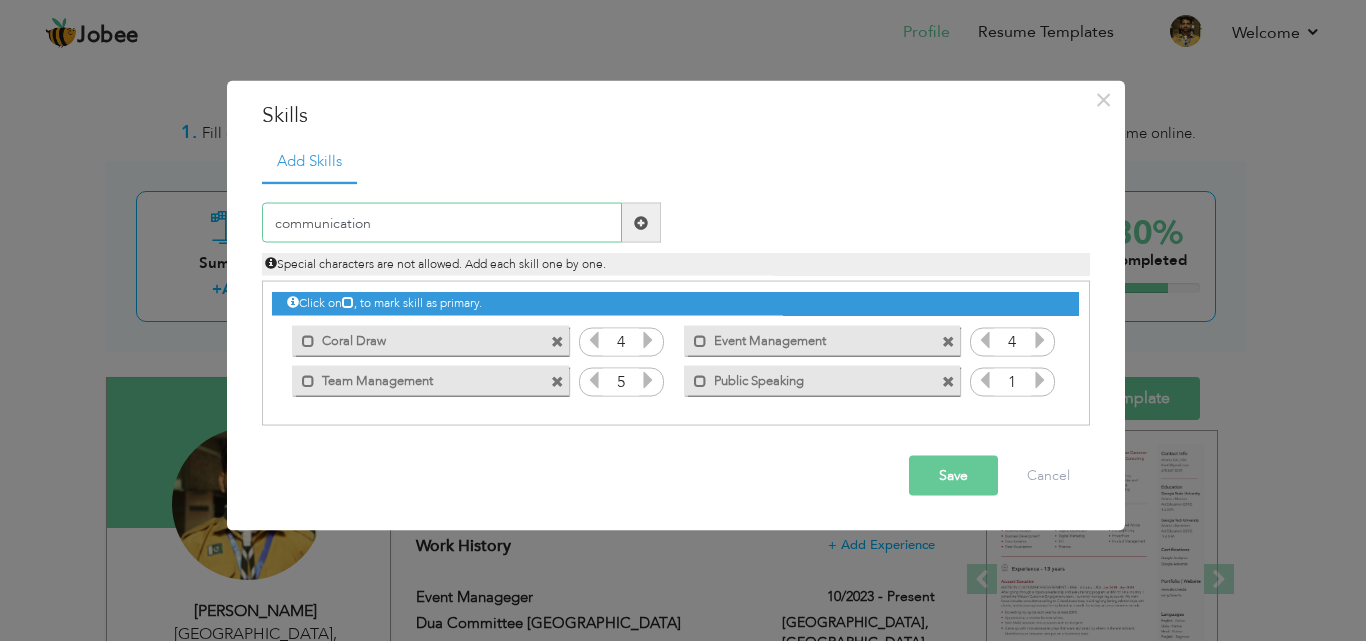 type on "communication" 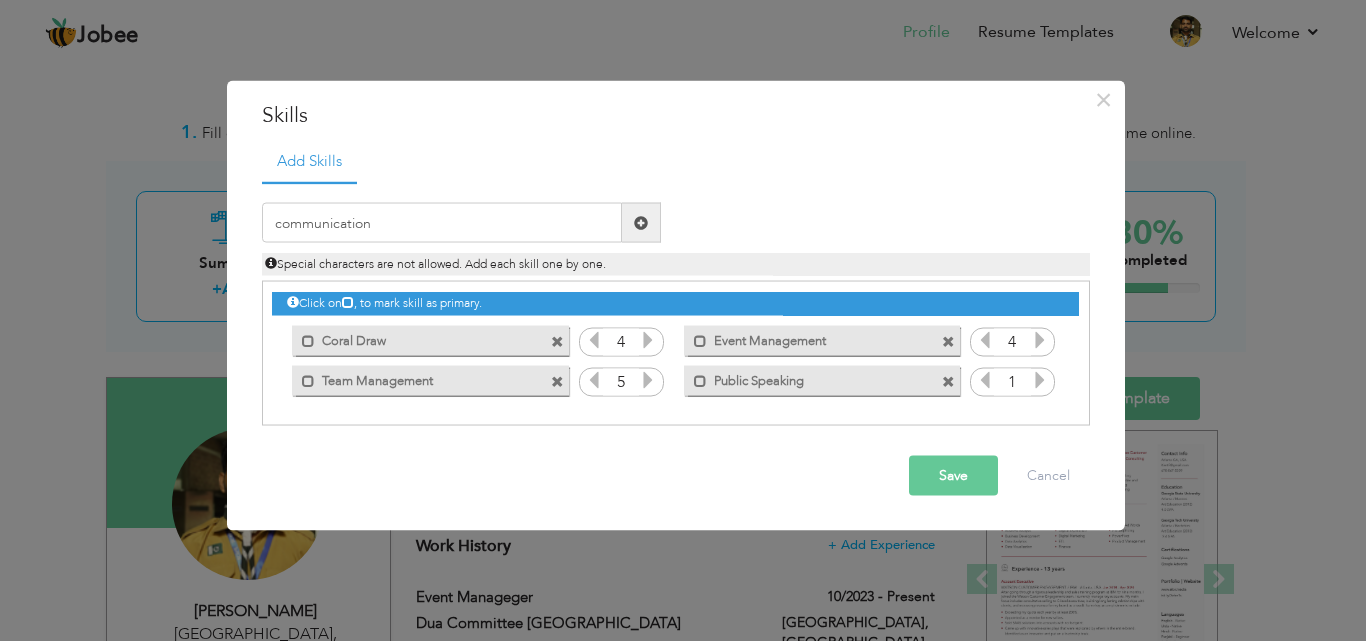click at bounding box center (641, 223) 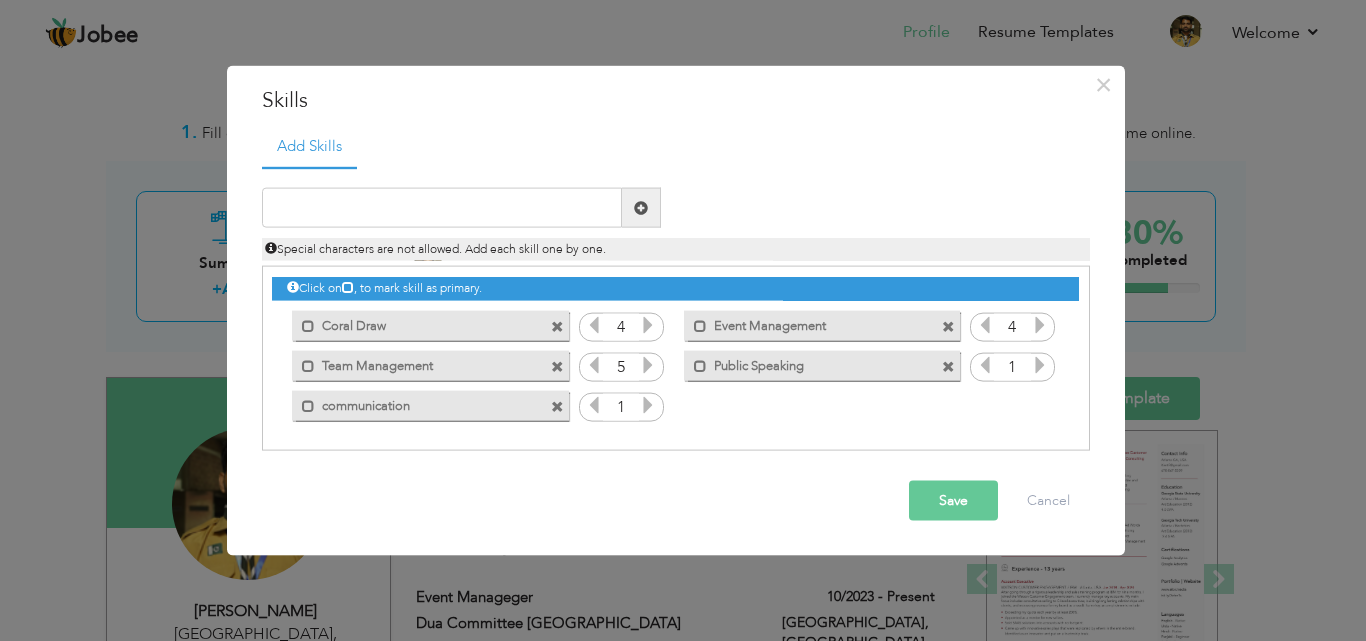 click at bounding box center (648, 405) 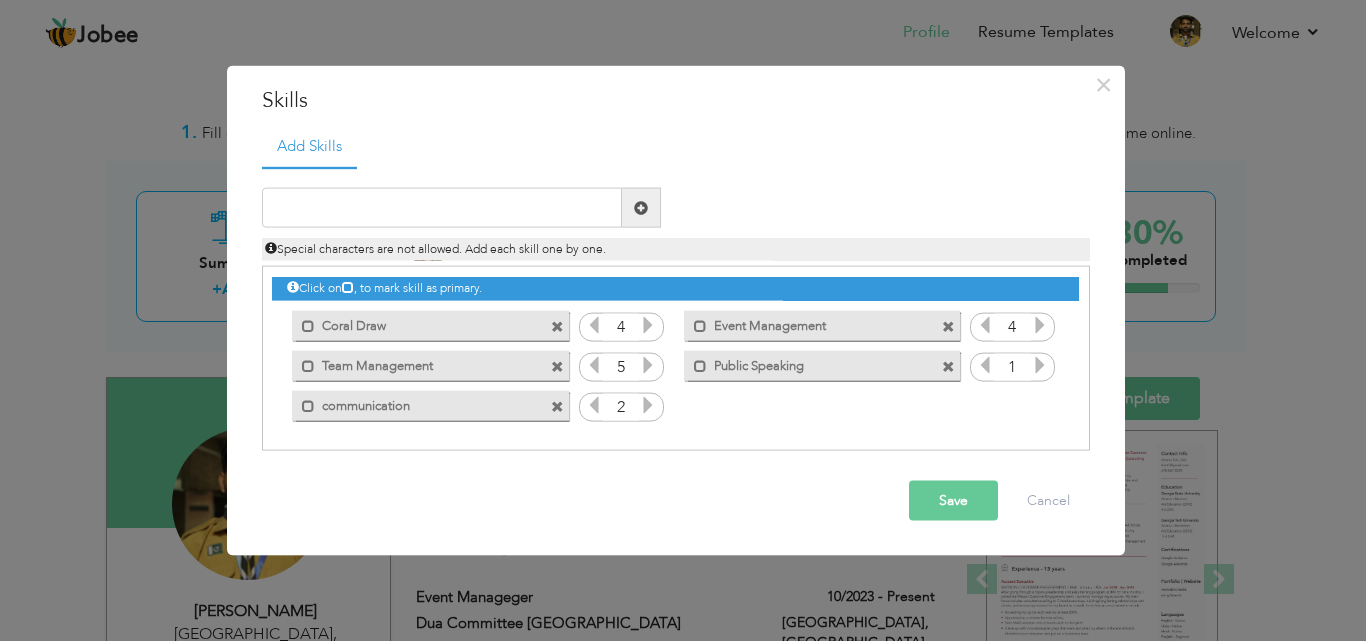 click at bounding box center (648, 405) 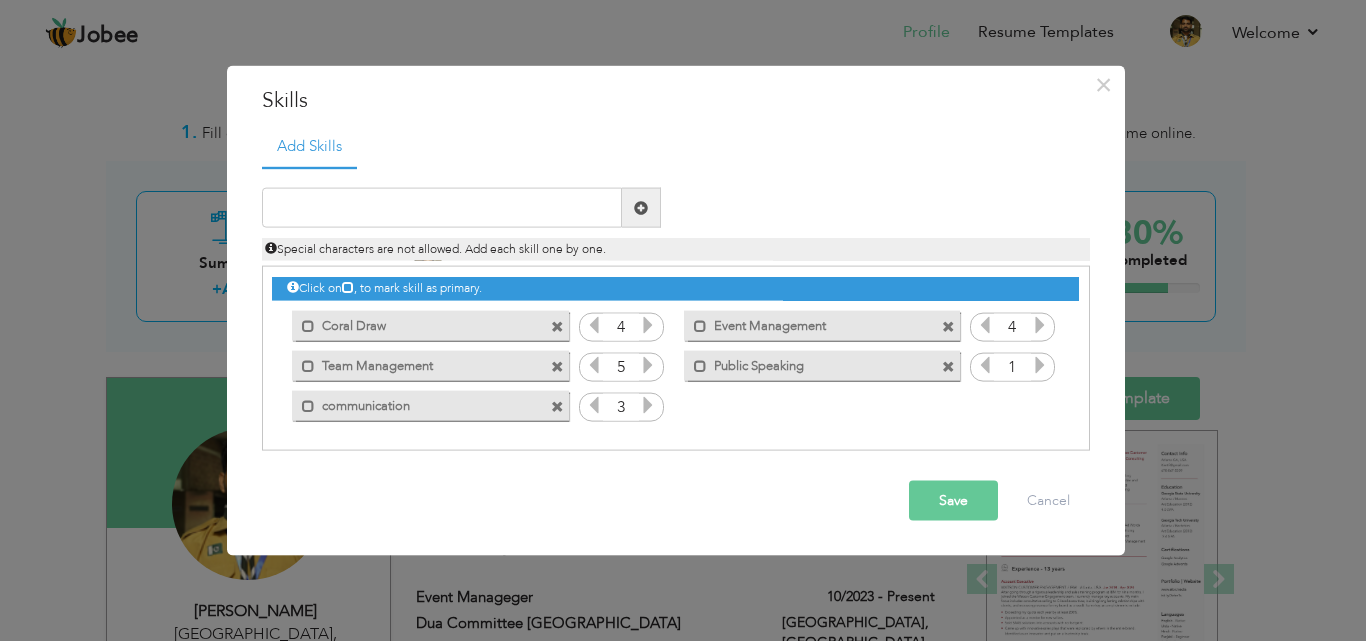 click at bounding box center (648, 405) 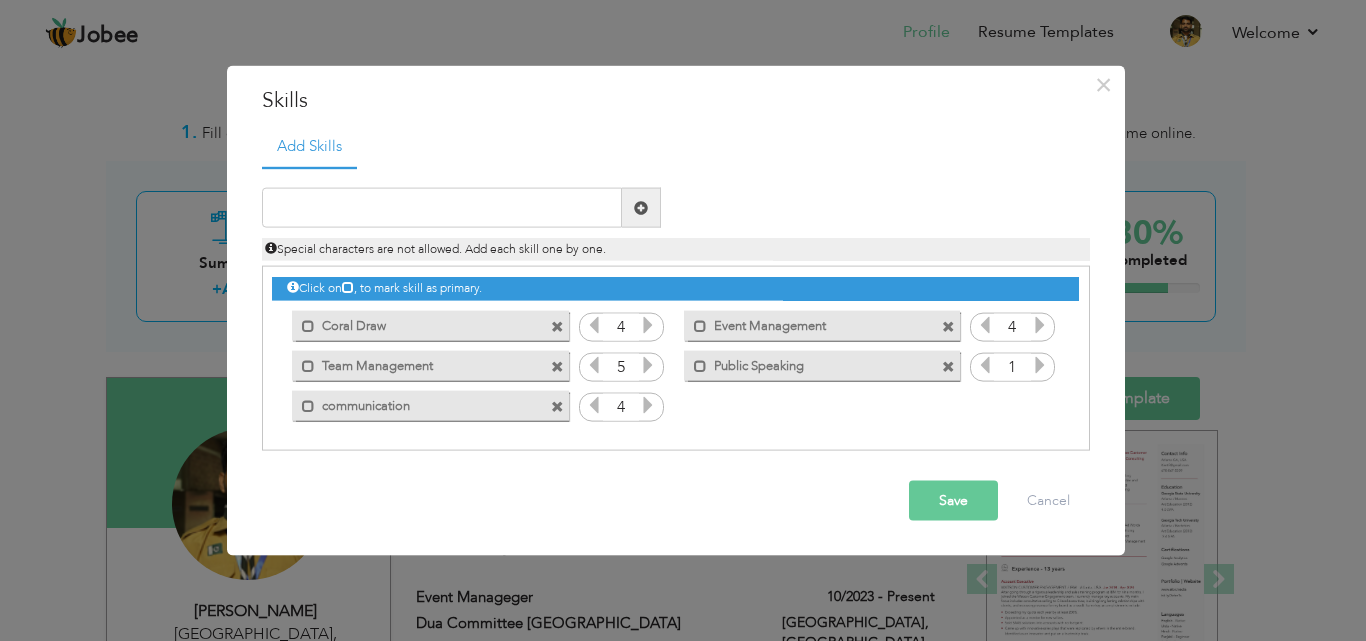click at bounding box center (648, 365) 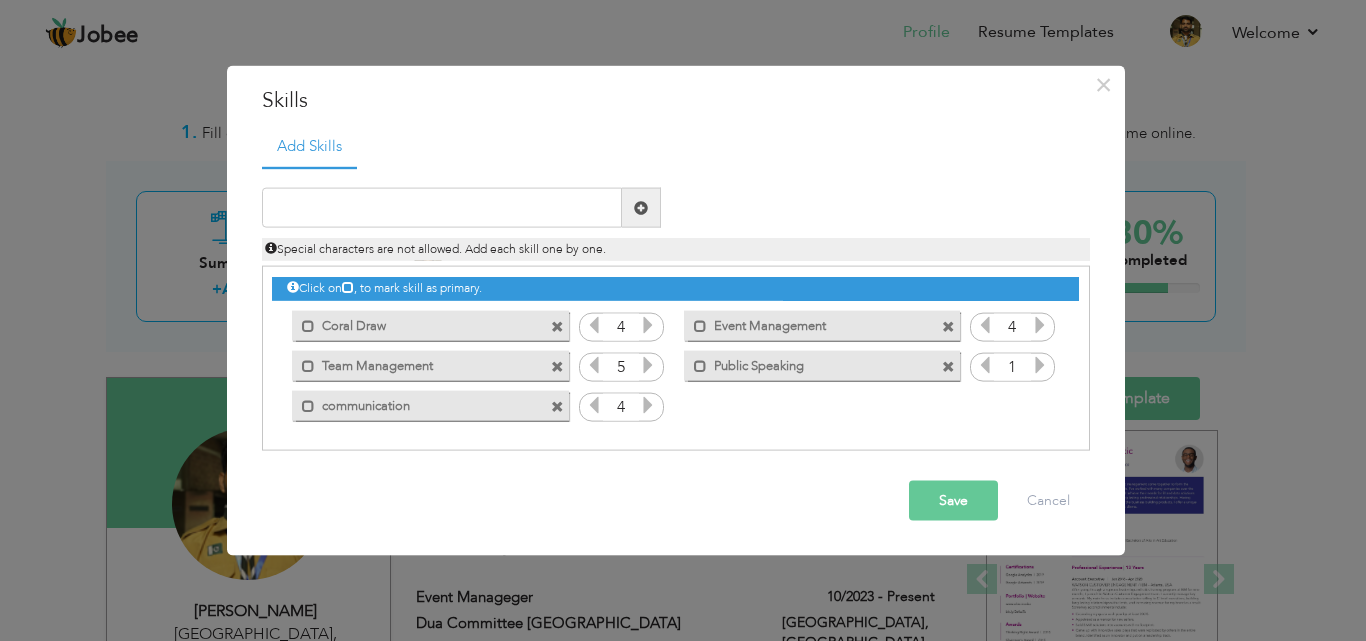 click on "Save" at bounding box center (953, 501) 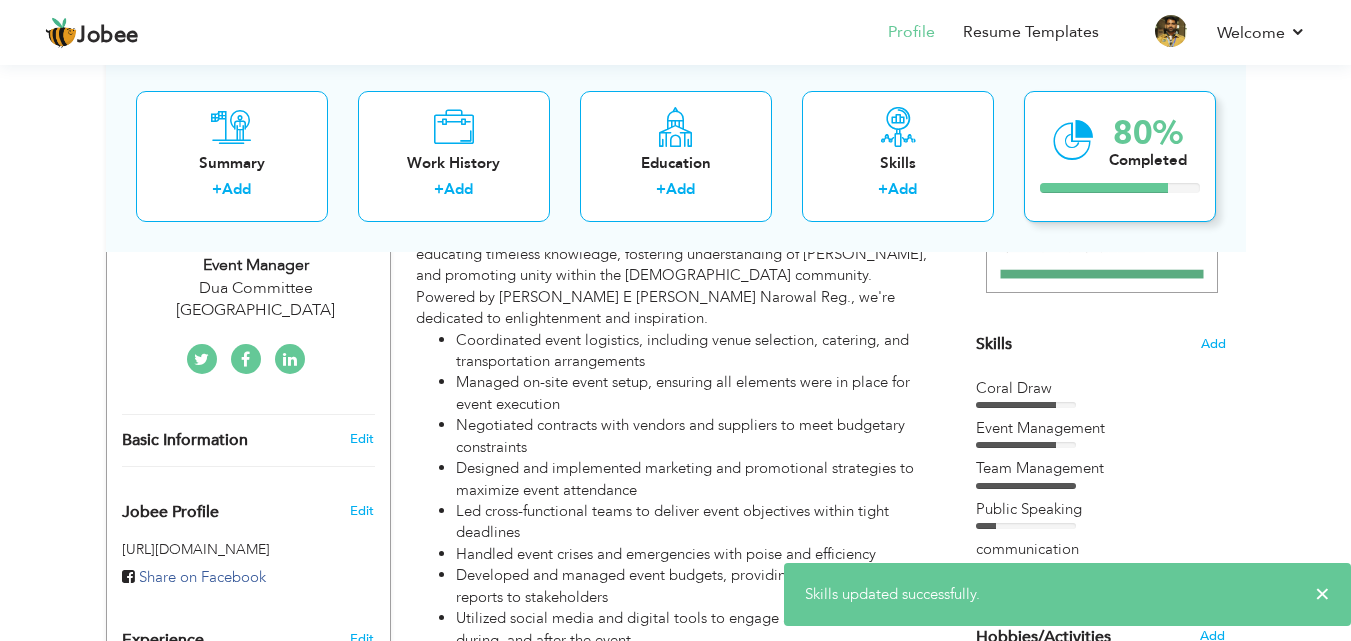 scroll, scrollTop: 467, scrollLeft: 0, axis: vertical 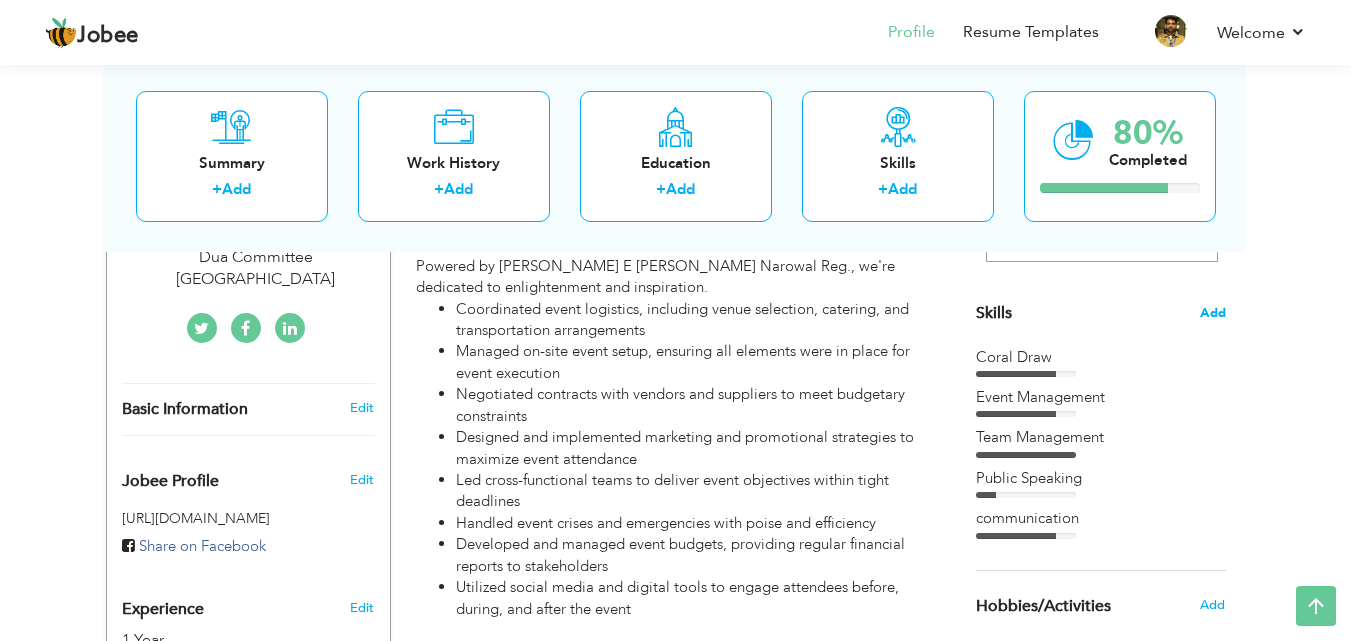 click on "Add" at bounding box center [1213, 313] 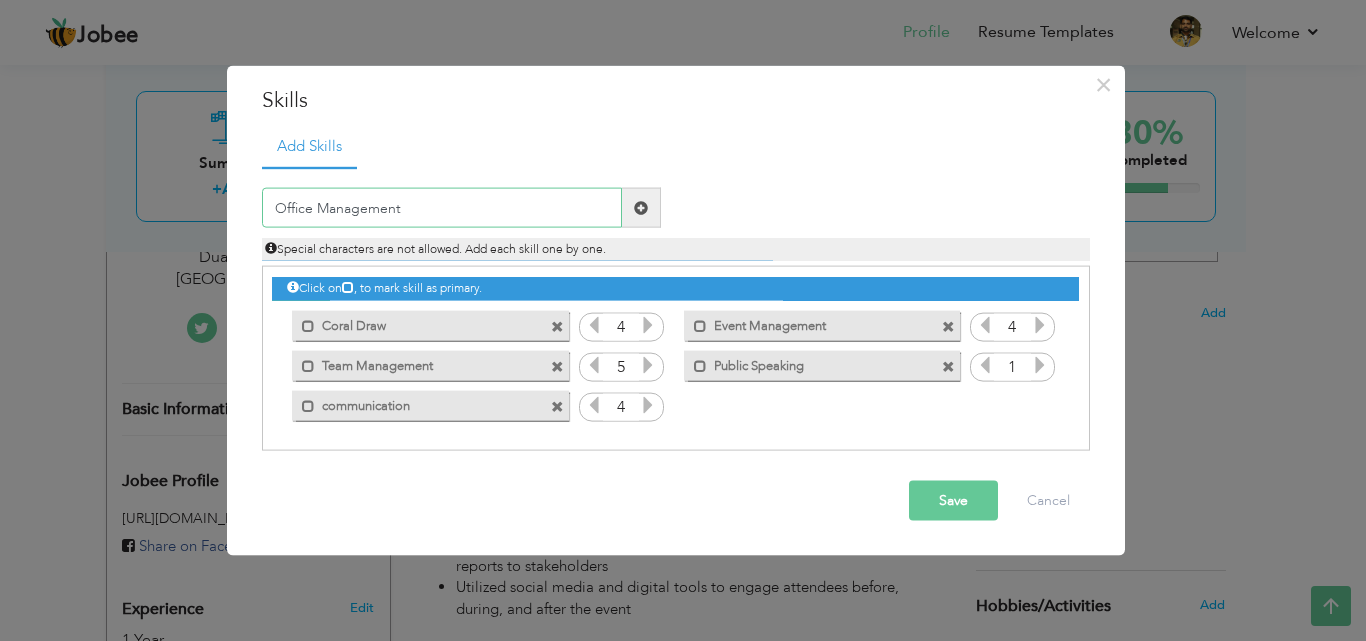 type on "Office Management" 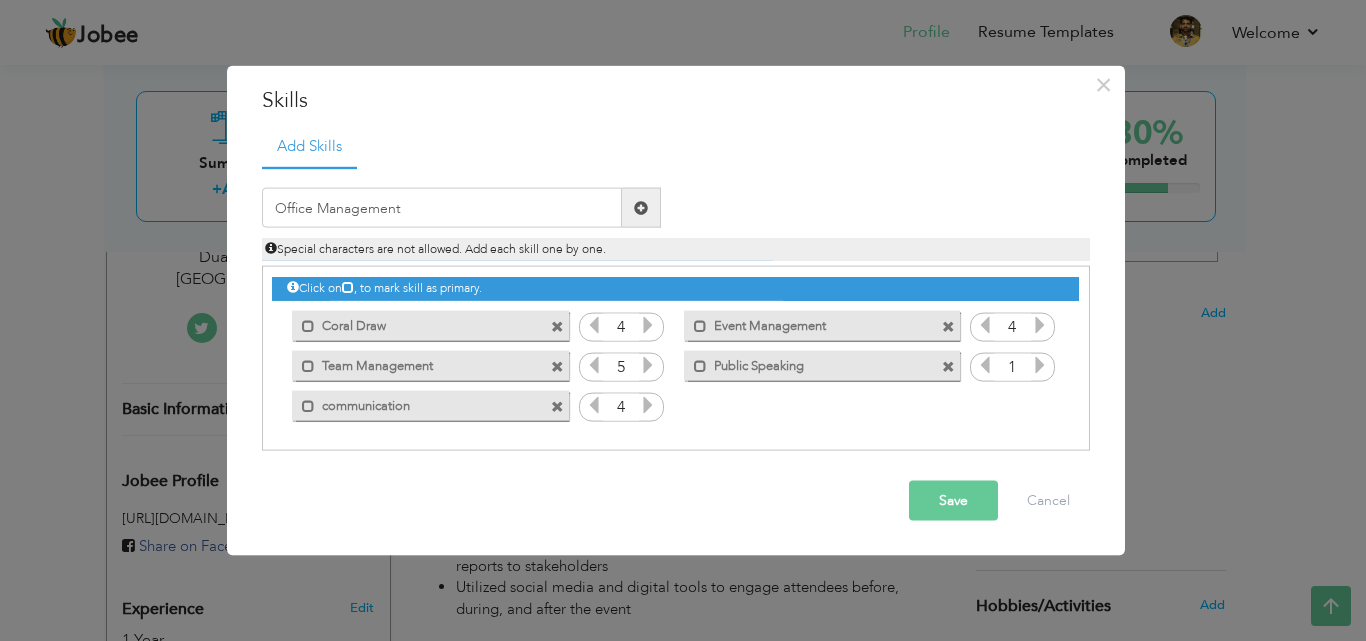 click at bounding box center [641, 208] 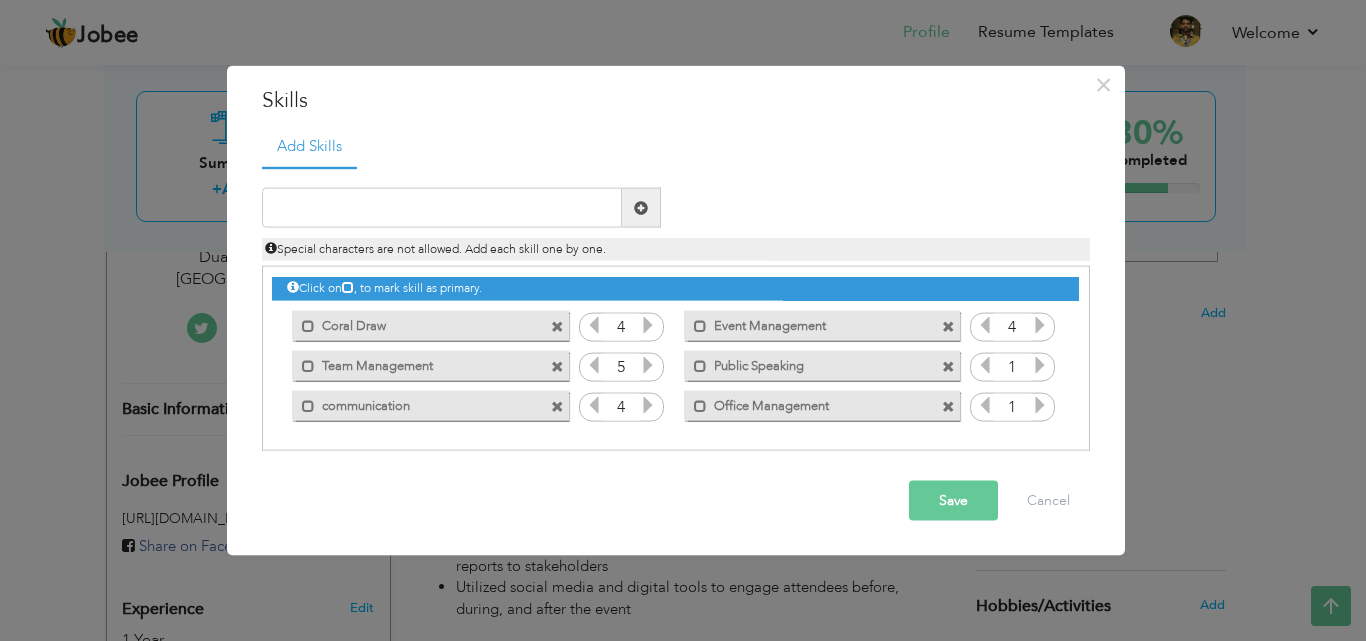 click at bounding box center [1040, 365] 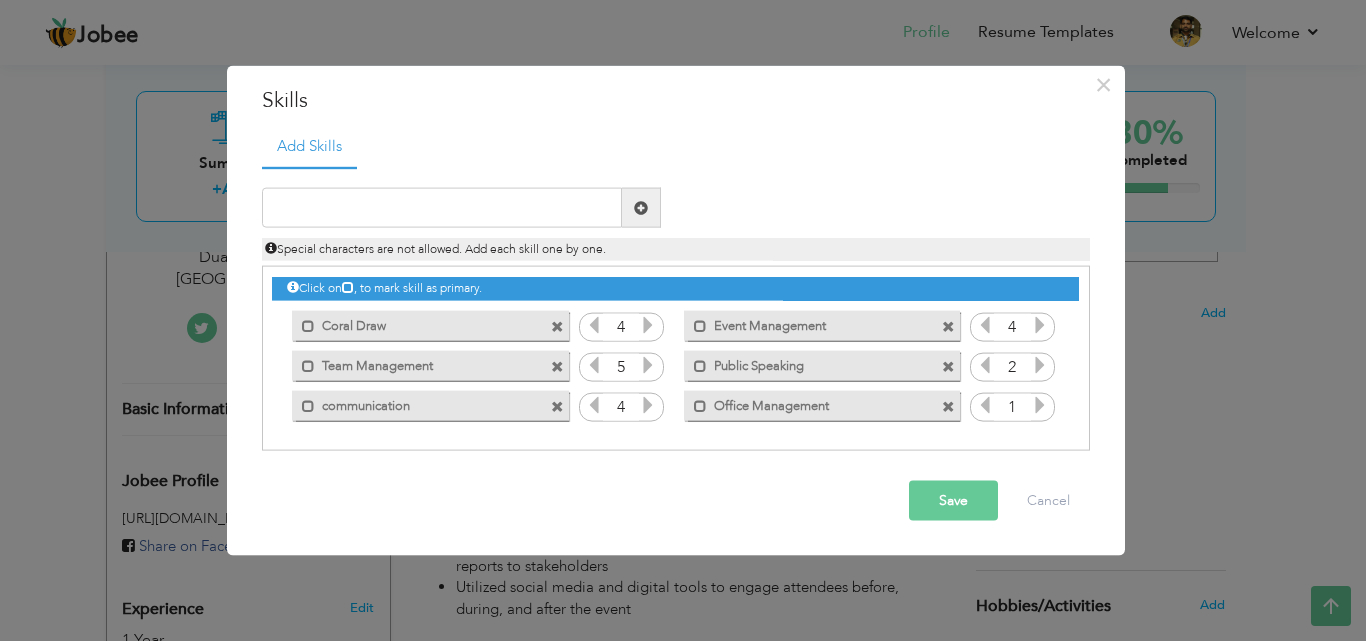 click at bounding box center [1040, 365] 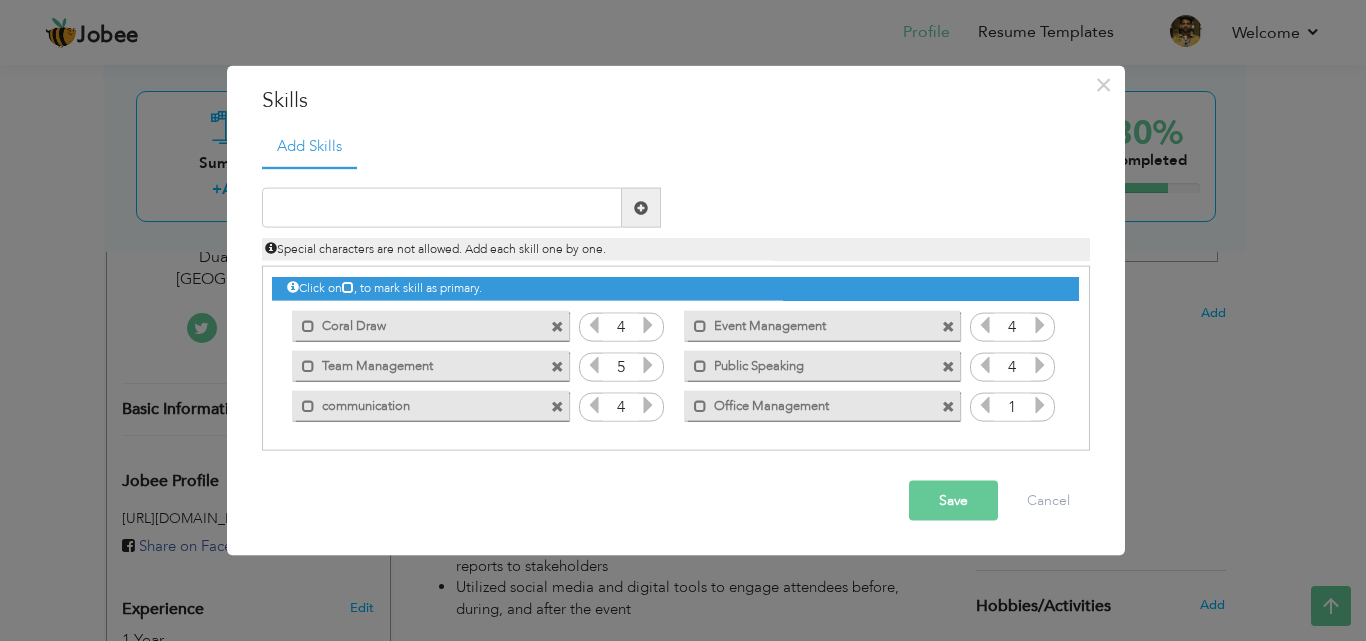 click at bounding box center (1040, 405) 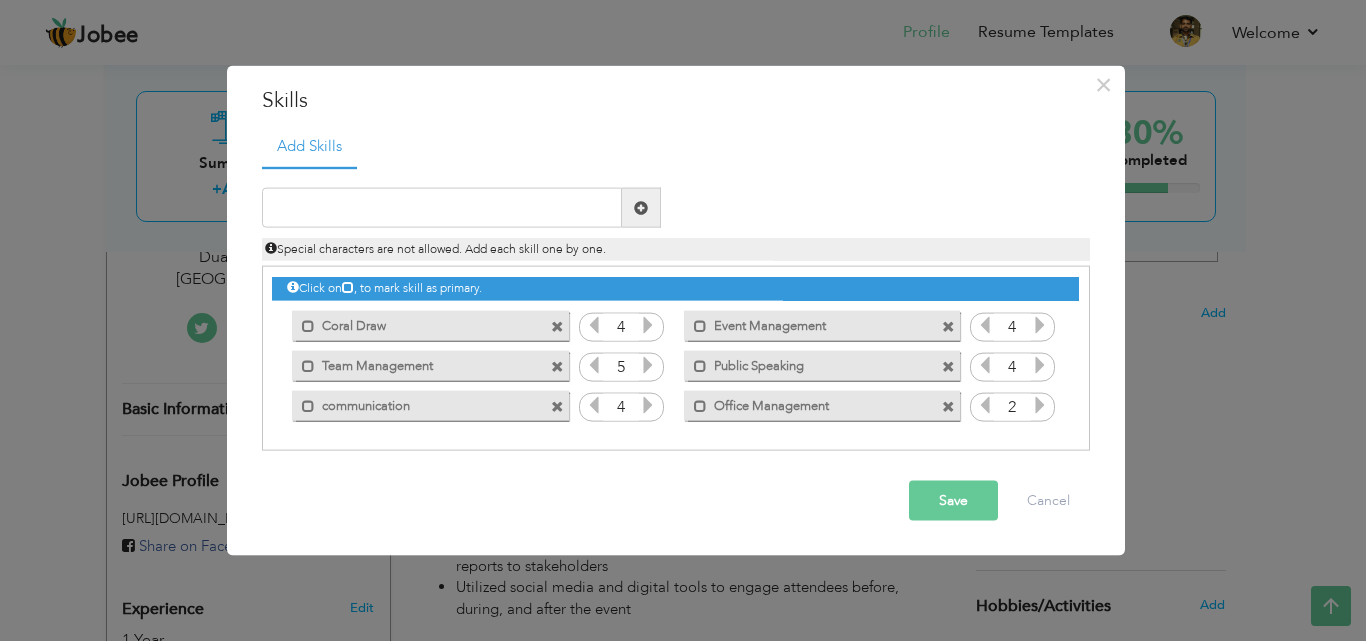 click at bounding box center [1040, 405] 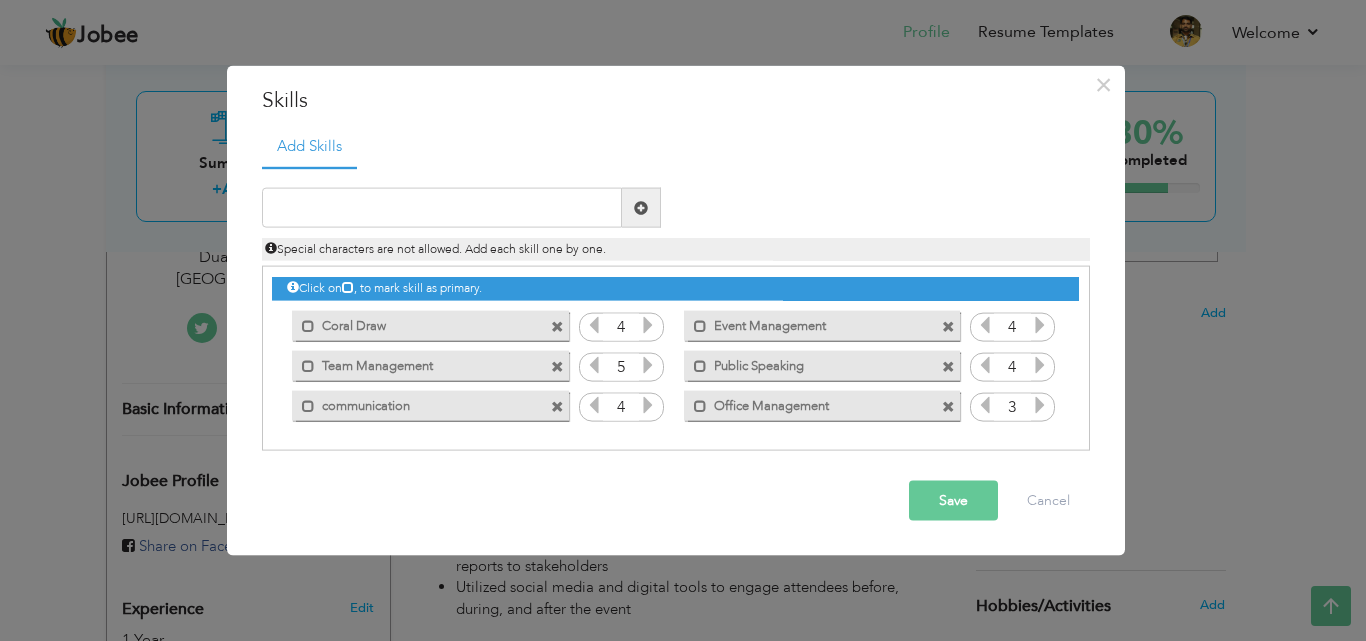 click at bounding box center [1040, 405] 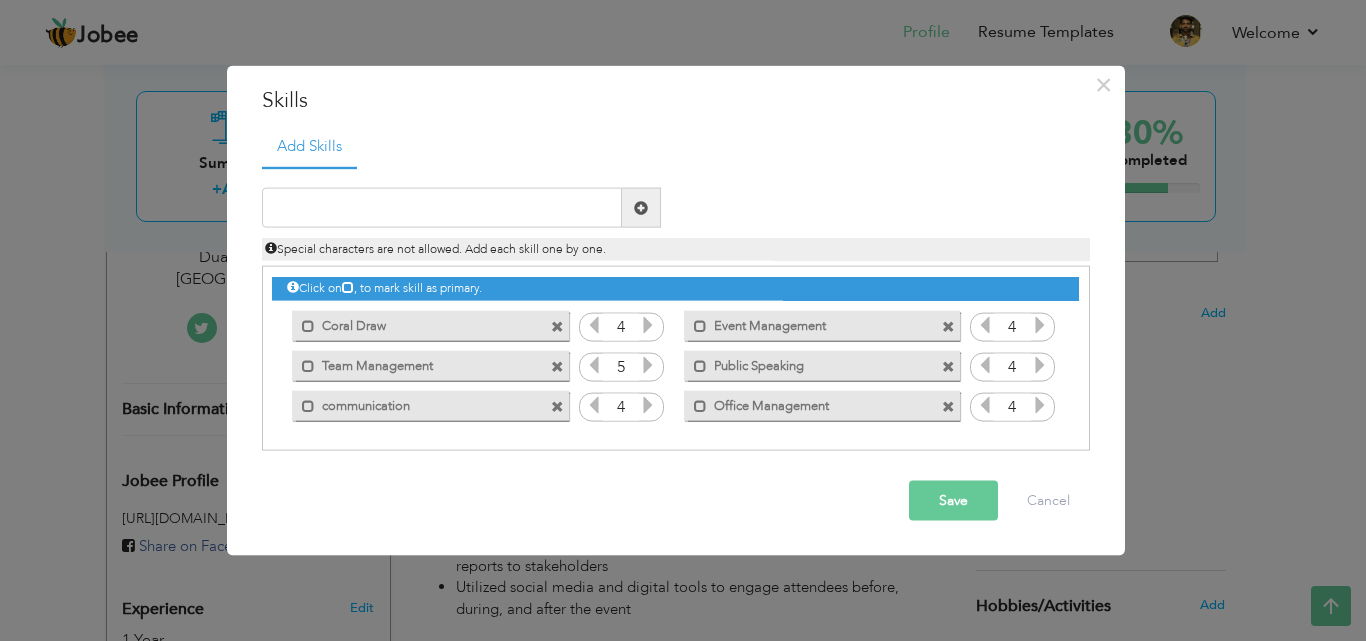 click at bounding box center [1040, 405] 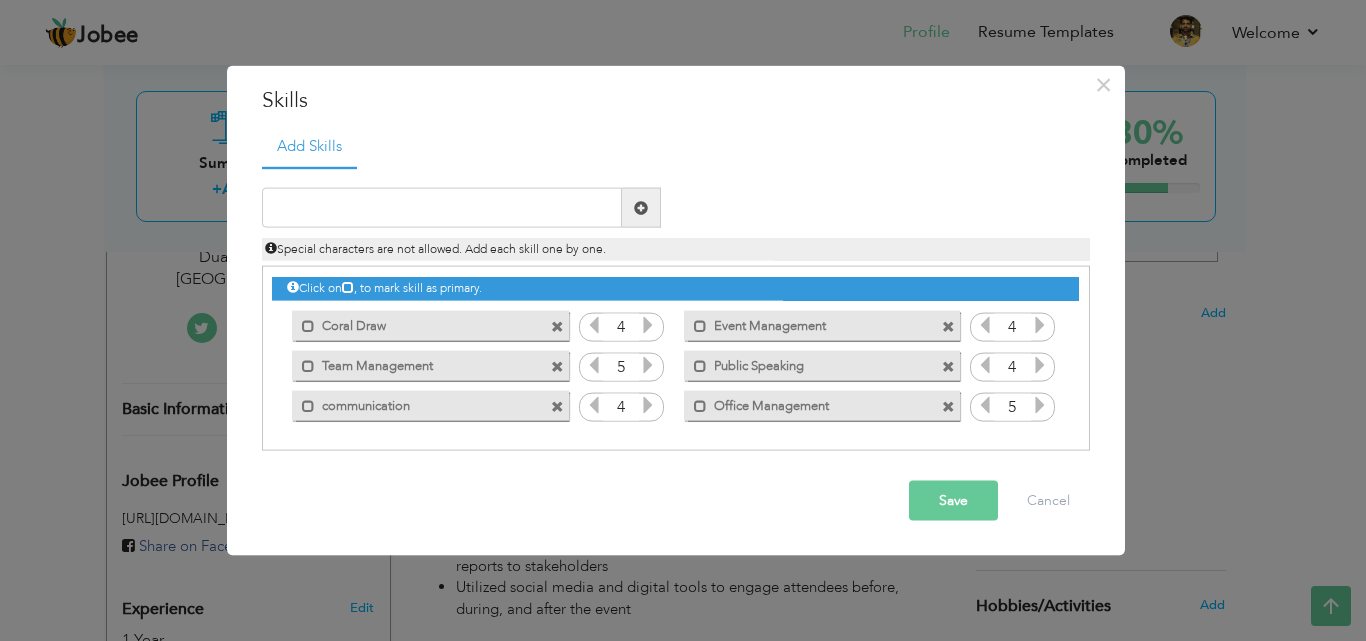 click on "Save" at bounding box center [953, 501] 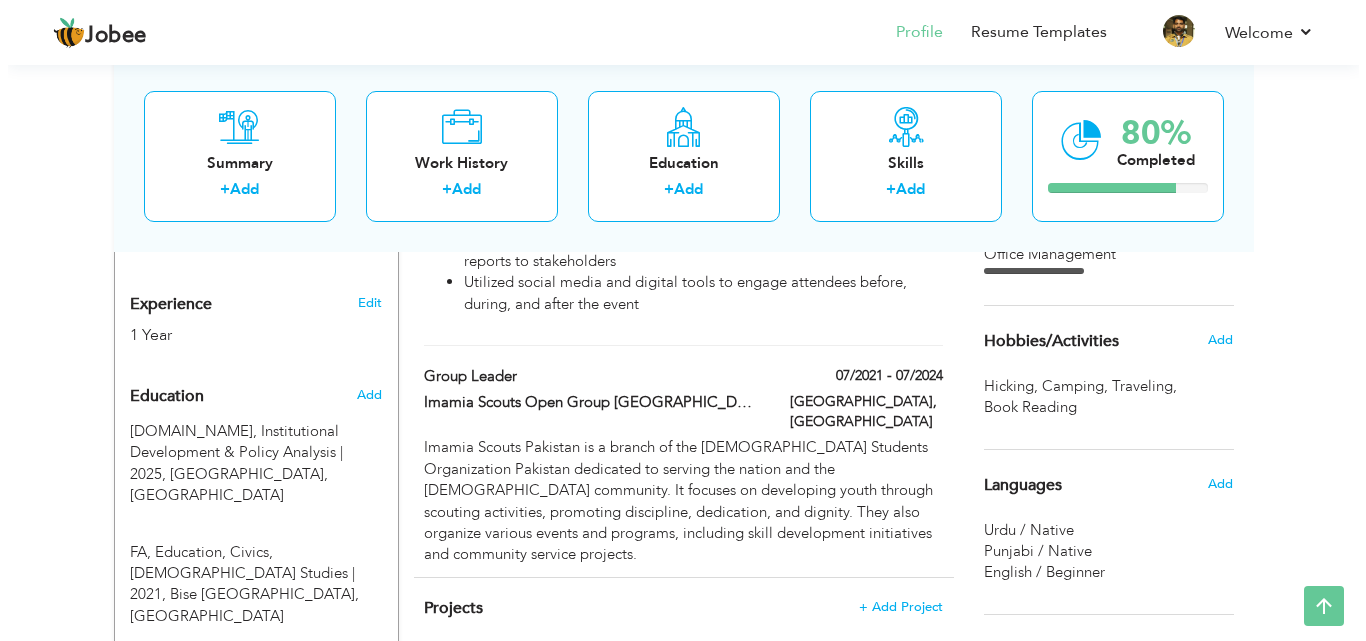 scroll, scrollTop: 843, scrollLeft: 0, axis: vertical 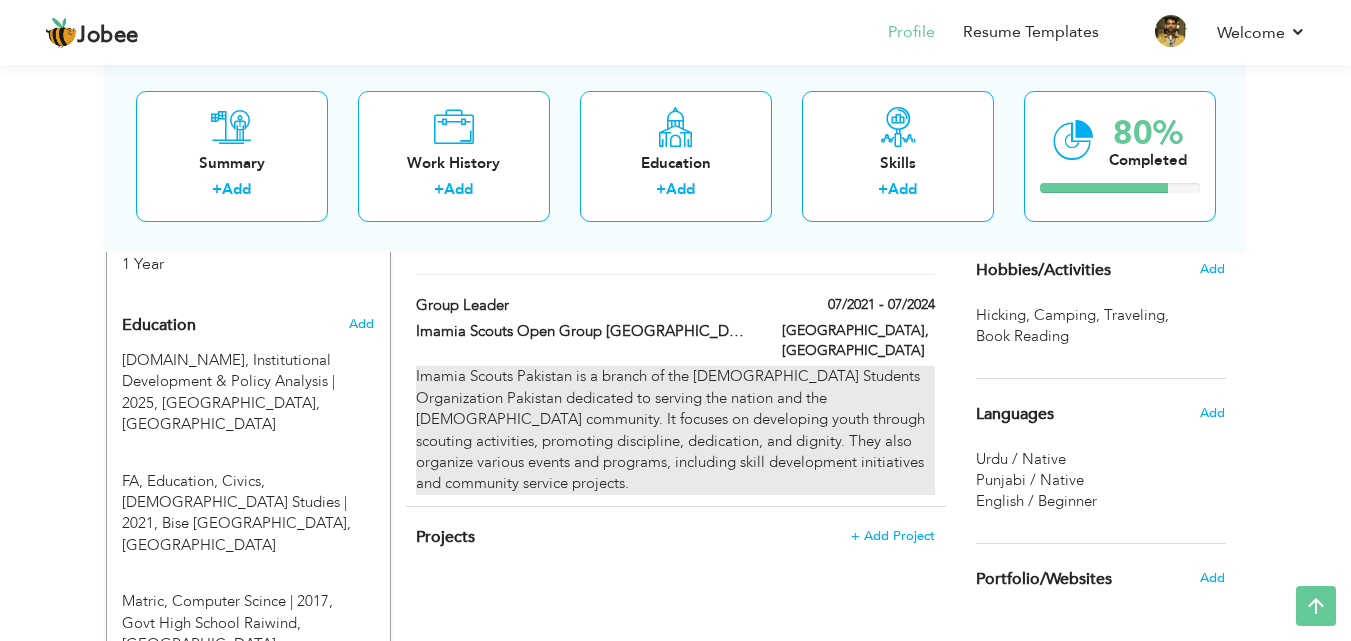 click on "Imamia Scouts Pakistan is a branch of the Imamia Students Organization Pakistan dedicated to serving the nation and the Shia community. It focuses on developing youth through scouting activities, promoting discipline, dedication, and dignity. They also organize various events and programs, including skill development initiatives and community service projects." at bounding box center [675, 430] 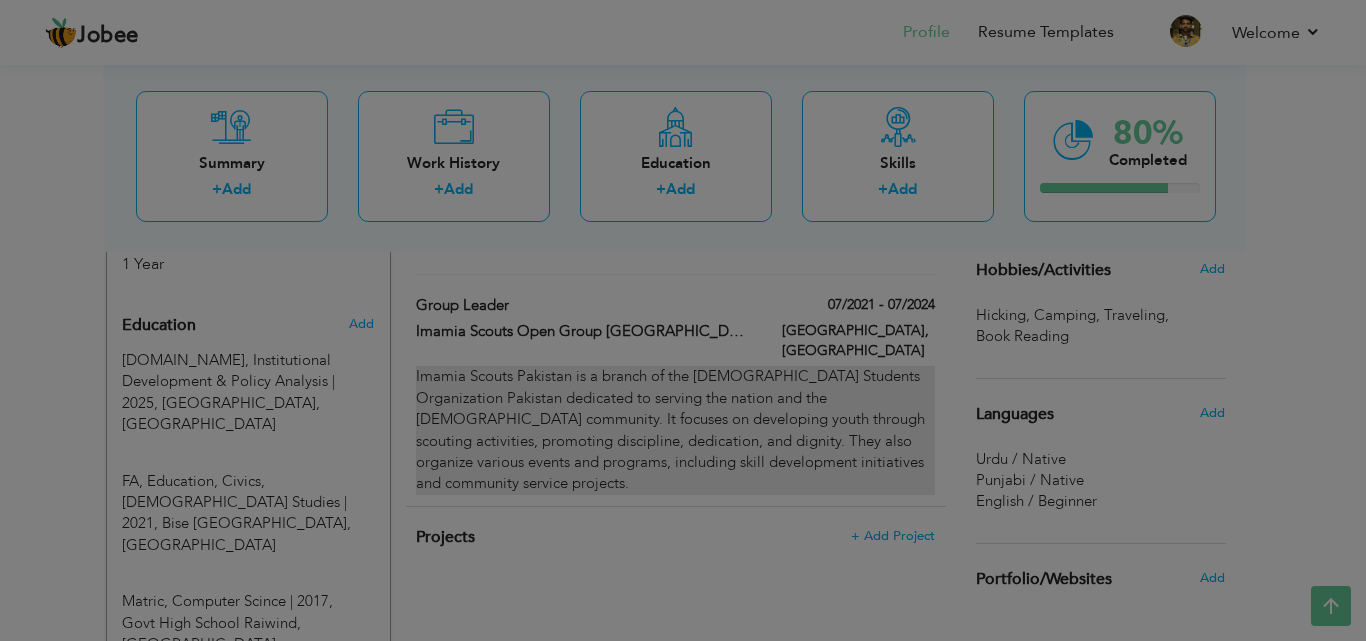 scroll, scrollTop: 0, scrollLeft: 0, axis: both 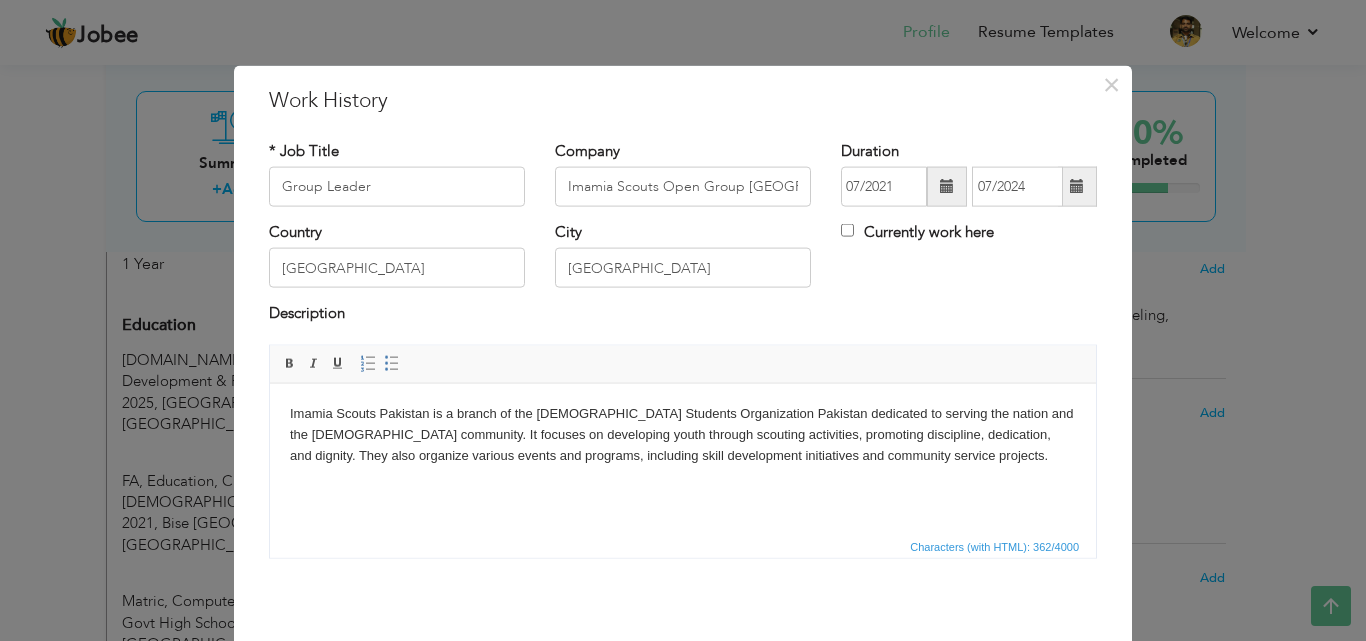 click on "Imamia Scouts Pakistan is a branch of the Imamia Students Organization Pakistan dedicated to serving the nation and the Shia community. It focuses on developing youth through scouting activities, promoting discipline, dedication, and dignity. They also organize various events and programs, including skill development initiatives and community service projects." at bounding box center [683, 434] 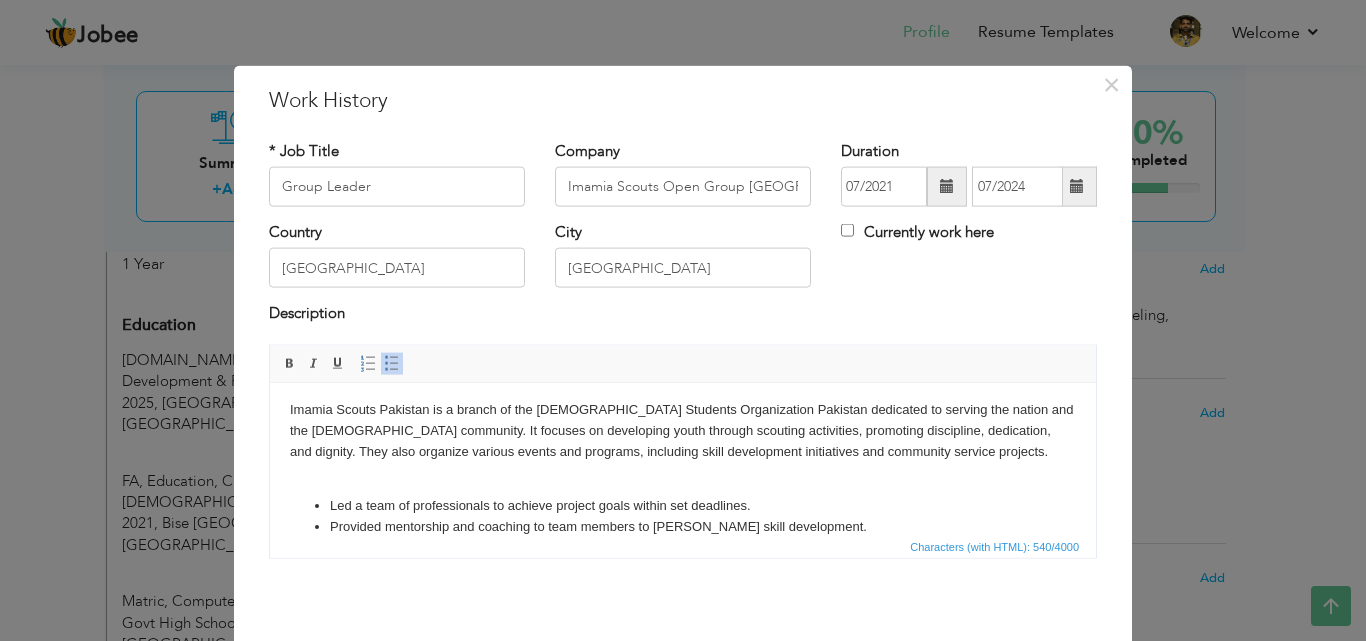 scroll, scrollTop: 62, scrollLeft: 0, axis: vertical 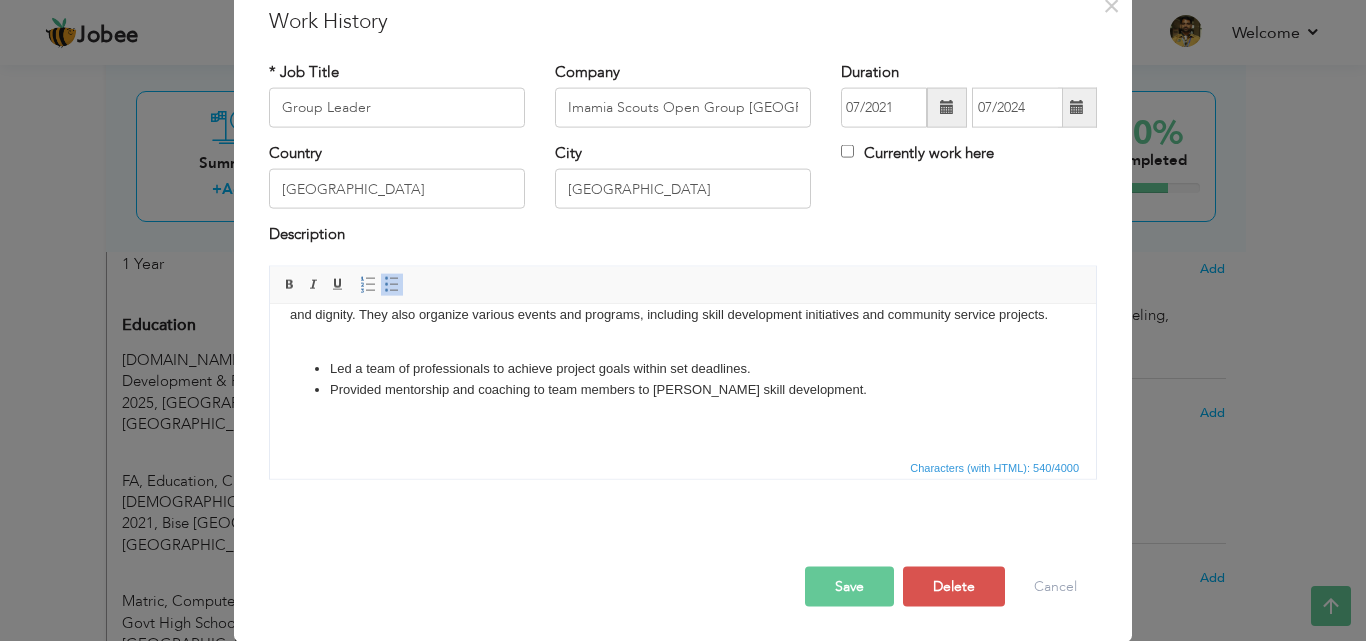 click on "Save" at bounding box center (849, 586) 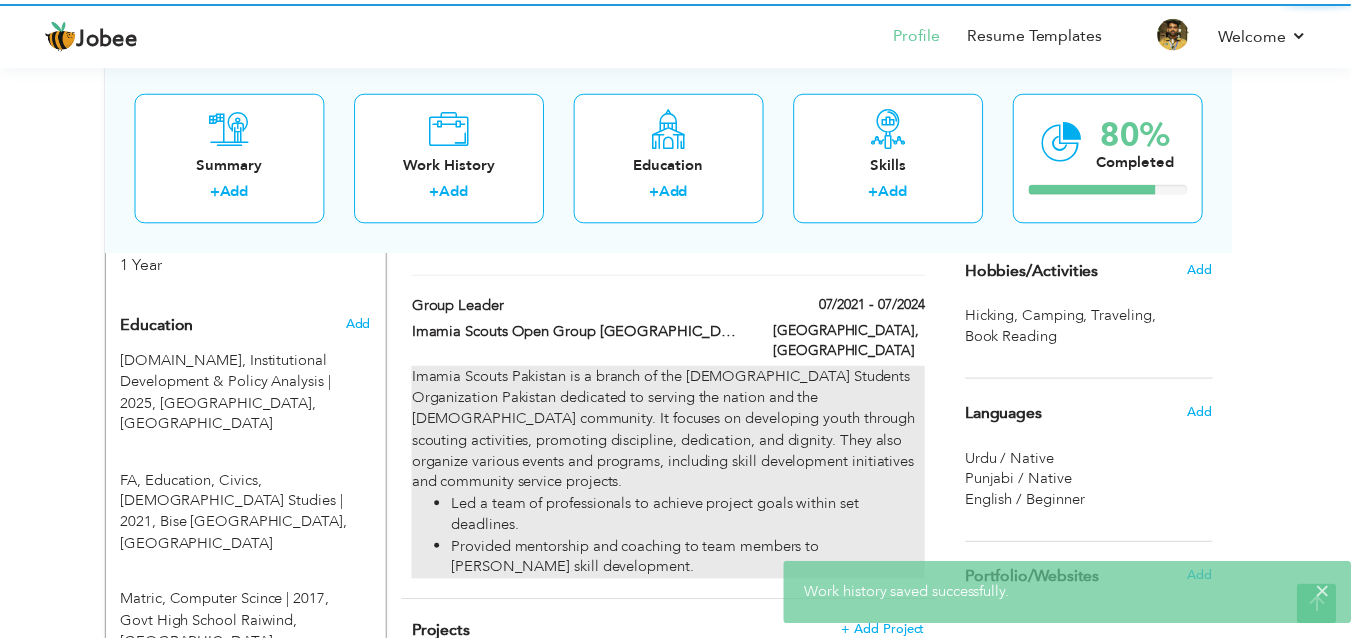 scroll, scrollTop: 0, scrollLeft: 0, axis: both 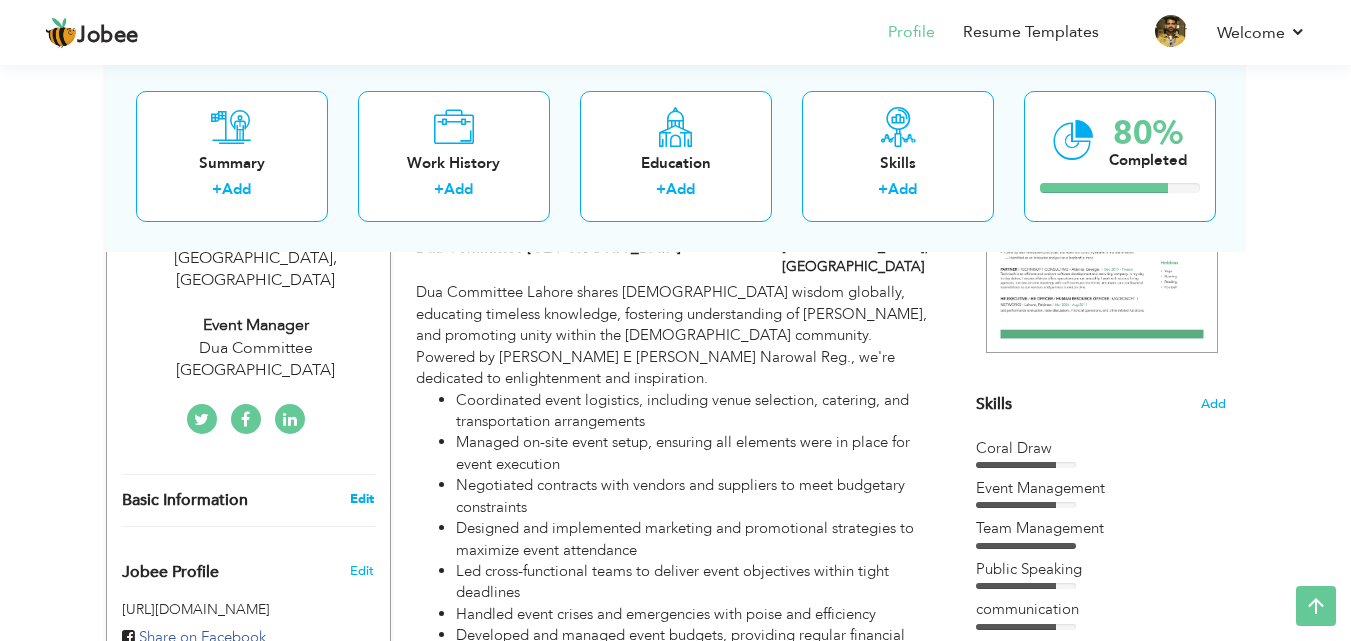 click on "Edit" at bounding box center [362, 499] 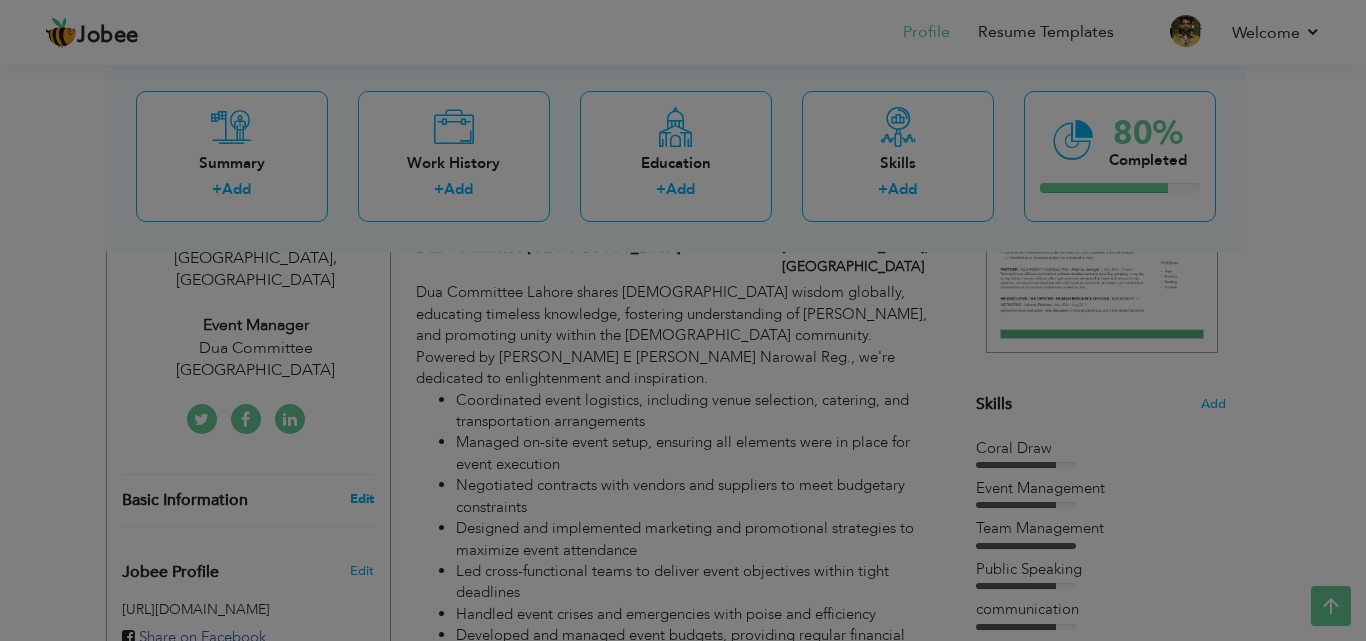 scroll, scrollTop: 0, scrollLeft: 0, axis: both 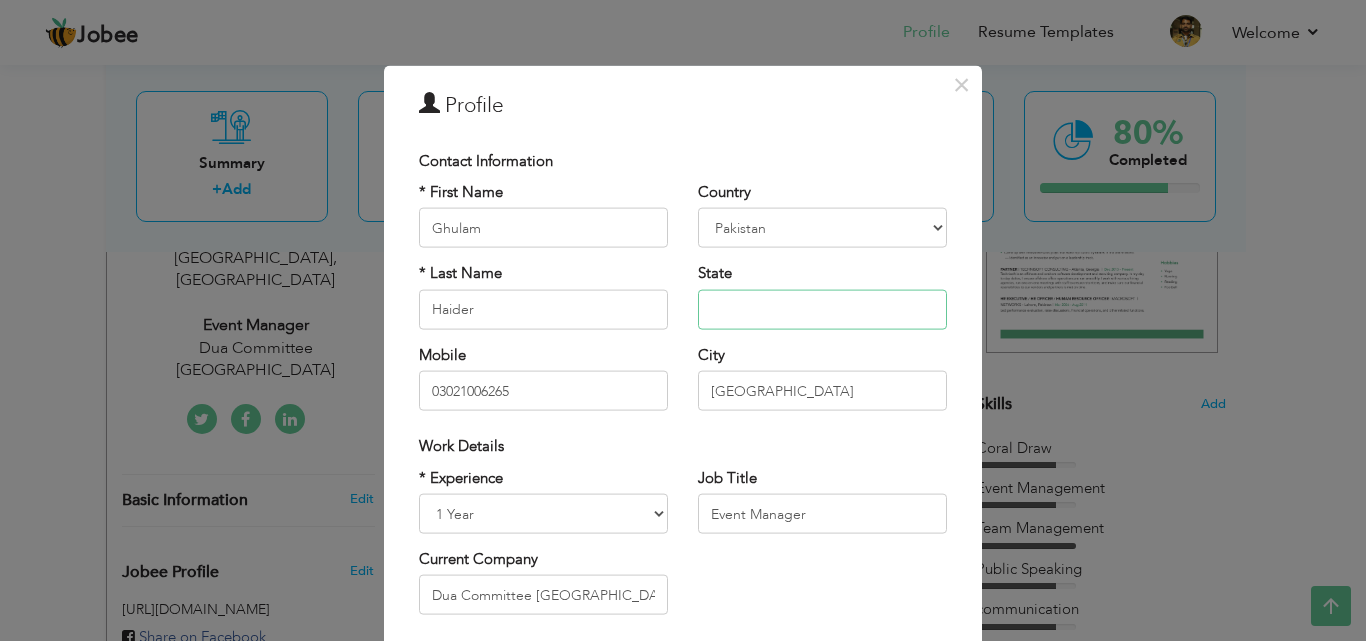 click at bounding box center (822, 309) 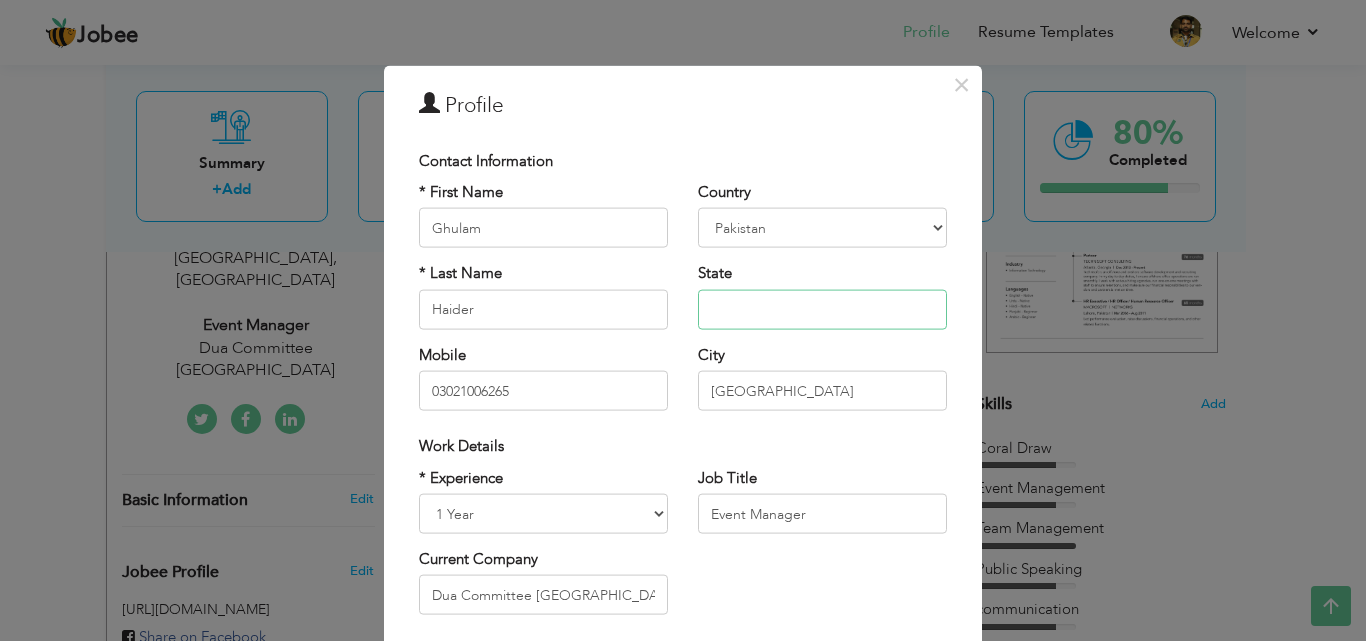 click at bounding box center [822, 309] 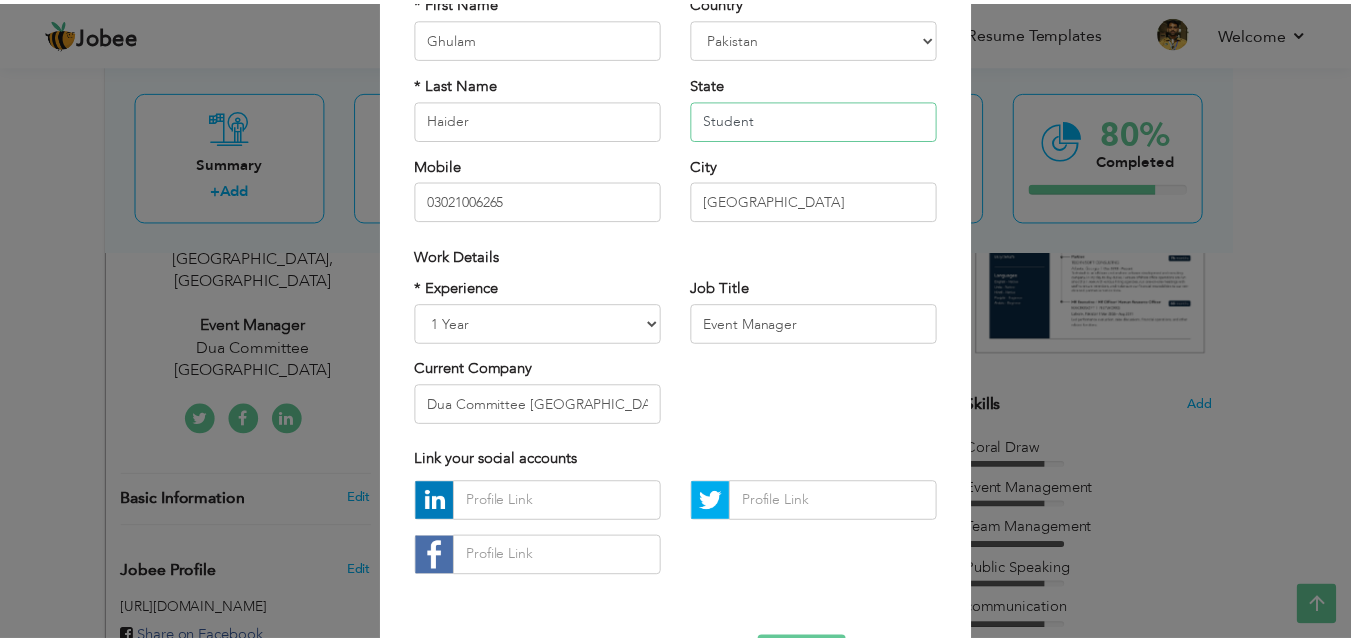 scroll, scrollTop: 233, scrollLeft: 0, axis: vertical 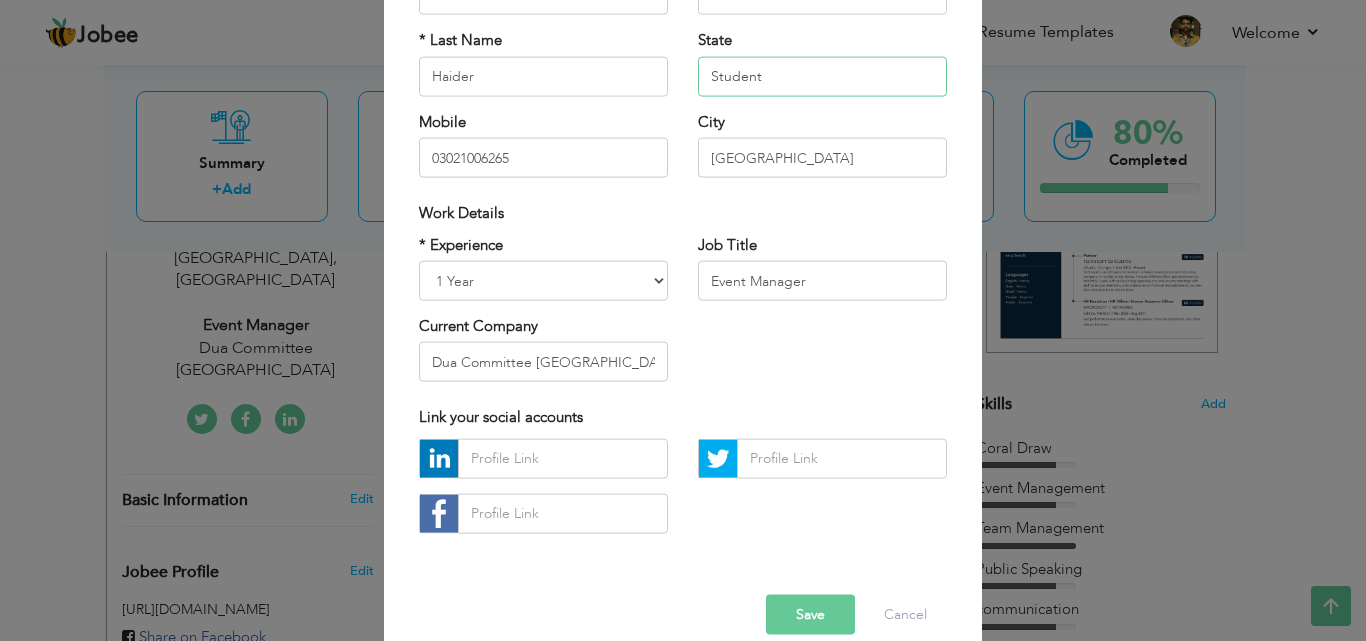 type on "Student" 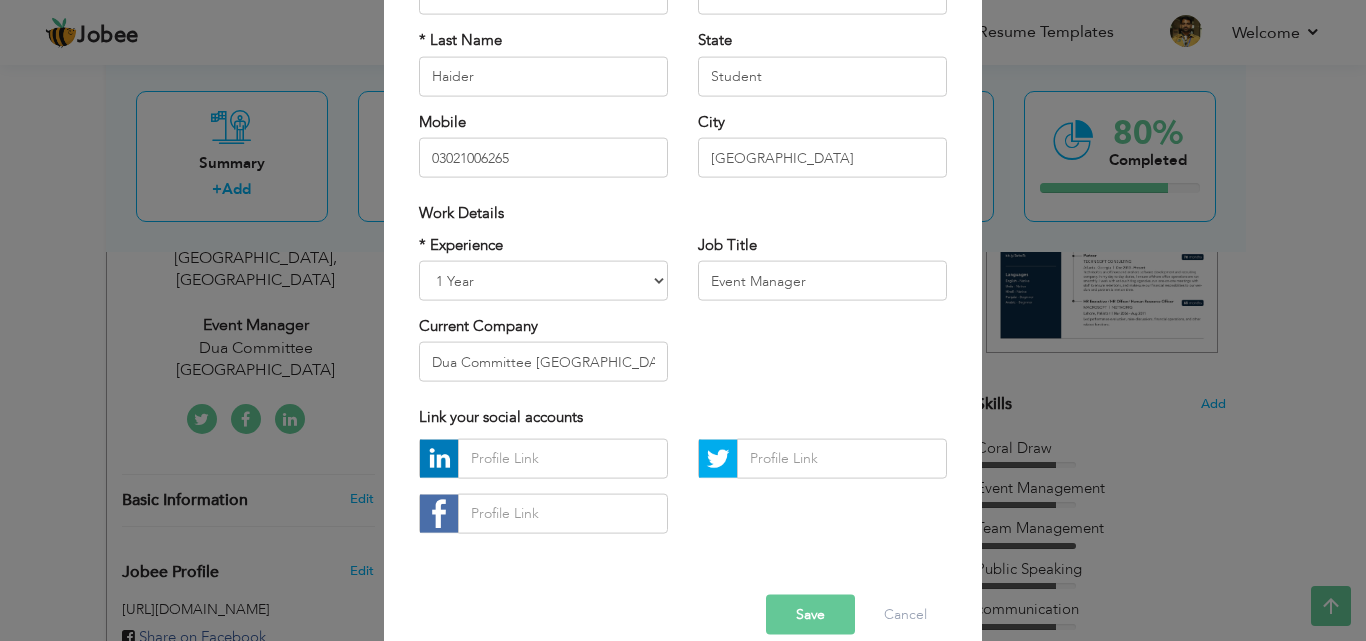 click on "Save" at bounding box center (810, 614) 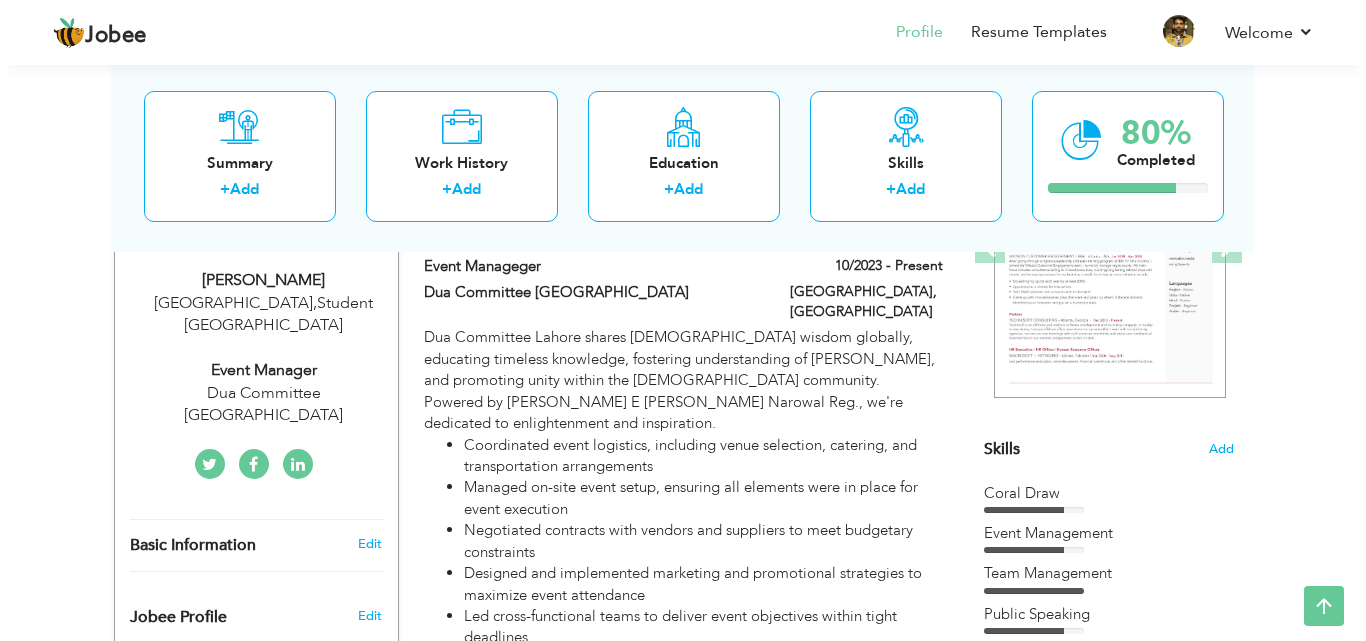 scroll, scrollTop: 376, scrollLeft: 0, axis: vertical 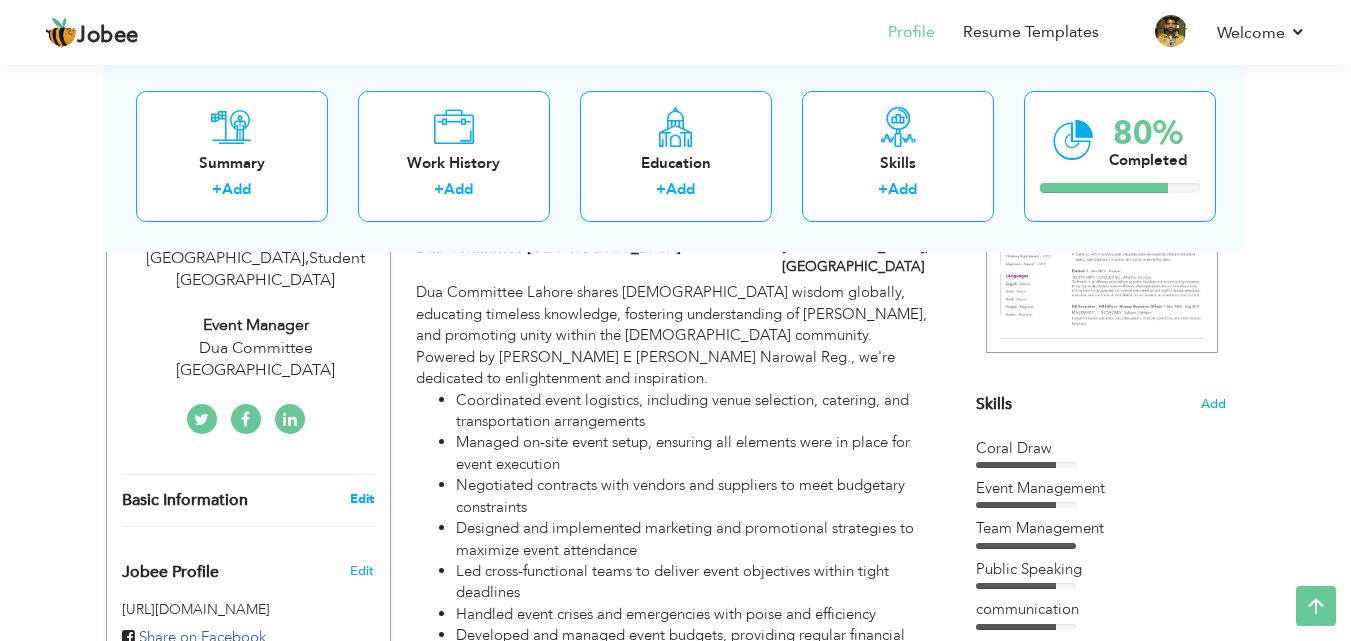 click on "Edit" at bounding box center (362, 499) 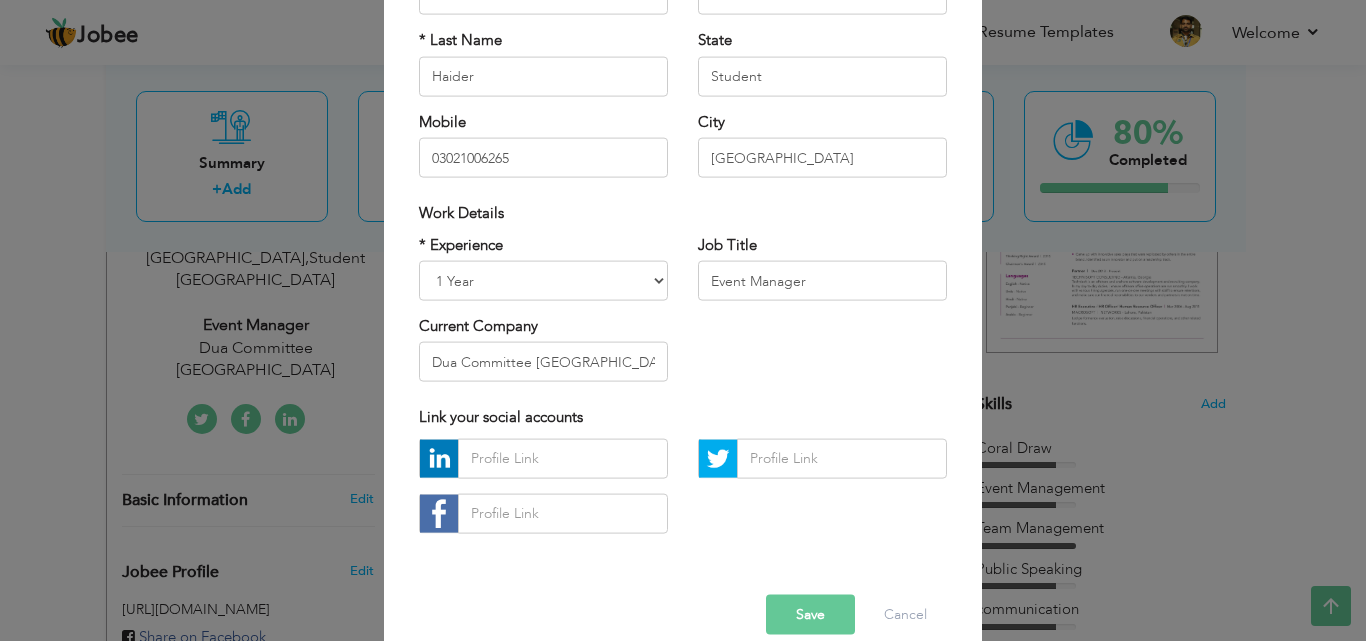 scroll, scrollTop: 0, scrollLeft: 0, axis: both 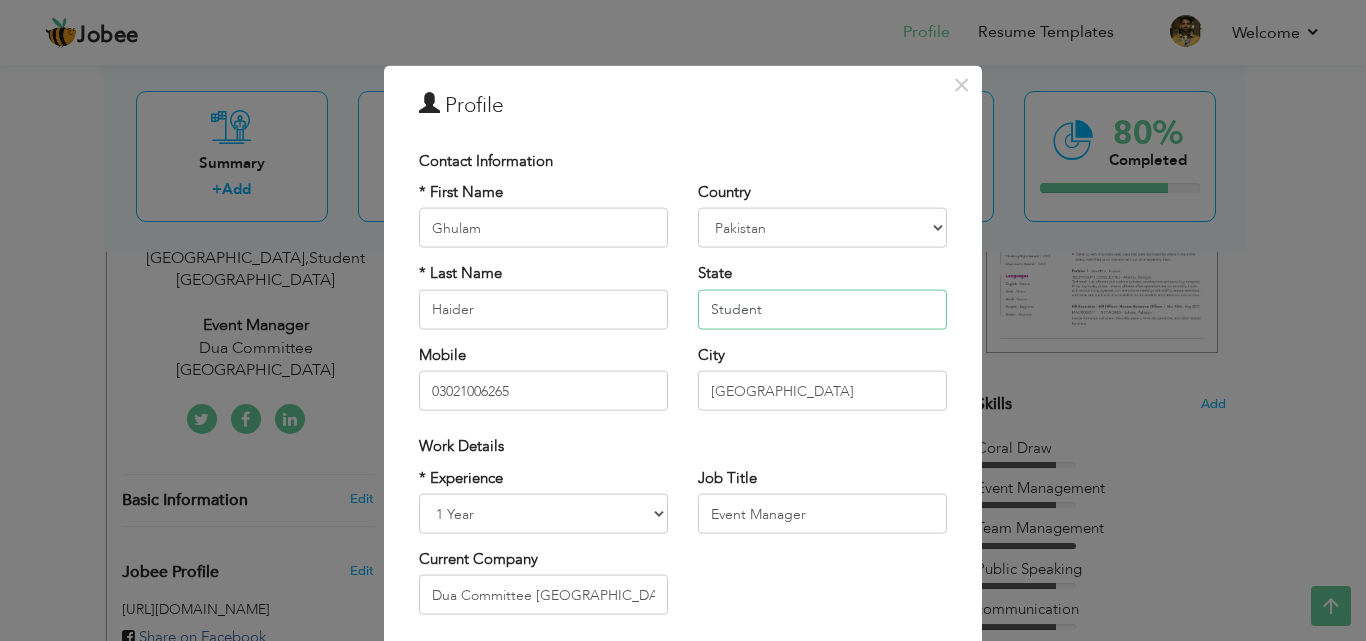 drag, startPoint x: 771, startPoint y: 312, endPoint x: 670, endPoint y: 326, distance: 101.96568 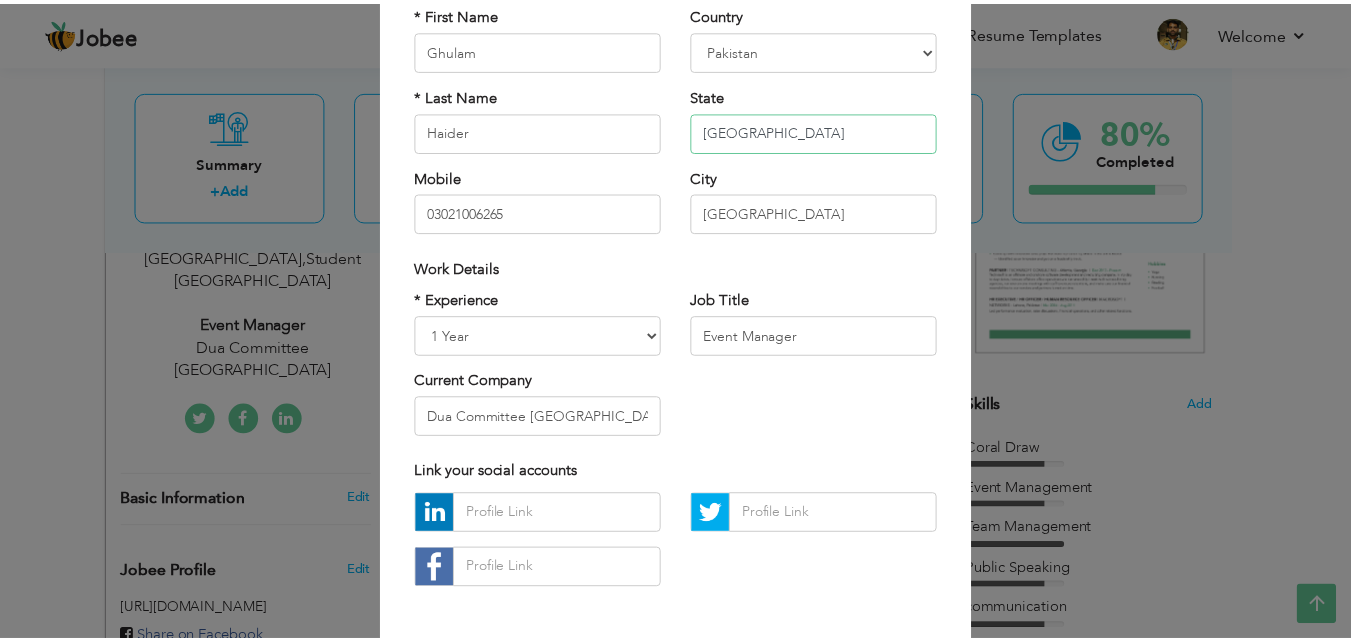 scroll, scrollTop: 261, scrollLeft: 0, axis: vertical 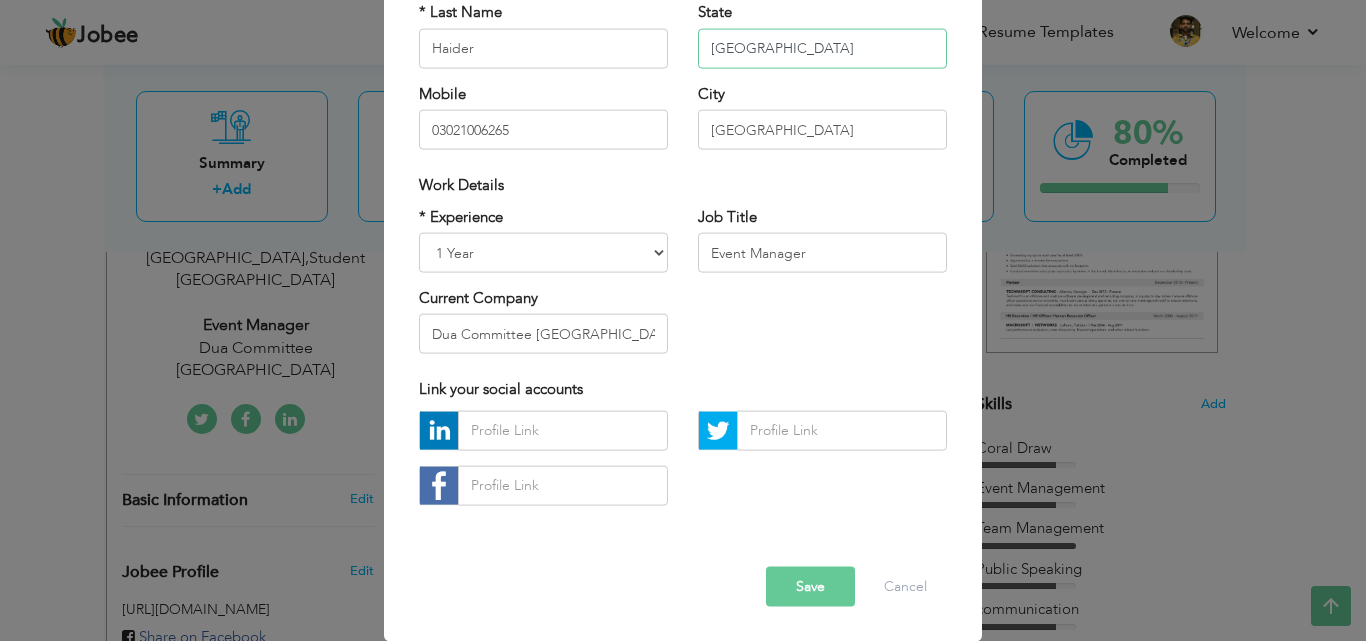 type on "Punjab" 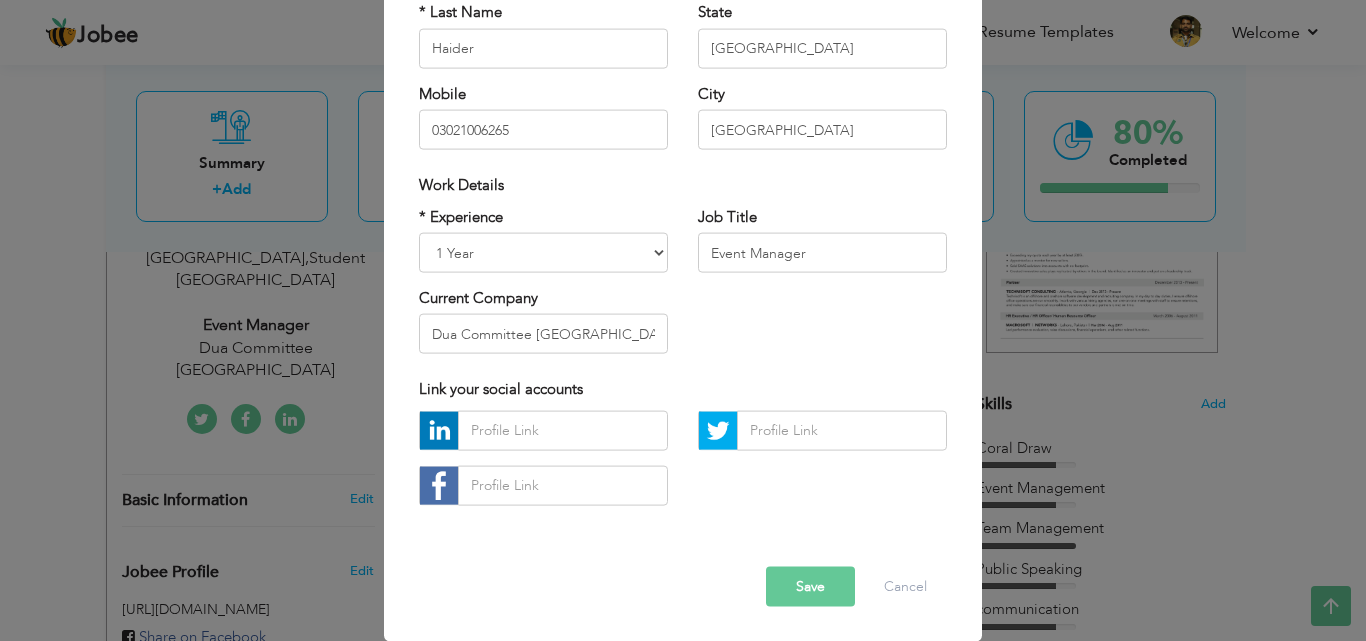 click on "Save" at bounding box center (810, 586) 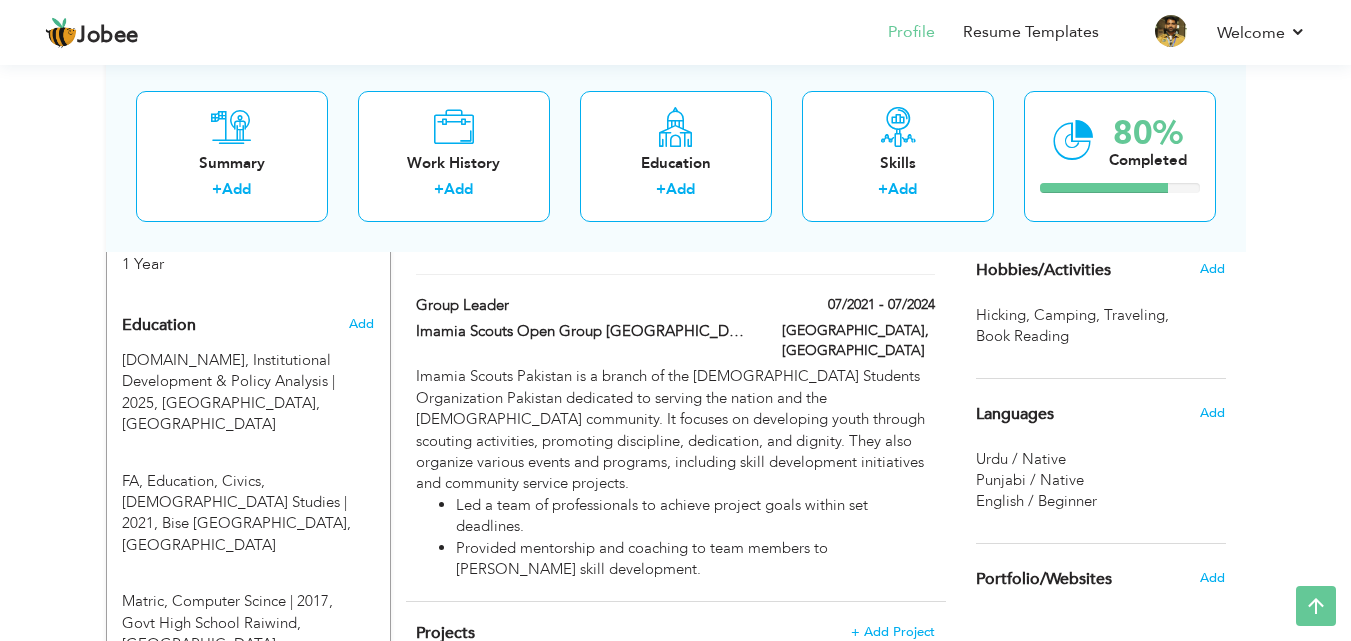 scroll, scrollTop: 1076, scrollLeft: 0, axis: vertical 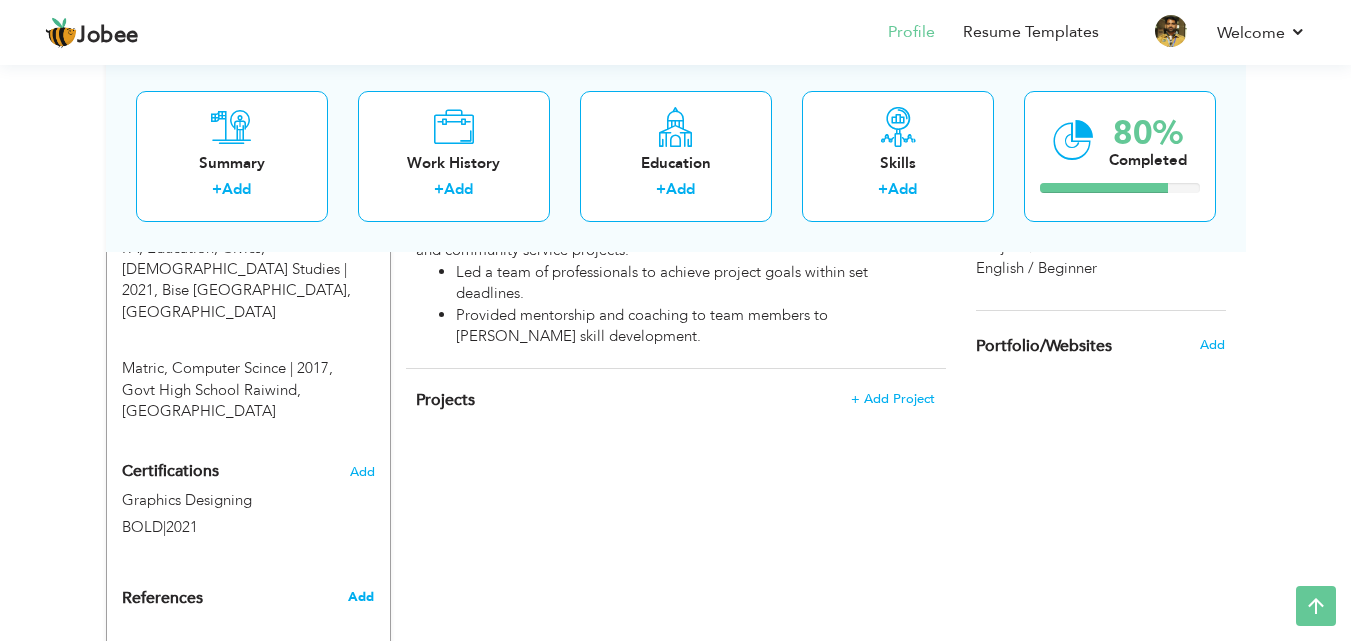 click on "Add" at bounding box center (361, 597) 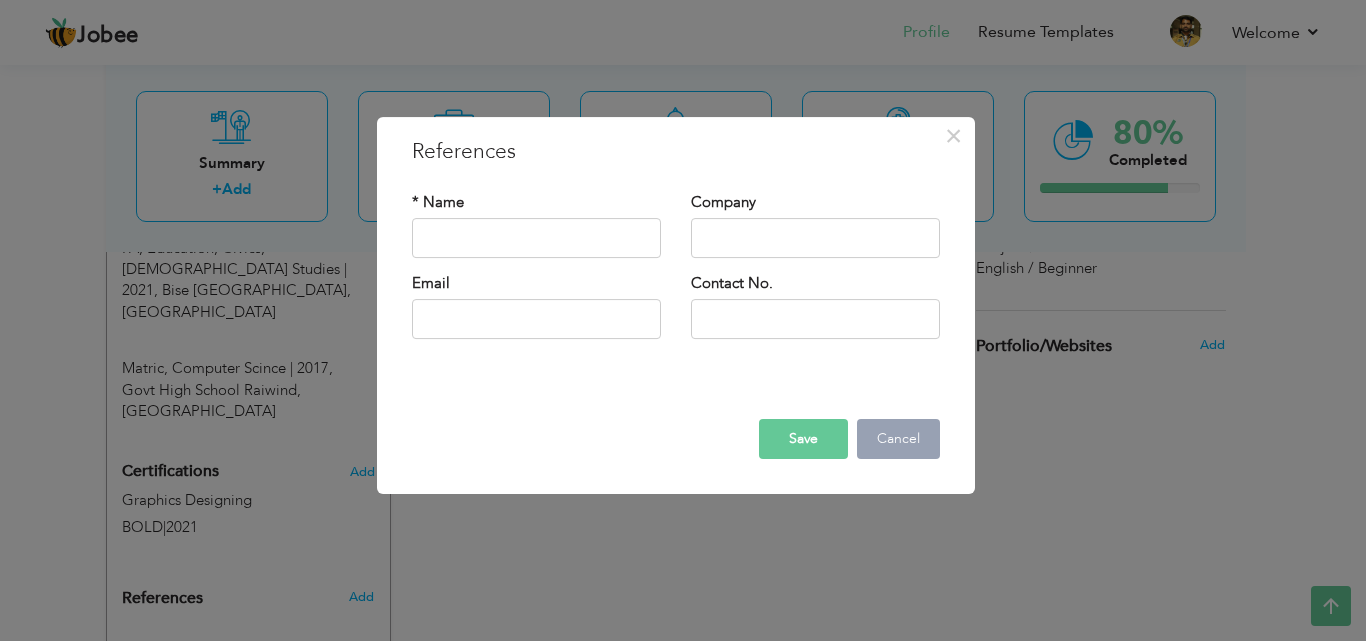 click on "Cancel" at bounding box center [898, 439] 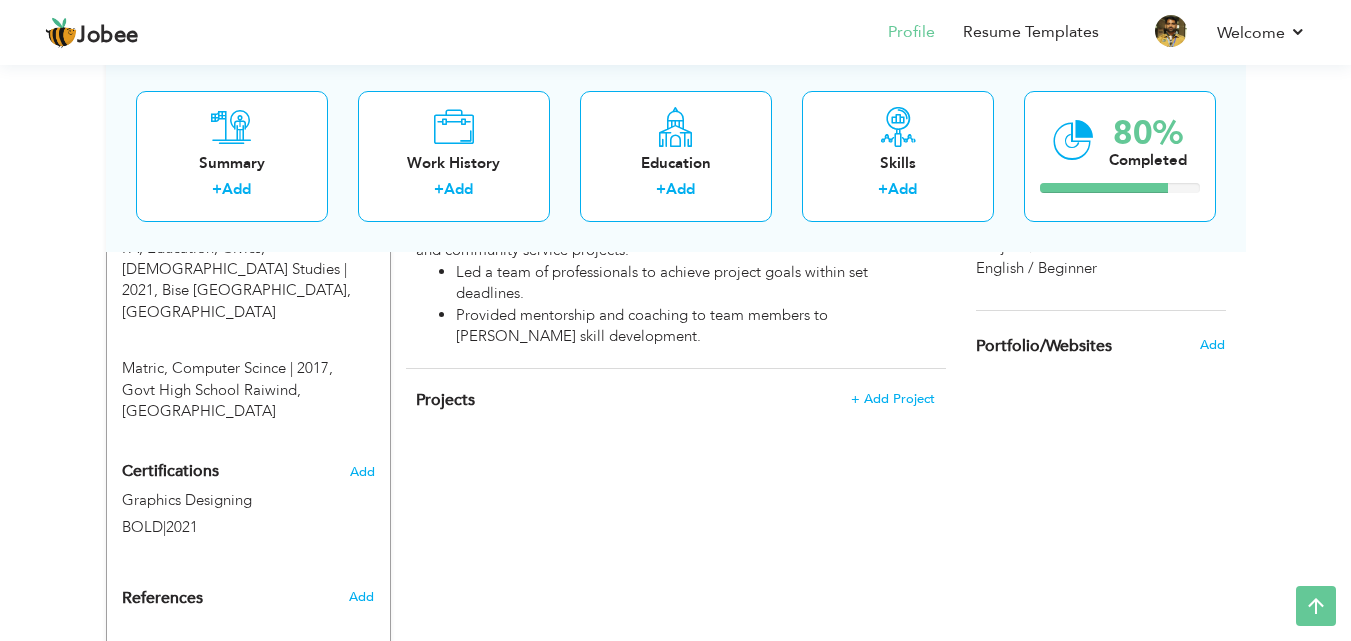 click on "Add" at bounding box center (361, 663) 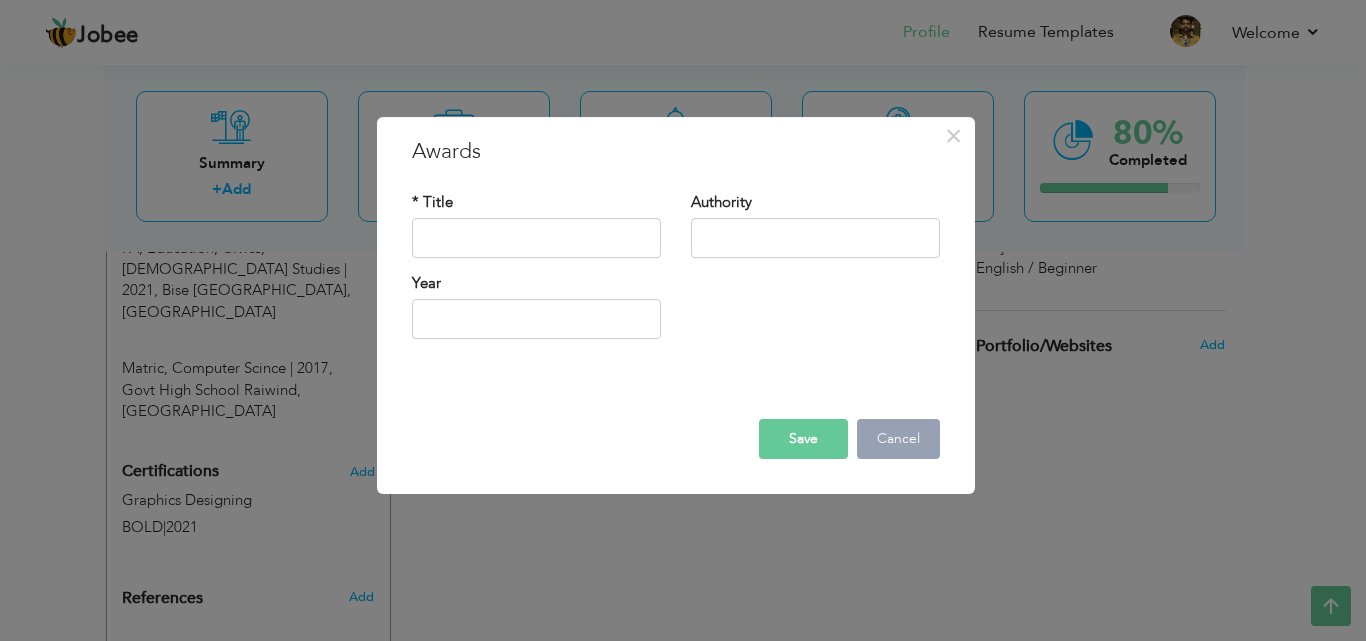 click on "Cancel" at bounding box center (898, 439) 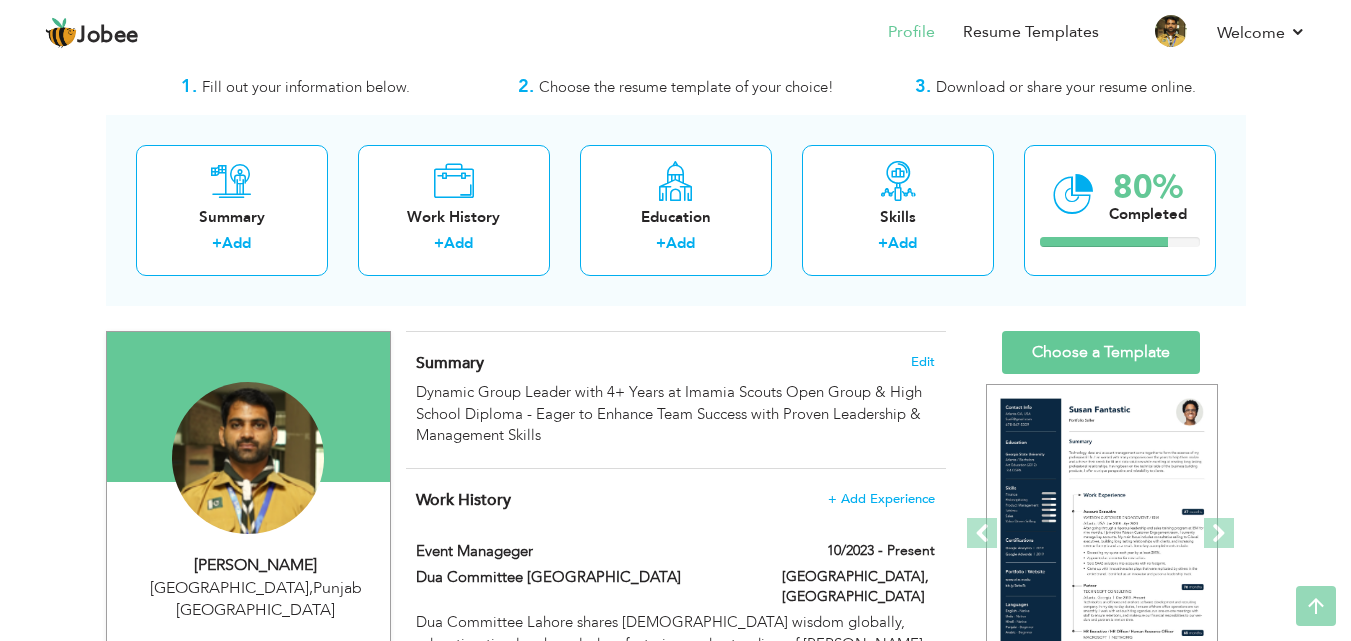 scroll, scrollTop: 0, scrollLeft: 0, axis: both 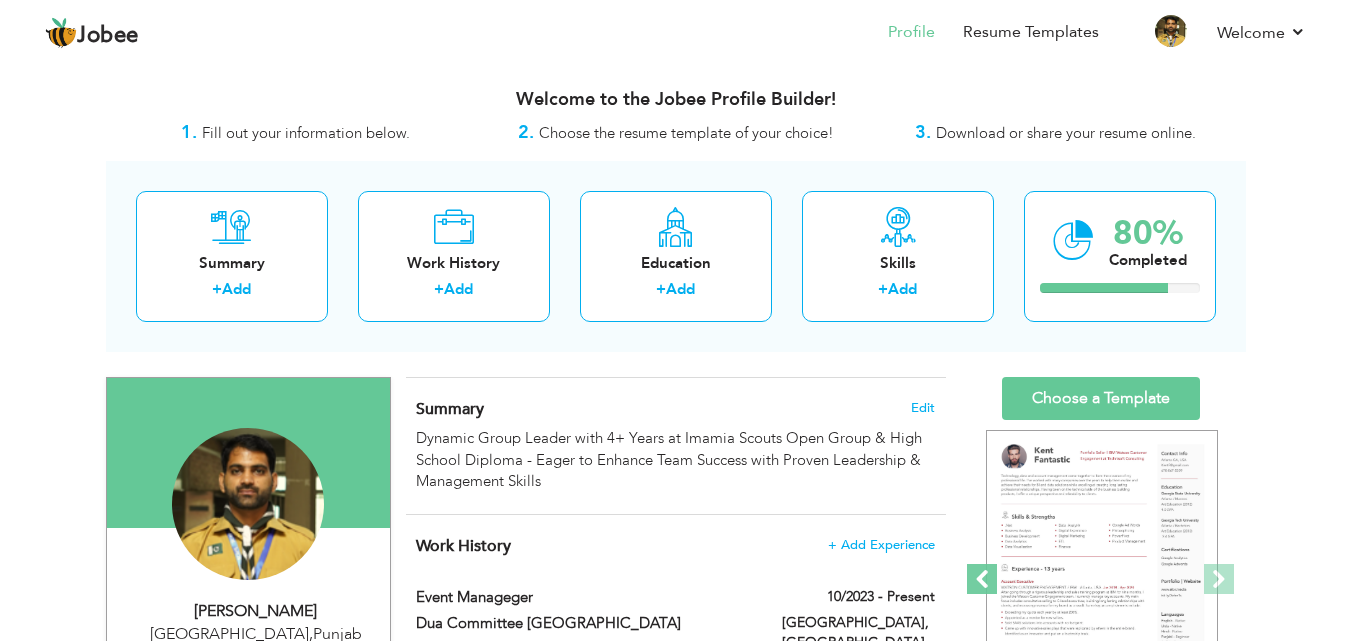 click at bounding box center (982, 579) 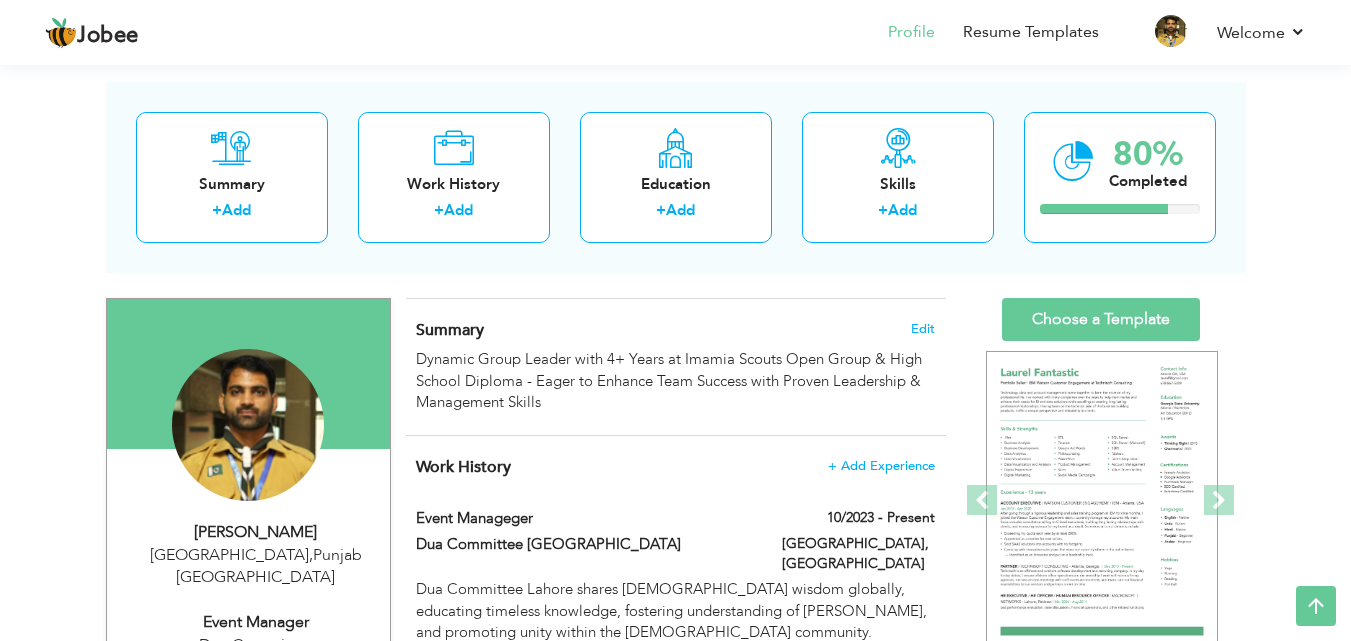 scroll, scrollTop: 0, scrollLeft: 0, axis: both 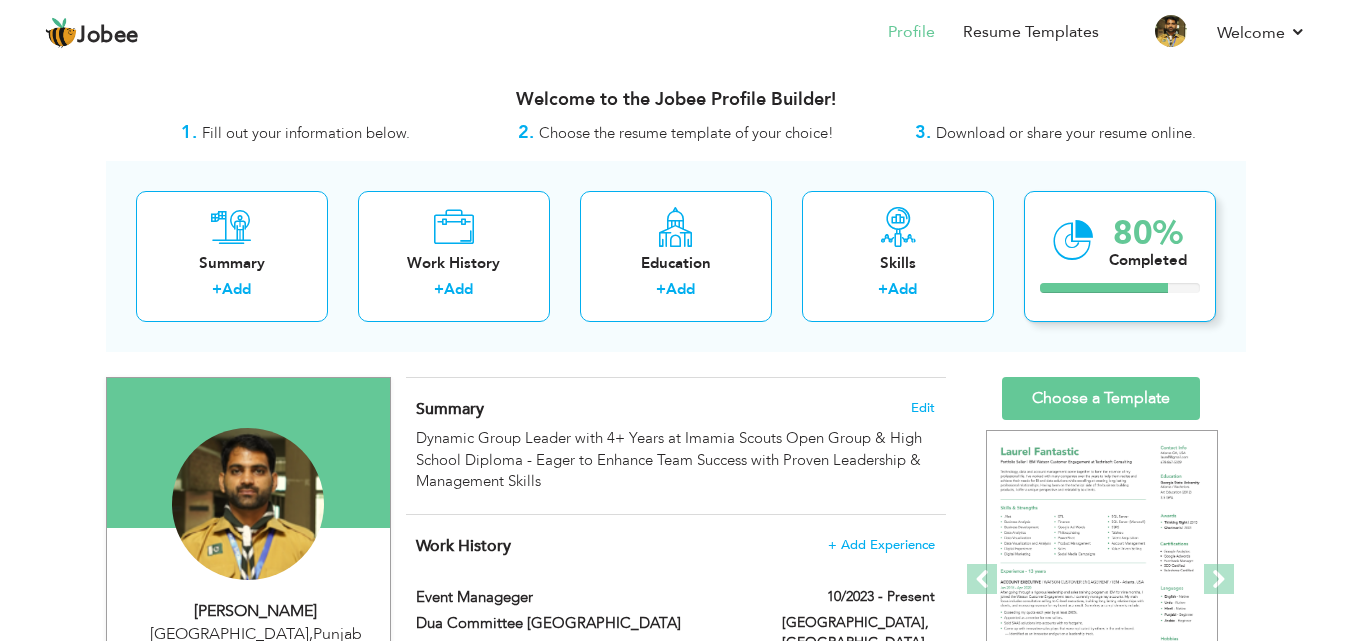click on "80%" at bounding box center [1148, 233] 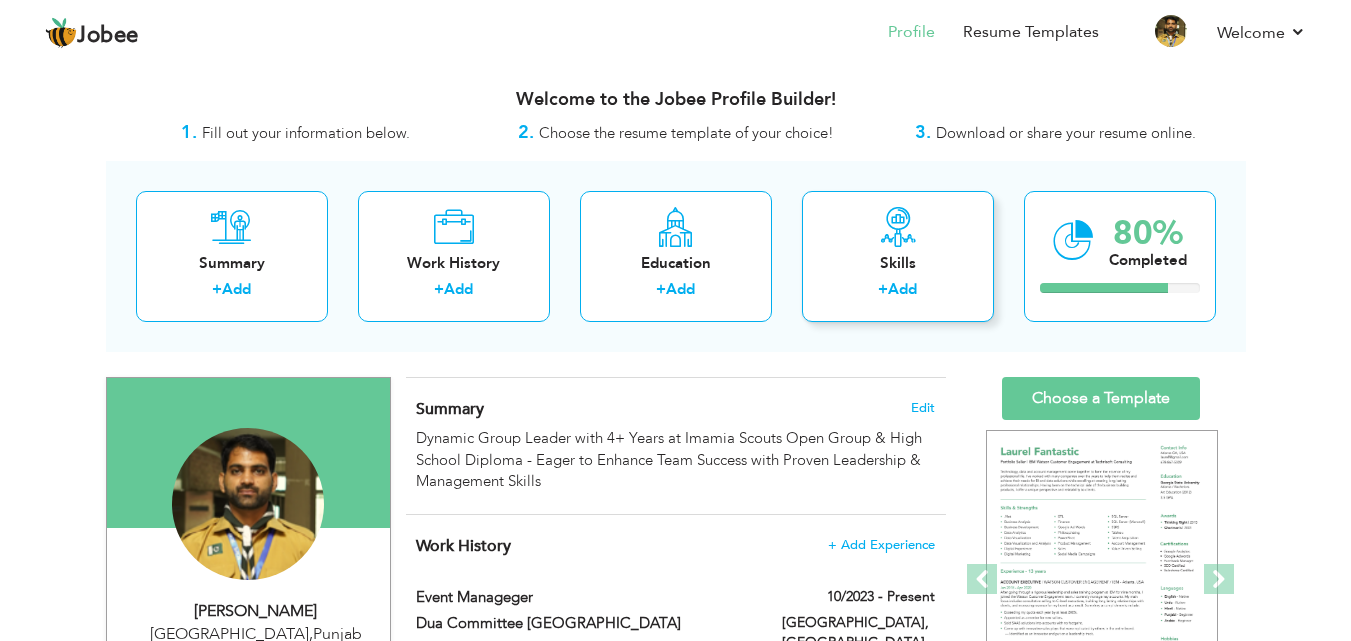 click on "Skills" at bounding box center (898, 263) 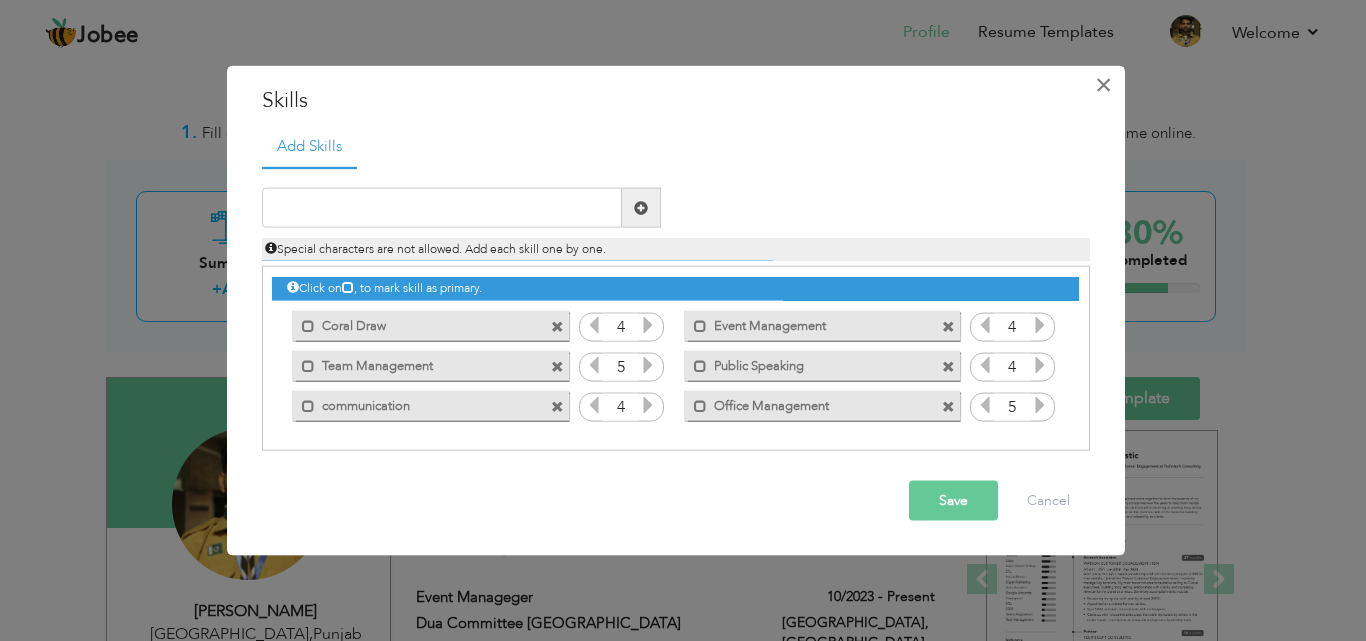 click on "×" at bounding box center (1103, 84) 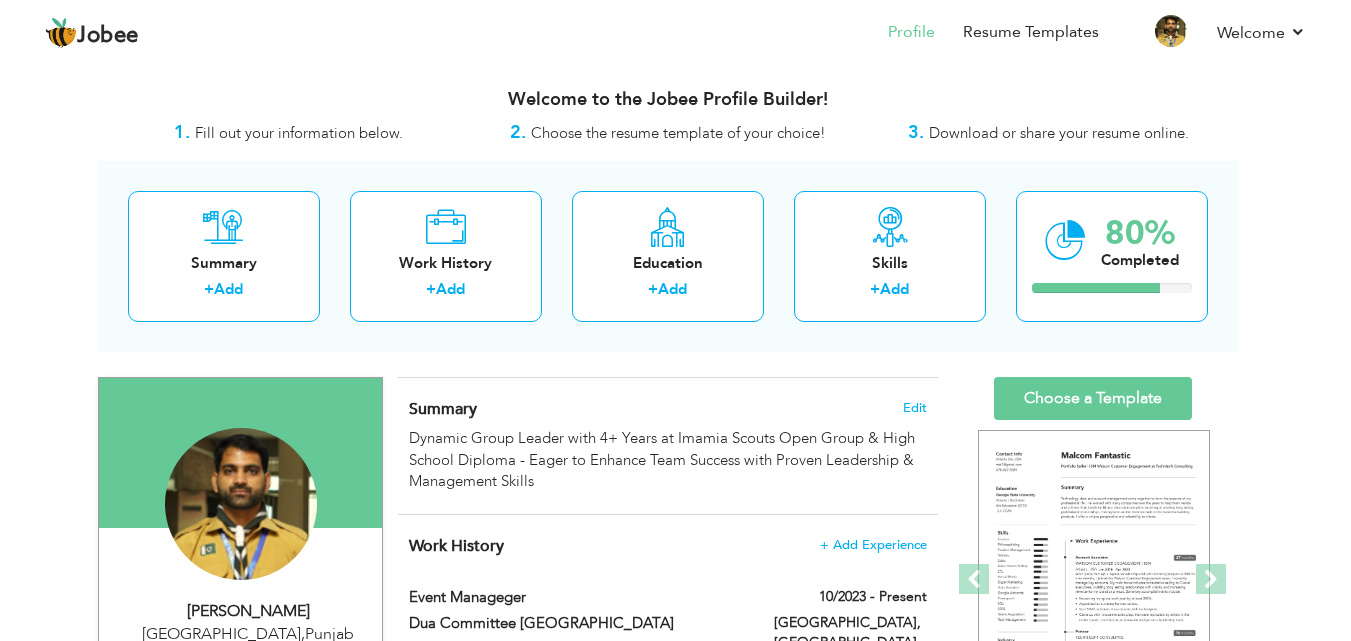 click on "80%" at bounding box center [1140, 233] 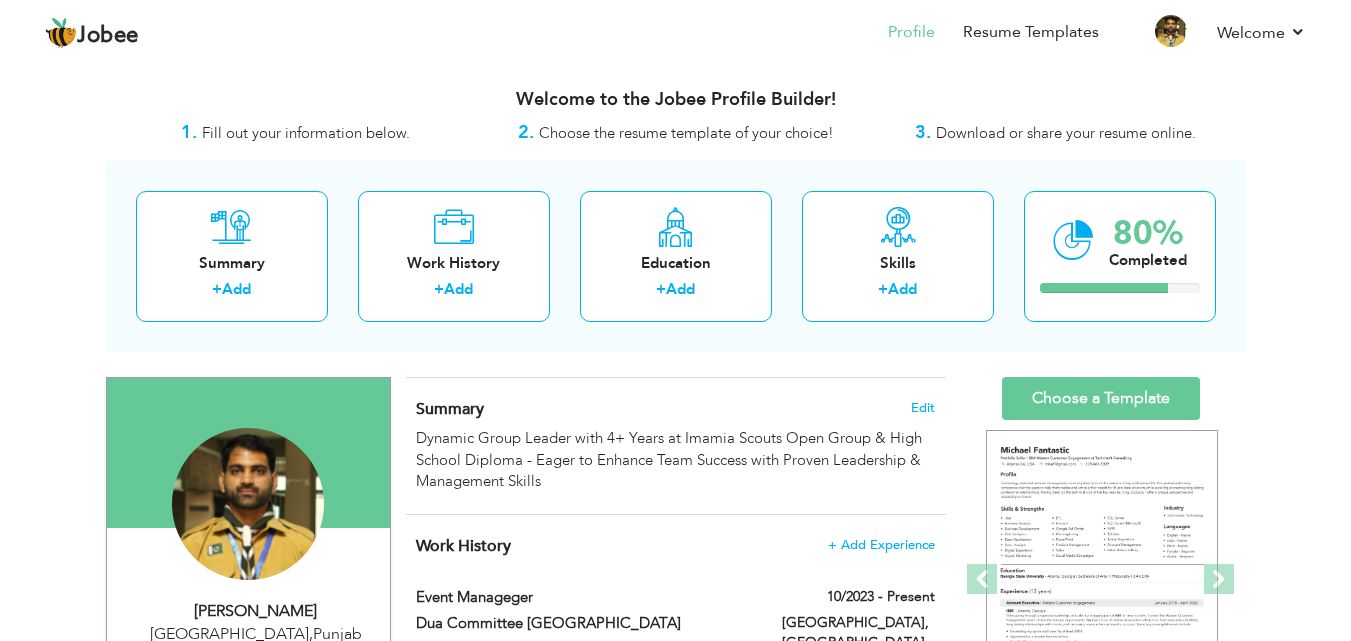 click on "Choose the resume template of your choice!" at bounding box center [686, 133] 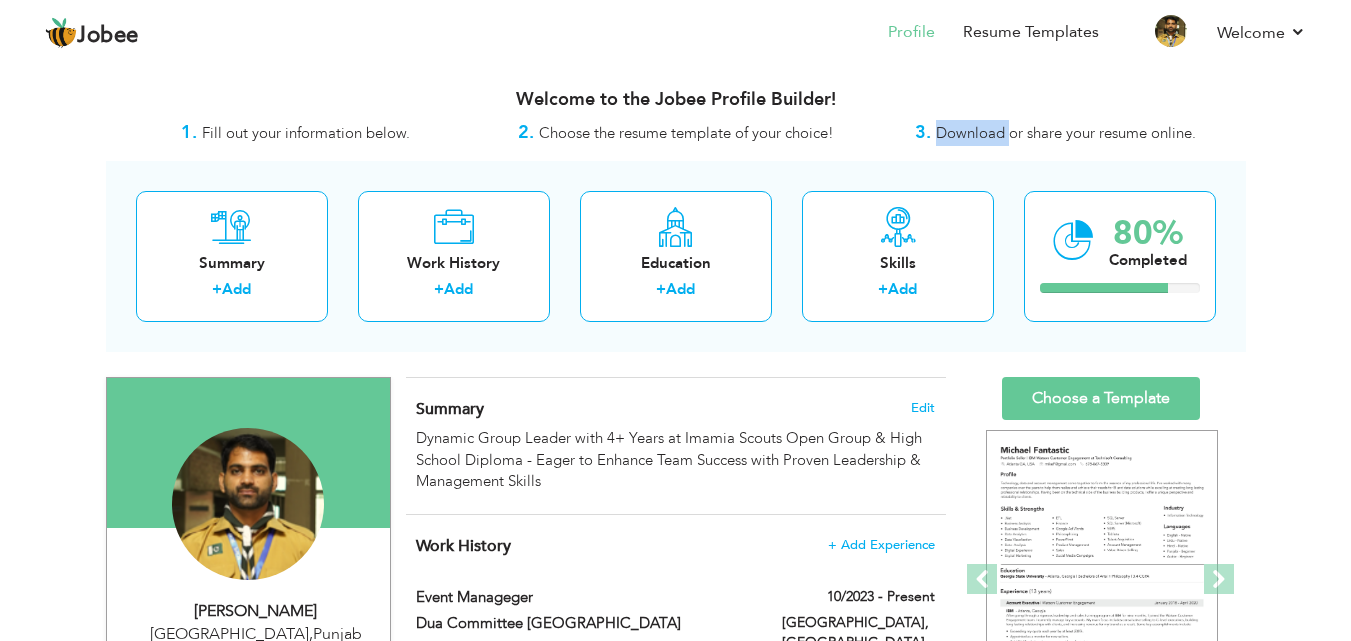 click on "Download or share your resume online." at bounding box center (1066, 133) 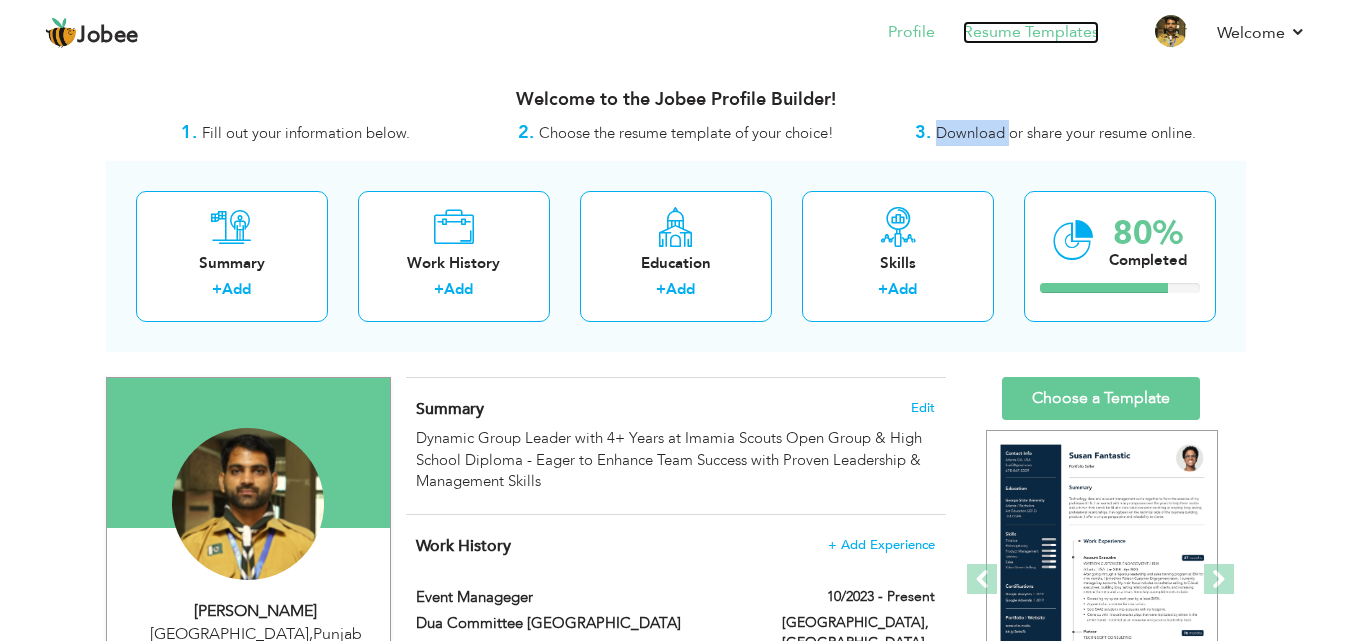 click on "Resume Templates" at bounding box center [1031, 32] 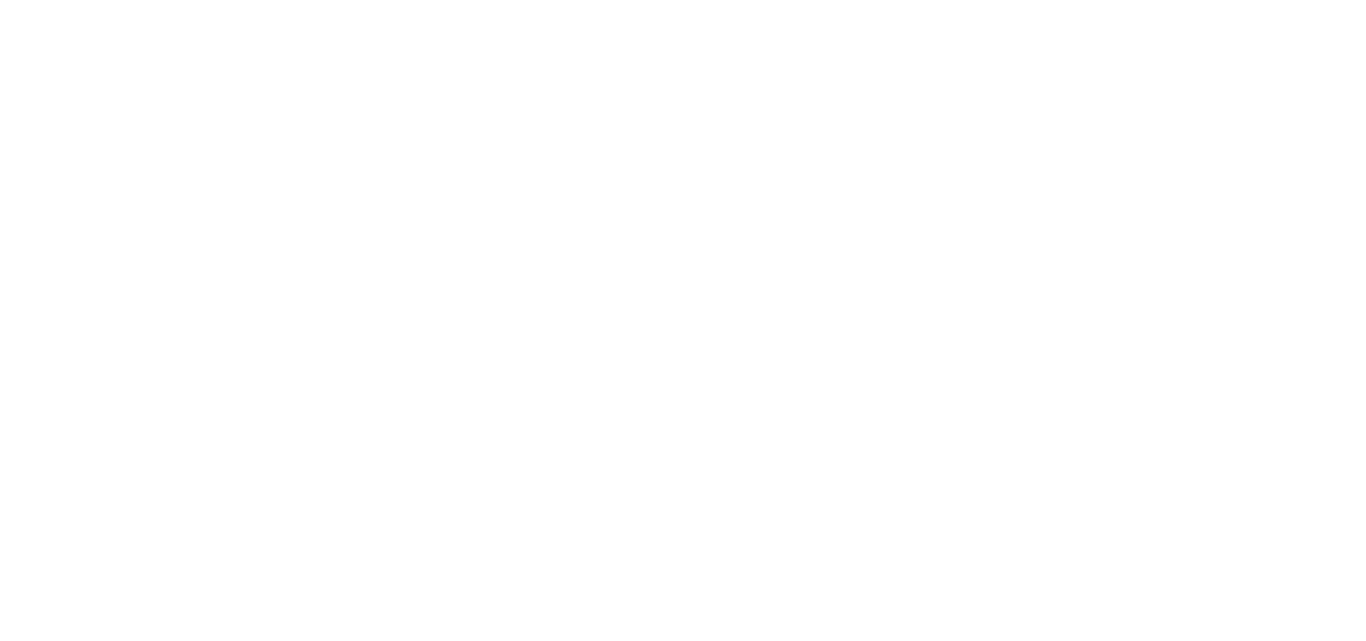 scroll, scrollTop: 0, scrollLeft: 0, axis: both 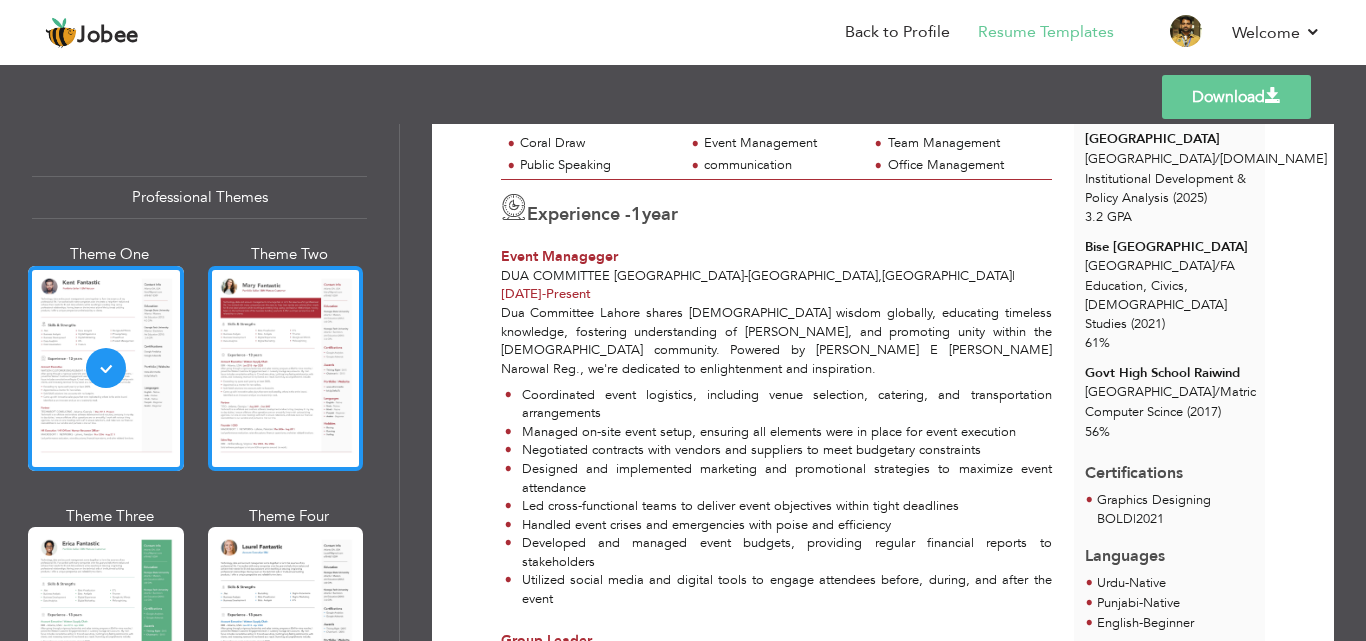 click at bounding box center (286, 368) 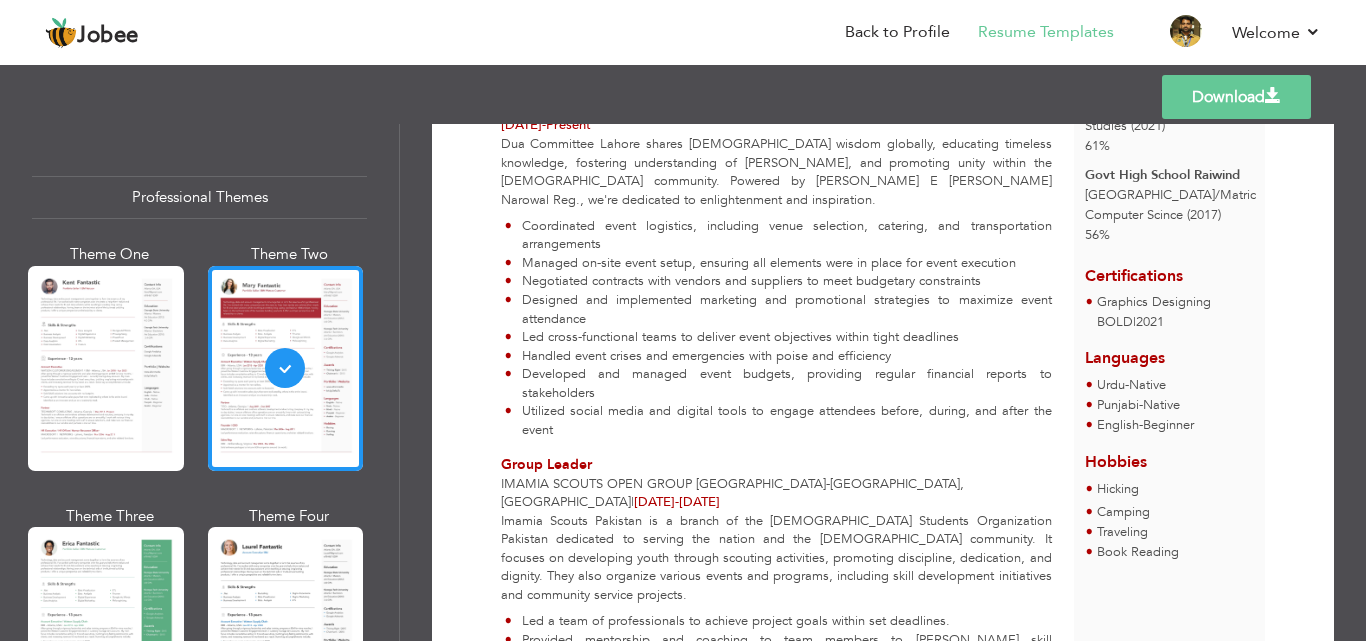 scroll, scrollTop: 233, scrollLeft: 0, axis: vertical 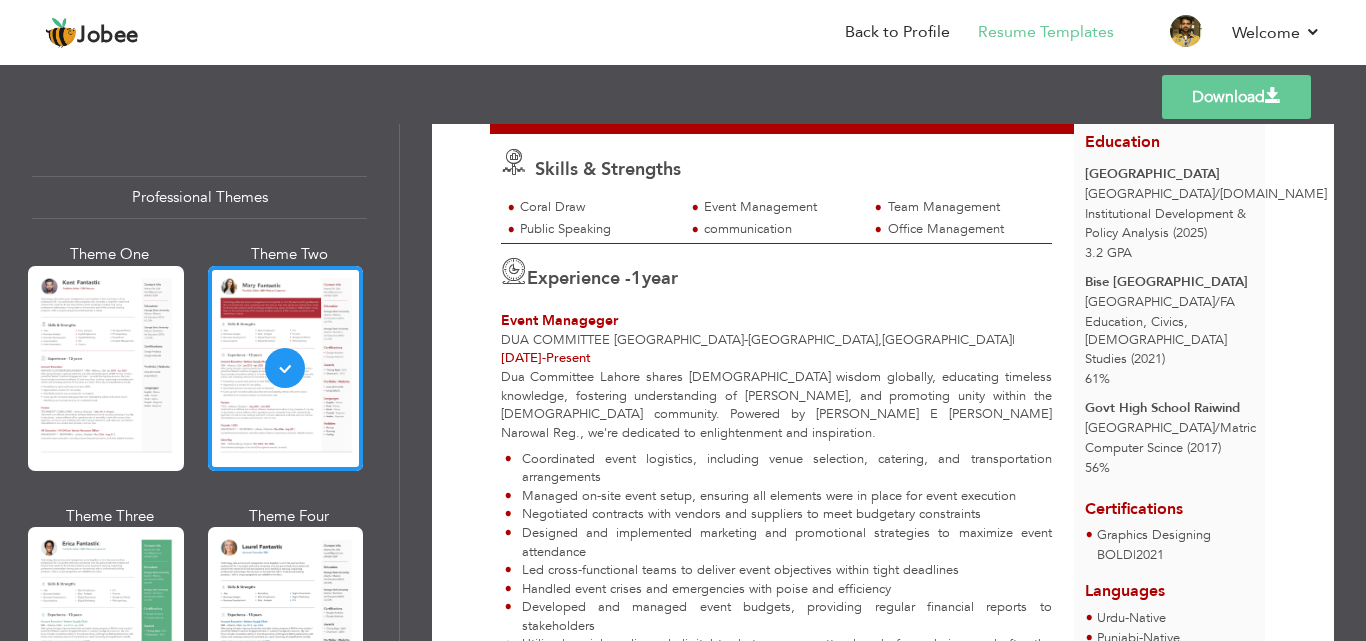 click at bounding box center [106, 629] 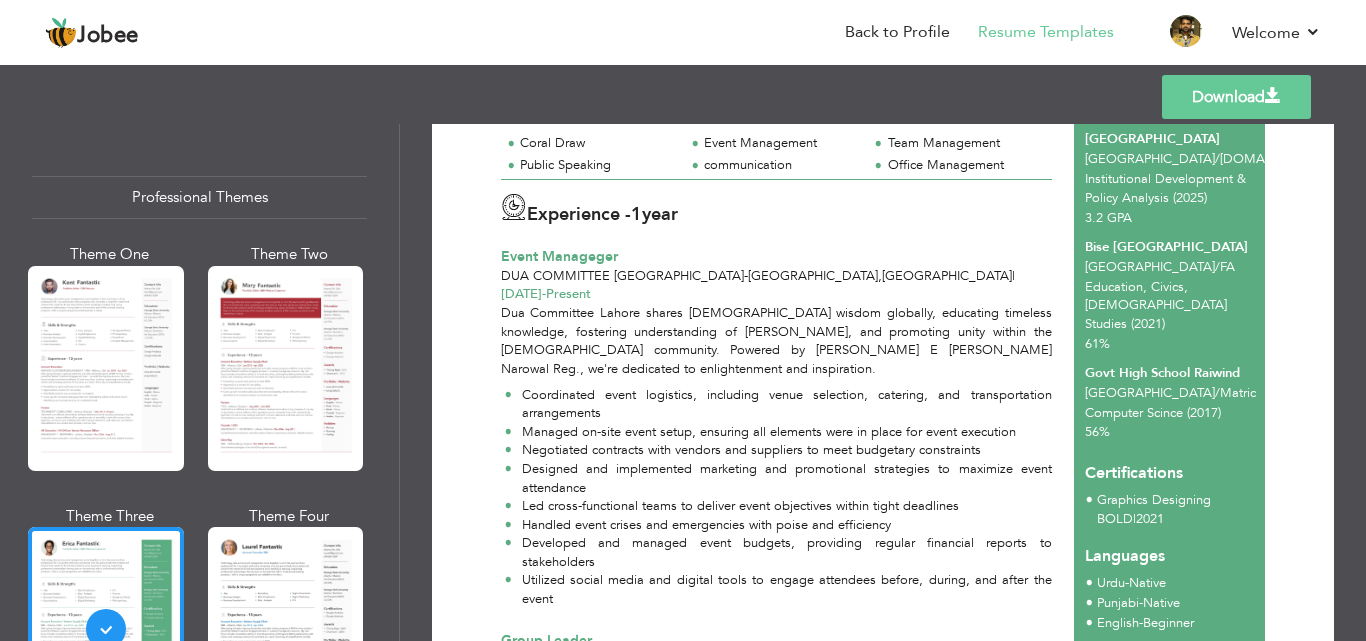 scroll, scrollTop: 0, scrollLeft: 0, axis: both 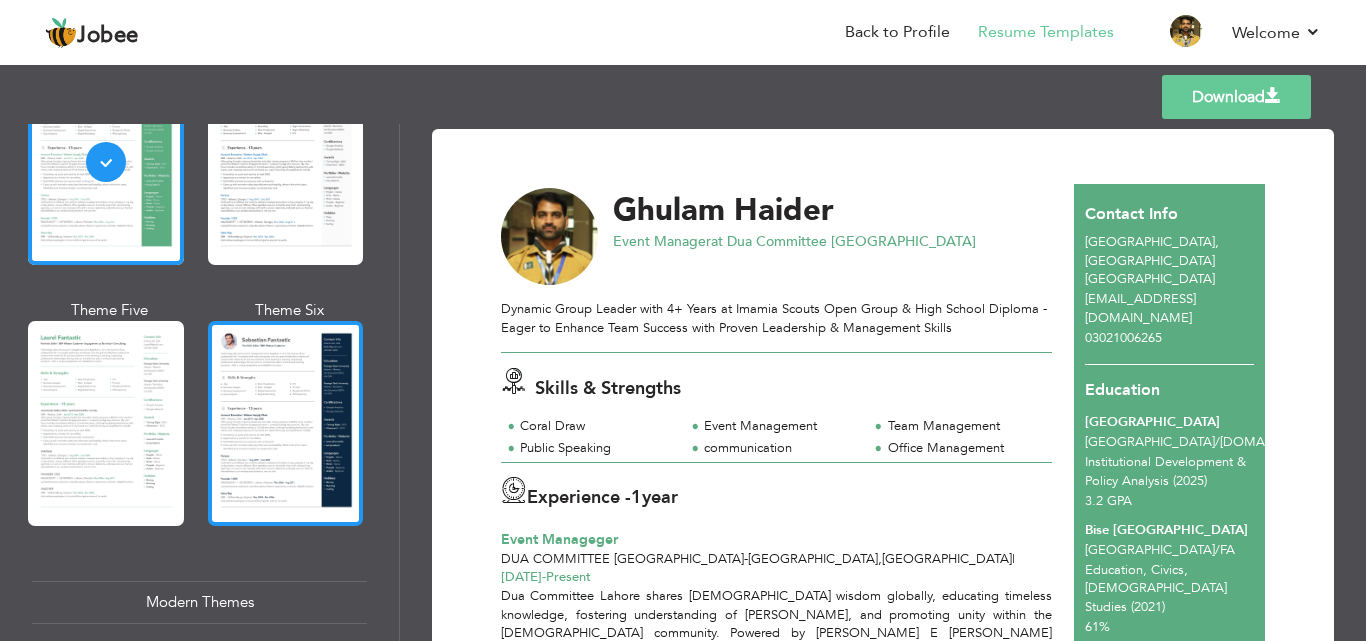 click at bounding box center [286, 423] 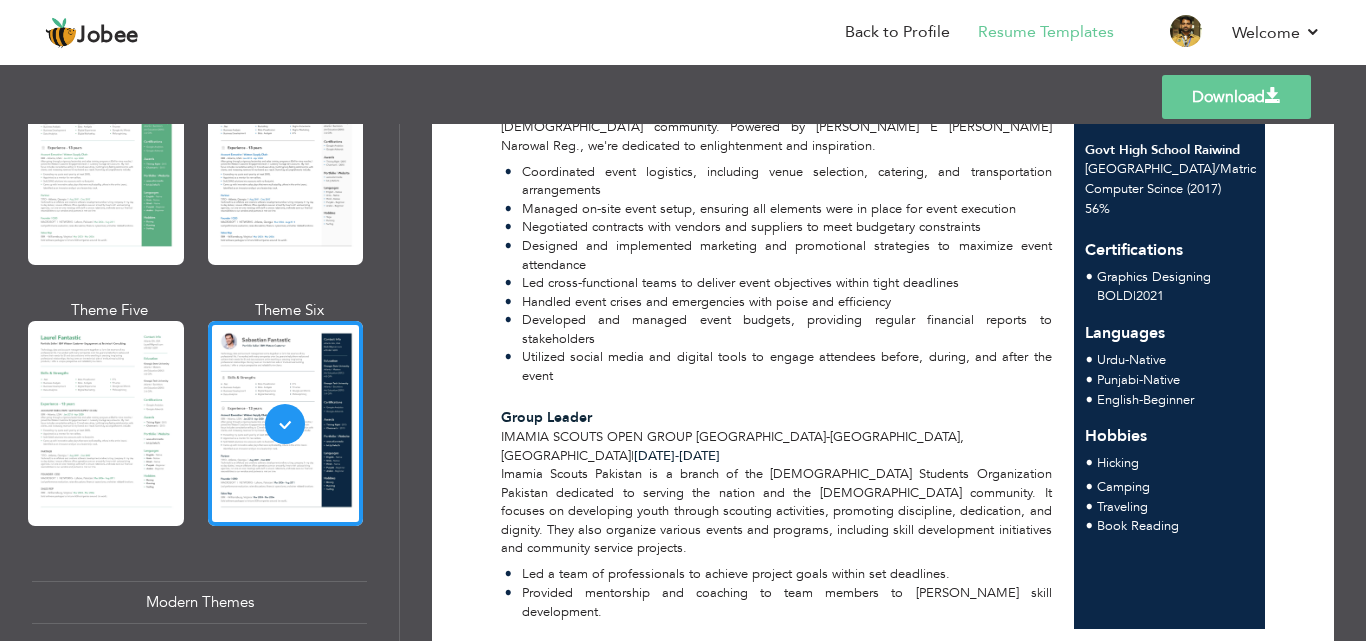 scroll, scrollTop: 516, scrollLeft: 0, axis: vertical 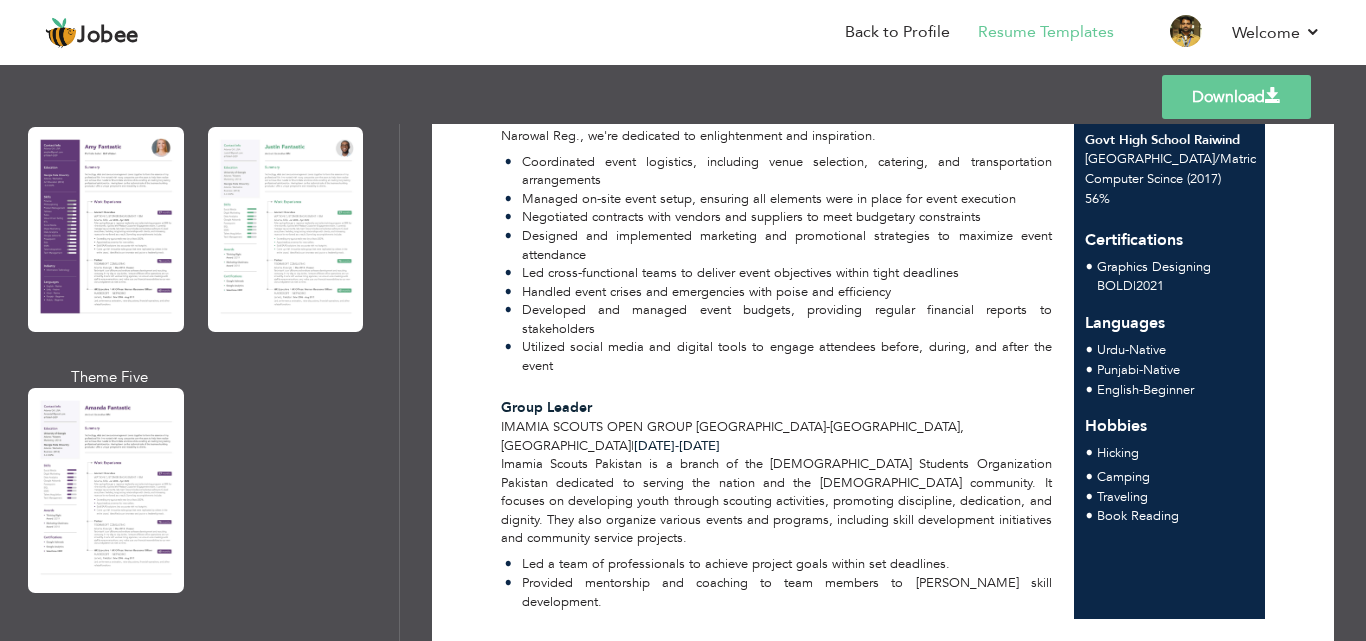 click at bounding box center (106, 229) 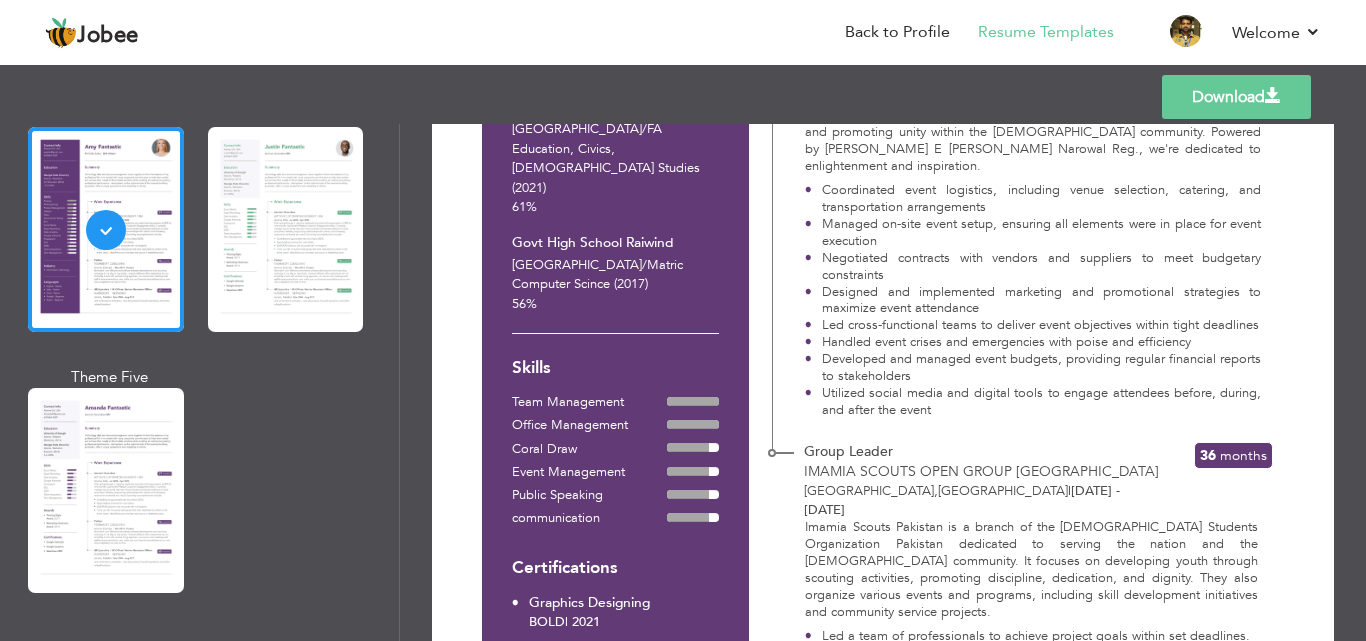 scroll, scrollTop: 703, scrollLeft: 0, axis: vertical 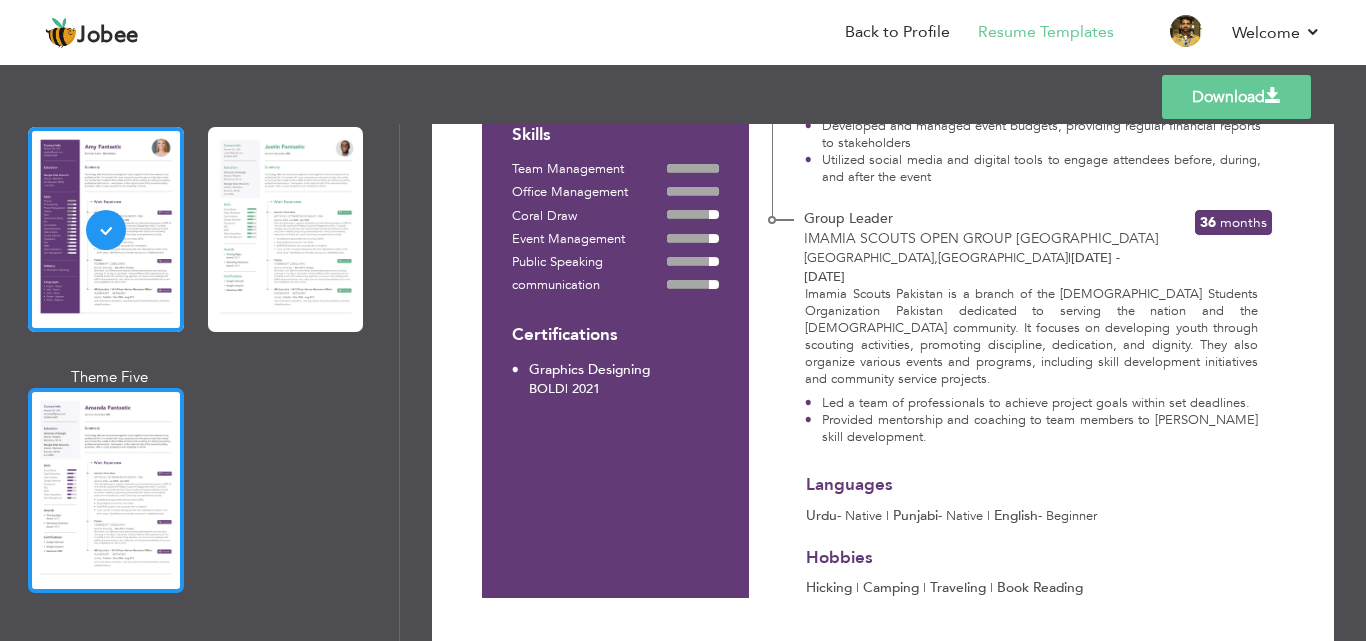 click at bounding box center [106, 490] 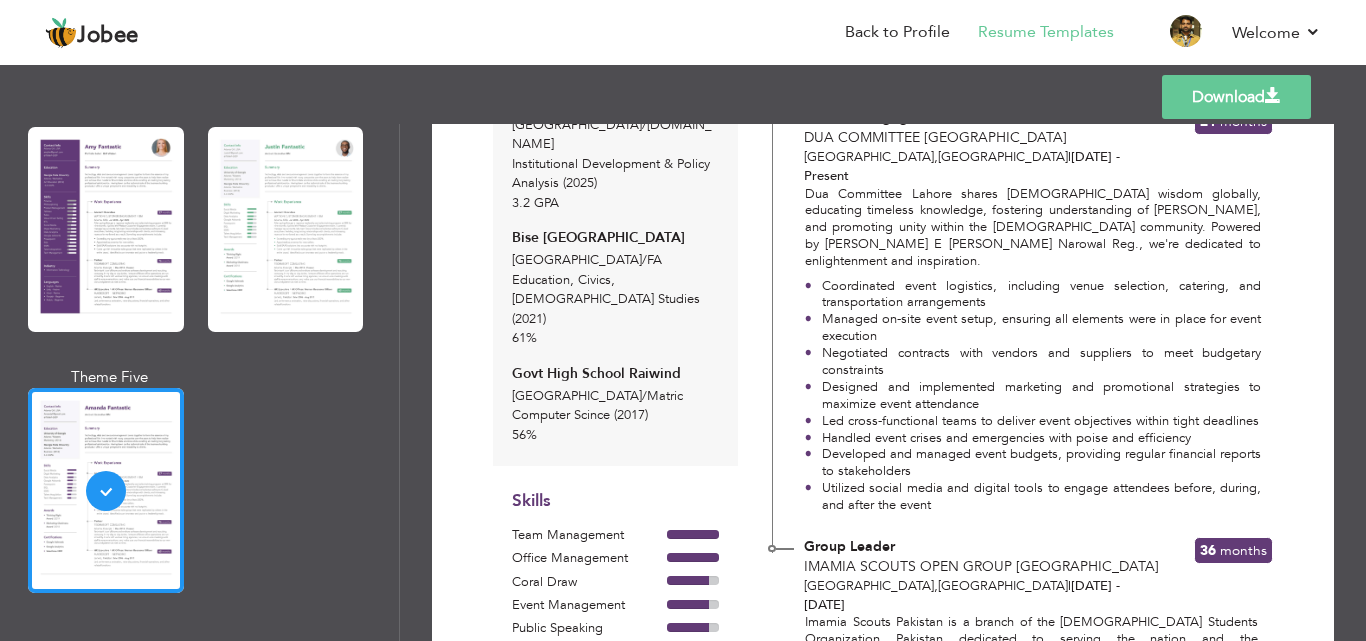 scroll, scrollTop: 295, scrollLeft: 0, axis: vertical 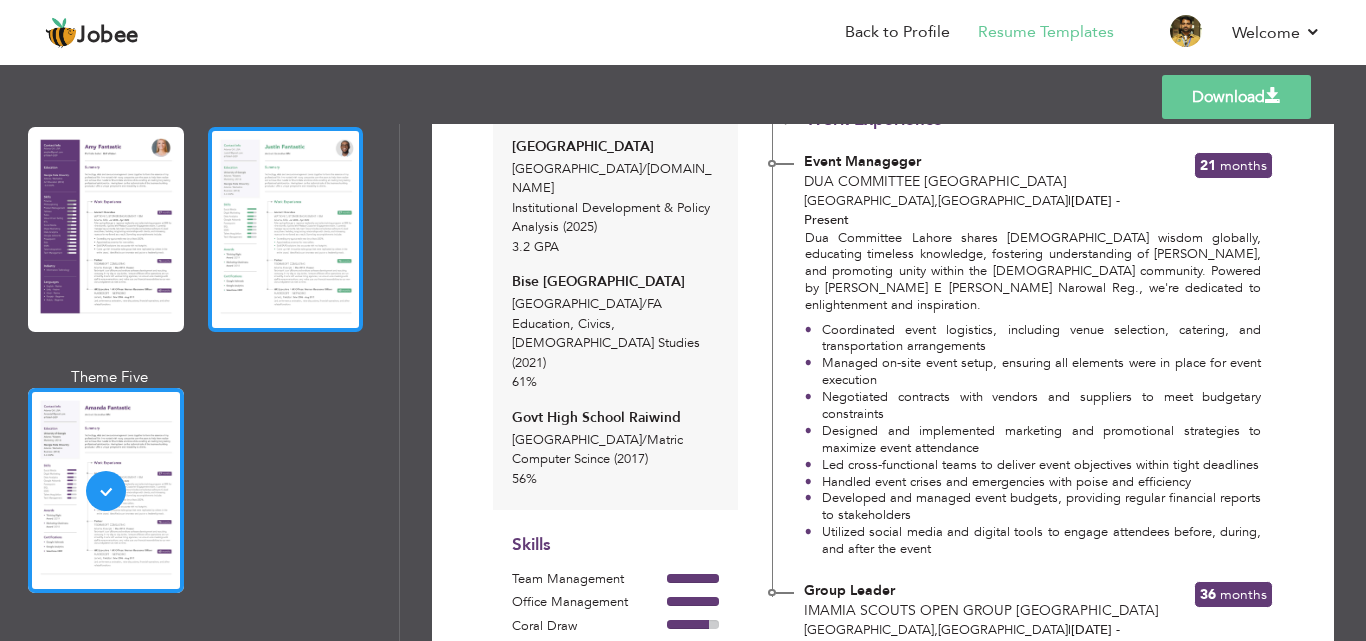 click at bounding box center [286, 229] 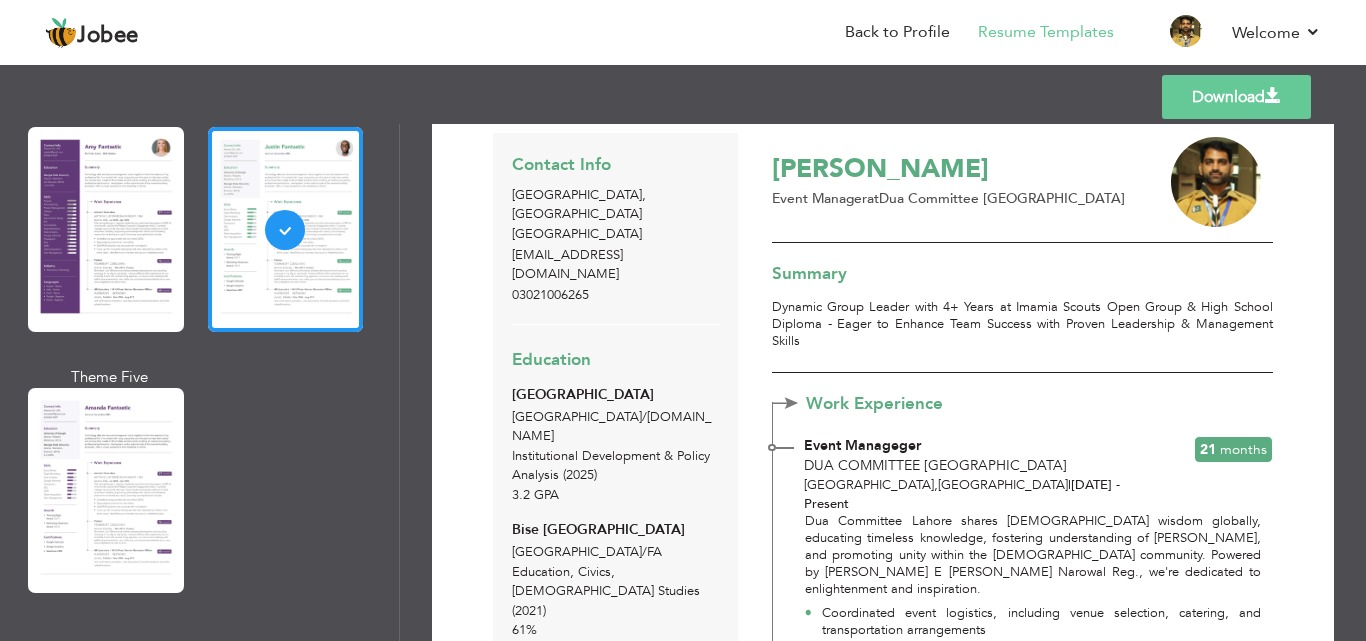 scroll, scrollTop: 0, scrollLeft: 0, axis: both 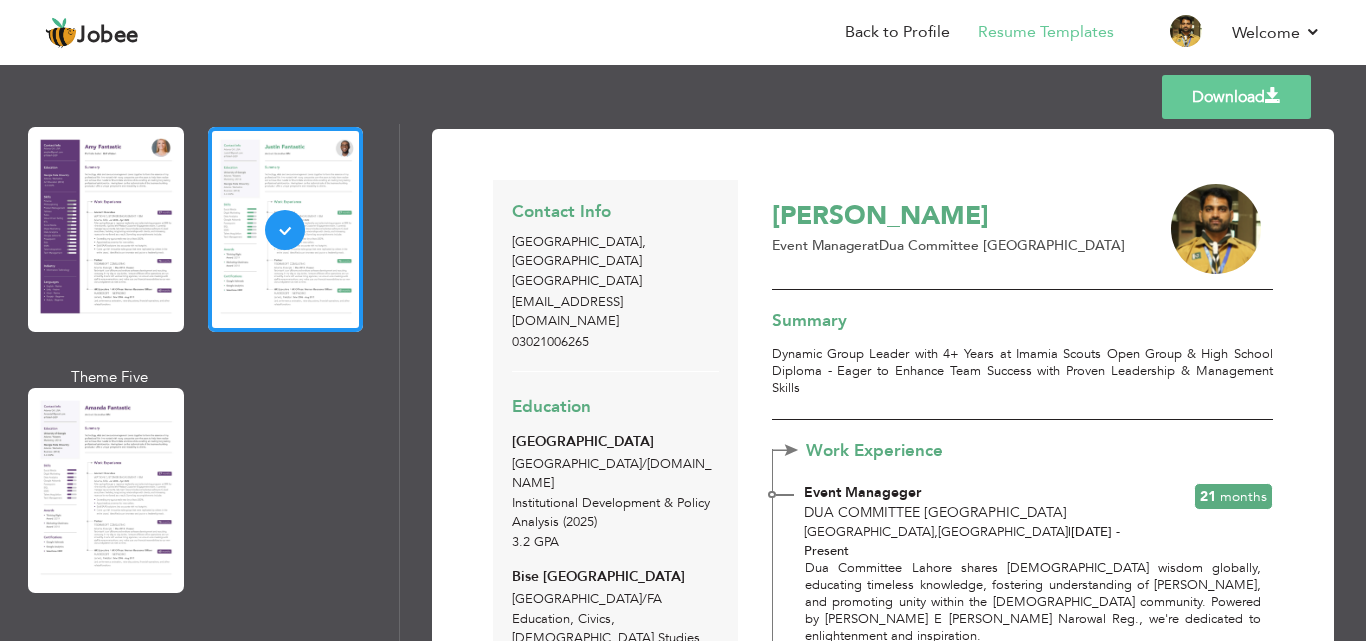 click on "Download" at bounding box center [1236, 97] 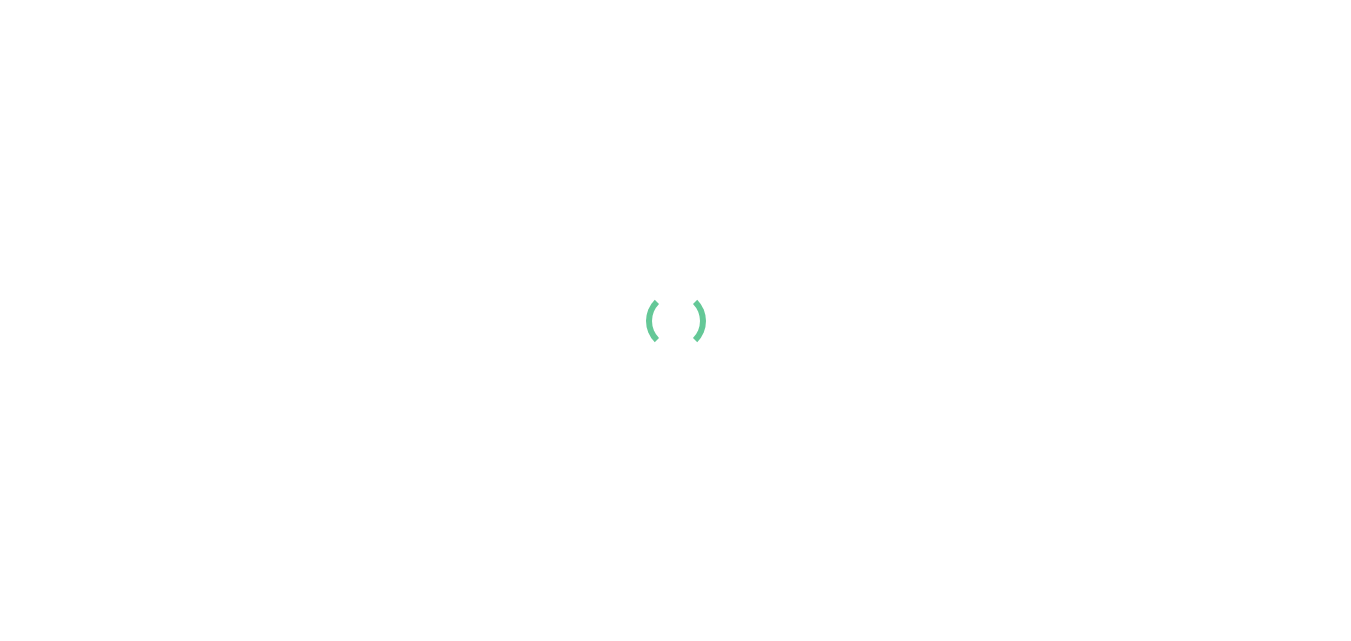 scroll, scrollTop: 0, scrollLeft: 0, axis: both 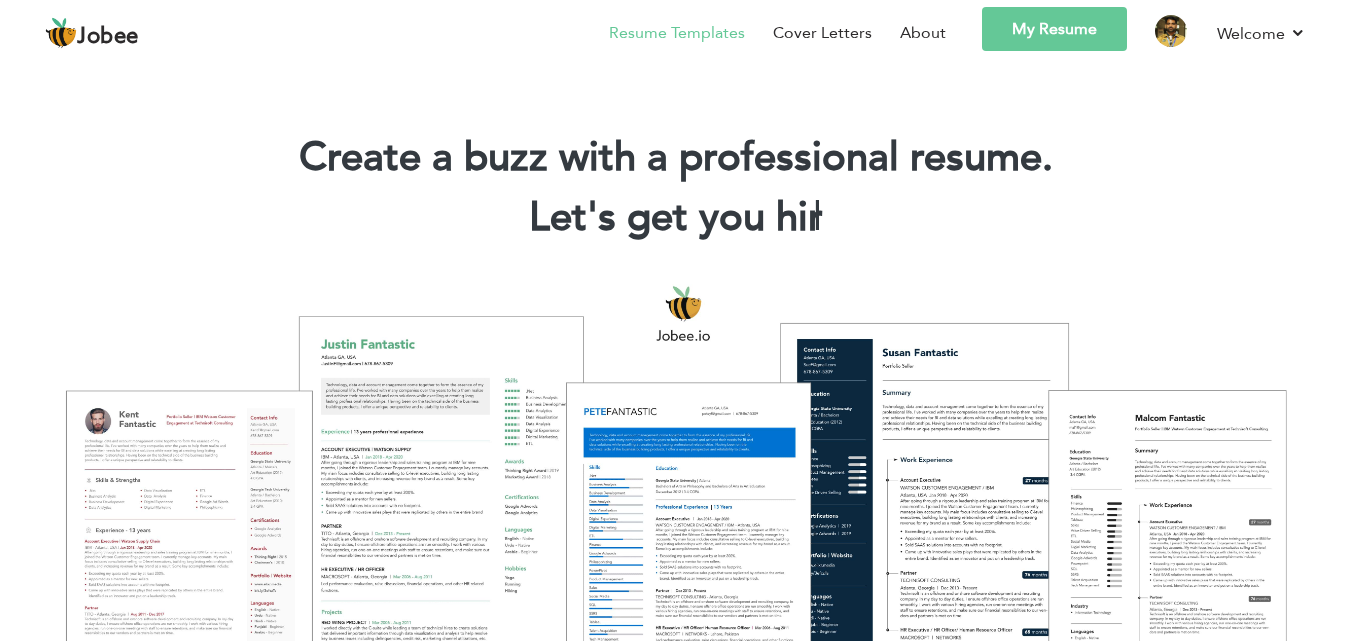 click on "Resume Templates" at bounding box center (677, 33) 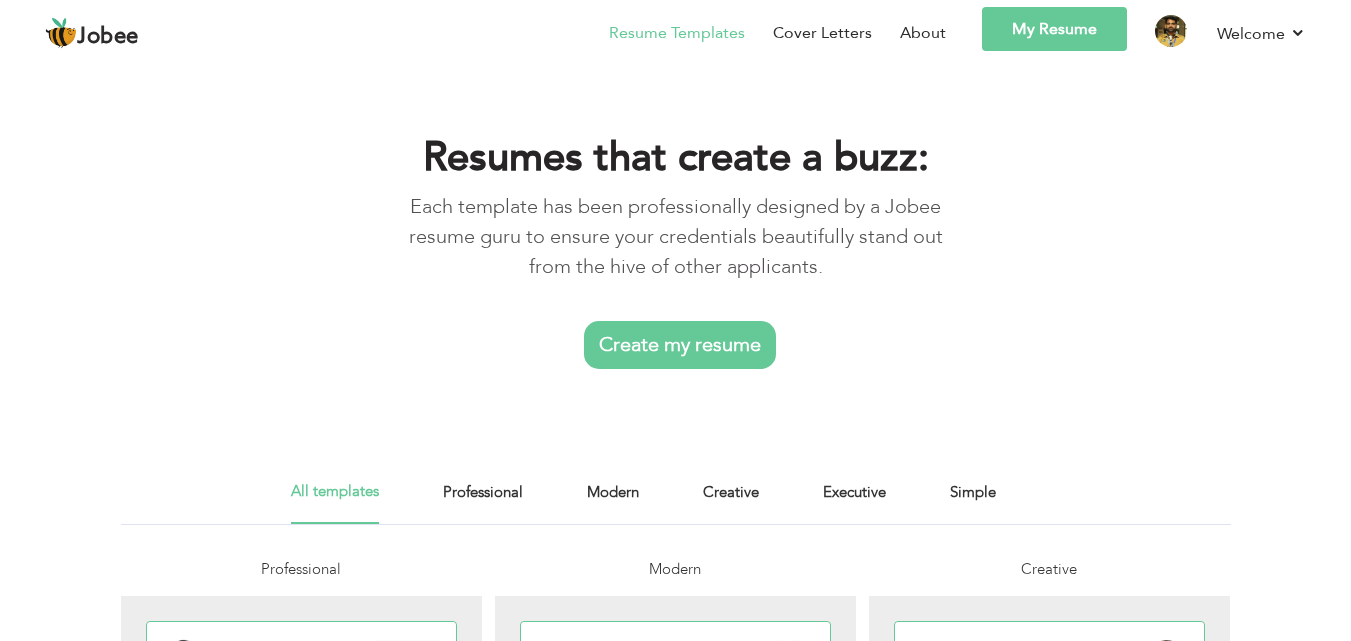 scroll, scrollTop: 0, scrollLeft: 0, axis: both 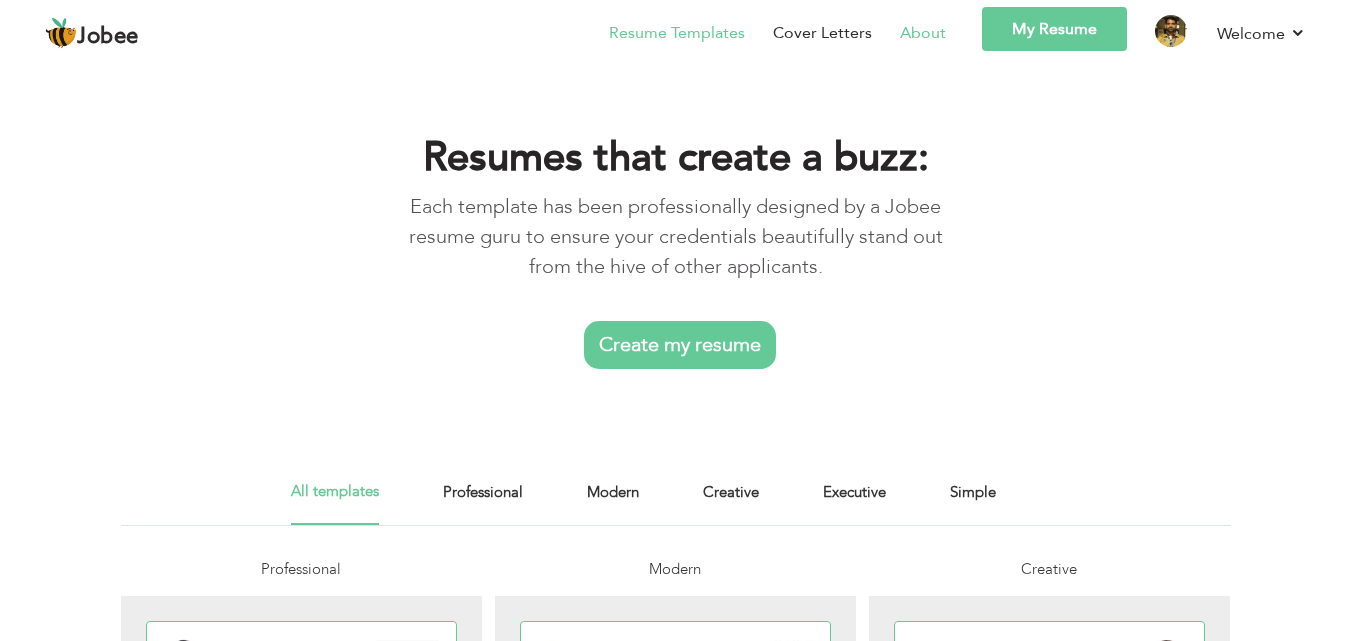 click on "About" at bounding box center [923, 33] 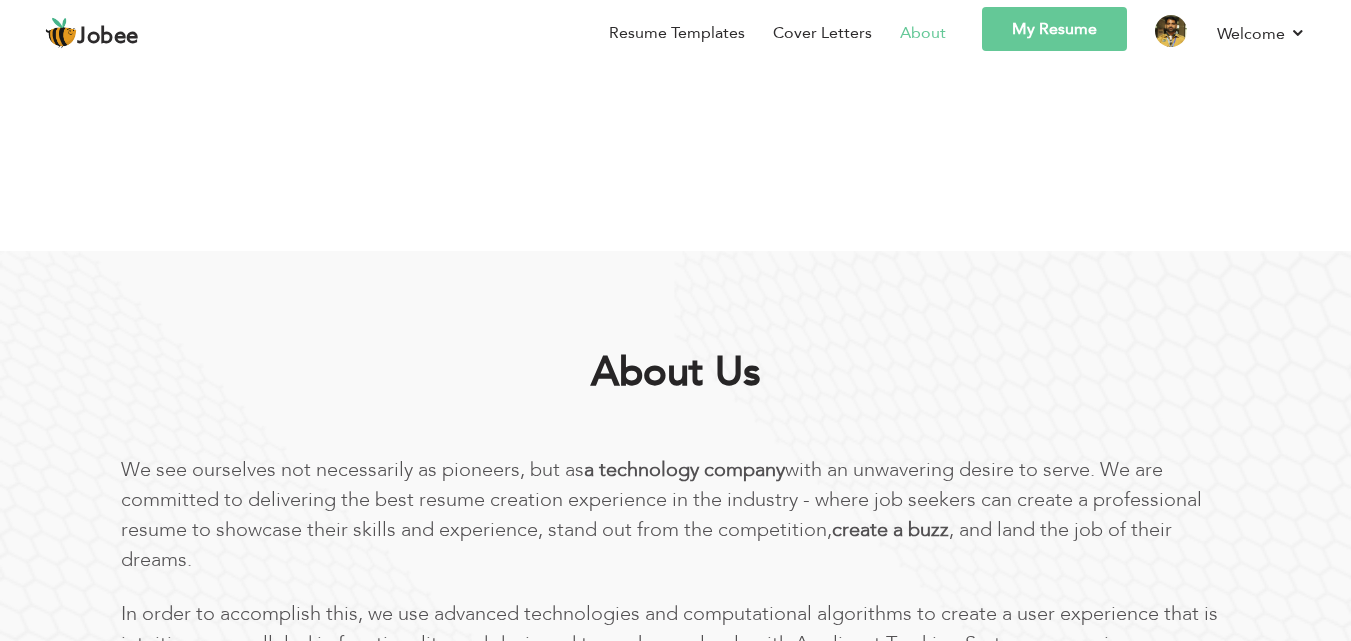 scroll, scrollTop: 0, scrollLeft: 0, axis: both 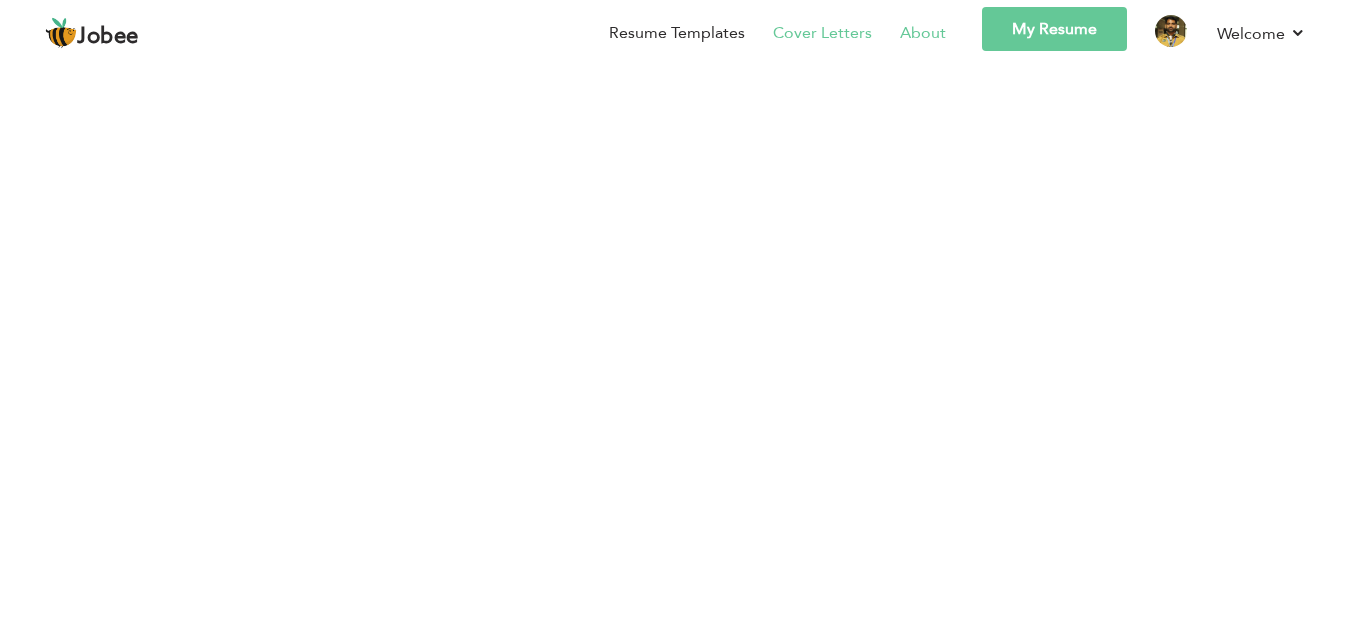 click on "Cover Letters" at bounding box center (822, 33) 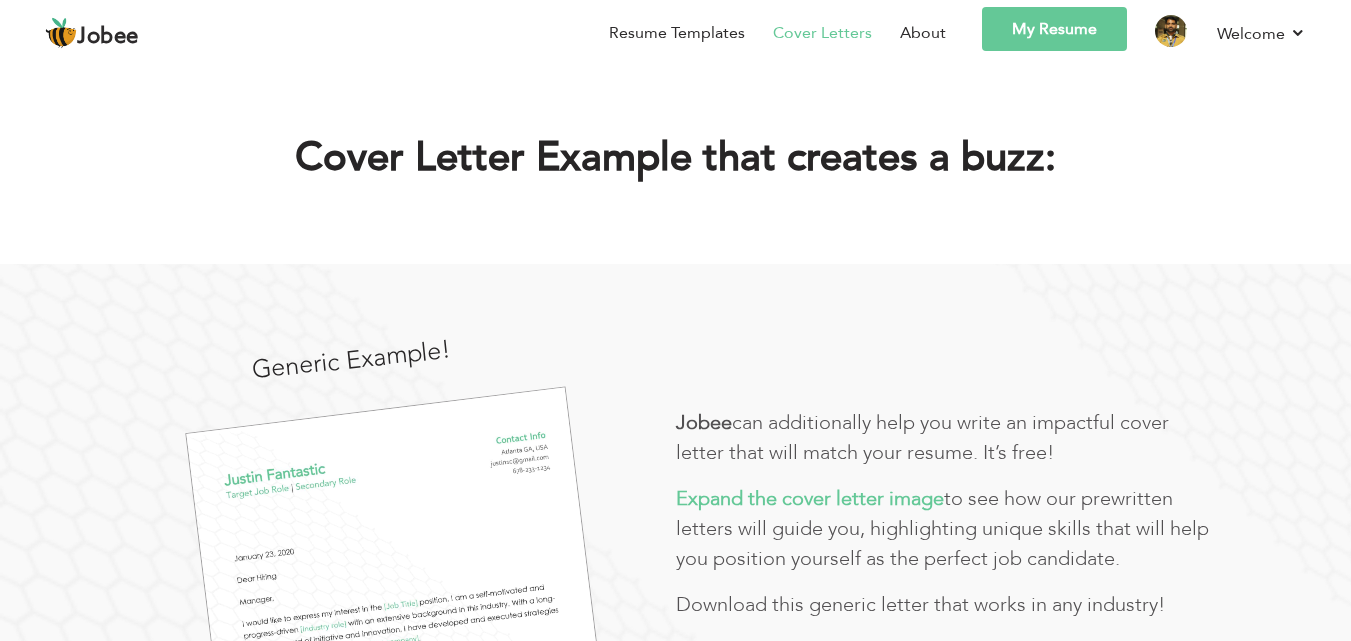 scroll, scrollTop: 0, scrollLeft: 0, axis: both 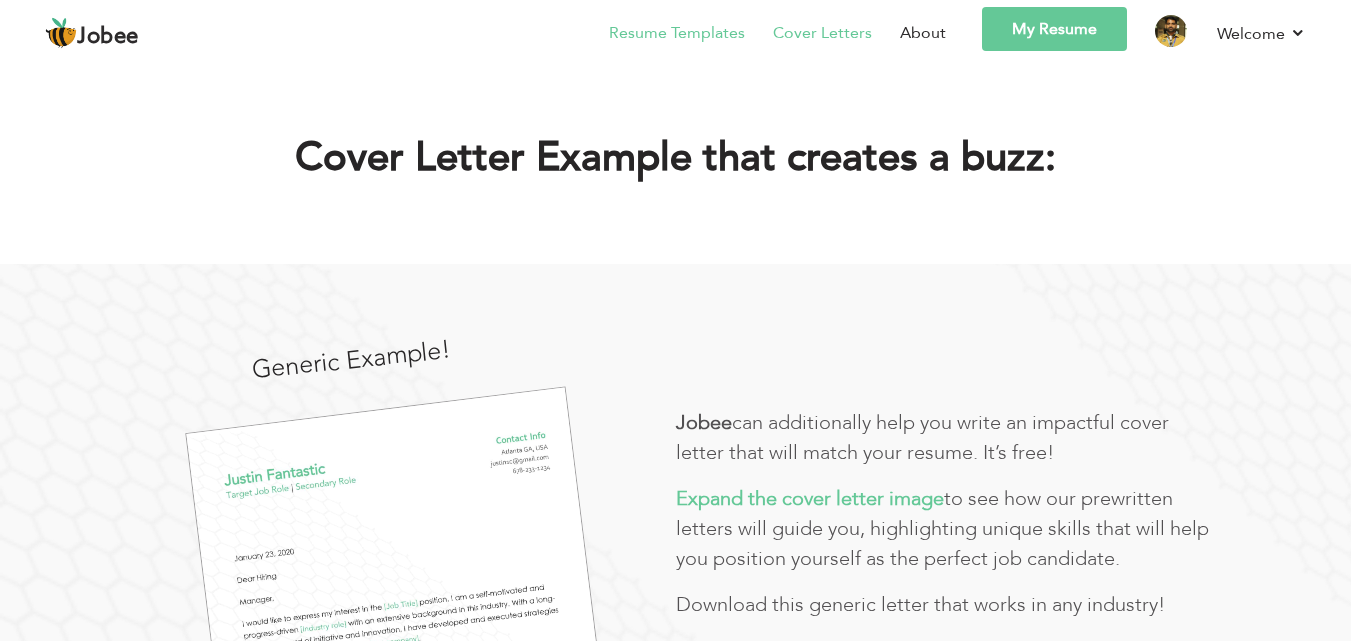 click on "Resume Templates" at bounding box center (677, 33) 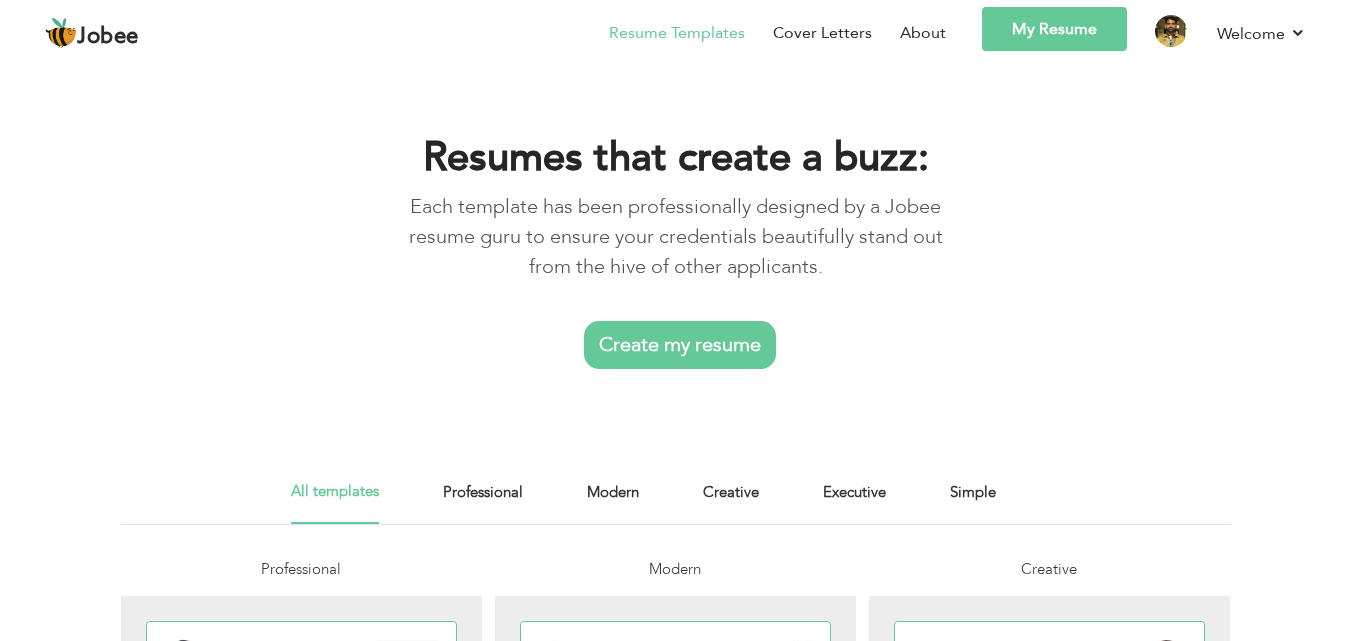 scroll, scrollTop: 0, scrollLeft: 0, axis: both 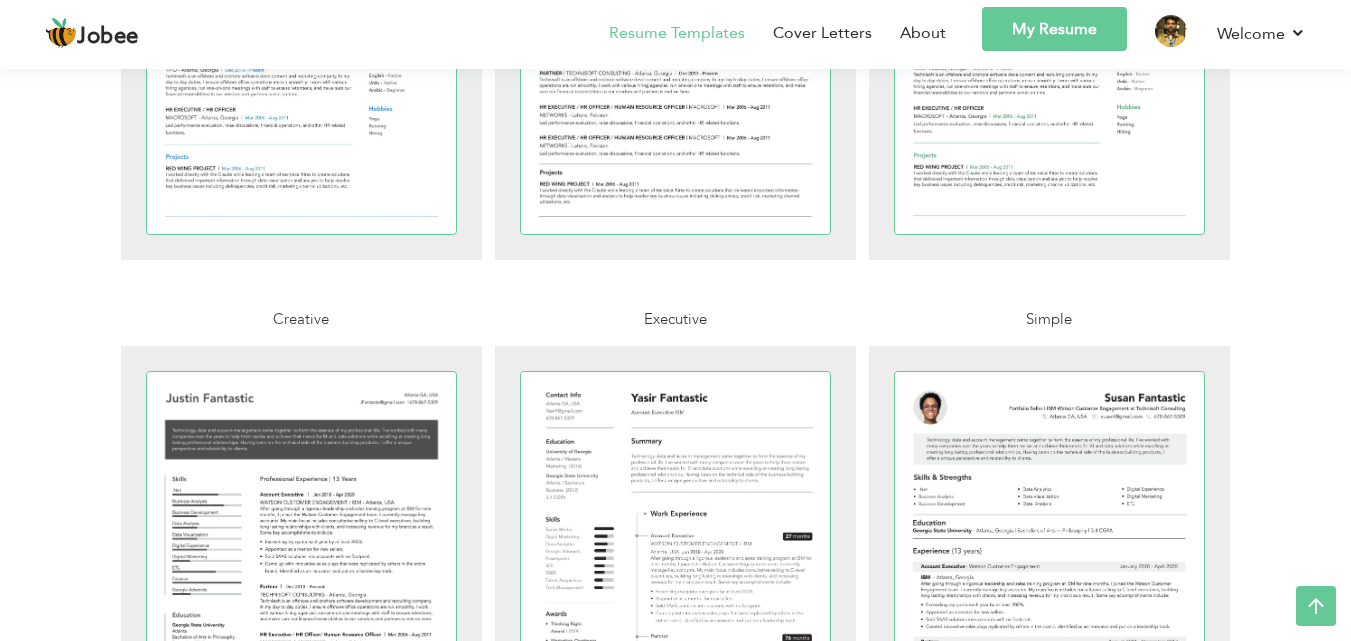 click on "My Resume" at bounding box center [1054, 29] 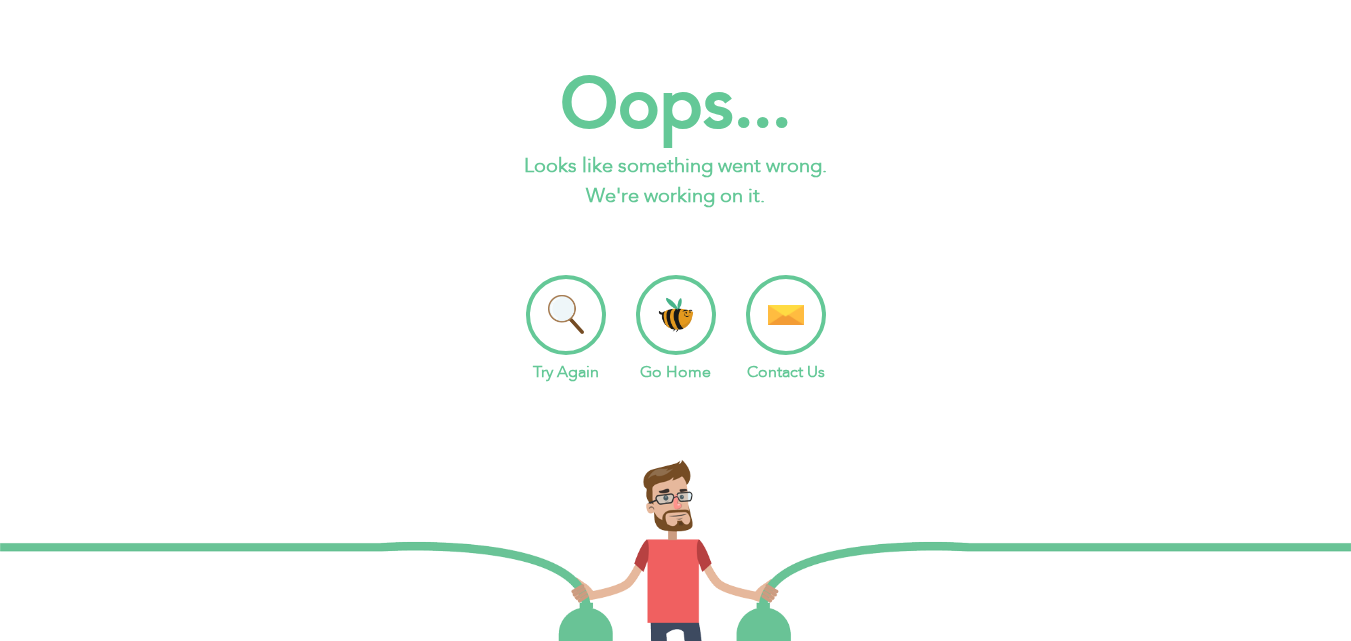 scroll, scrollTop: 0, scrollLeft: 0, axis: both 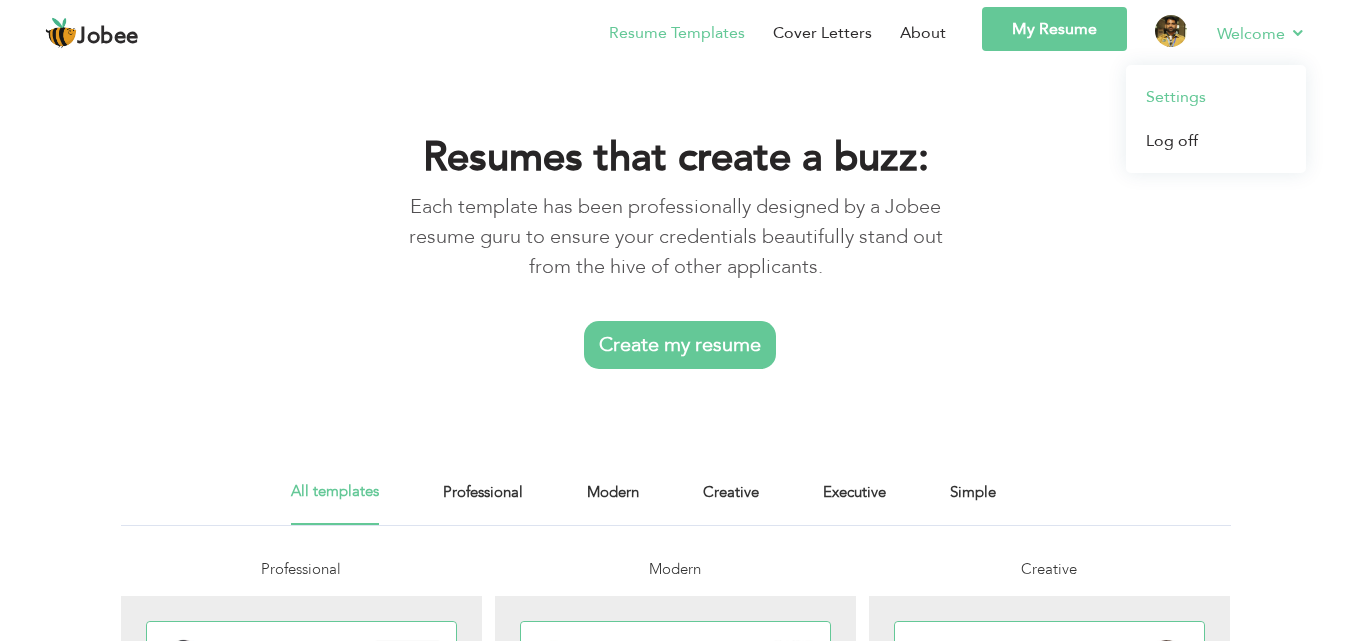 click on "Settings" at bounding box center (1216, 97) 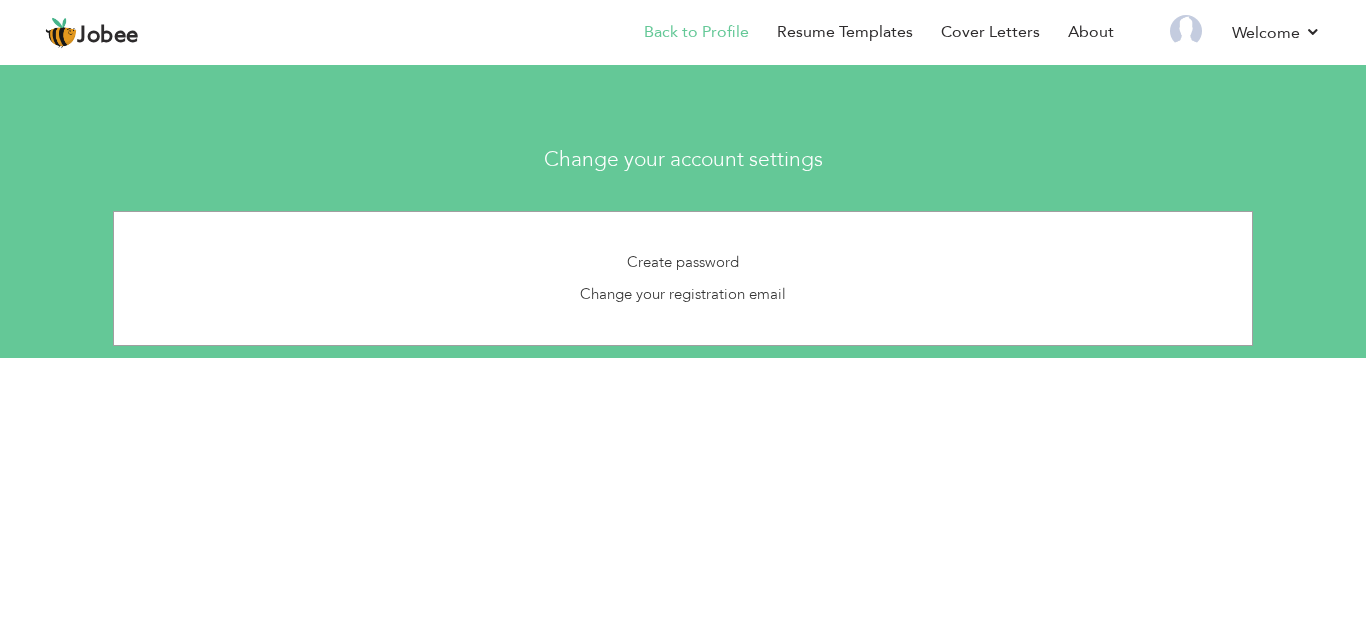 scroll, scrollTop: 0, scrollLeft: 0, axis: both 